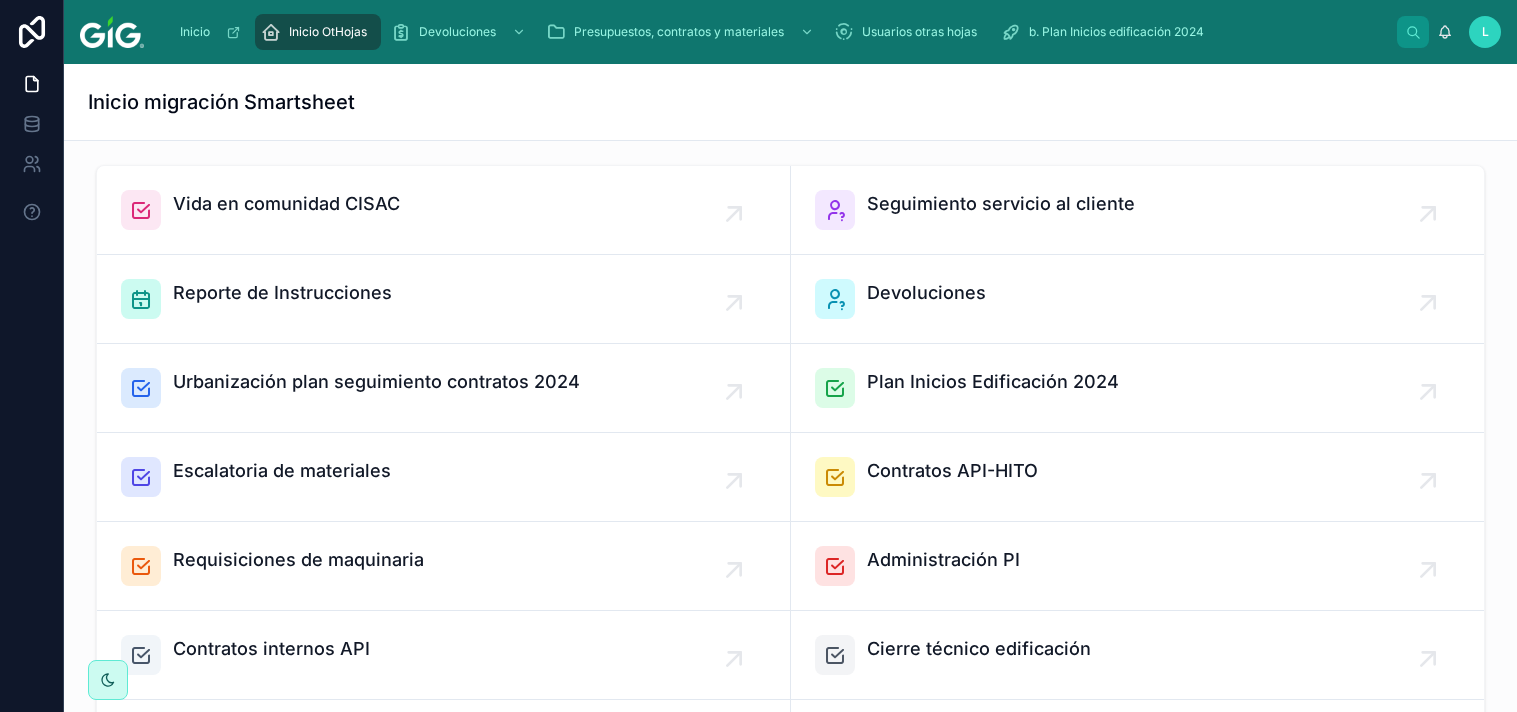 scroll, scrollTop: 0, scrollLeft: 0, axis: both 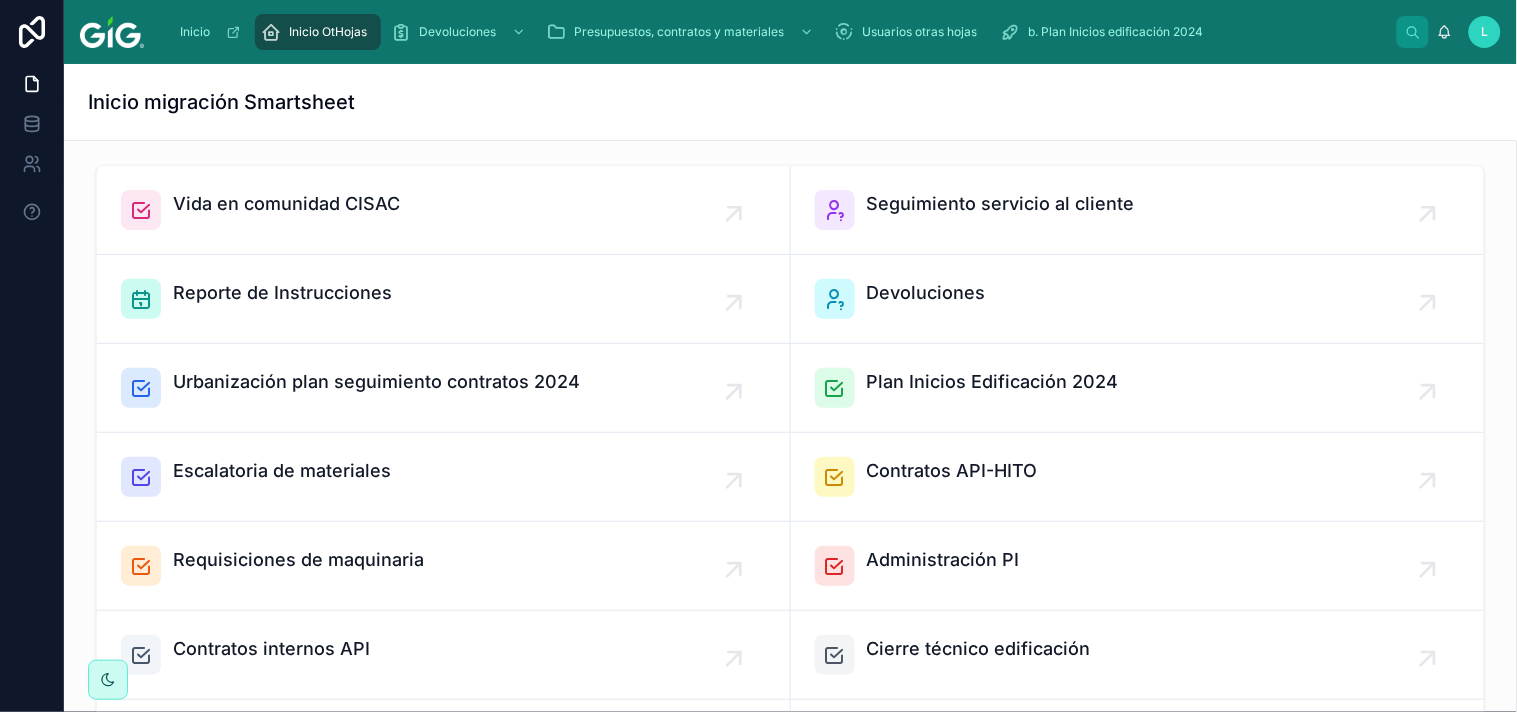click on "Inicio  migración Smartsheet" at bounding box center (790, 102) 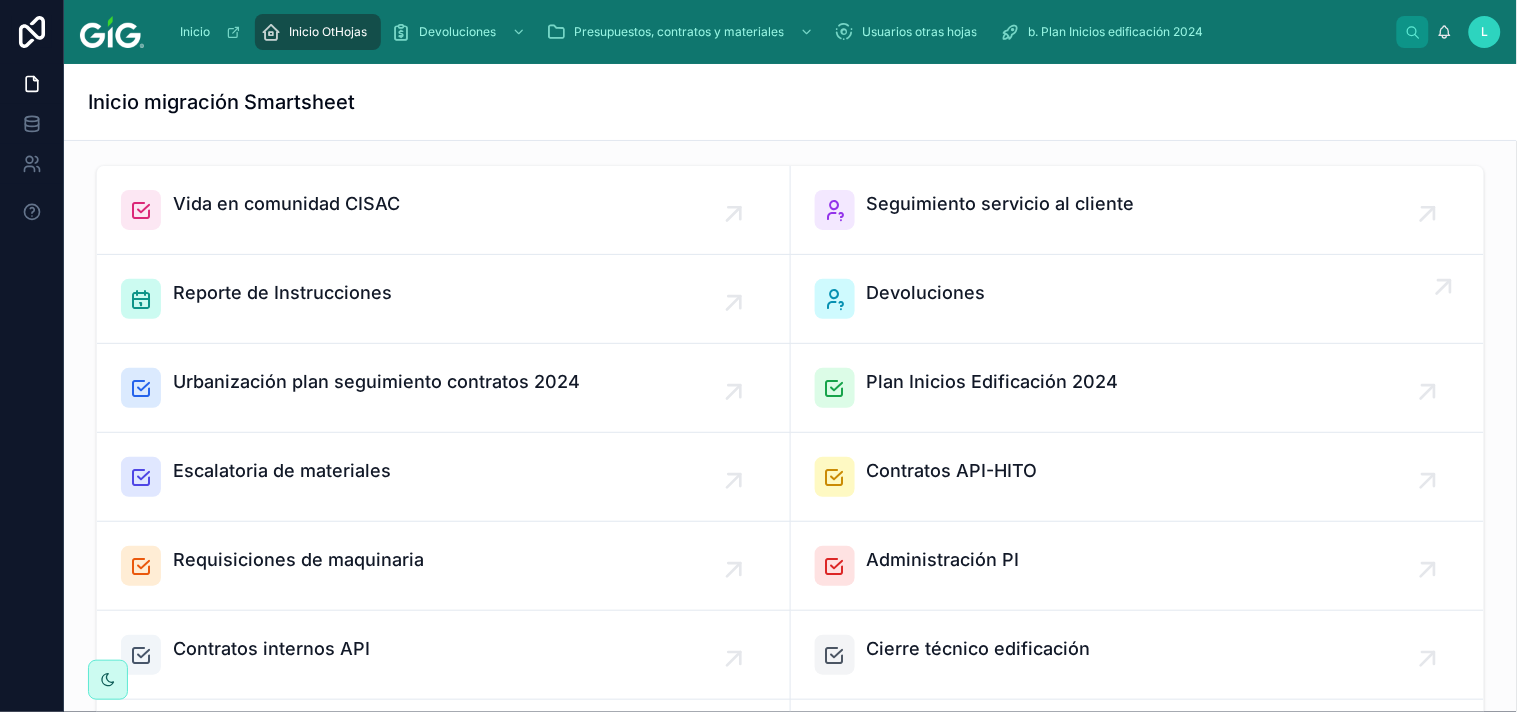 click on "Devoluciones" at bounding box center [926, 293] 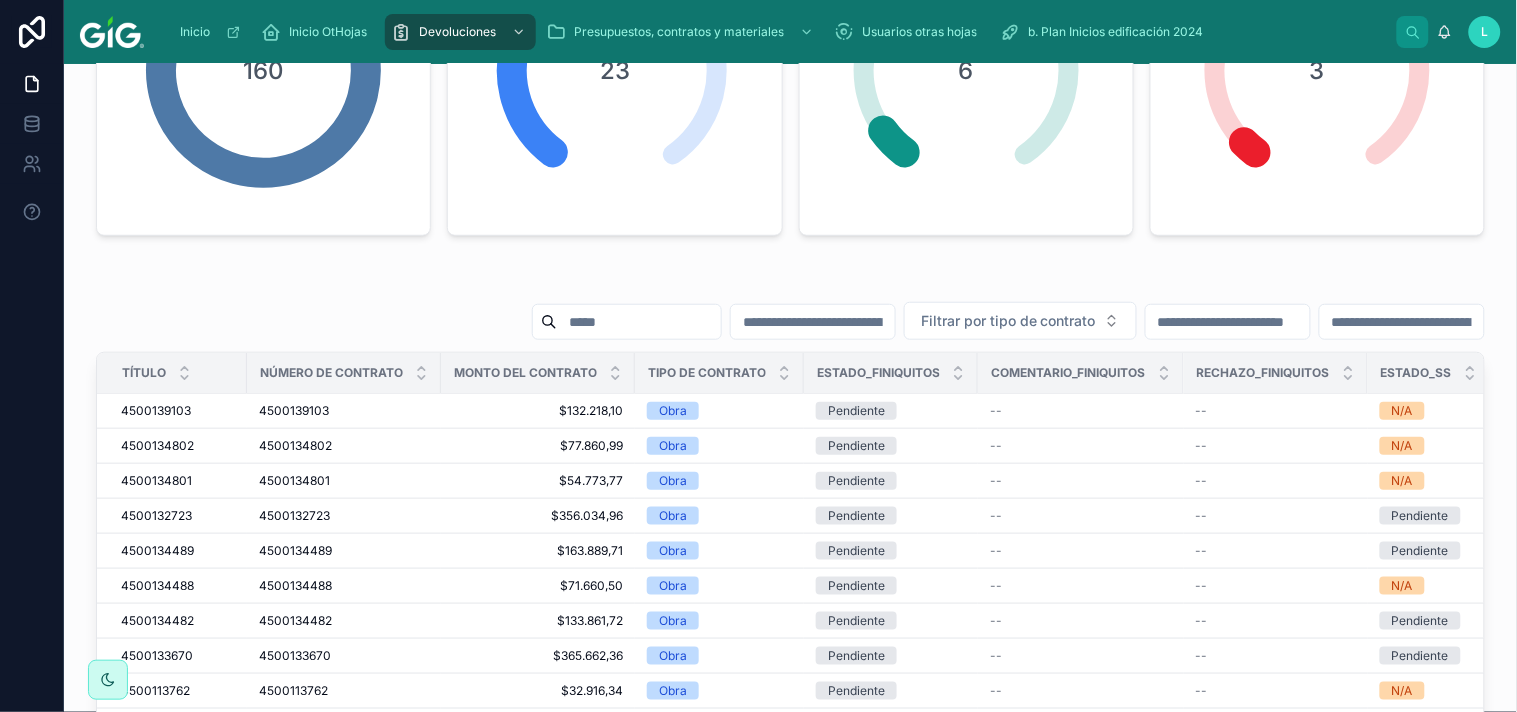 scroll, scrollTop: 0, scrollLeft: 0, axis: both 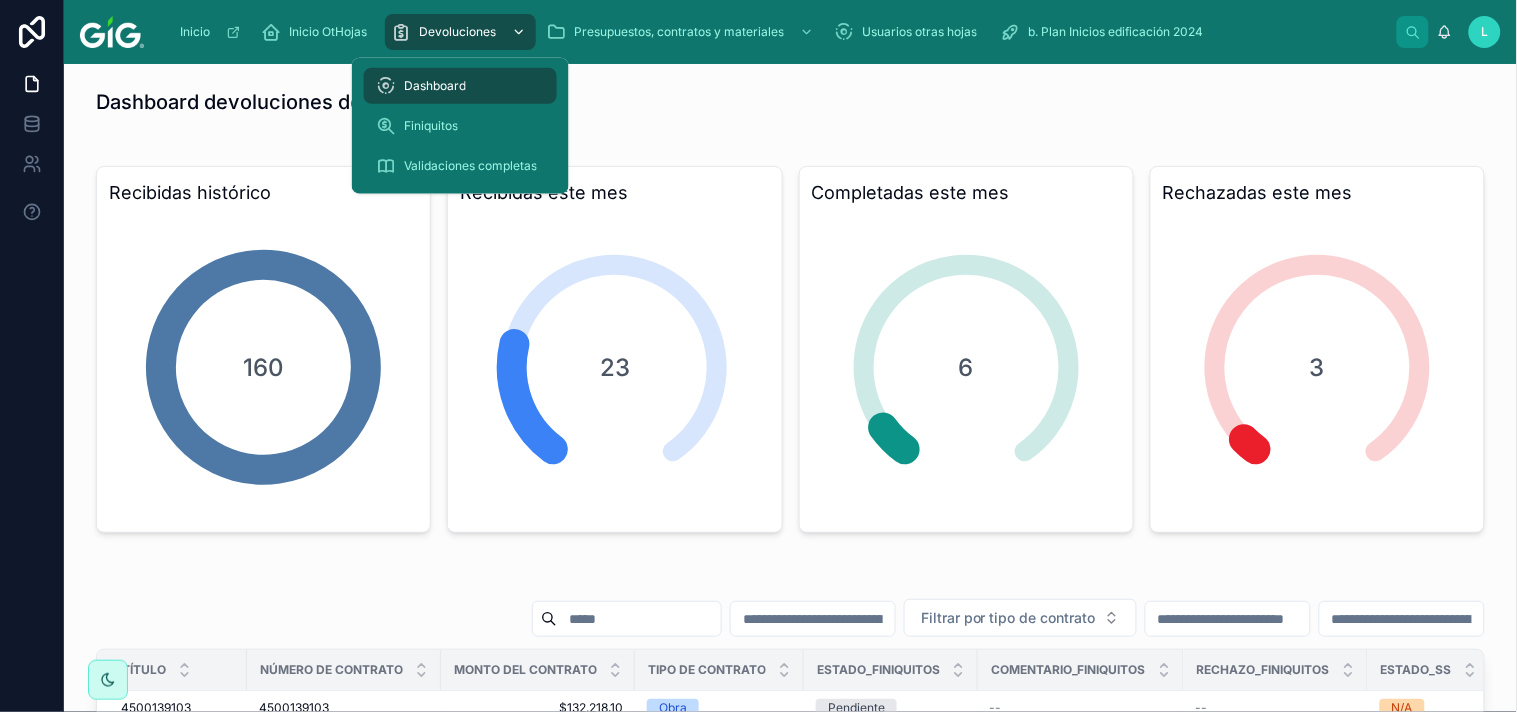 click at bounding box center [517, 32] 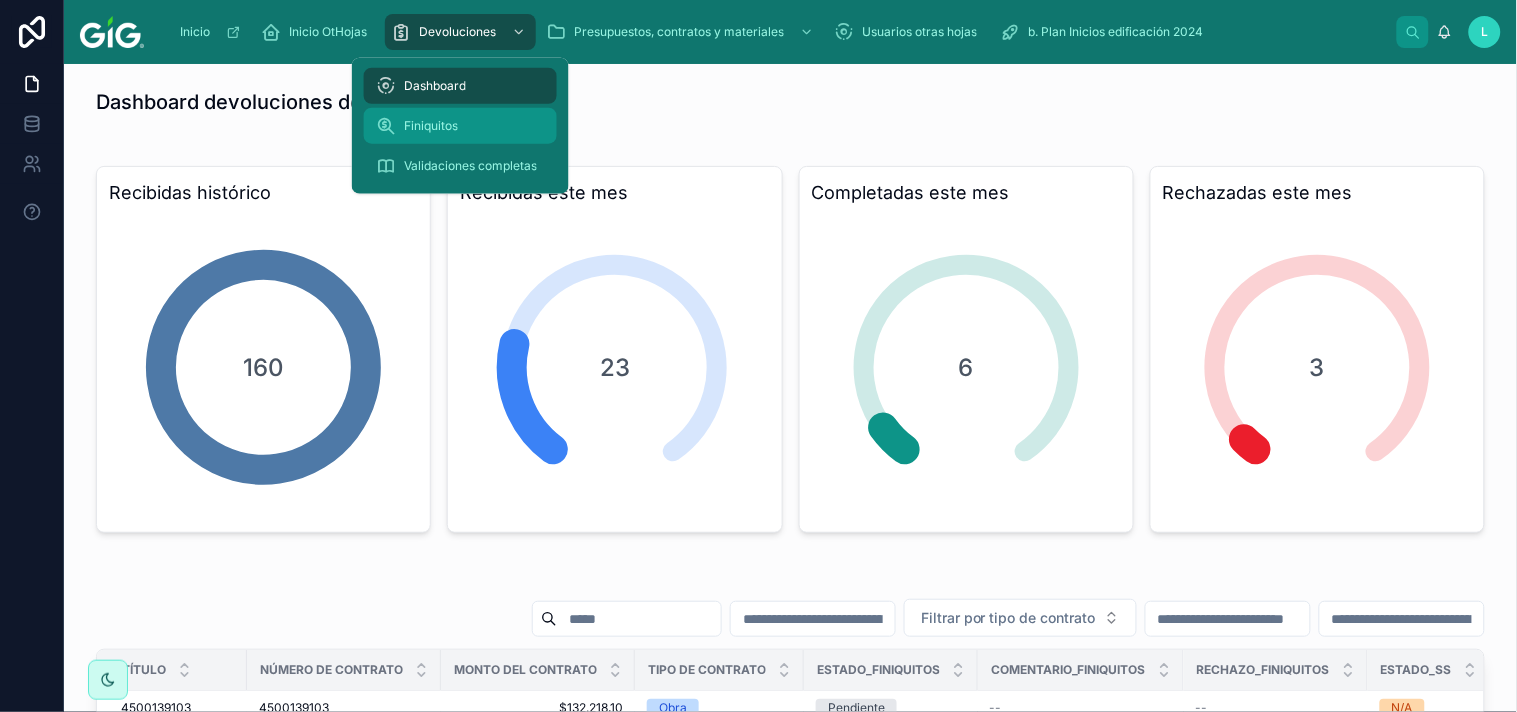 click on "Finiquitos" at bounding box center [460, 126] 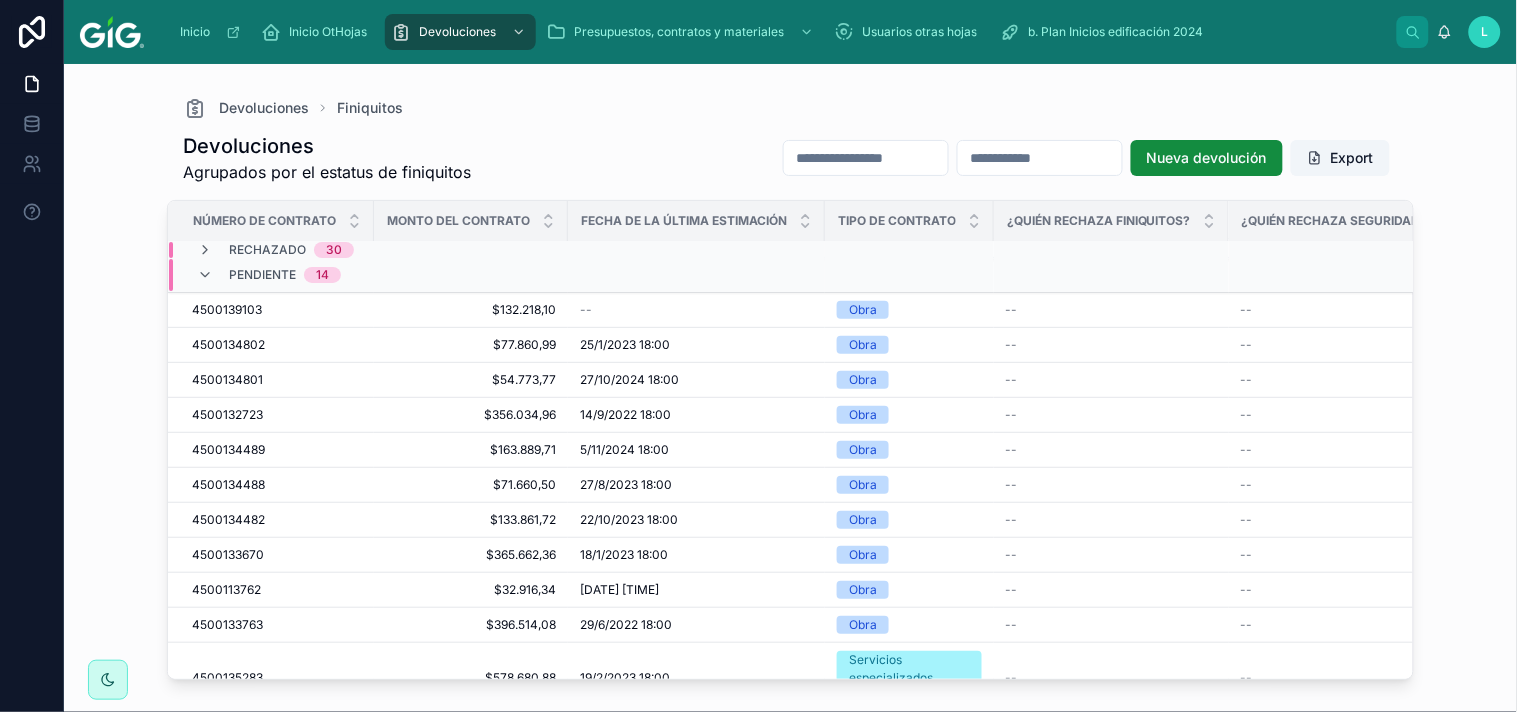 scroll, scrollTop: 0, scrollLeft: 0, axis: both 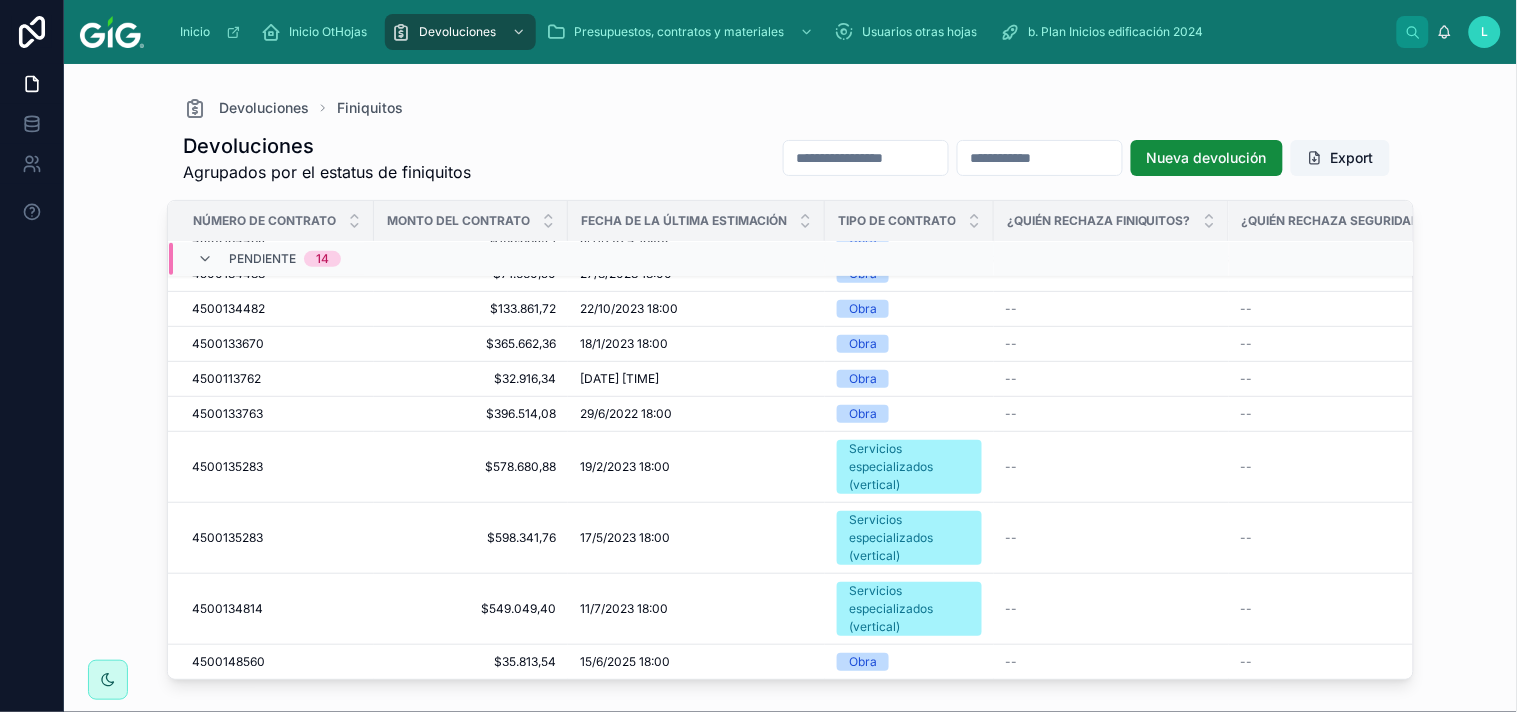 click on "Devoluciones Finiquitos Devoluciones Agrupados por el estatus de finiquitos Nueva devolución Export Número de contrato Monto del contrato Fecha de la última estimación Tipo de contrato ¿Quién rechaza Finiquitos? ¿Quién rechaza Seguridad Social? Fecha Finiquitos Fecha Seguridad Social Fecha_REPSE Rechazo_REPSE Correo electrónico Rechazado 30 Pendiente 14 4500139103 4500139103 $132.218,10 $132.218,10 -- Obra -- -- -- -- -- -- eleclean2022@gmail.com 4500134802 4500134802 $77.860,99 $77.860,99 25/1/2023 18:00 25/1/2023 18:00 Obra -- -- -- -- -- -- adosacv@hotmail.com 4500134801 4500134801 $54.773,77 $54.773,77 27/10/2024 18:00 27/10/2024 18:00 Obra -- -- -- -- -- -- adosacv@hotmail.com 4500132723 4500132723 $356.034,96 $356.034,96 14/9/2022 18:00 14/9/2022 18:00 Obra -- -- -- -- -- -- adosacv@hotmail.com 4500134489 4500134489 $163.889,71 $163.889,71 5/11/2024 18:00 5/11/2024 18:00 Obra -- -- -- -- -- -- adosacv@hotmail.com 4500134488 4500134488 $71.660,50 $71.660,50 27/8/2023 18:00 27/8/2023 18:00 Obra" at bounding box center (790, 388) 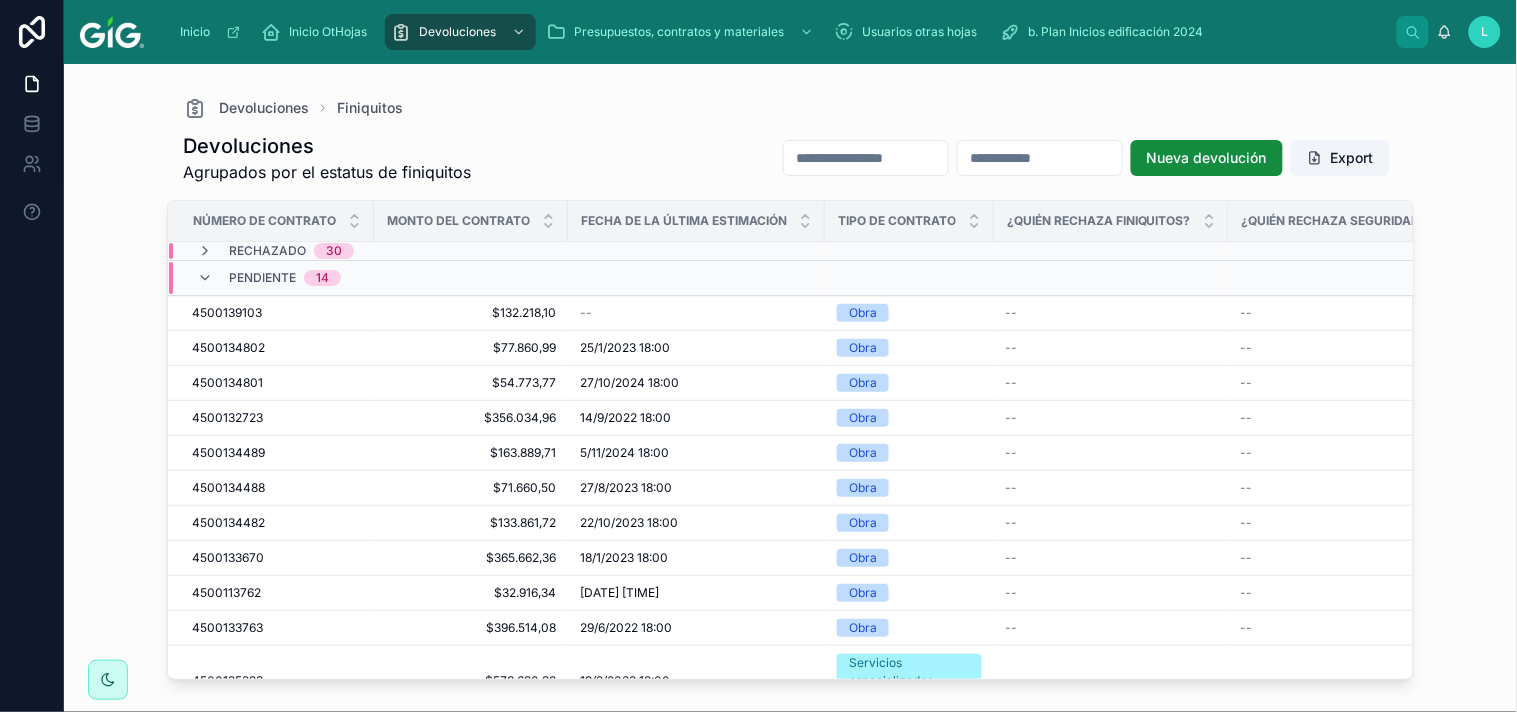 scroll, scrollTop: 232, scrollLeft: 0, axis: vertical 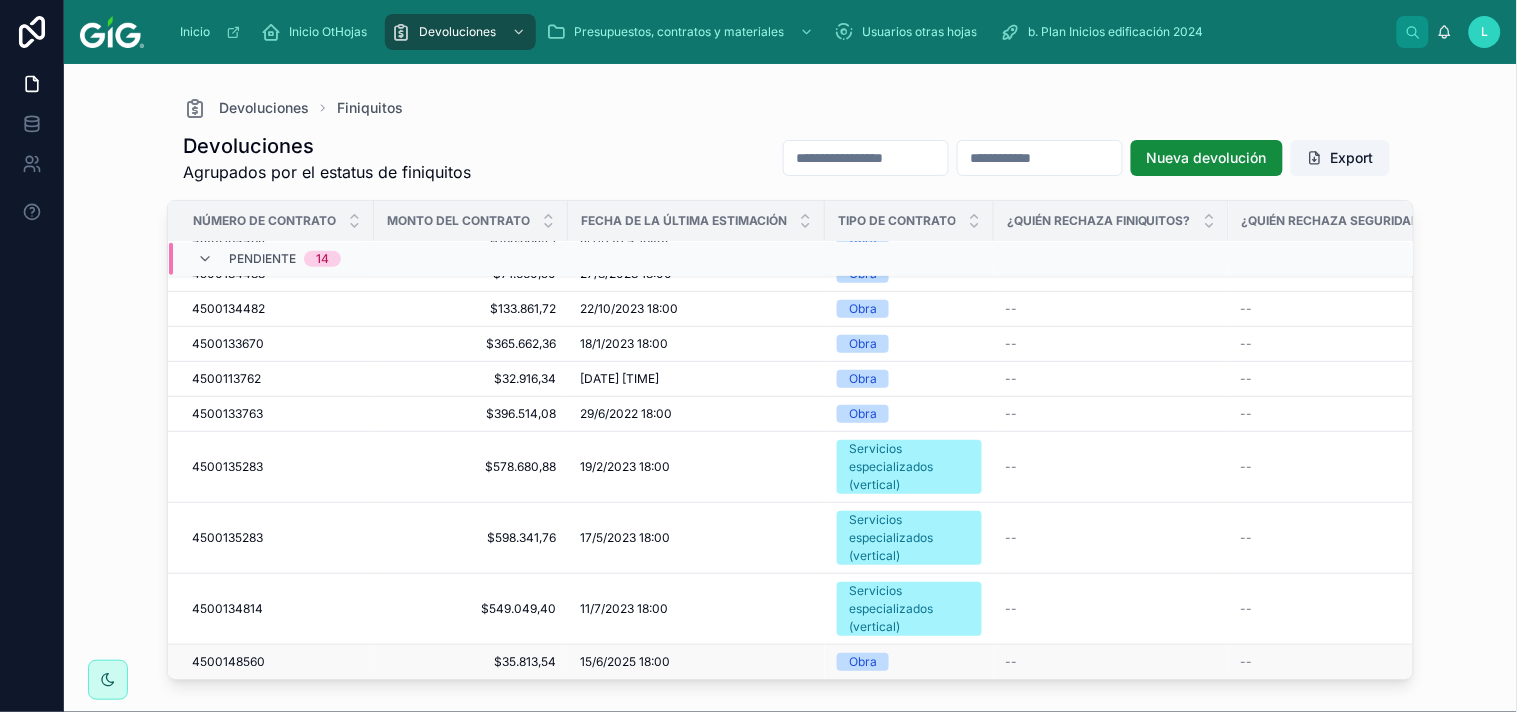 click on "4500148560" at bounding box center [228, 662] 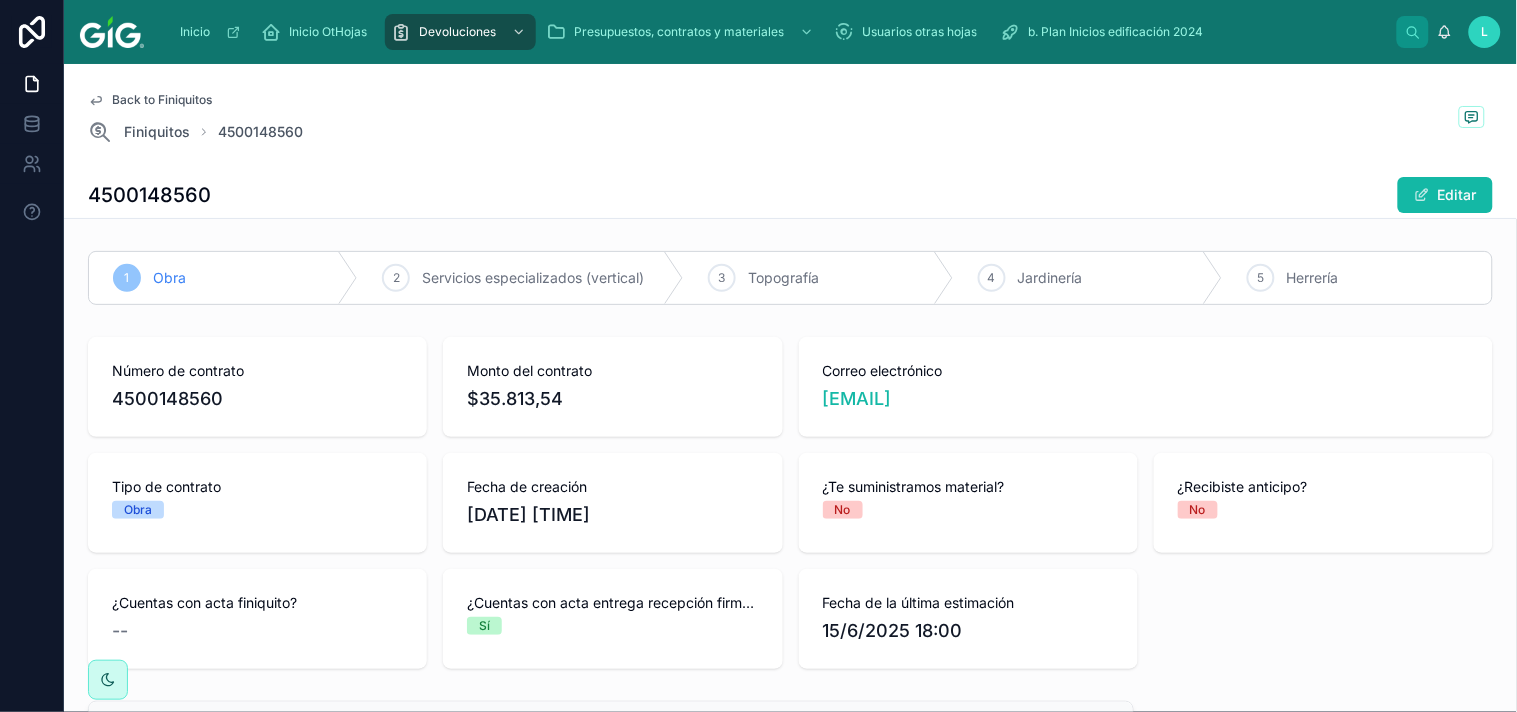 click on "4500148560" at bounding box center (149, 195) 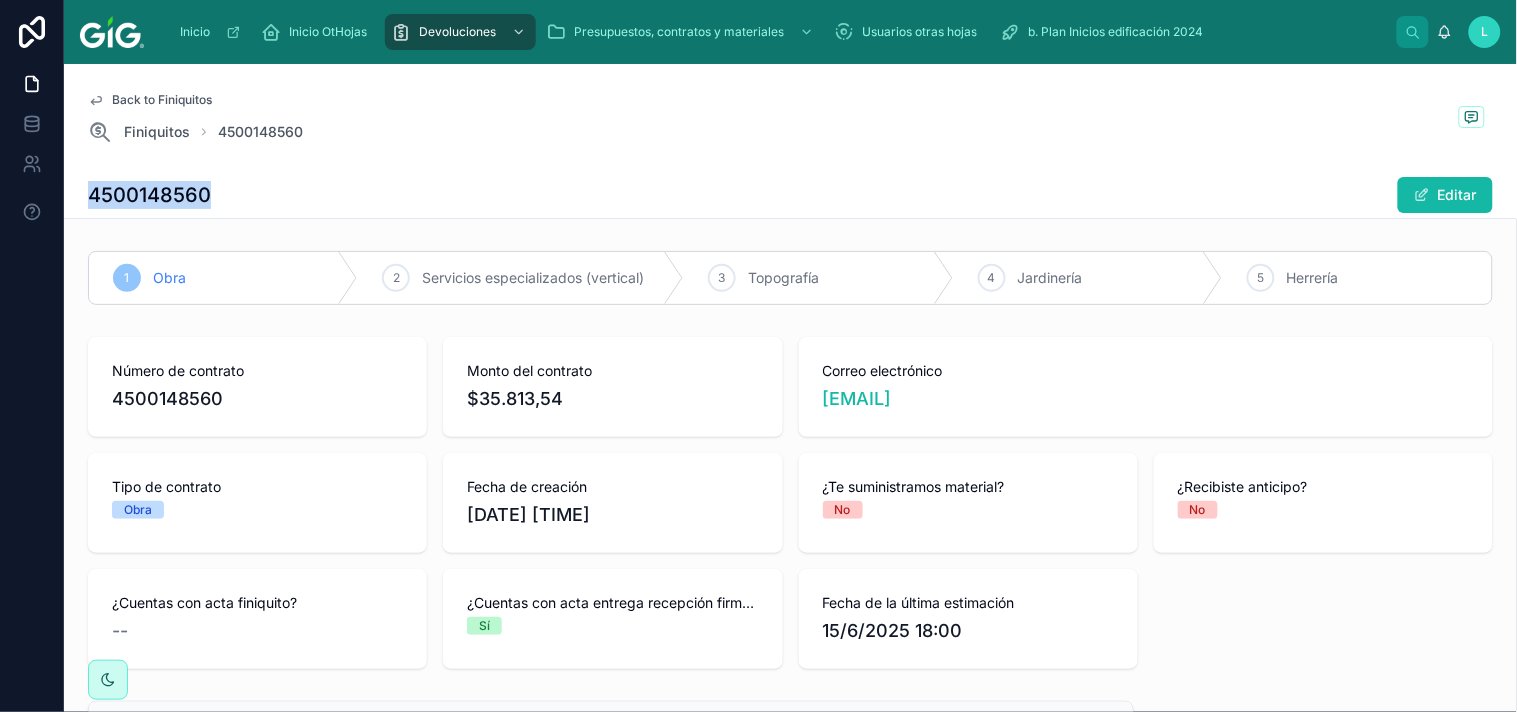 copy on "4500148560" 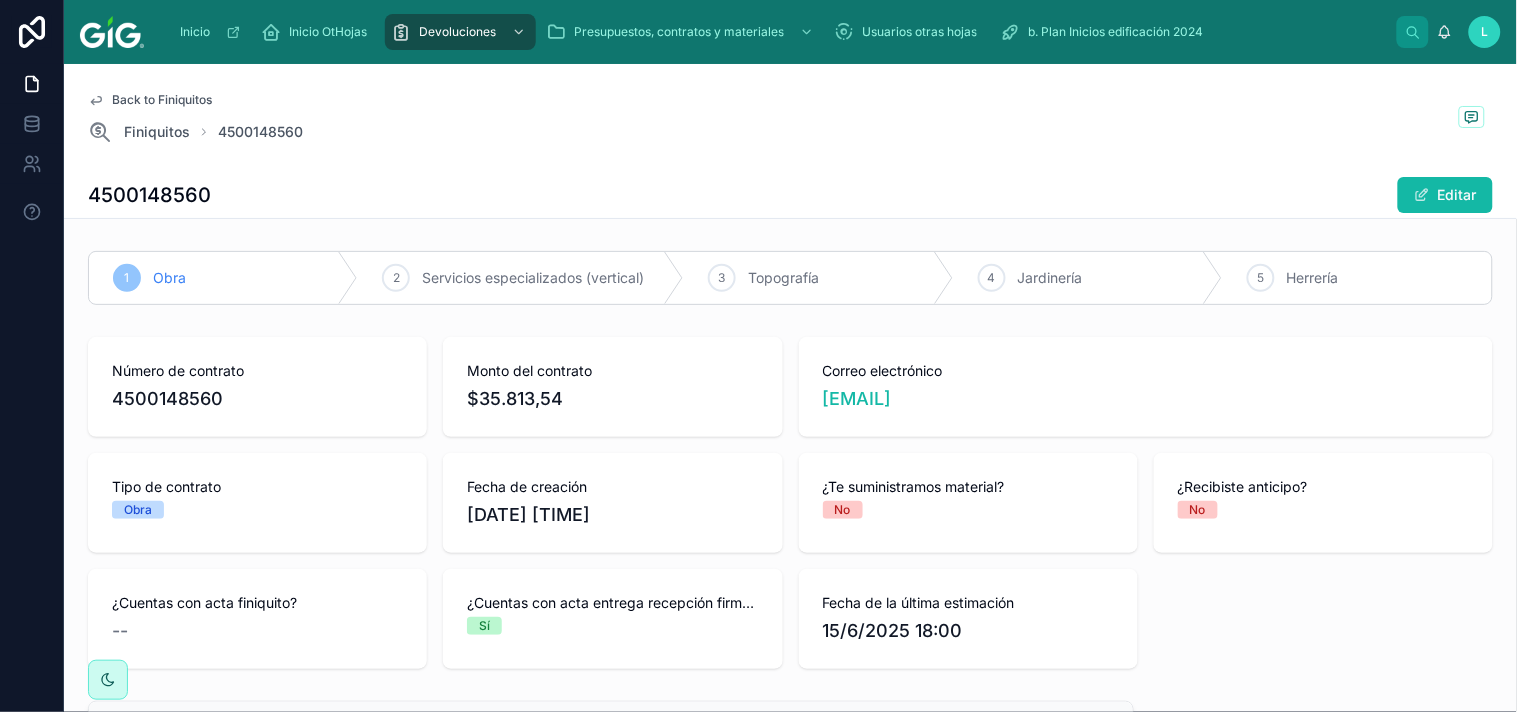 click on "Back to Finiquitos Finiquitos 4500148560" at bounding box center (790, 118) 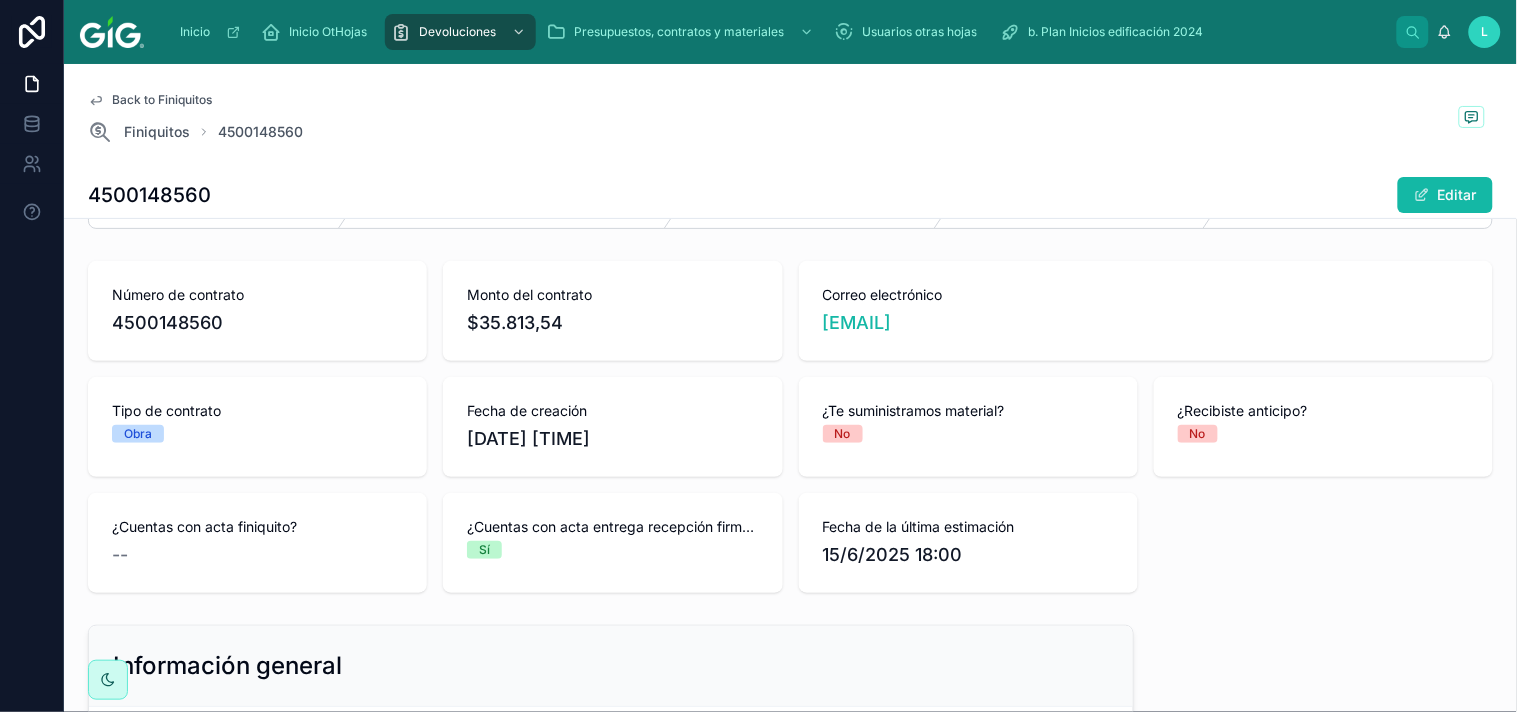 scroll, scrollTop: 82, scrollLeft: 0, axis: vertical 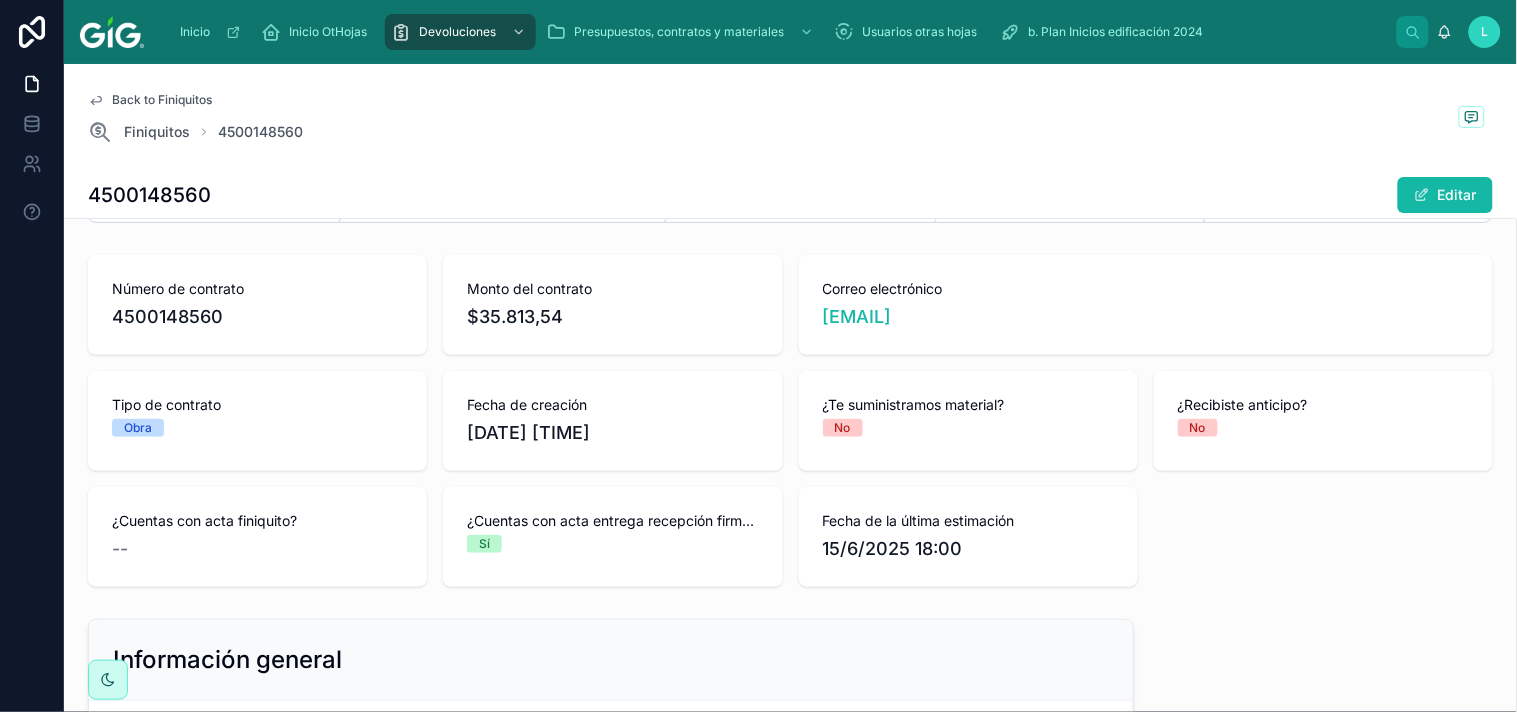 click on "1 Obra 2 Servicios especializados (vertical) 3 Topografía 4 Jardinería 5 Herrería Número de contrato 4500148560 Monto del contrato $35.813,54 Correo electrónico control@urbafix.com.mx Tipo de contrato Obra Fecha de creación 4/7/2025 11:18 ¿Te suministramos material? No ¿Recibiste anticipo? No ¿Cuentas con acta finiquito? -- ¿Cuentas con acta entrega recepción firmada? Sí Fecha de la última estimación 15/6/2025 18:00 Información general Correo electrónico control@urbafix.com.mx ¿Te suministramos material? No ¿Recibiste anticipo? No ¿Cuentas con acta finiquito? -- Folio del acta de finiquito -- Fecha de la última estimación 15/6/2025 18:00 ¿Cuentas con acta entrega recepción firmada? Sí Registro duplicado -- Estatus aprobaciones (solo lectura) Estado Finiquitos Pendiente Comentario Finiquitos -- Fecha Finiquitos -- Estado REPSE -- Comentario REPSE -- Fecha REPSE -- Revisión finiquitos Comentario Finiquitos --" at bounding box center (790, 814) 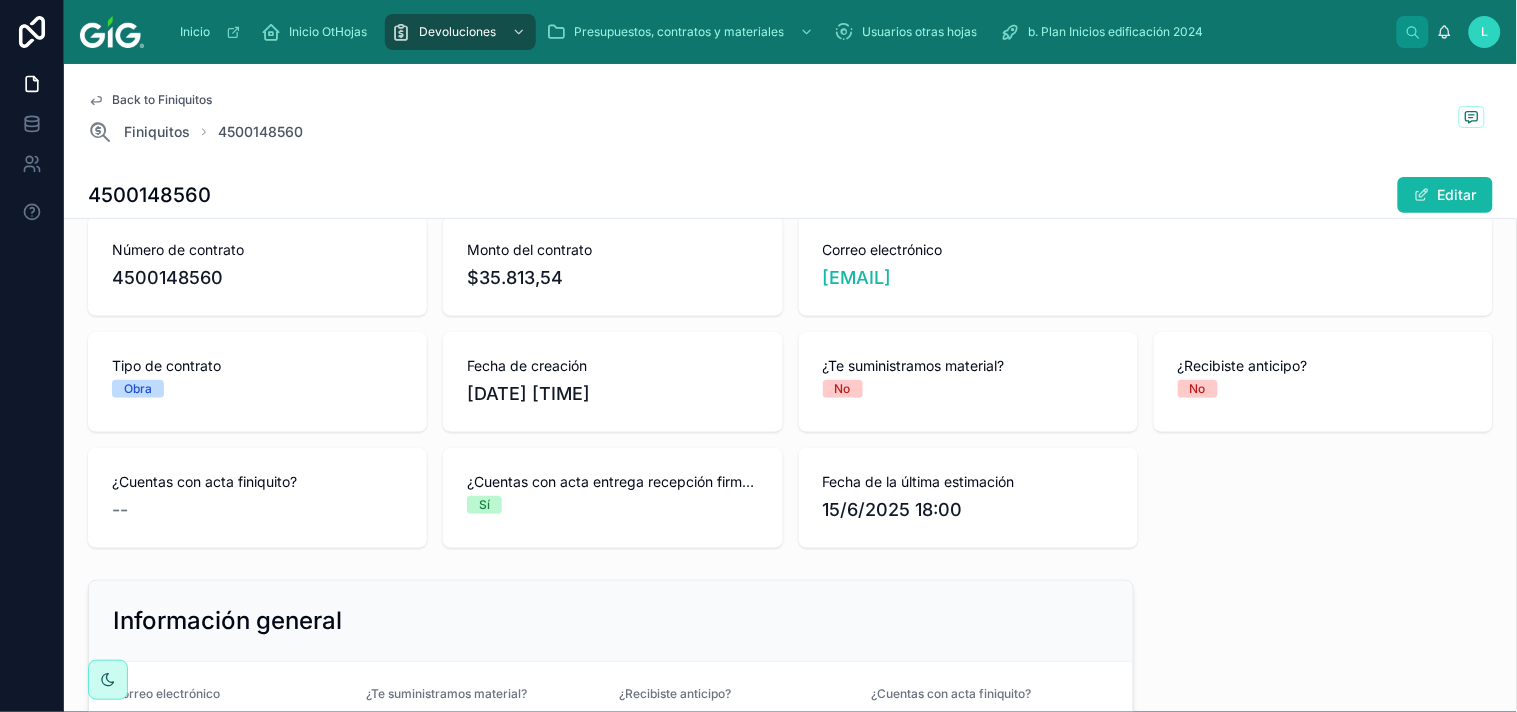 scroll, scrollTop: 117, scrollLeft: 0, axis: vertical 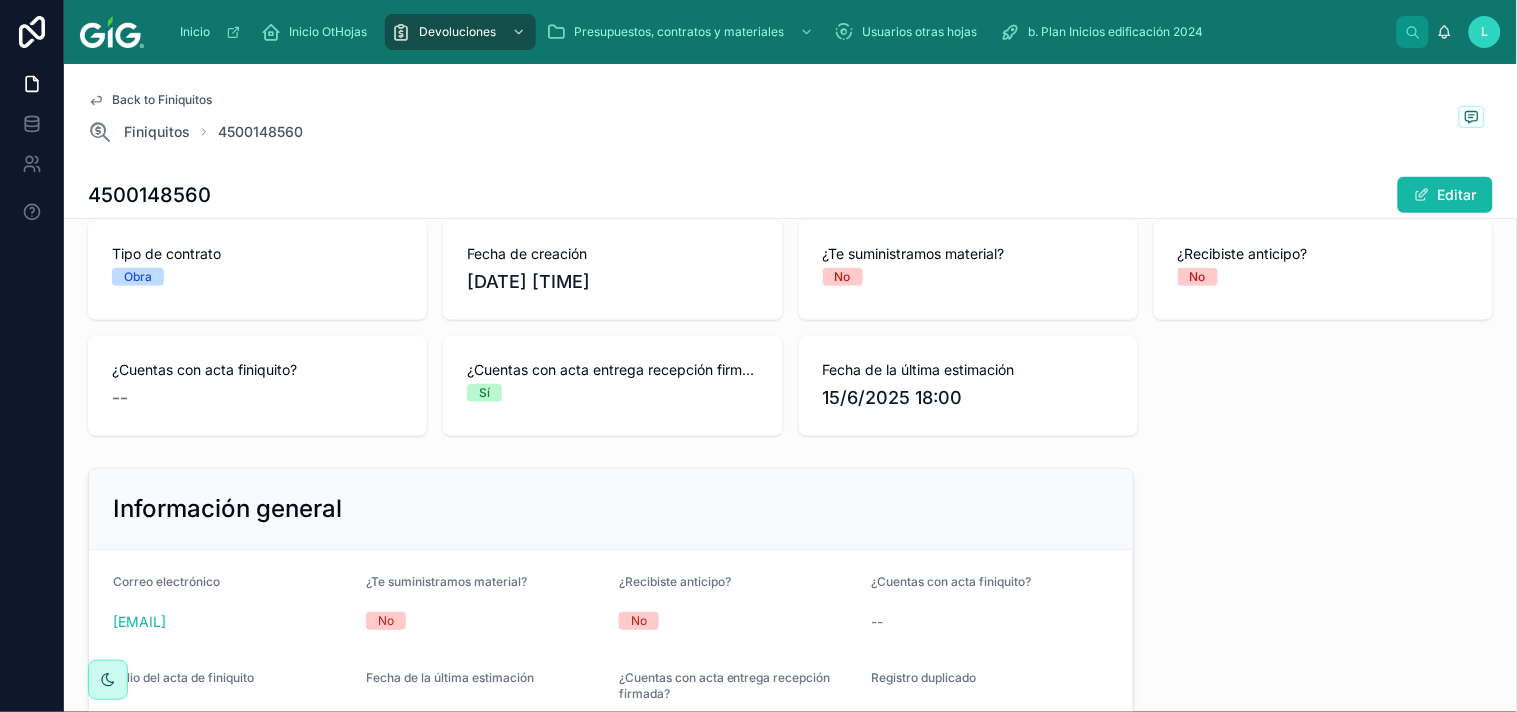 click on "Número de contrato 4500148560 Monto del contrato $35.813,54 Correo electrónico control@urbafix.com.mx Tipo de contrato Obra Fecha de creación 4/7/2025 11:18 ¿Te suministramos material? No ¿Recibiste anticipo? No ¿Cuentas con acta finiquito? -- ¿Cuentas con acta entrega recepción firmada? Sí Fecha de la última estimación 15/6/2025 18:00" at bounding box center (790, 270) 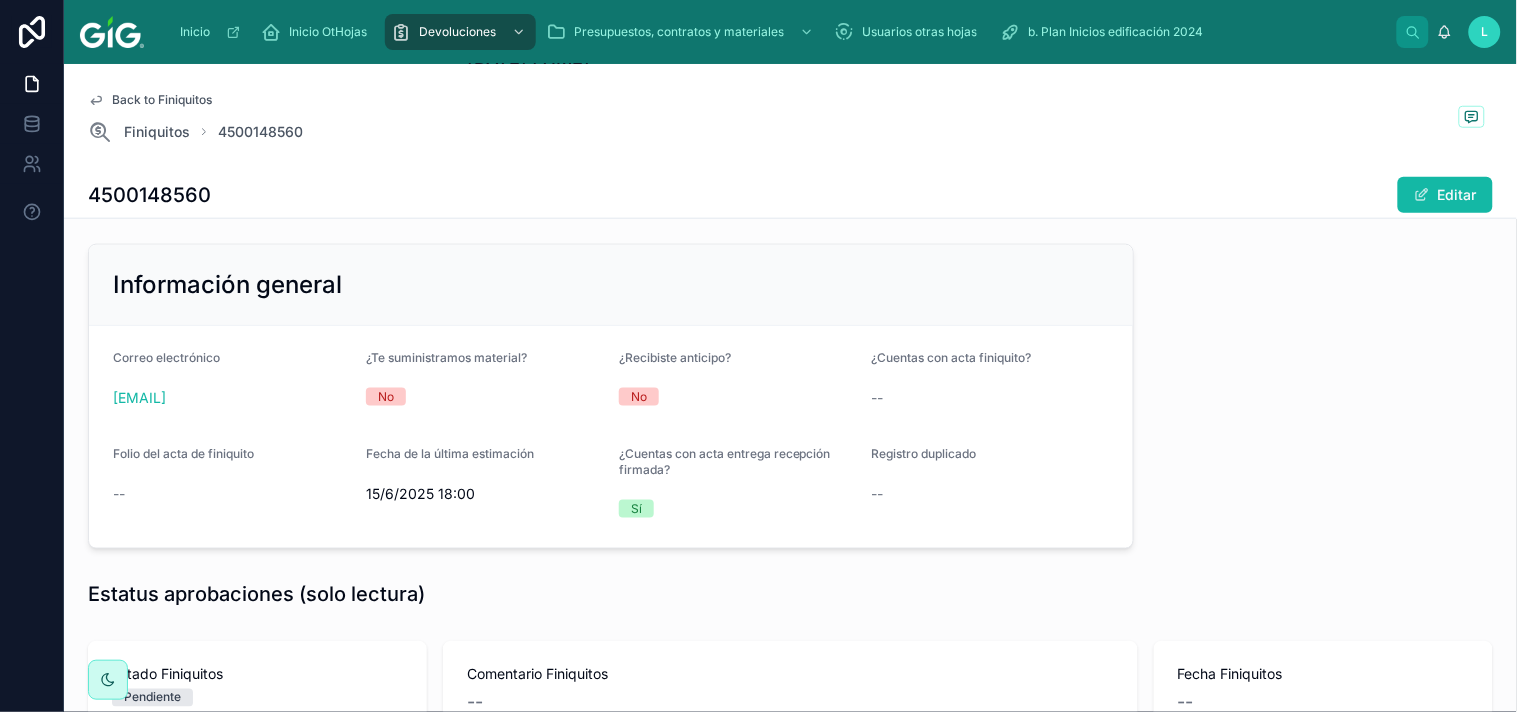 scroll, scrollTop: 537, scrollLeft: 0, axis: vertical 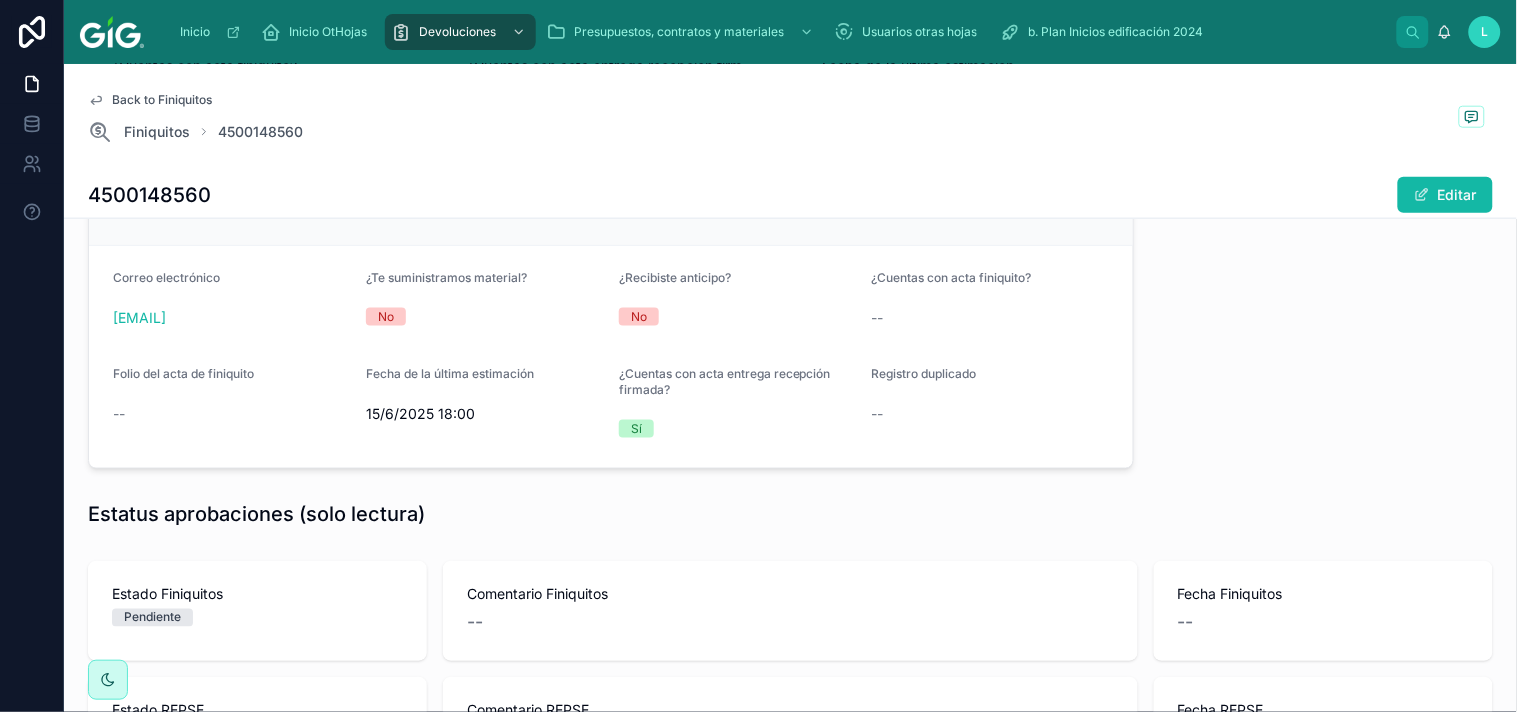 click on "Estatus aprobaciones (solo lectura)" at bounding box center [790, 515] 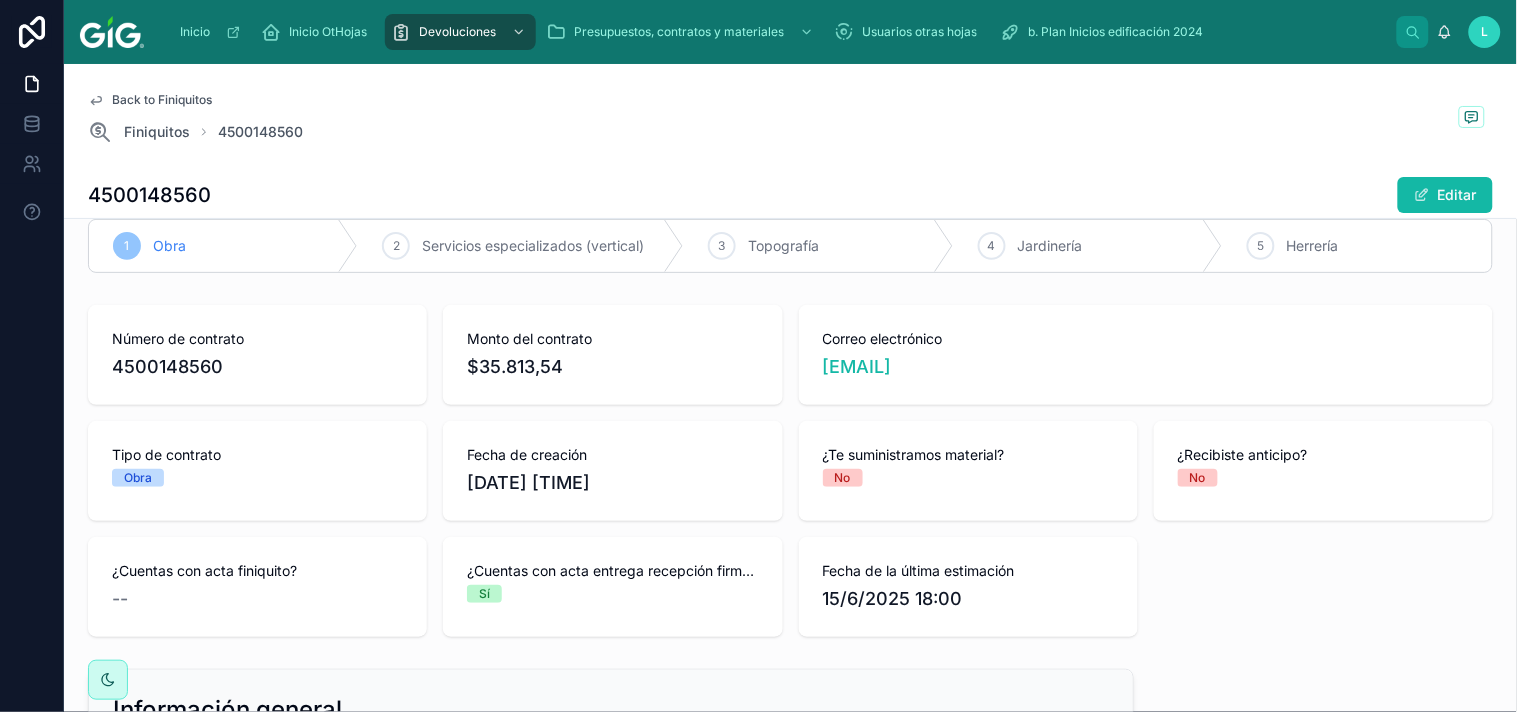 scroll, scrollTop: 14, scrollLeft: 0, axis: vertical 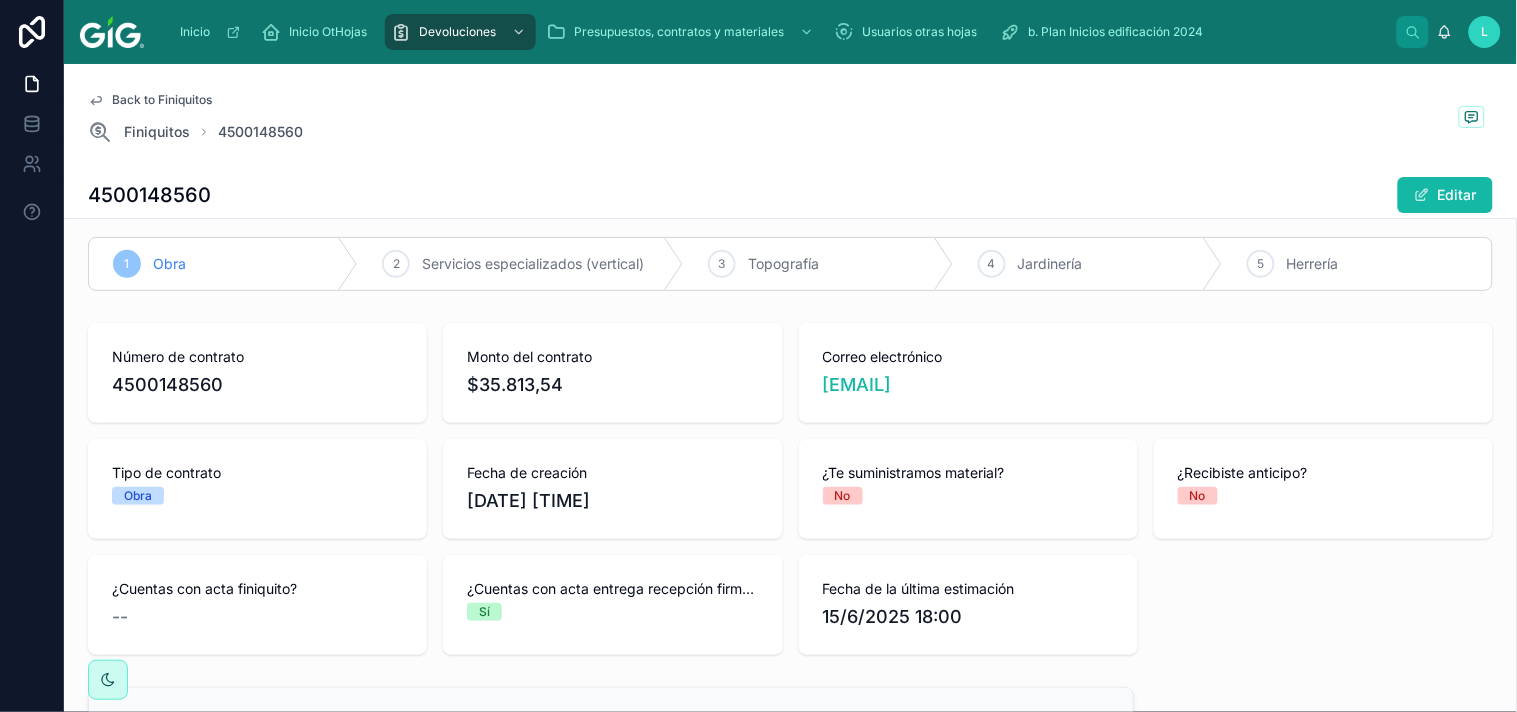 drag, startPoint x: 465, startPoint y: 500, endPoint x: 711, endPoint y: 470, distance: 247.82251 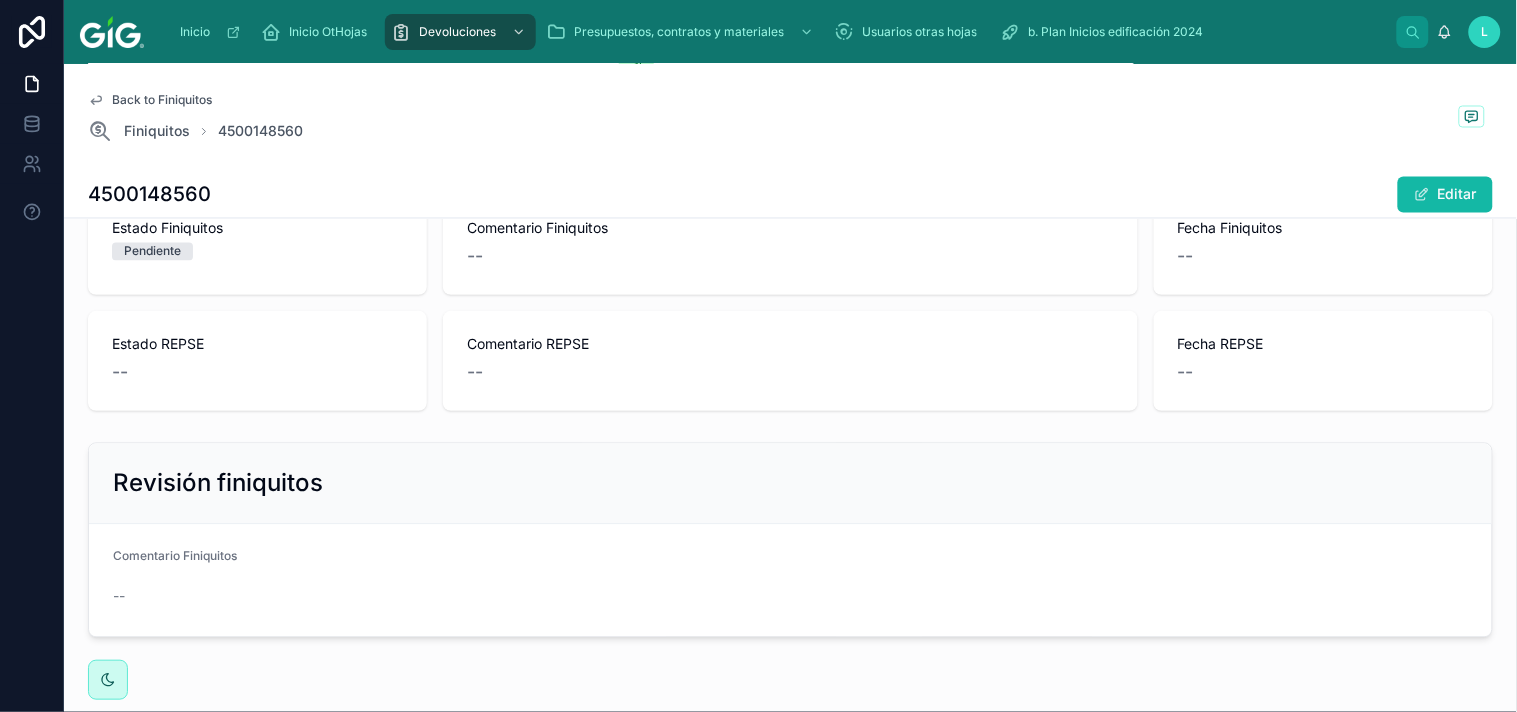 scroll, scrollTop: 965, scrollLeft: 0, axis: vertical 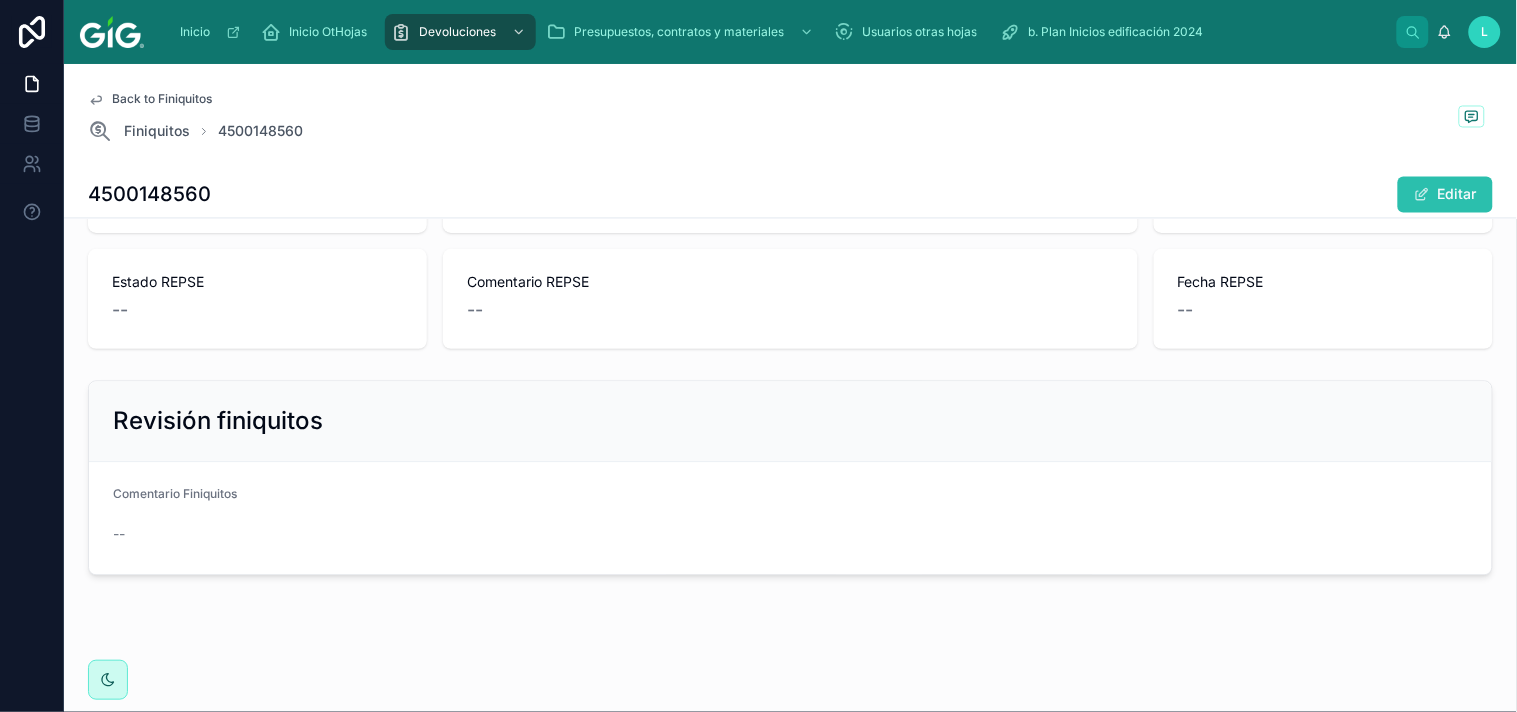 click on "Editar" at bounding box center [1445, 195] 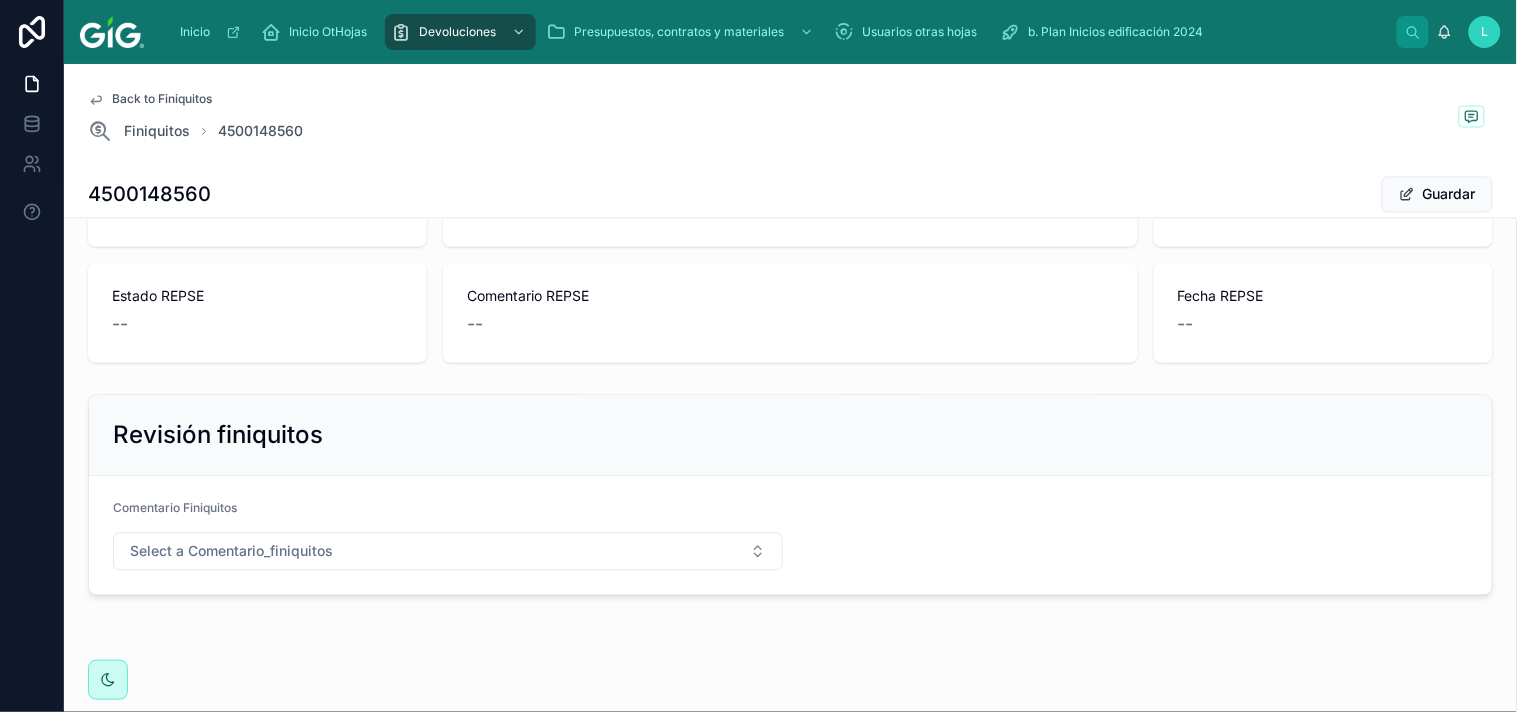 scroll, scrollTop: 980, scrollLeft: 0, axis: vertical 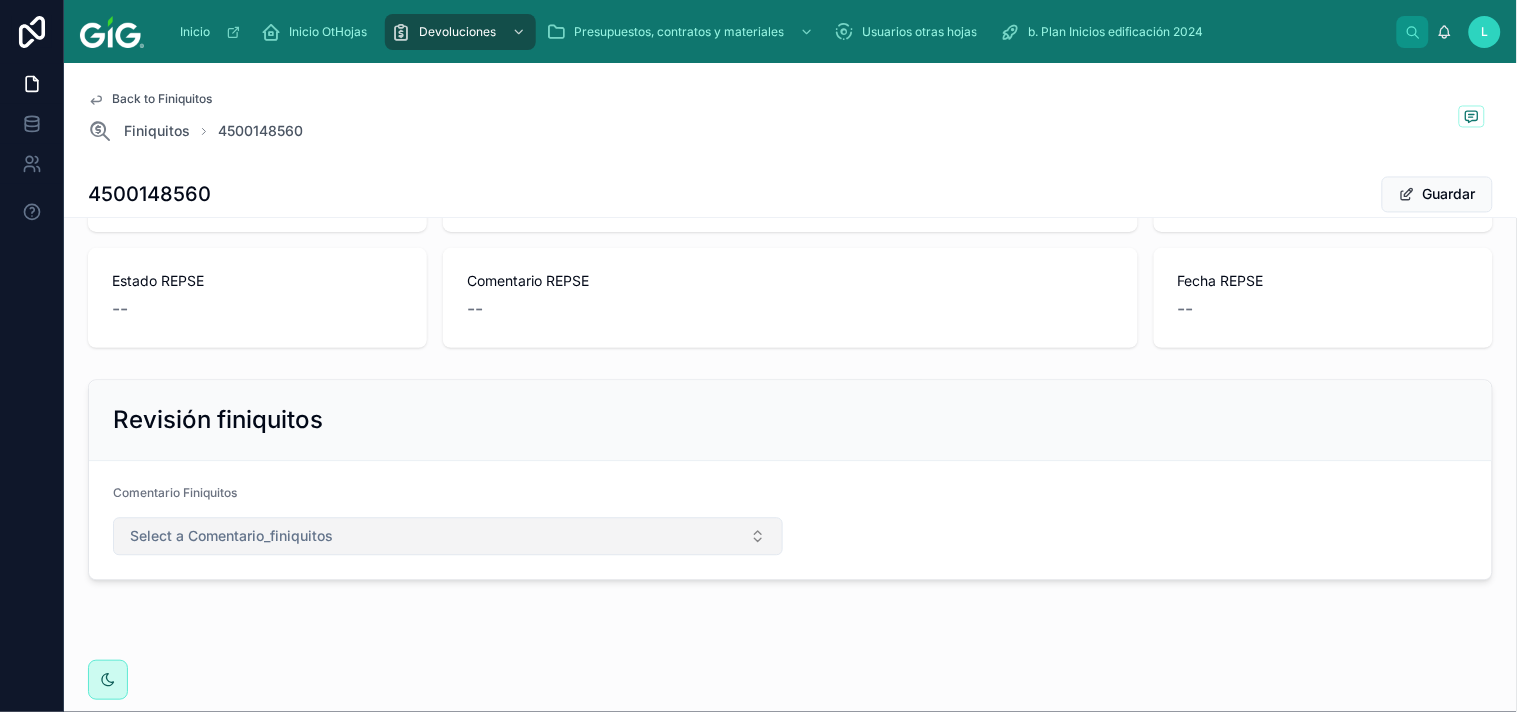 click on "Select a Comentario_finiquitos" at bounding box center [448, 537] 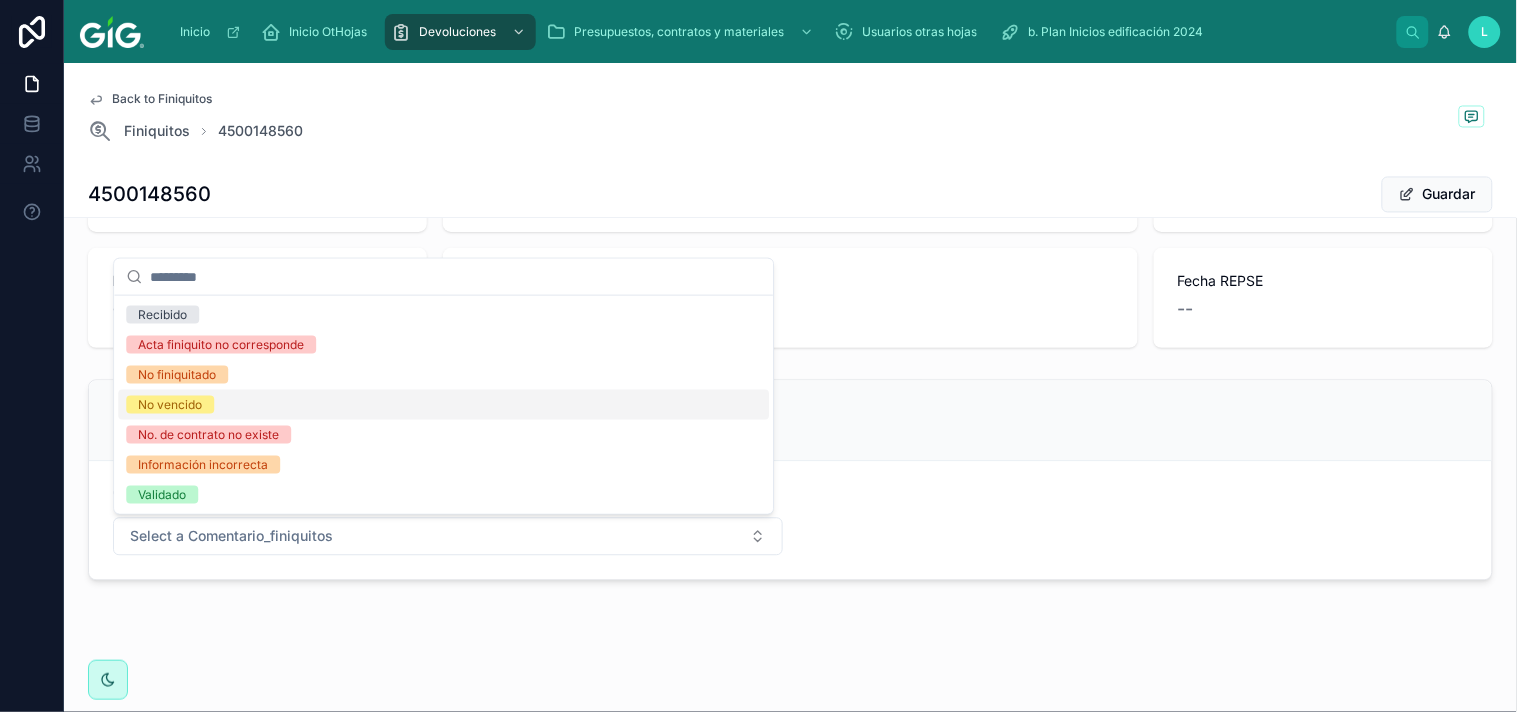 click on "No vencido" at bounding box center [170, 405] 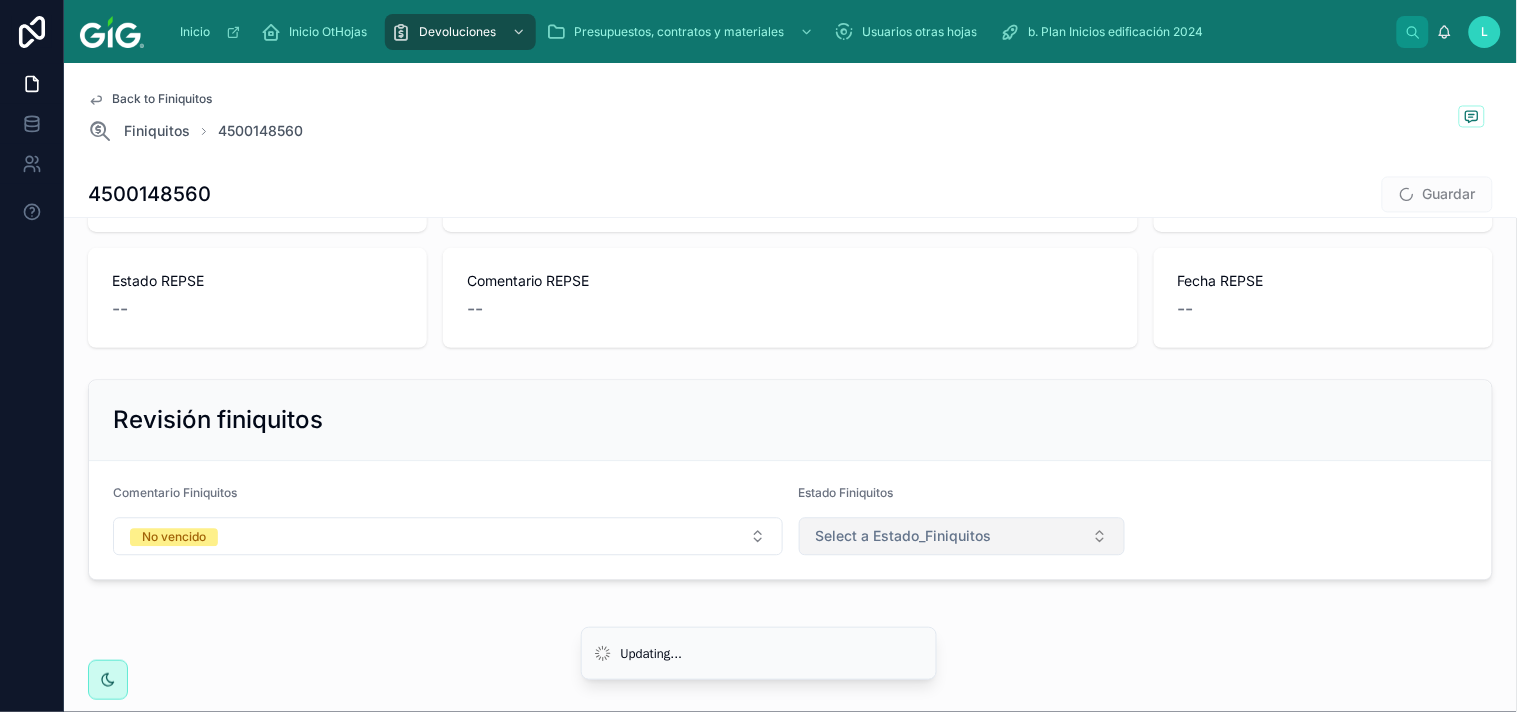 click on "Select a Estado_Finiquitos" at bounding box center [962, 537] 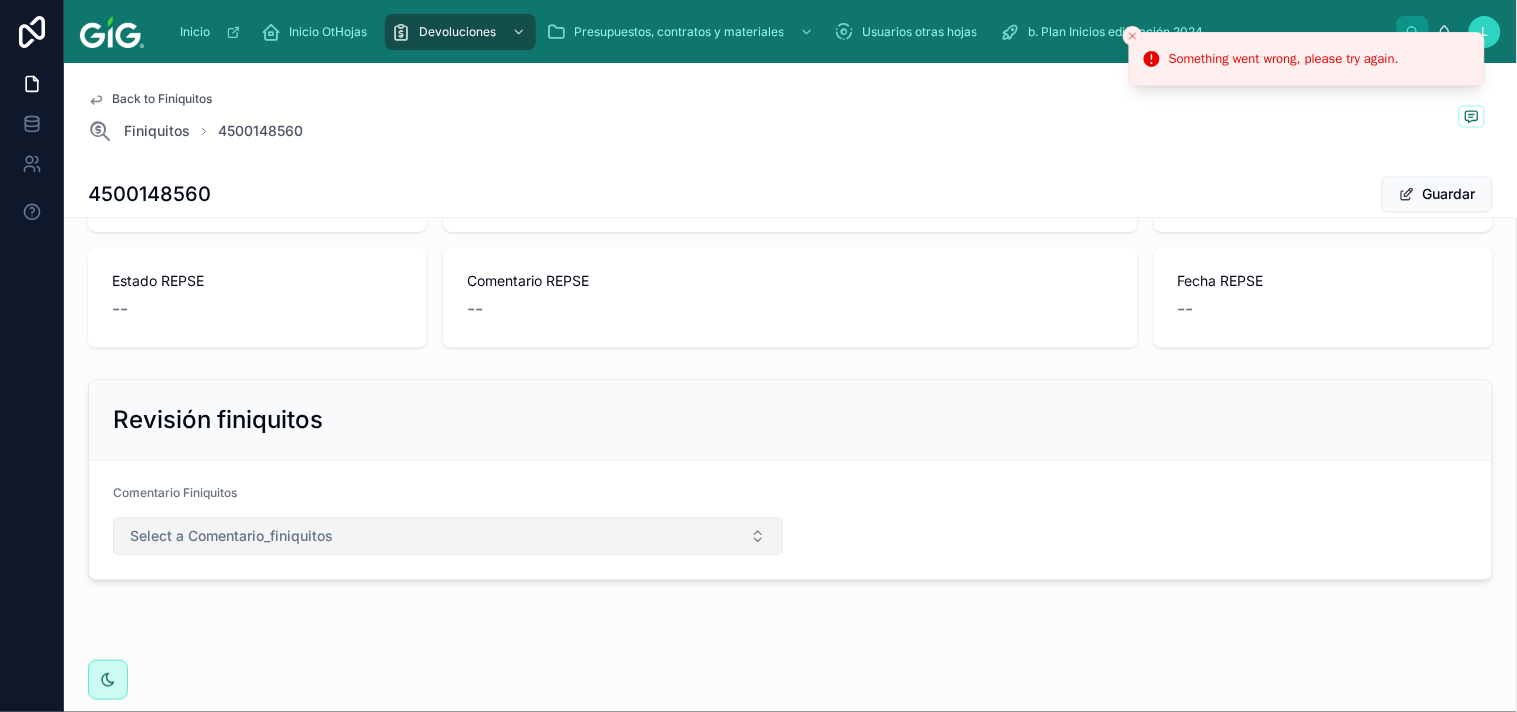 click on "Select a Comentario_finiquitos" at bounding box center (448, 537) 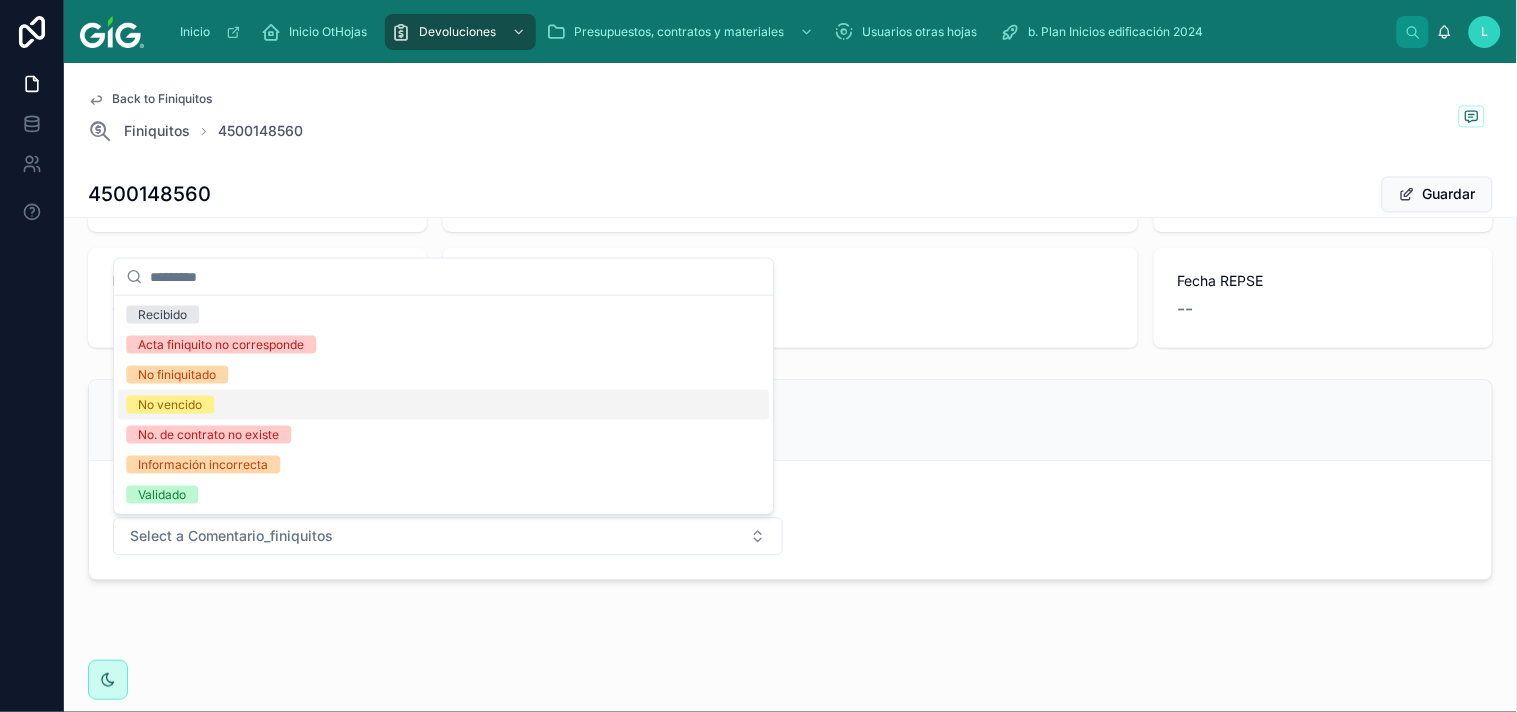 click on "No vencido" at bounding box center [170, 405] 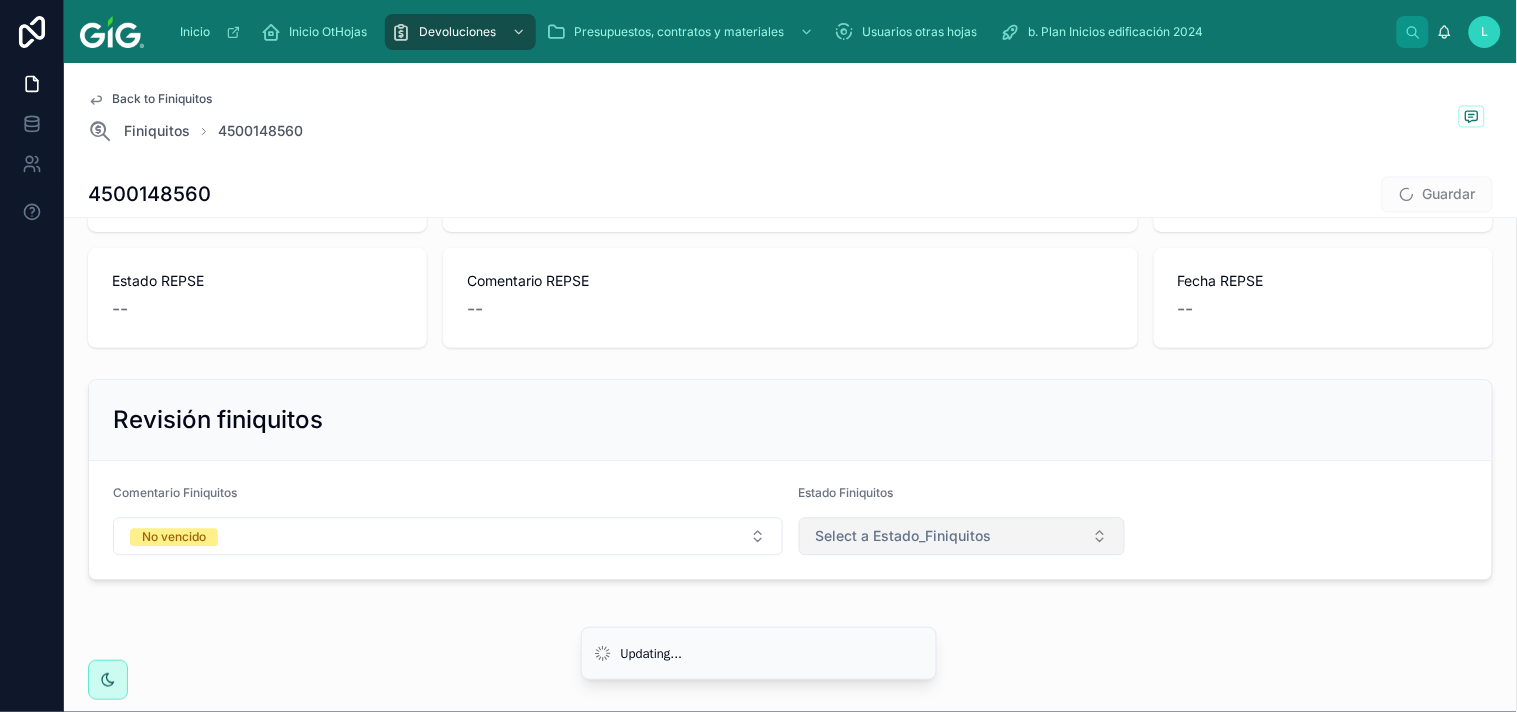 click on "Select a Estado_Finiquitos" at bounding box center (962, 537) 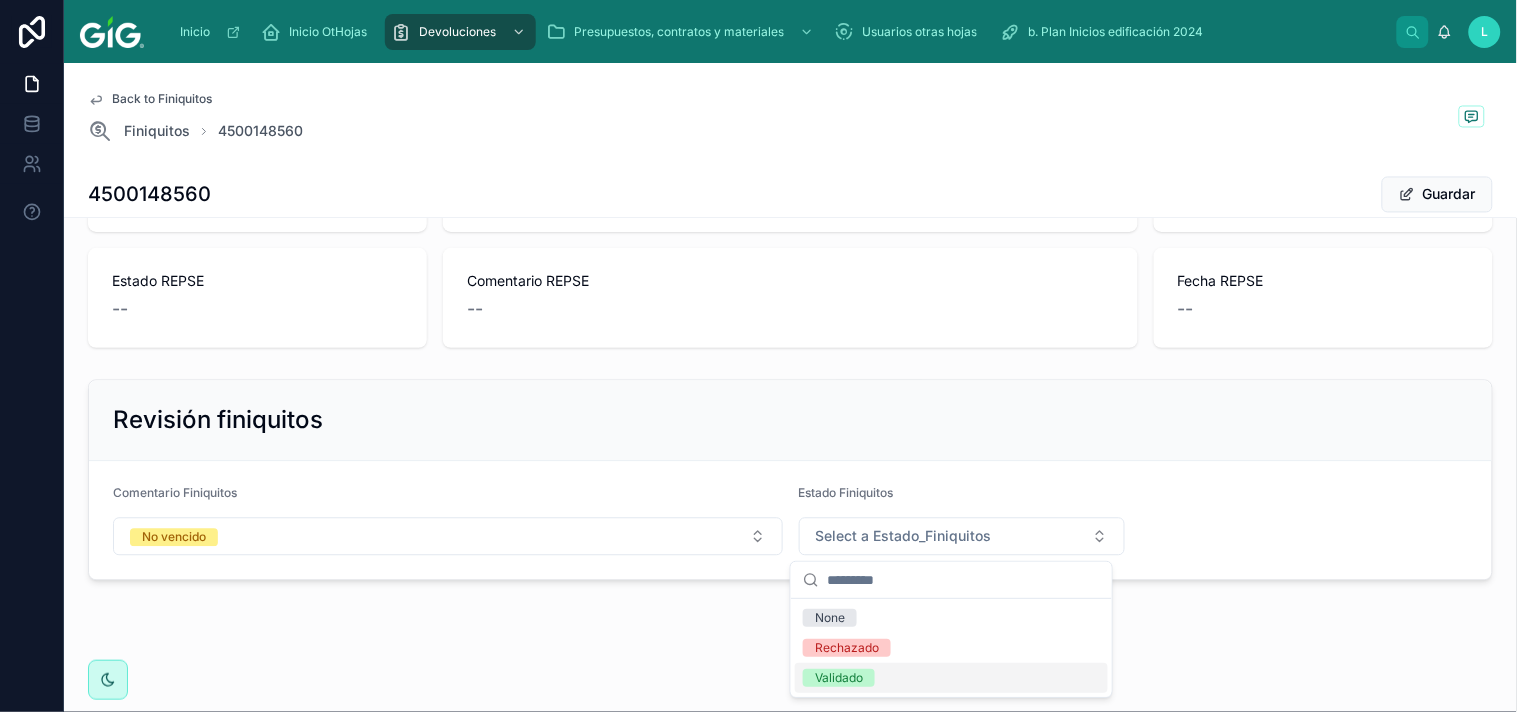click on "Validado" at bounding box center (839, 678) 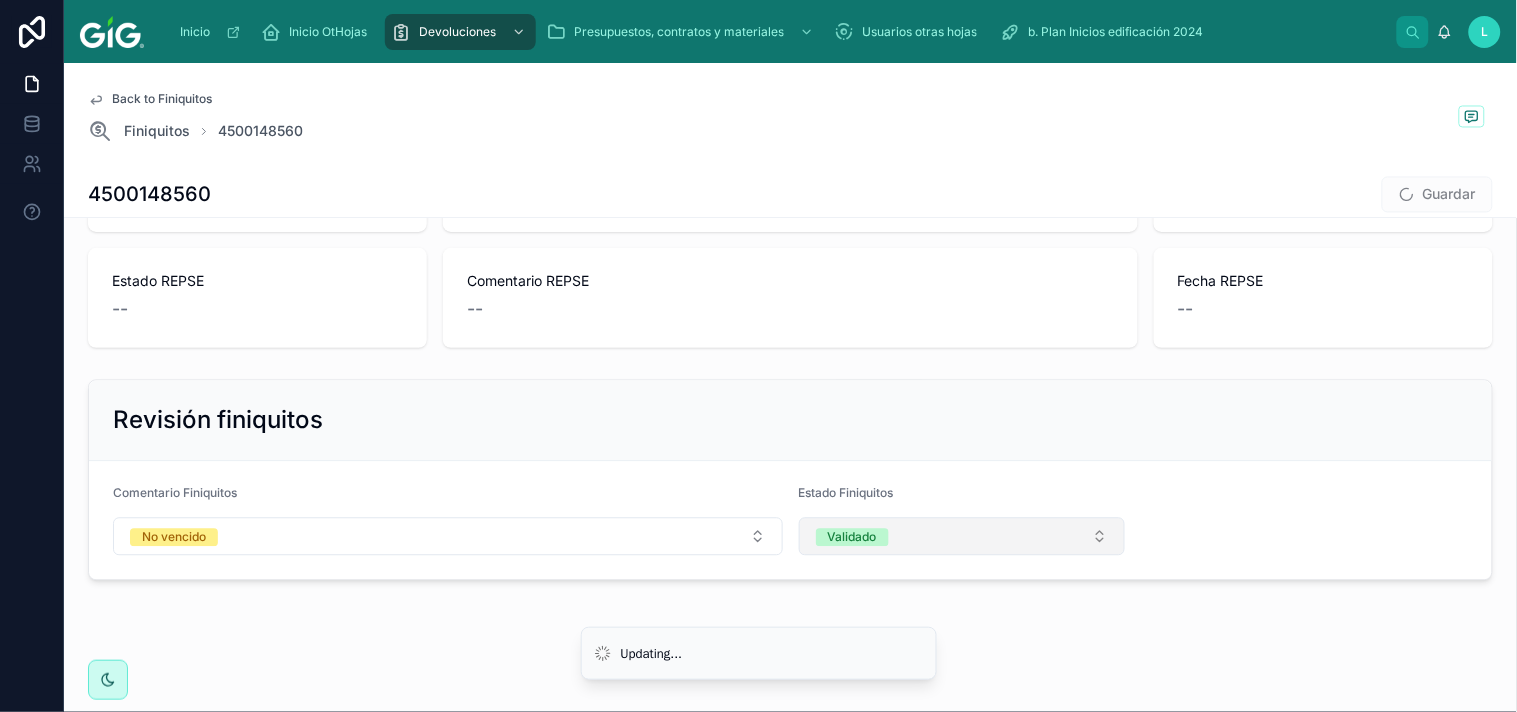 click on "Validado" at bounding box center [962, 537] 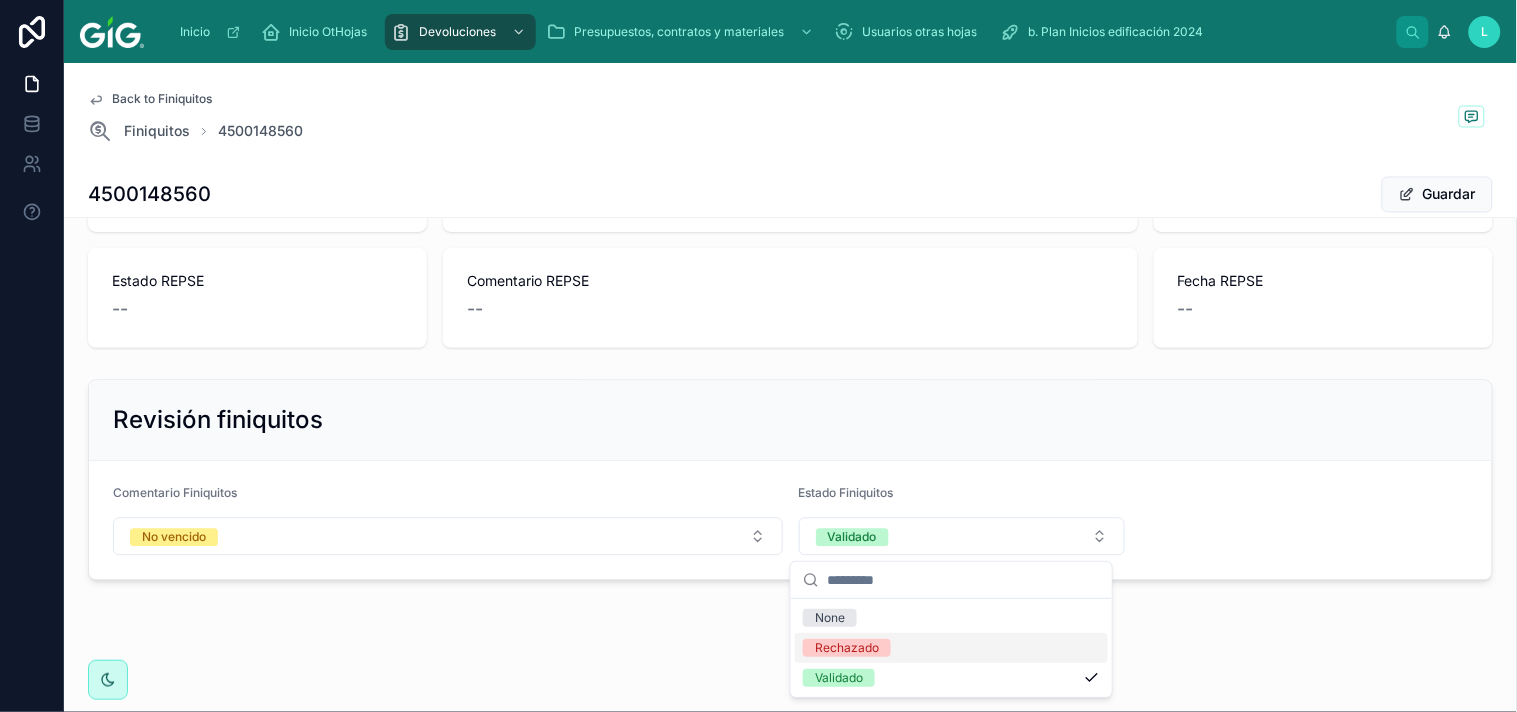 click on "Rechazado" at bounding box center [951, 648] 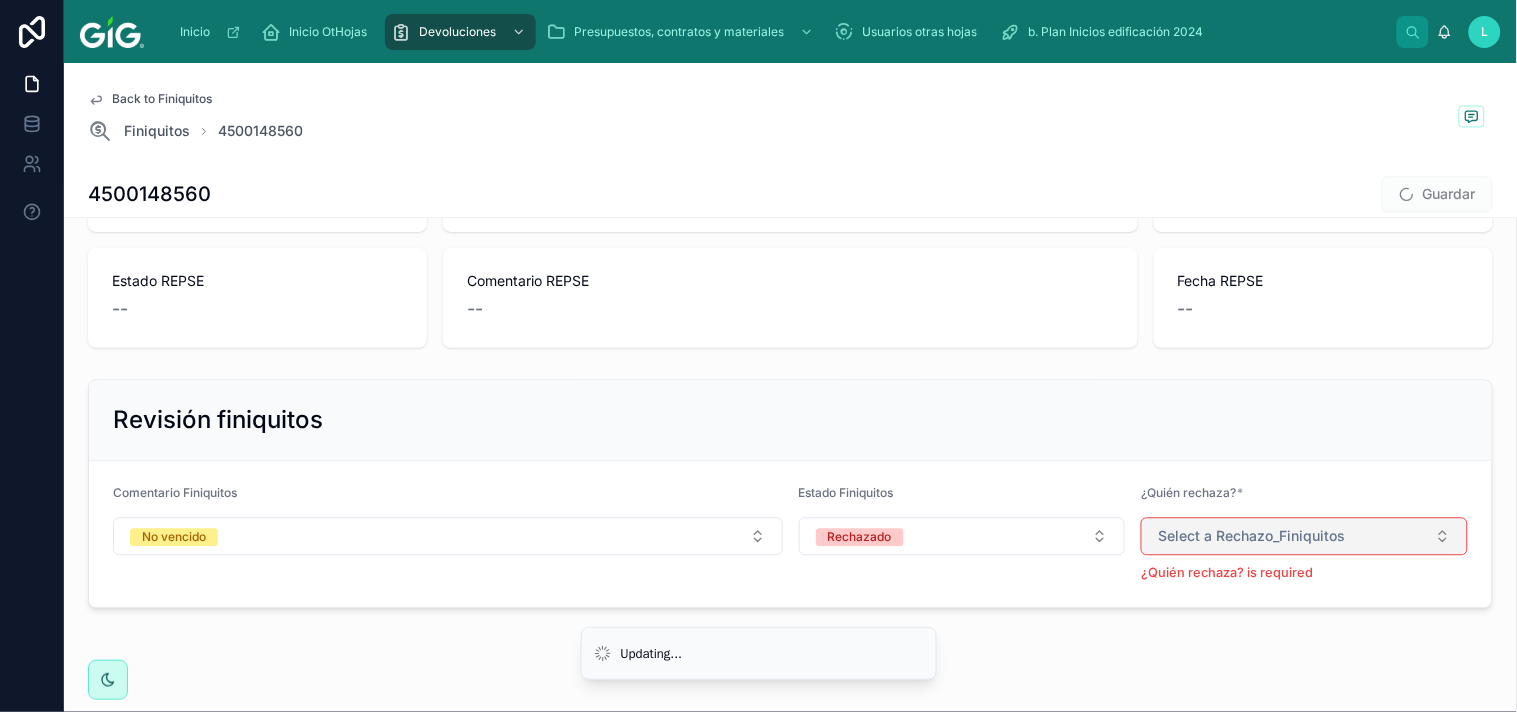 click on "Select a Rechazo_Finiquitos" at bounding box center (1304, 537) 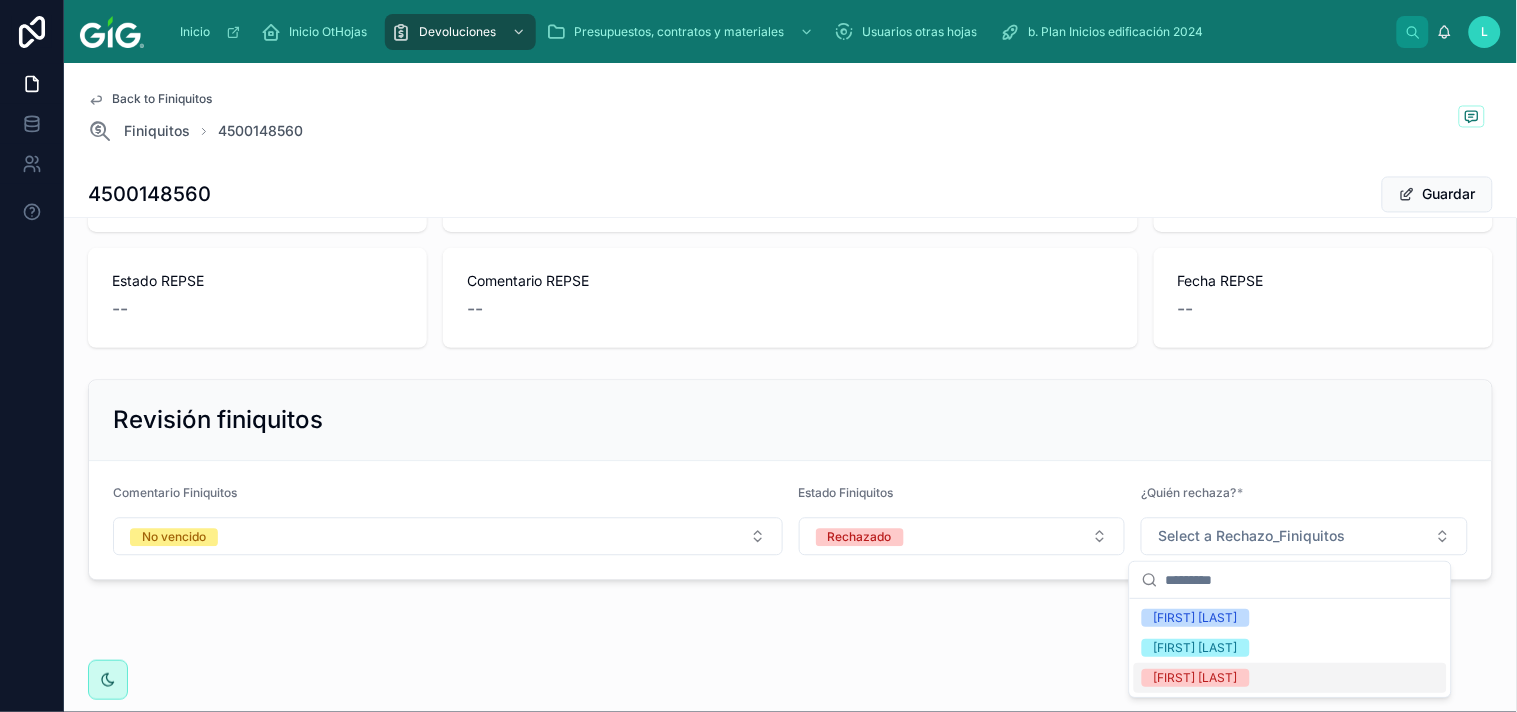 click on "[FIRST] [LAST]" at bounding box center (1196, 678) 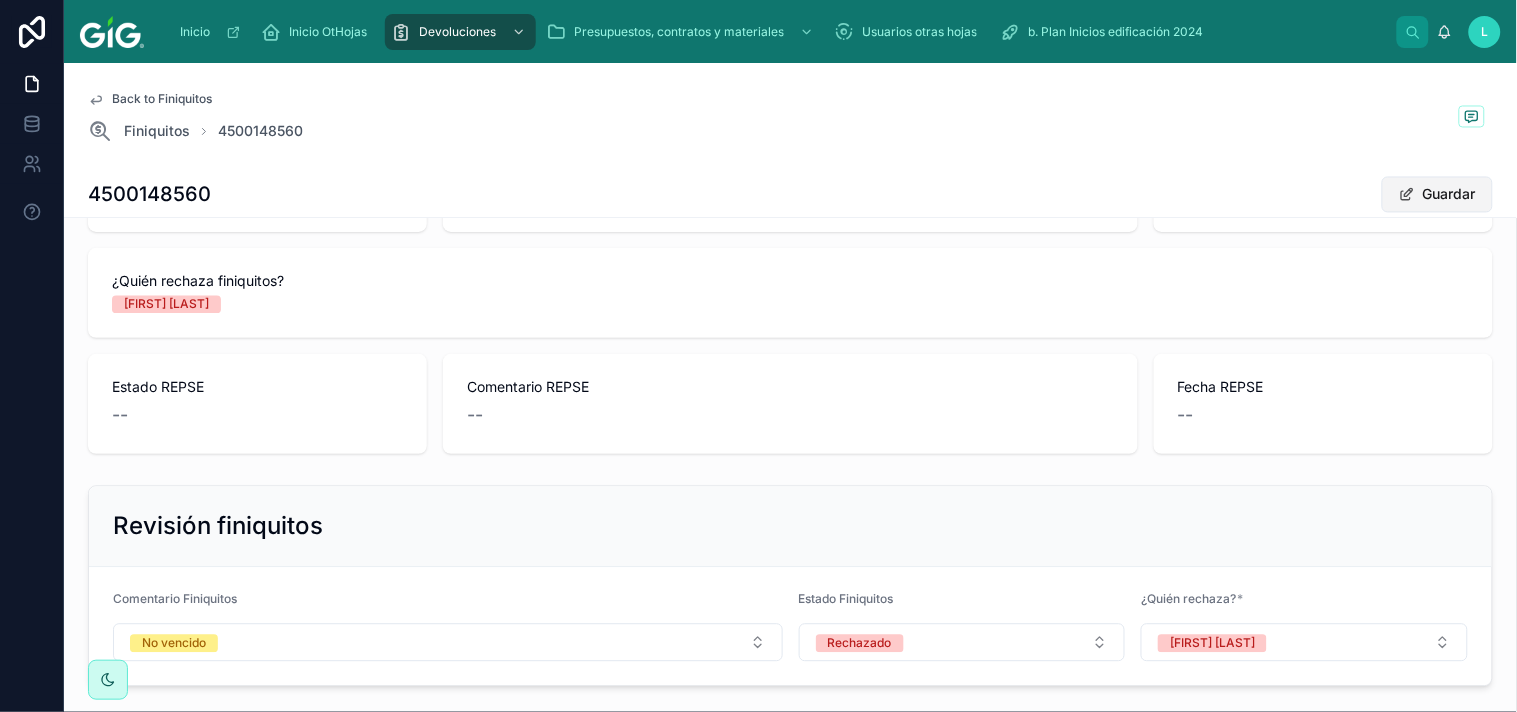 click on "Guardar" at bounding box center [1437, 195] 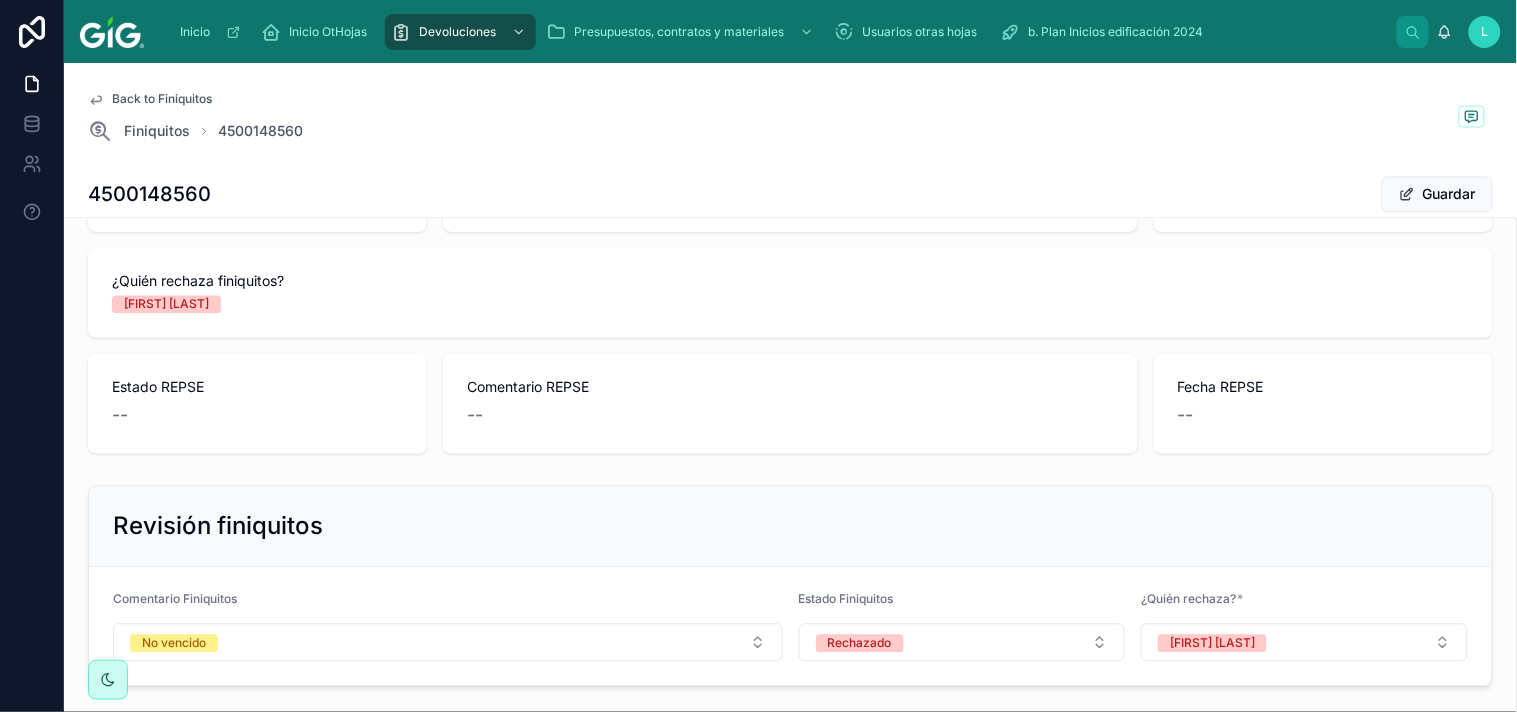 scroll, scrollTop: 965, scrollLeft: 0, axis: vertical 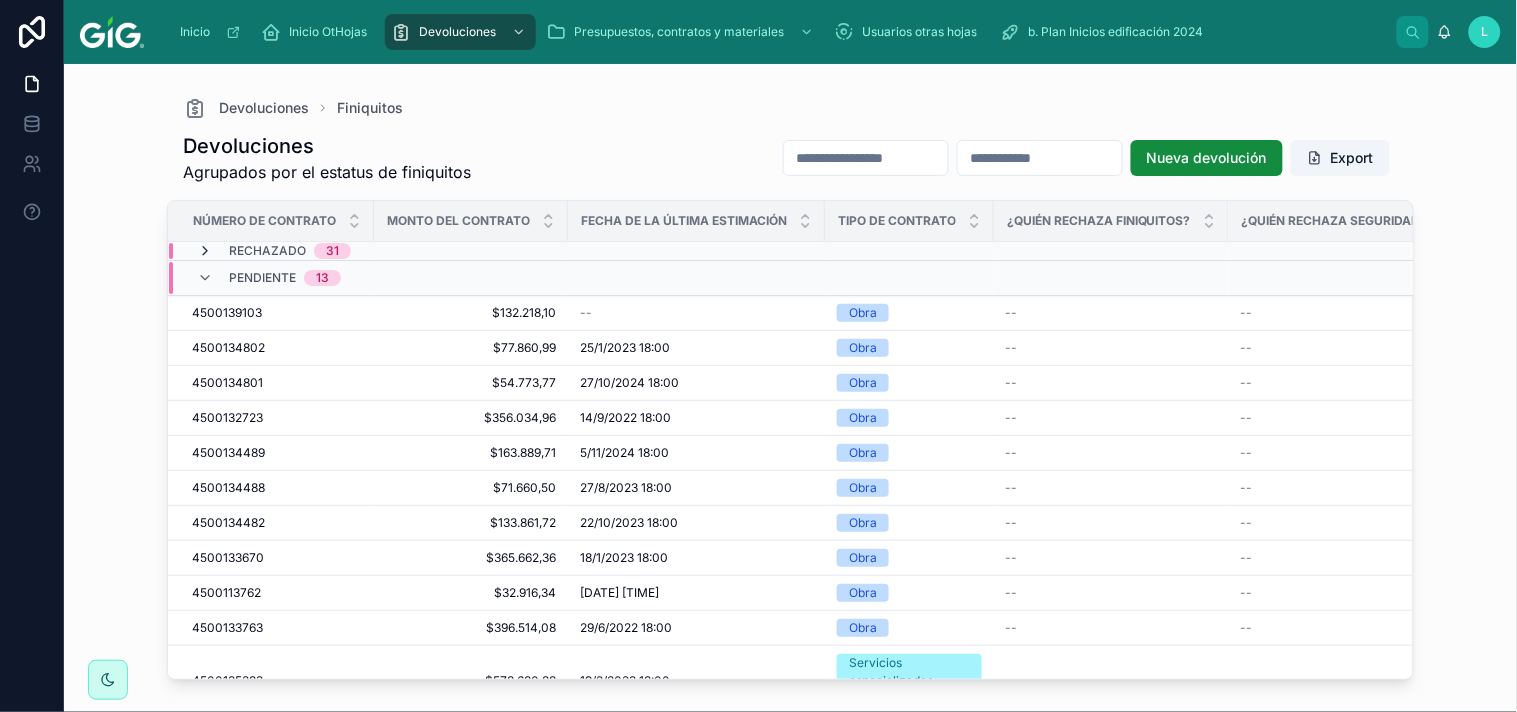 click at bounding box center (205, 251) 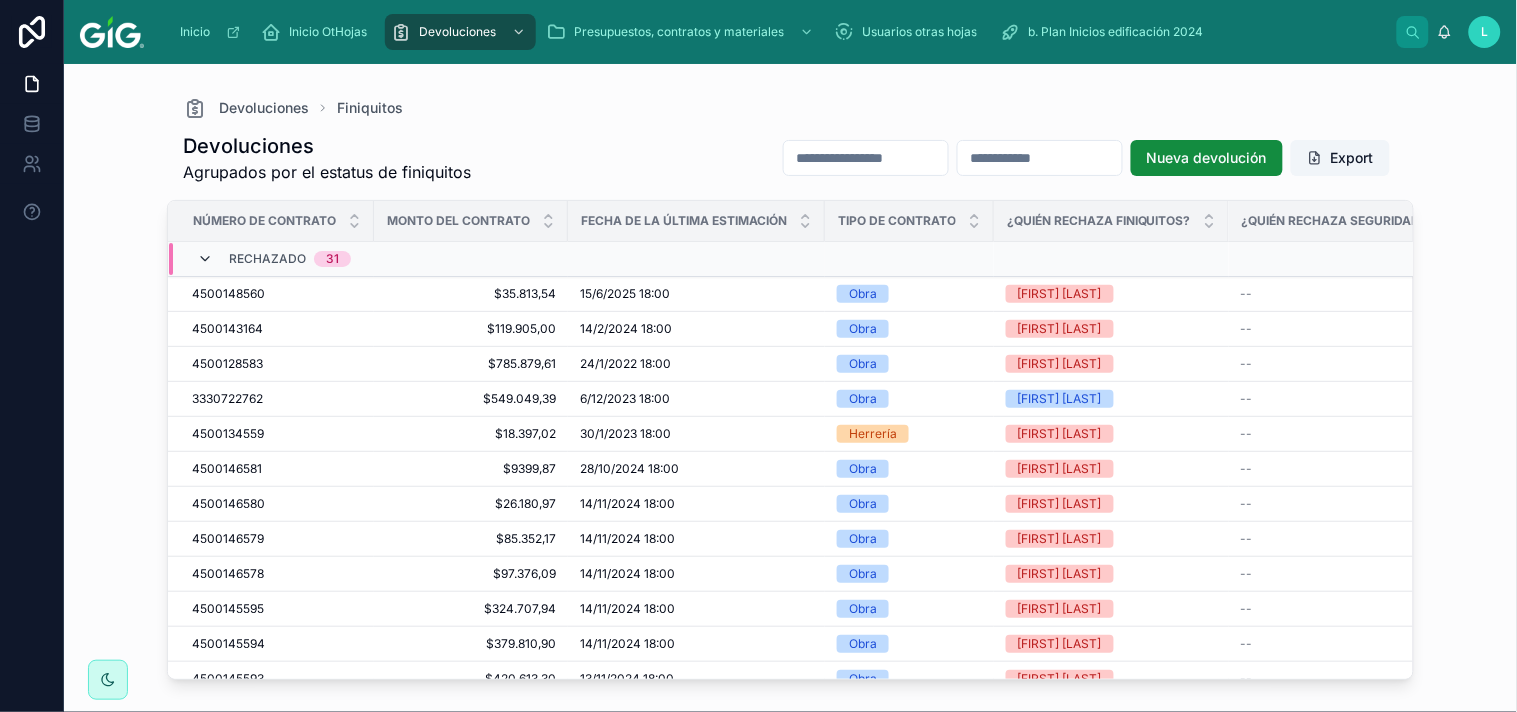 click at bounding box center (205, 259) 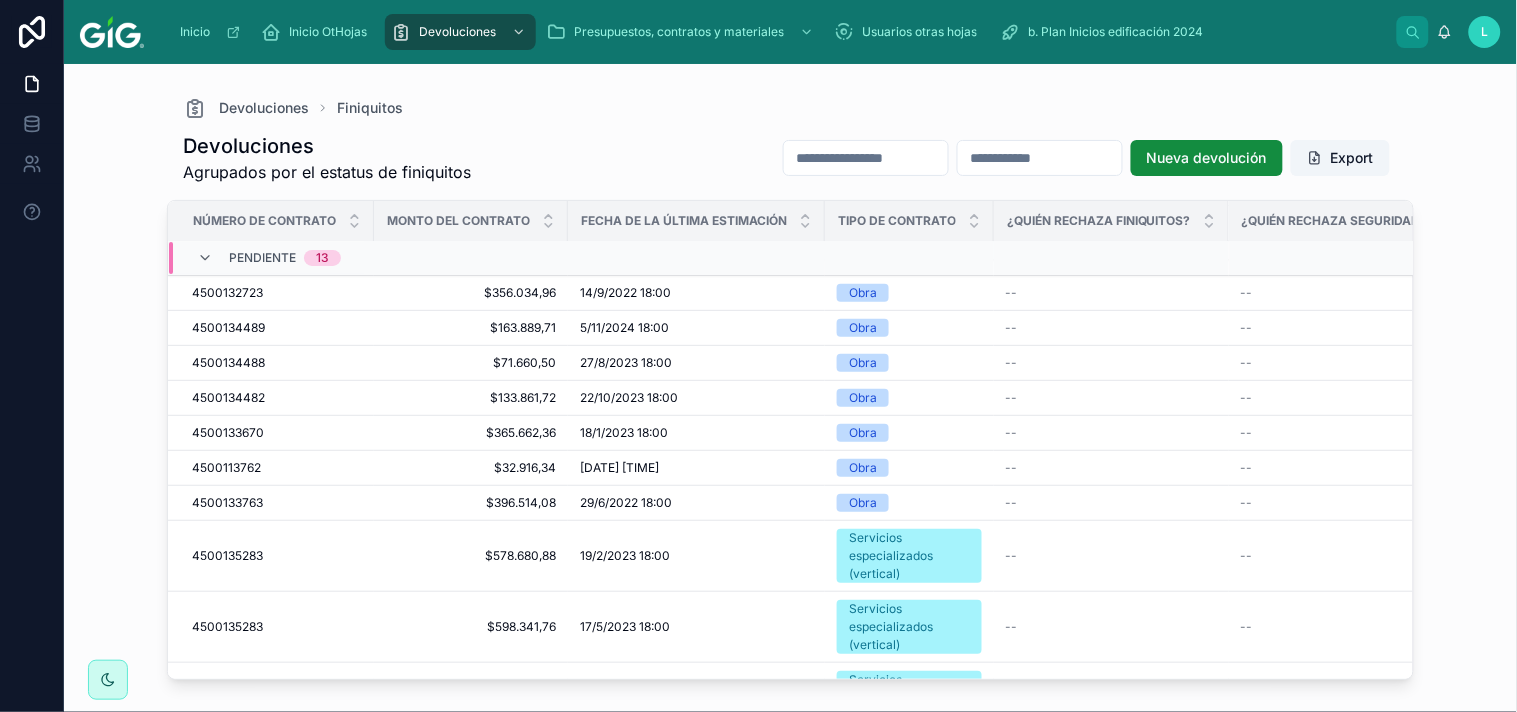 scroll, scrollTop: 196, scrollLeft: 0, axis: vertical 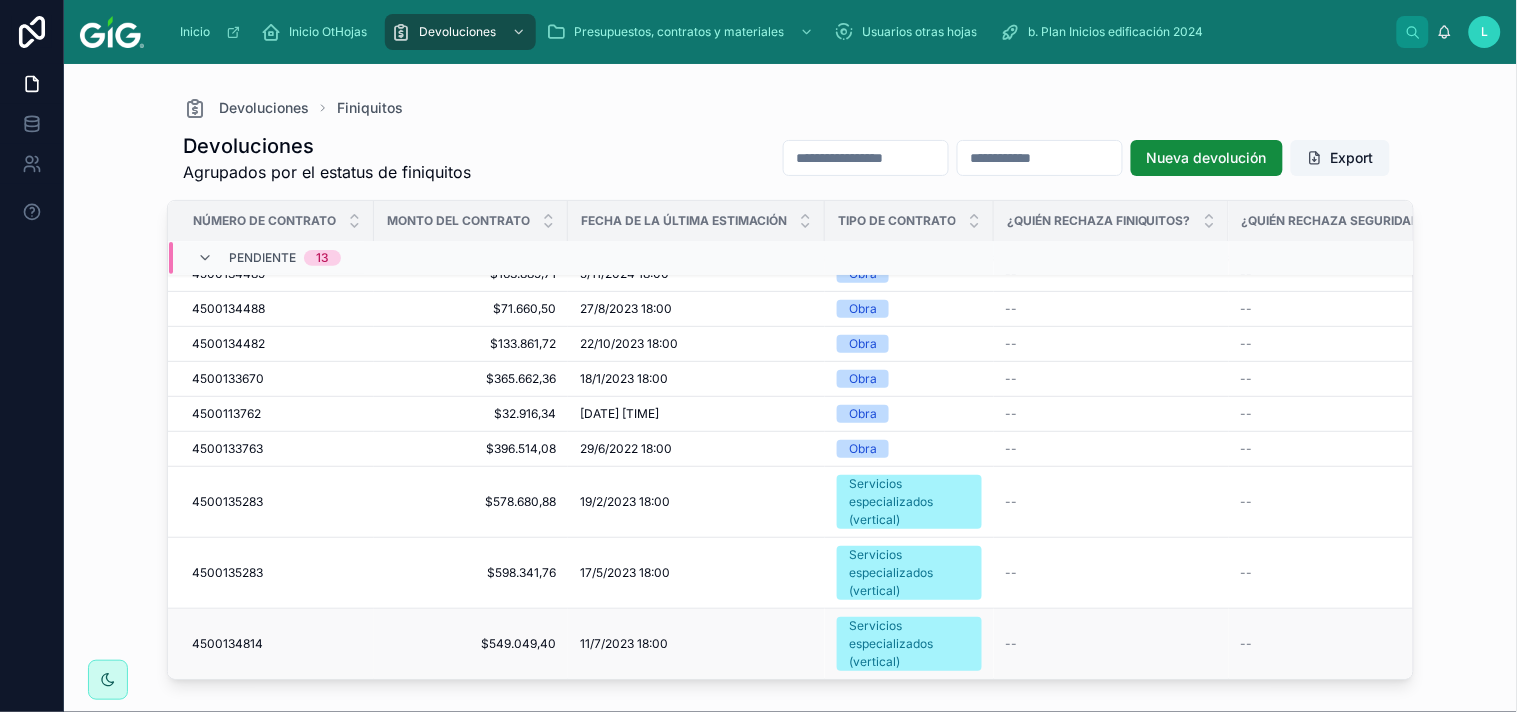 click on "4500134814" at bounding box center [227, 644] 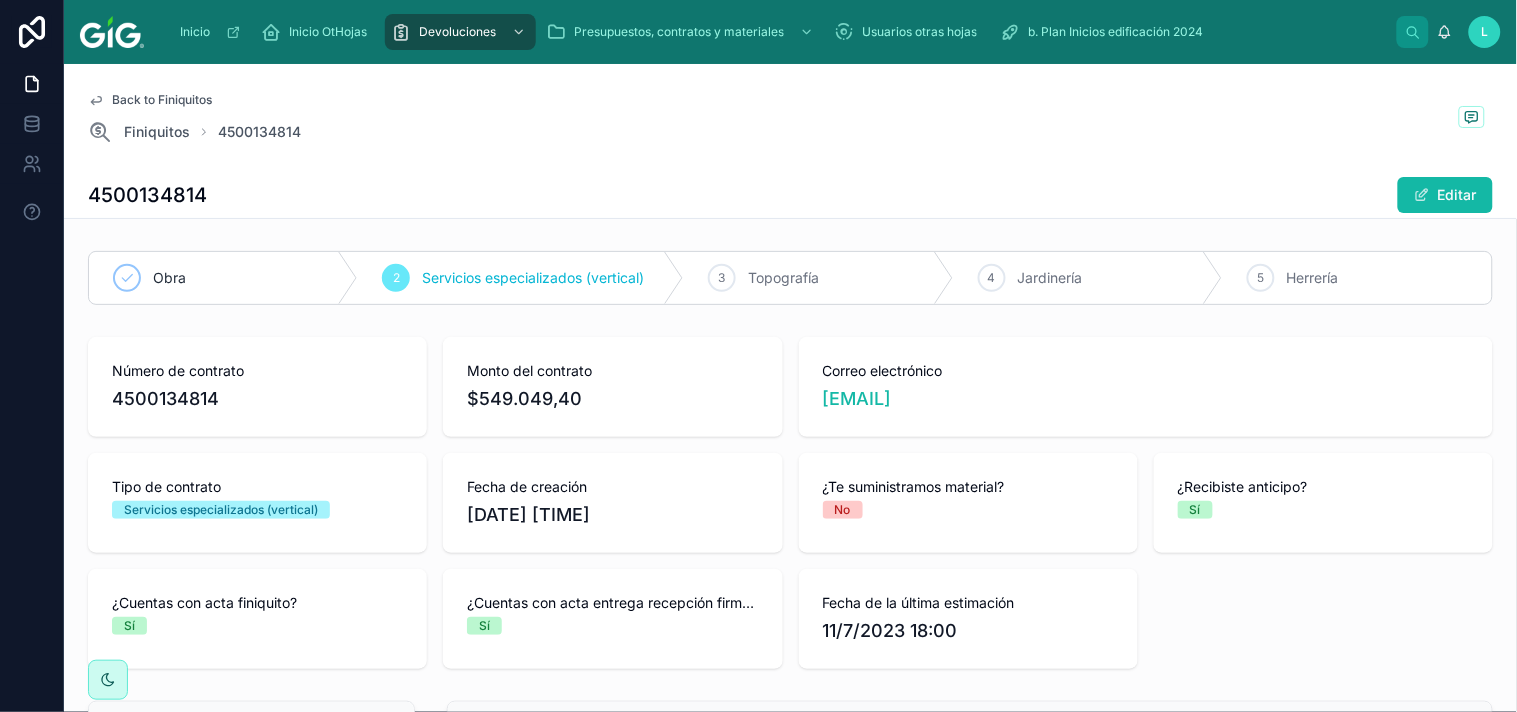 click on "4500134814" at bounding box center [147, 195] 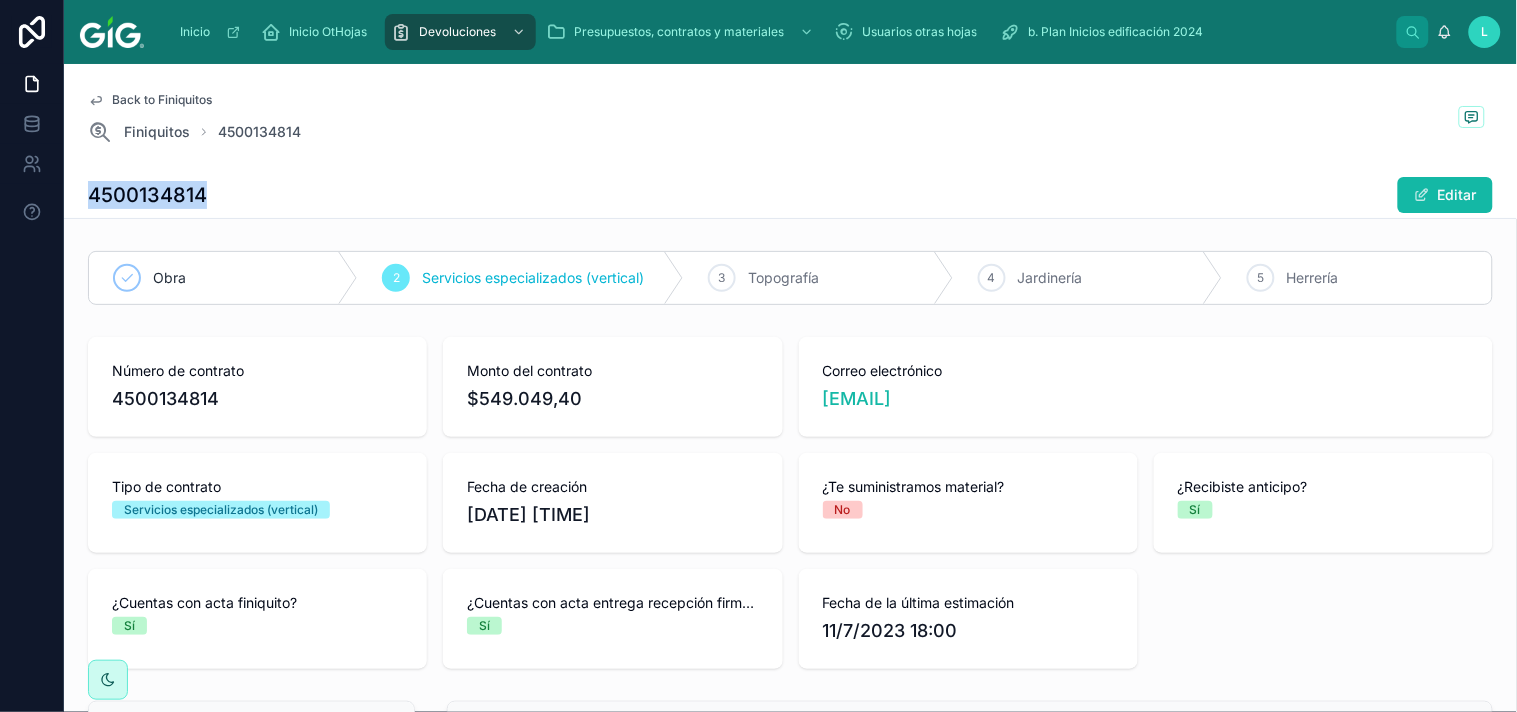 click on "4500134814" at bounding box center (147, 195) 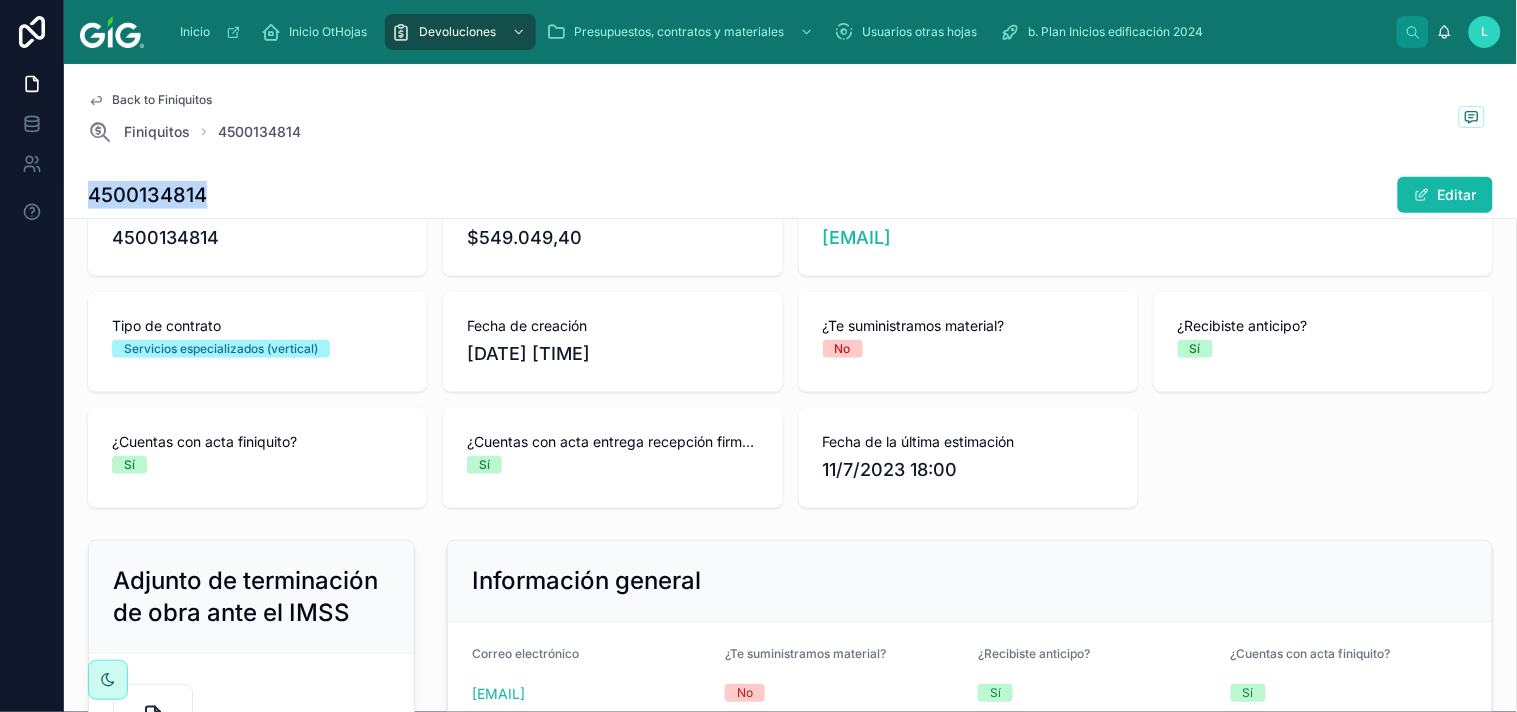 scroll, scrollTop: 167, scrollLeft: 0, axis: vertical 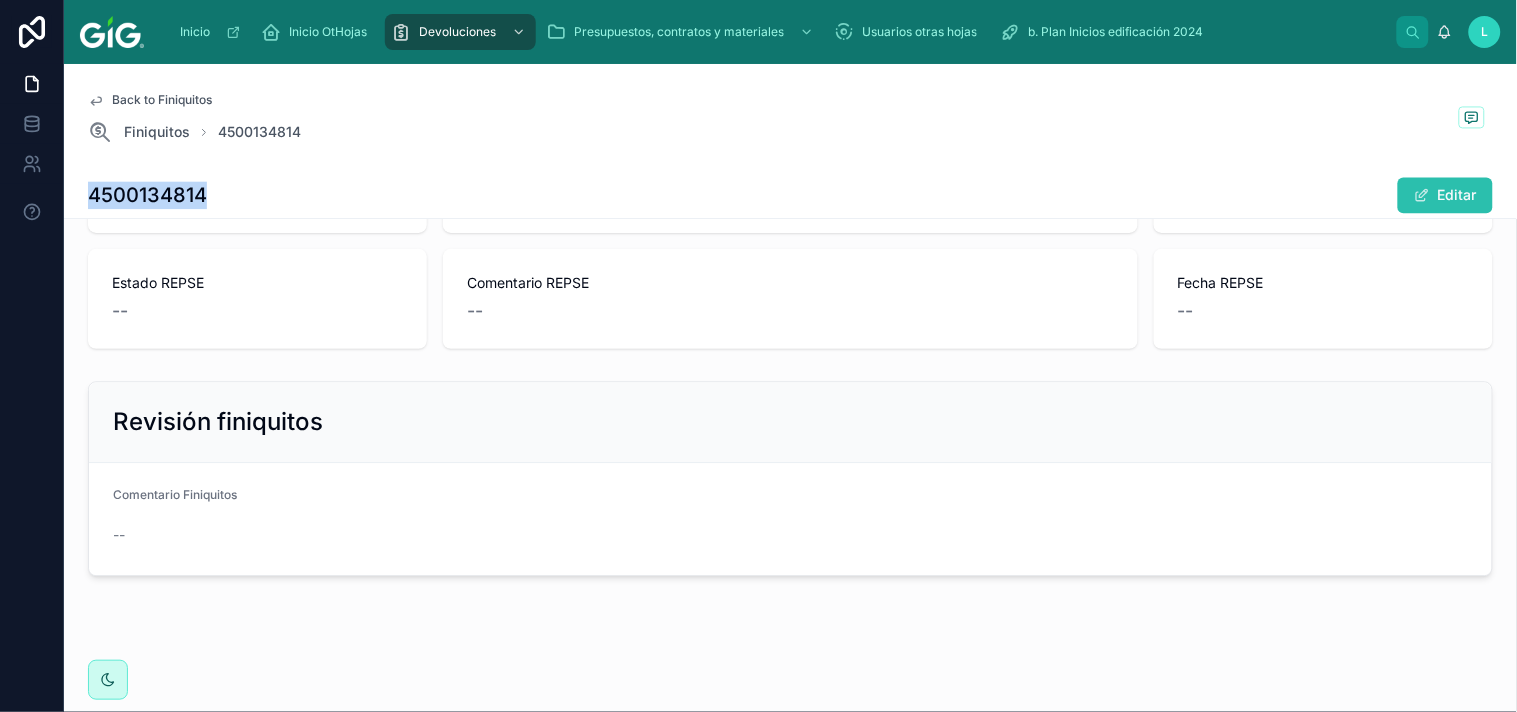 click on "Editar" at bounding box center (1445, 195) 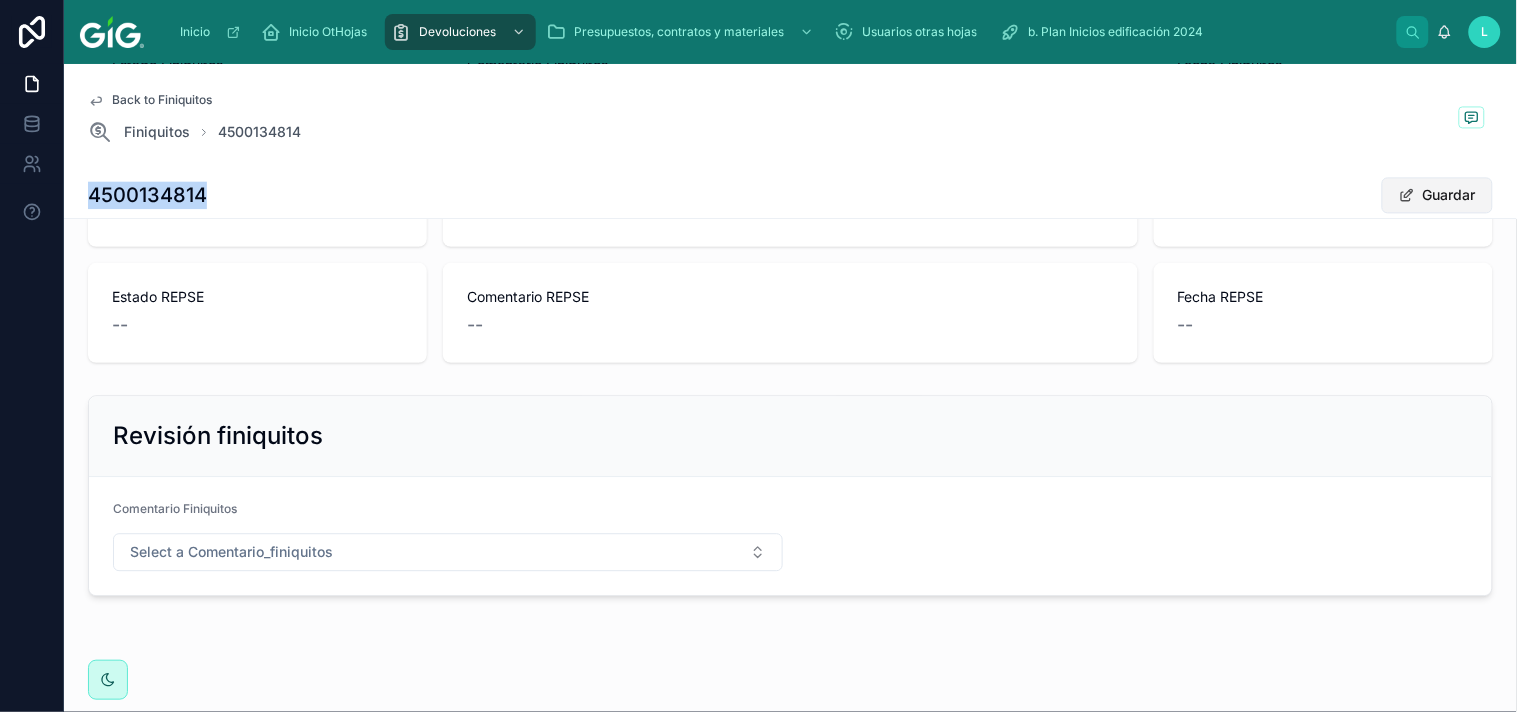scroll, scrollTop: 1095, scrollLeft: 0, axis: vertical 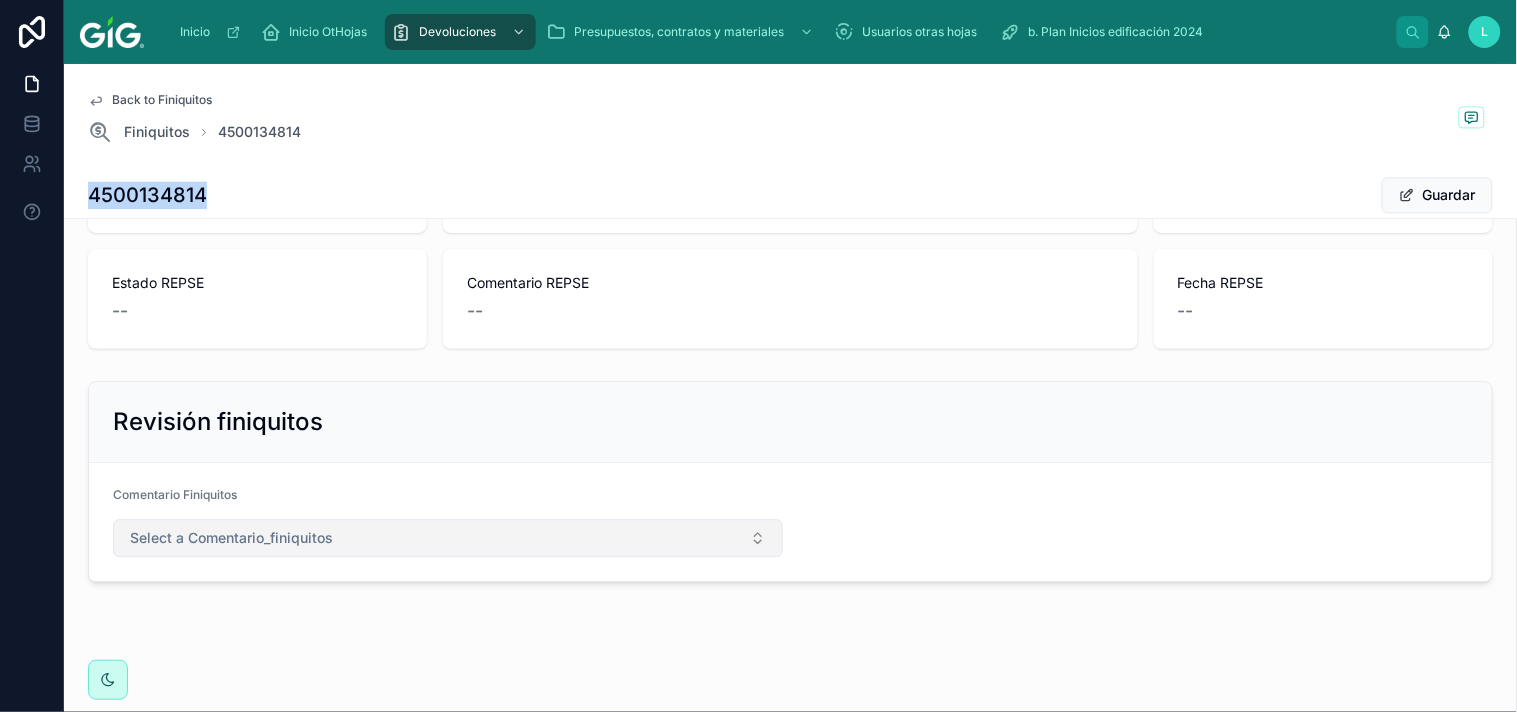 click on "Select a Comentario_finiquitos" at bounding box center [448, 538] 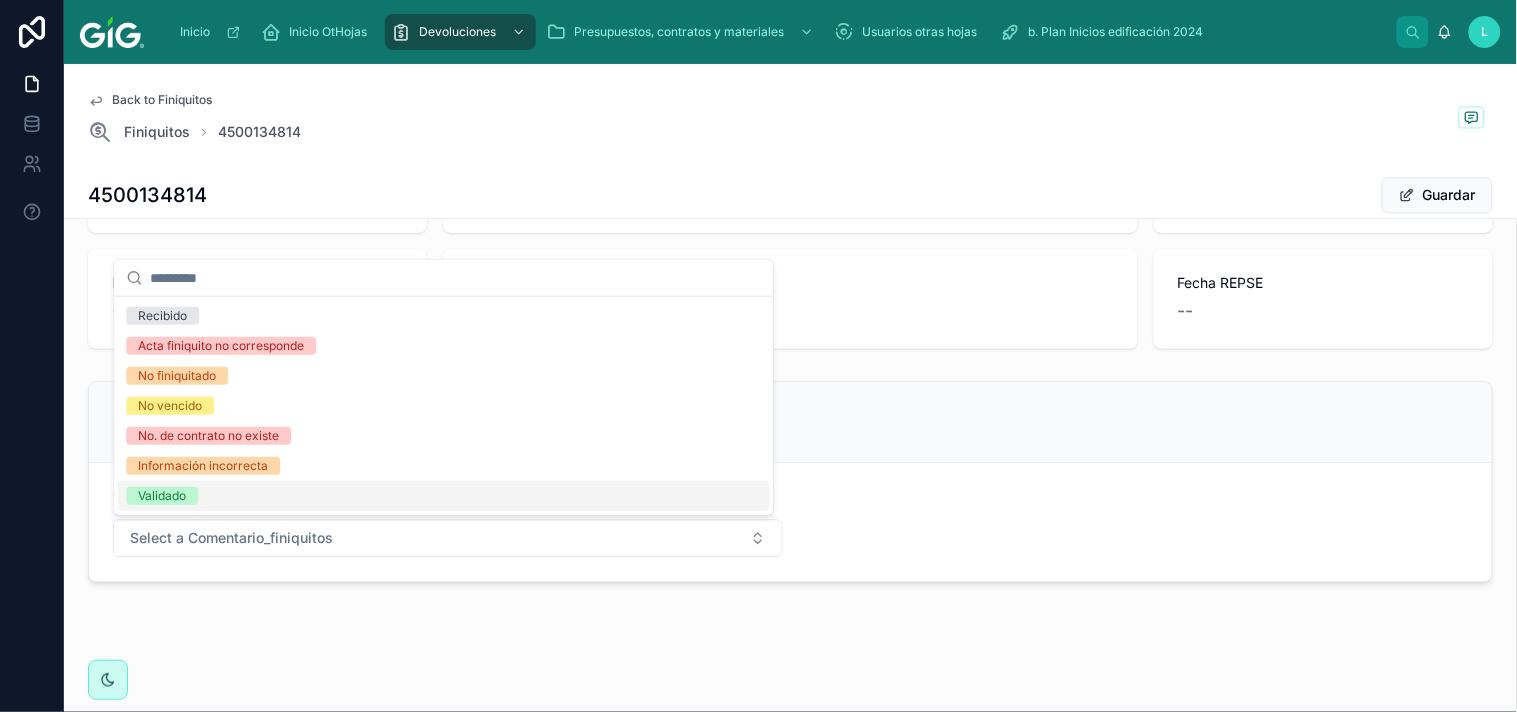 click on "Validado" at bounding box center (162, 496) 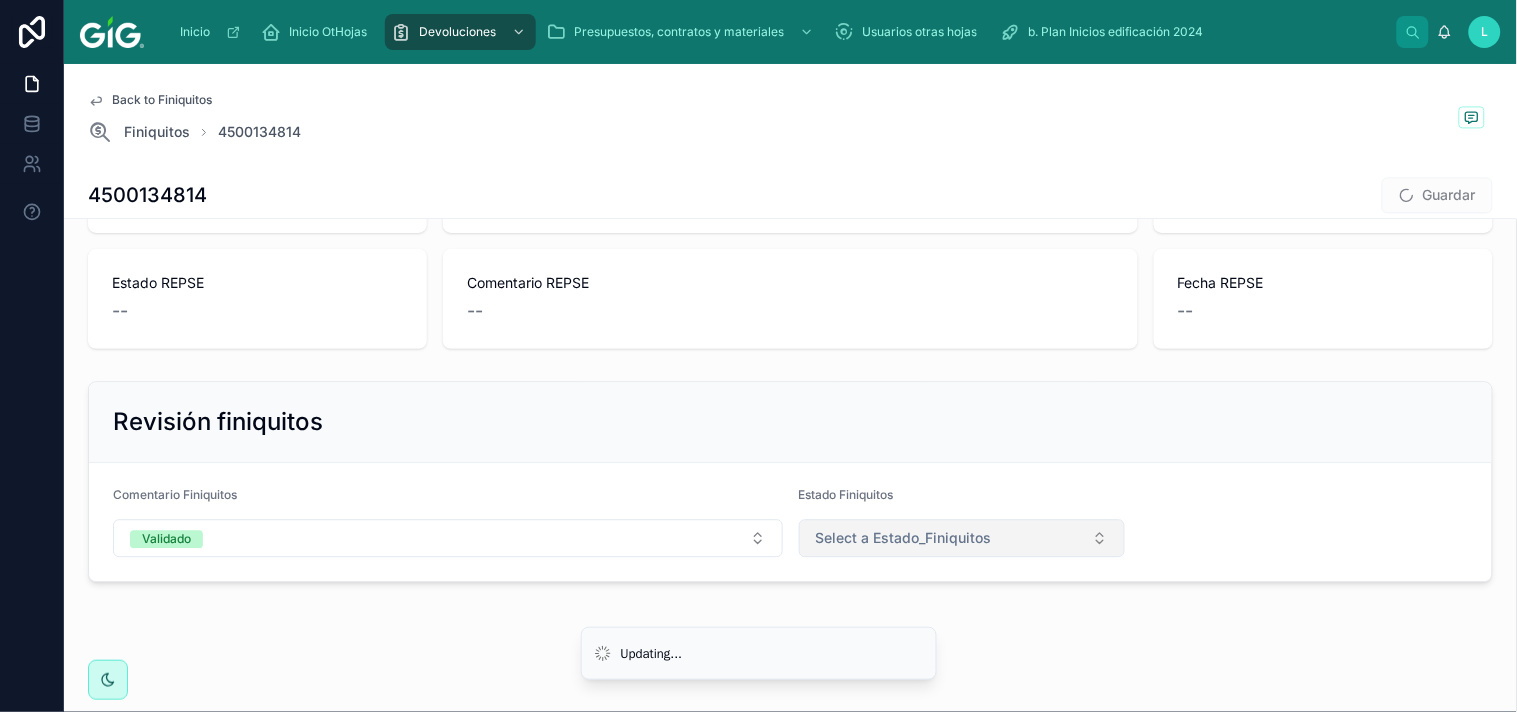 click on "Select a Estado_Finiquitos" at bounding box center [962, 538] 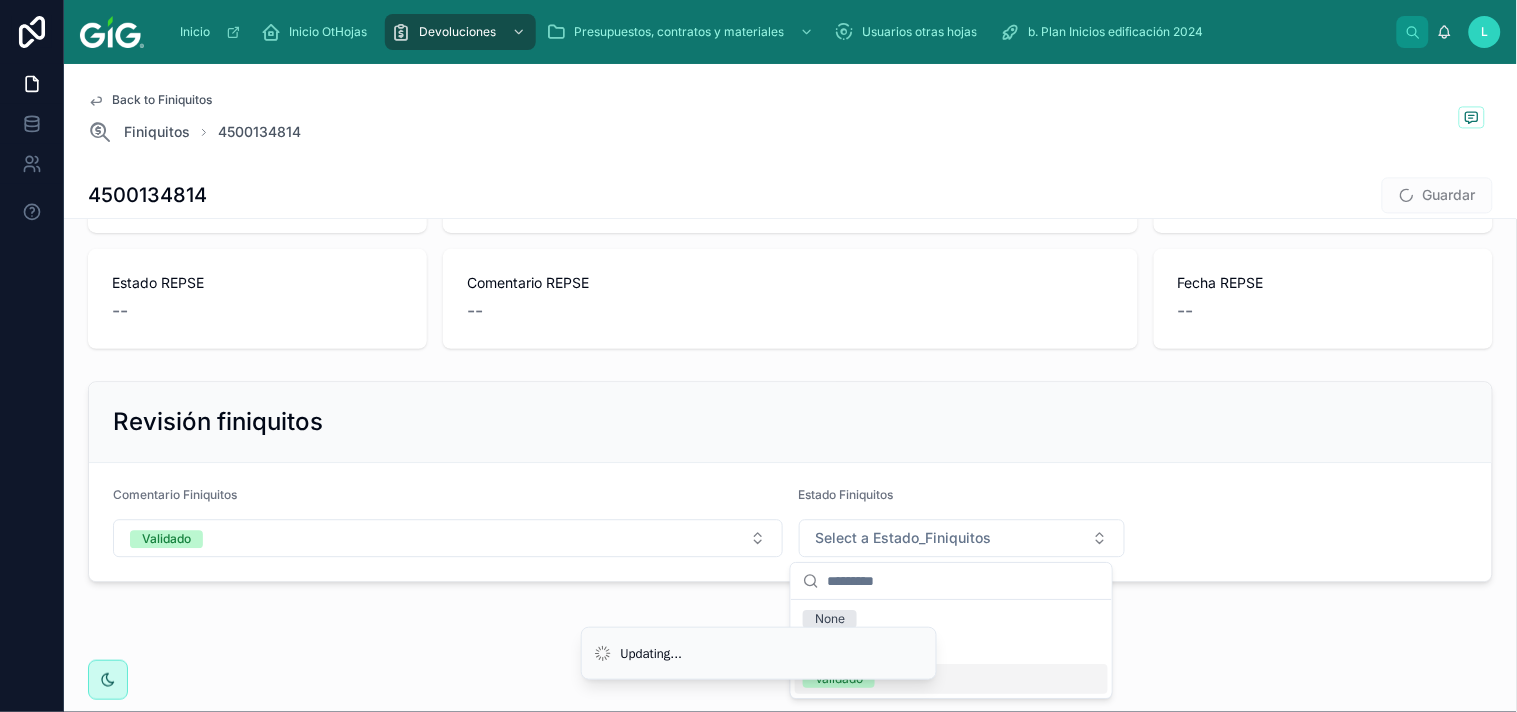 click on "Validado" at bounding box center [951, 679] 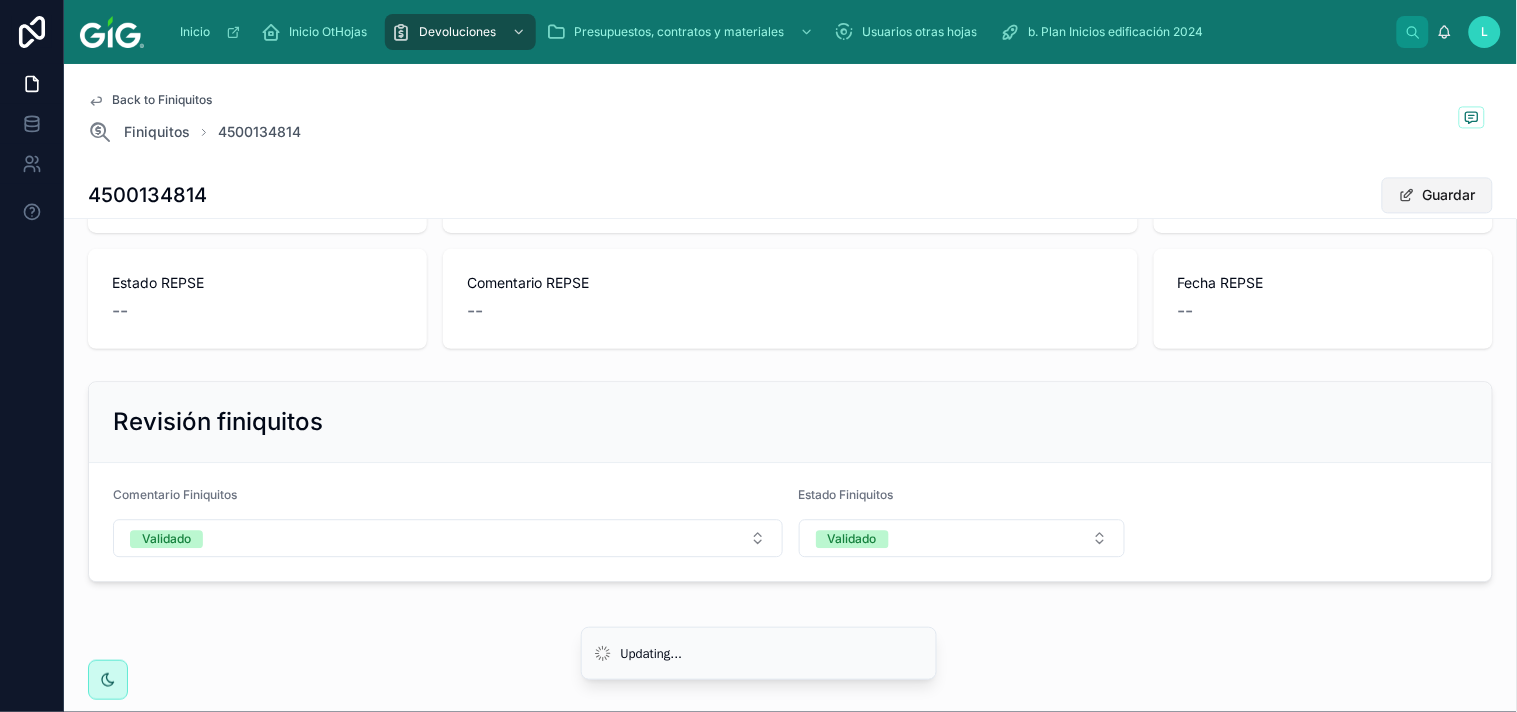 click on "Guardar" at bounding box center (1437, 195) 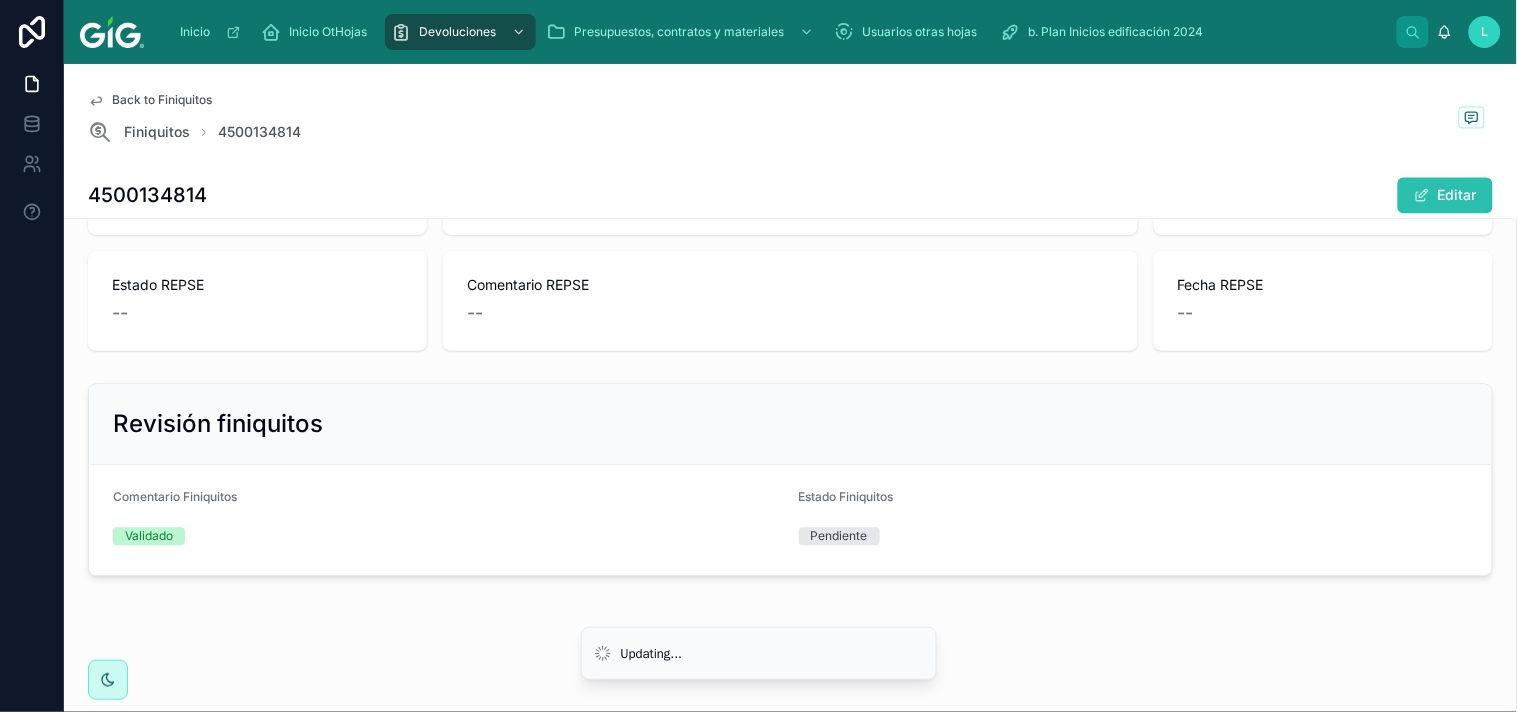 scroll, scrollTop: 1080, scrollLeft: 0, axis: vertical 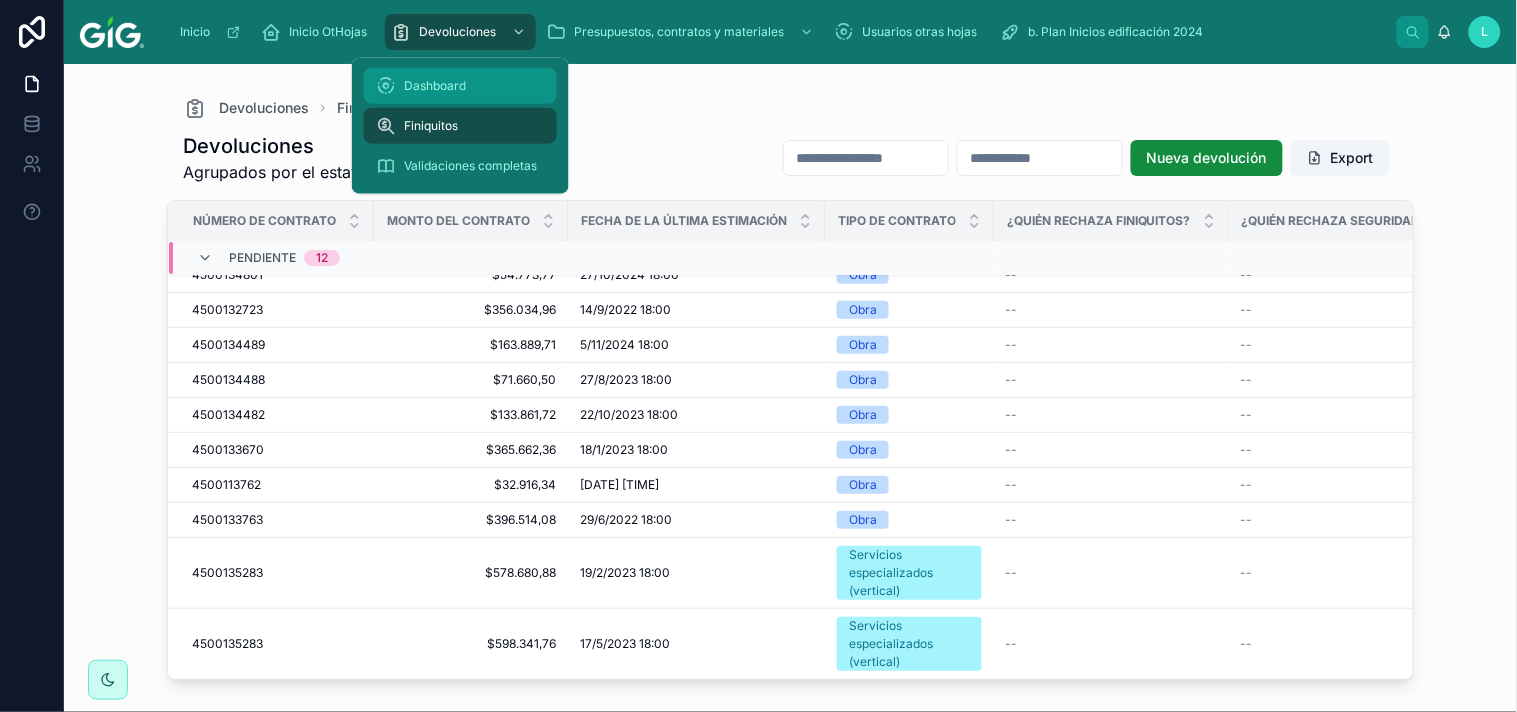 click on "Dashboard" at bounding box center (435, 86) 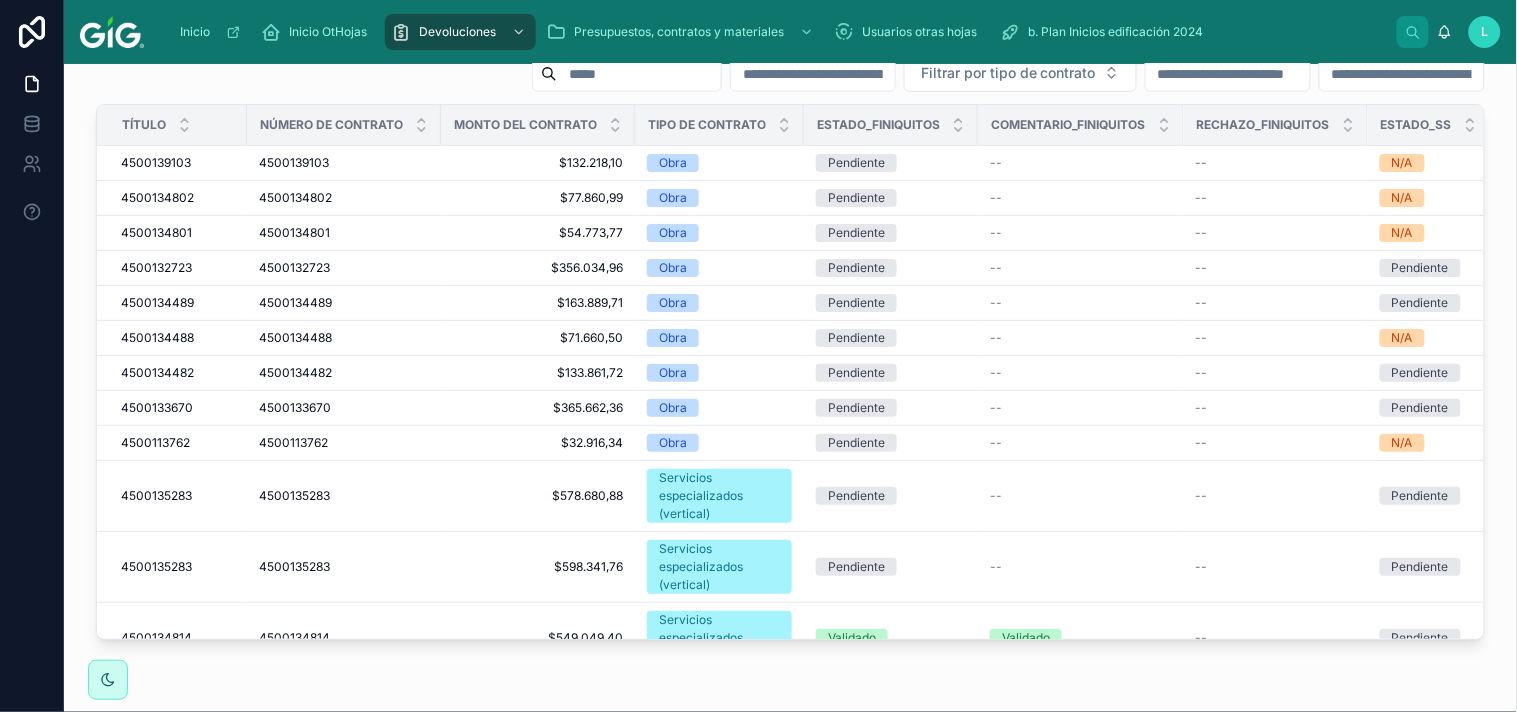 scroll, scrollTop: 534, scrollLeft: 0, axis: vertical 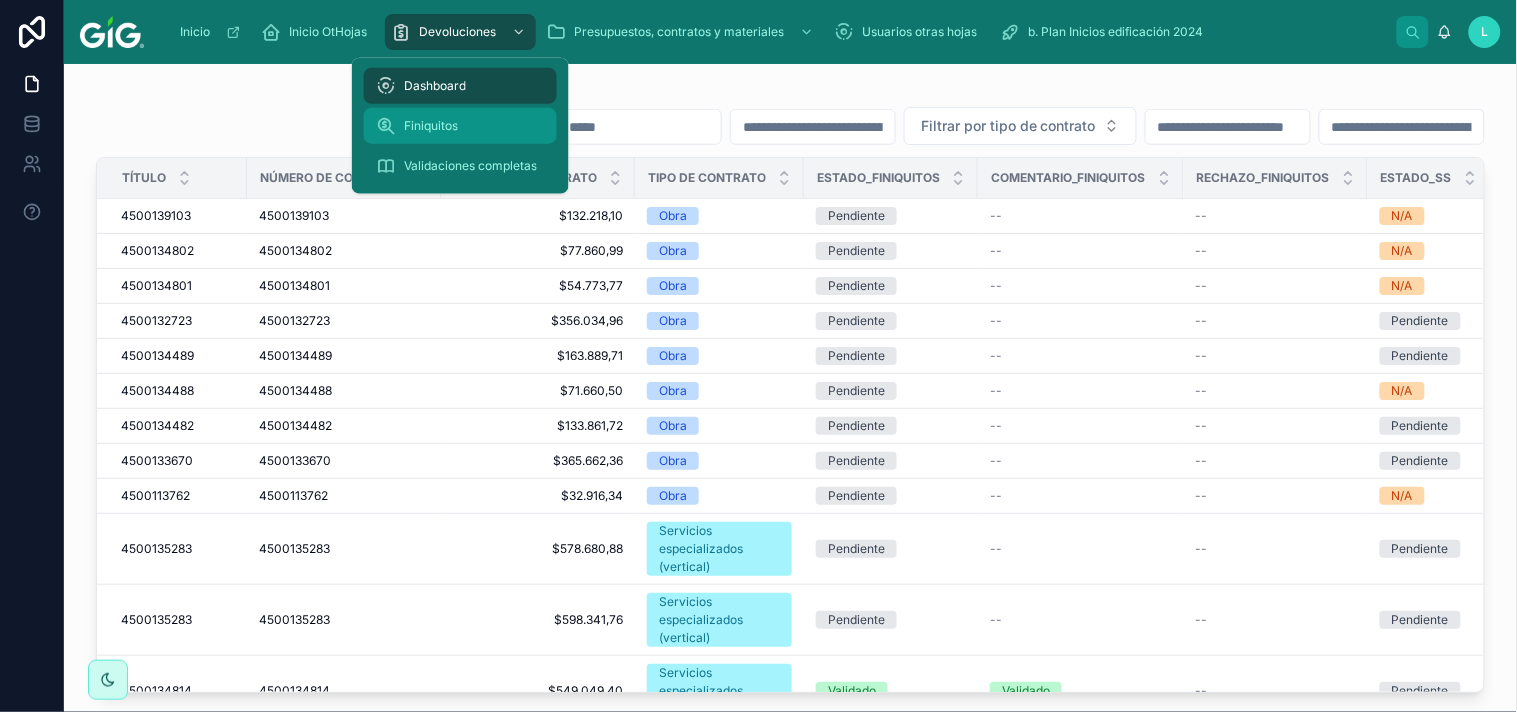 click on "Finiquitos" at bounding box center (460, 126) 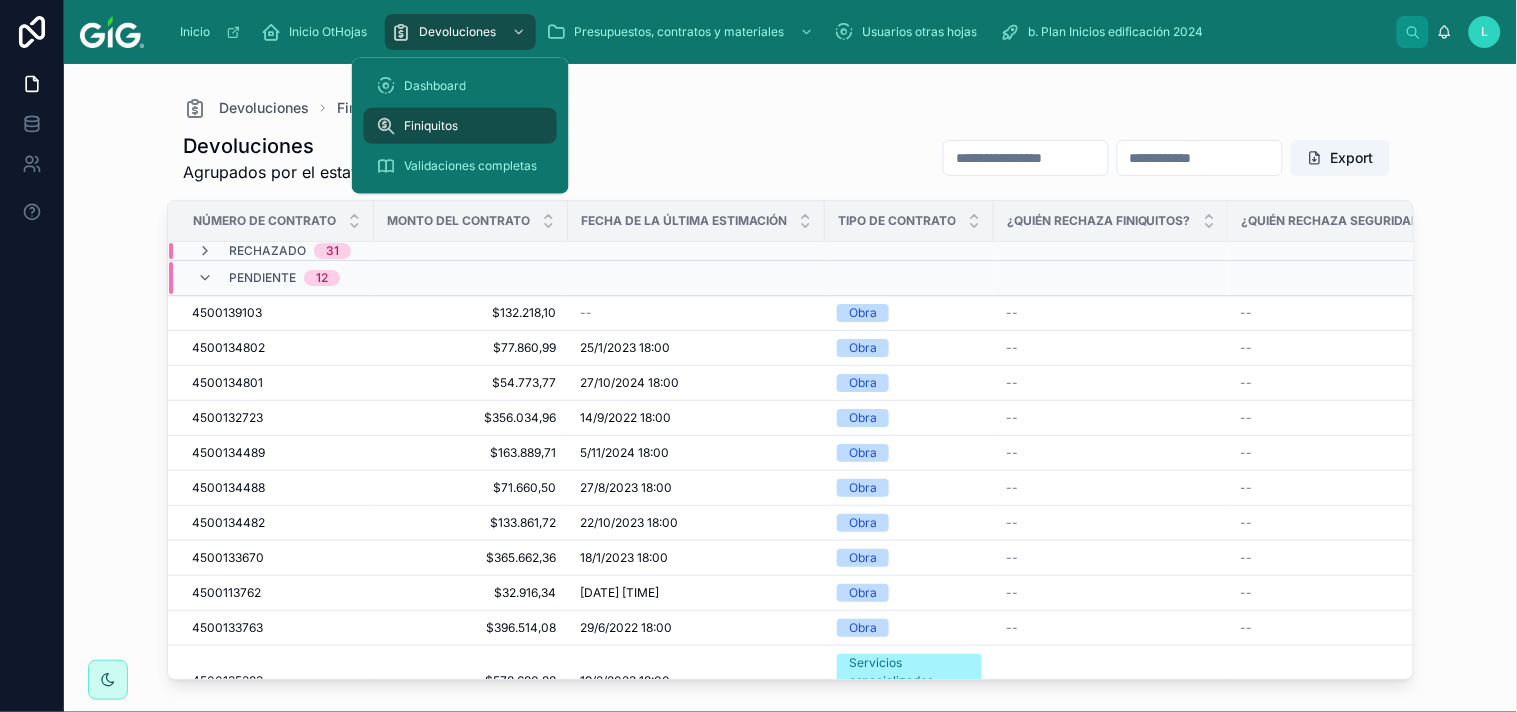 scroll, scrollTop: 0, scrollLeft: 0, axis: both 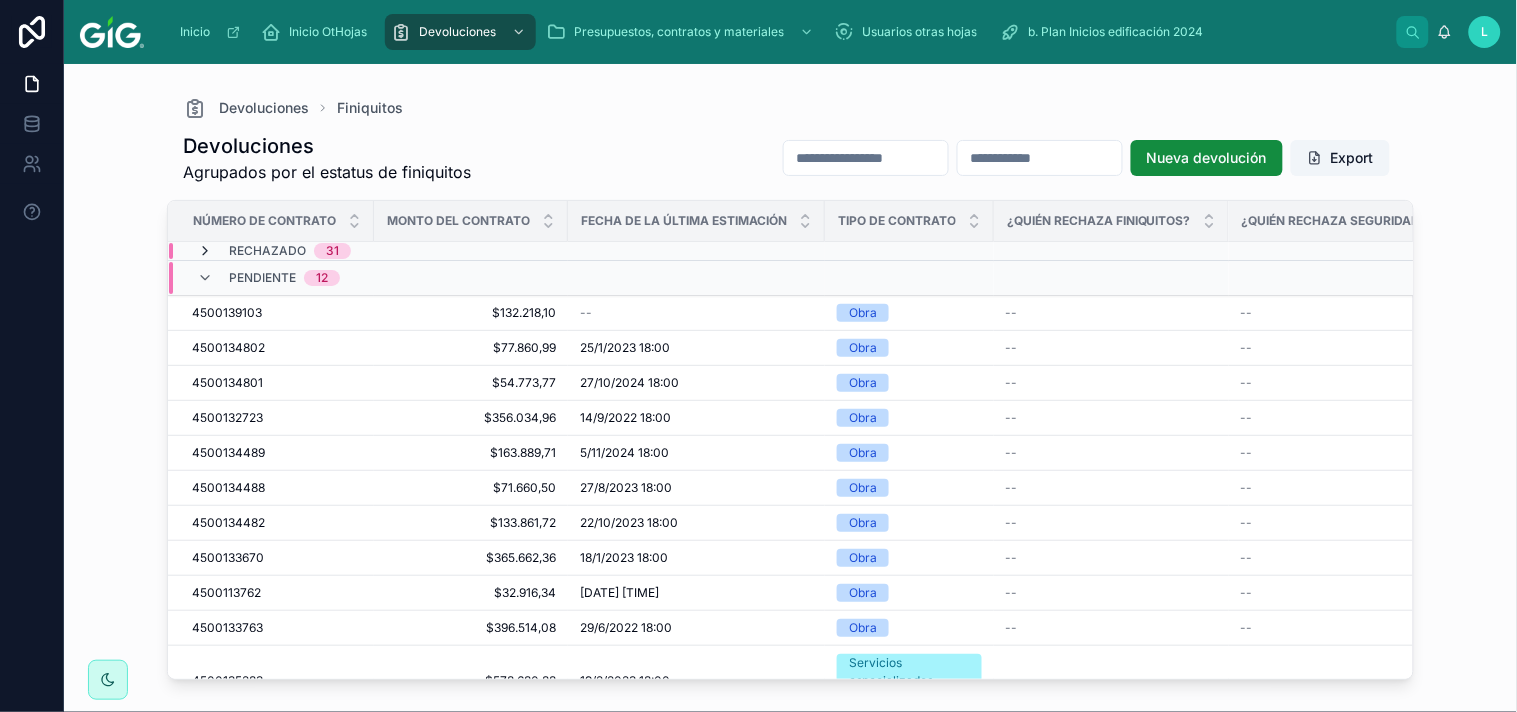 click at bounding box center (205, 251) 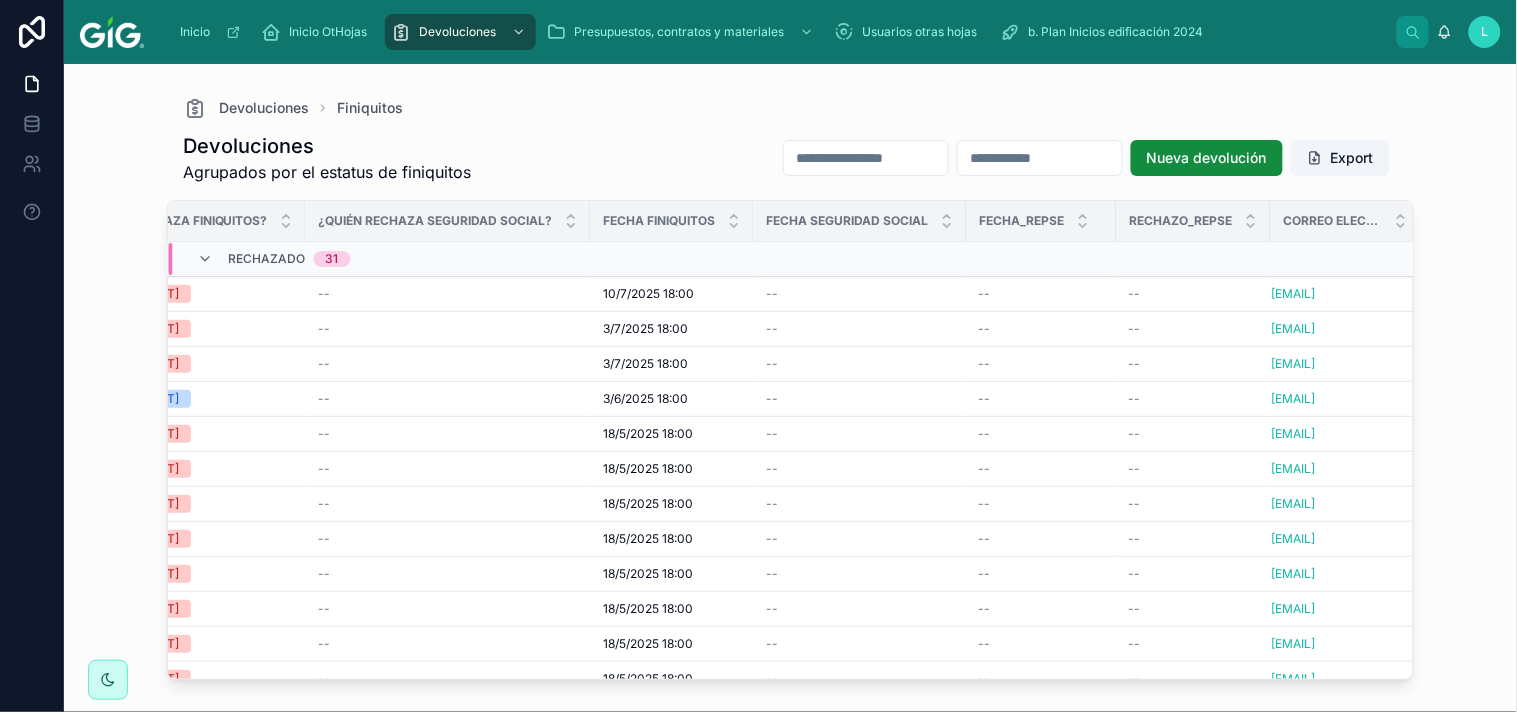 scroll, scrollTop: 0, scrollLeft: 966, axis: horizontal 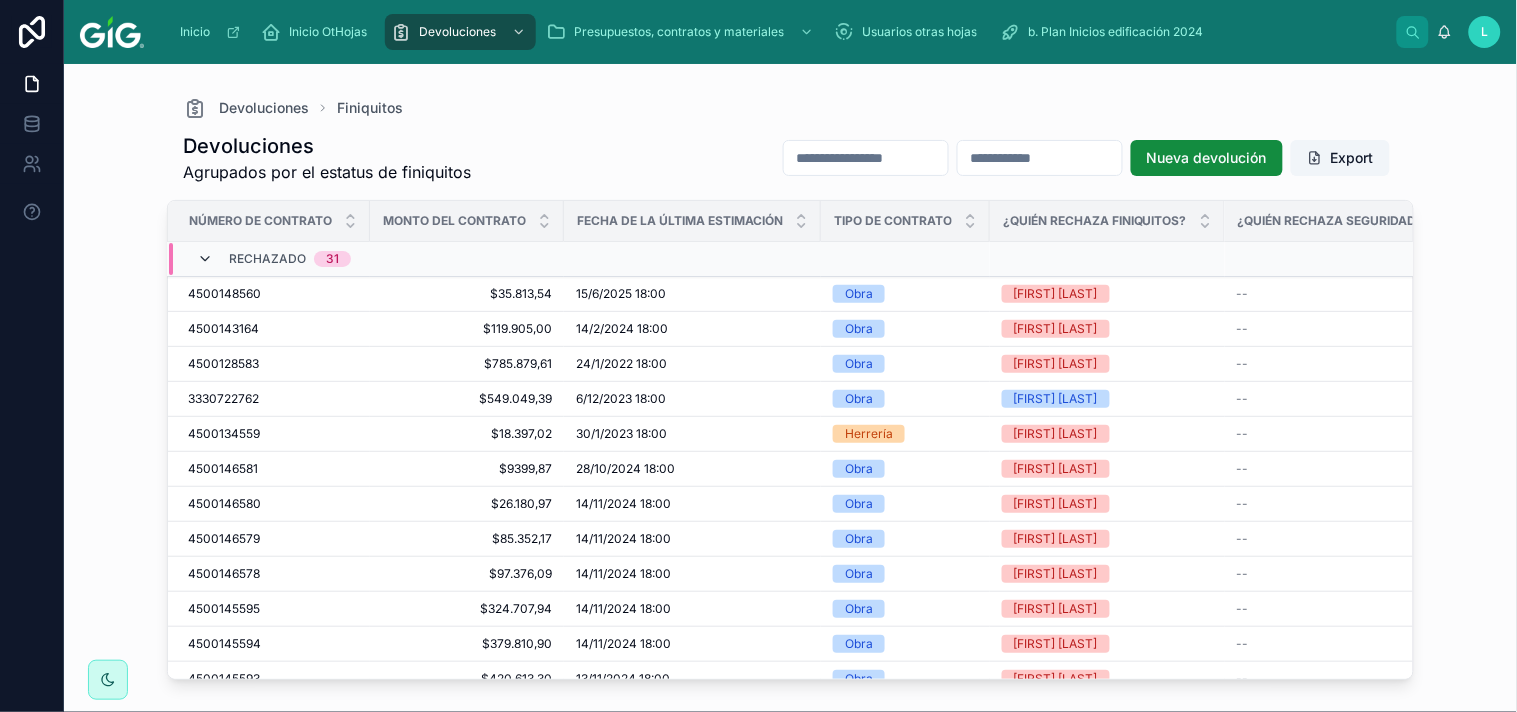 click at bounding box center (205, 259) 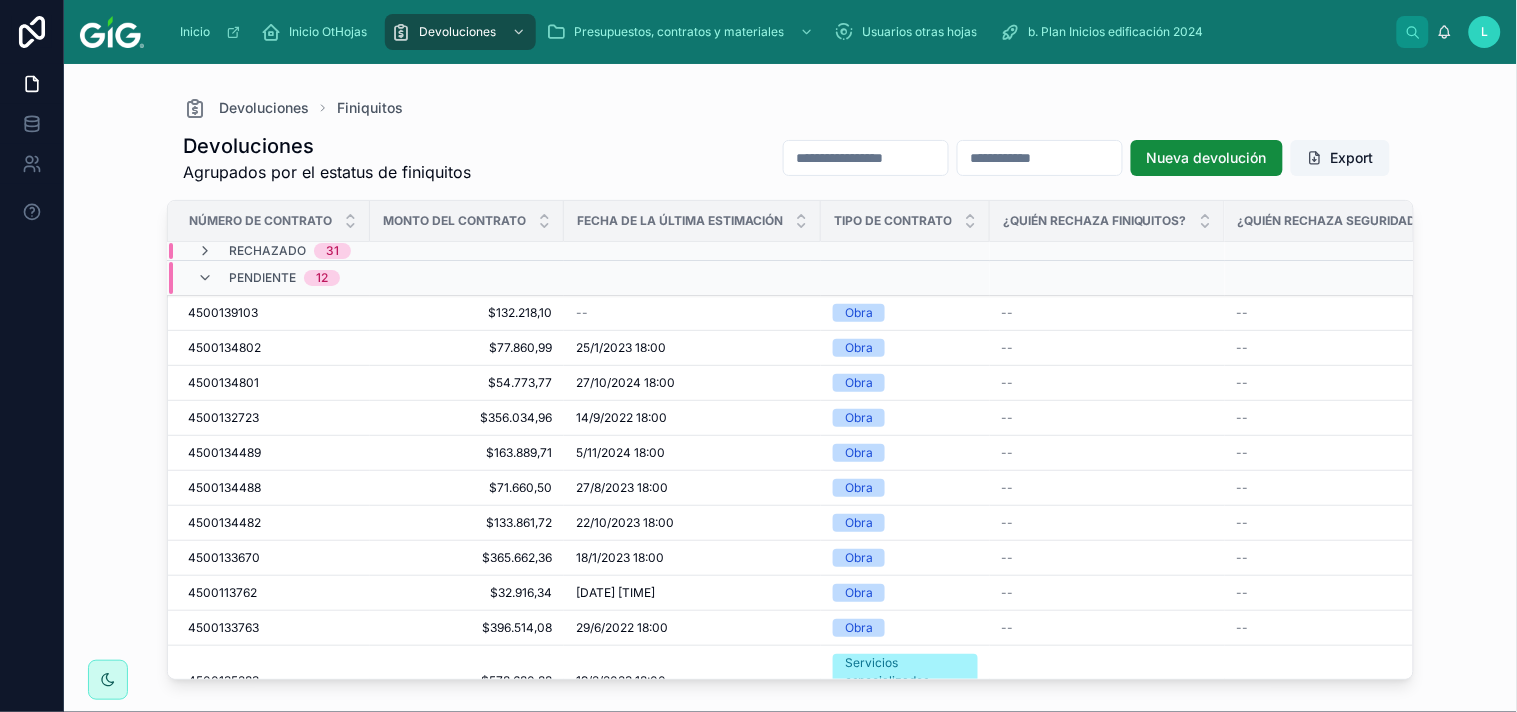 scroll, scrollTop: 125, scrollLeft: 4, axis: both 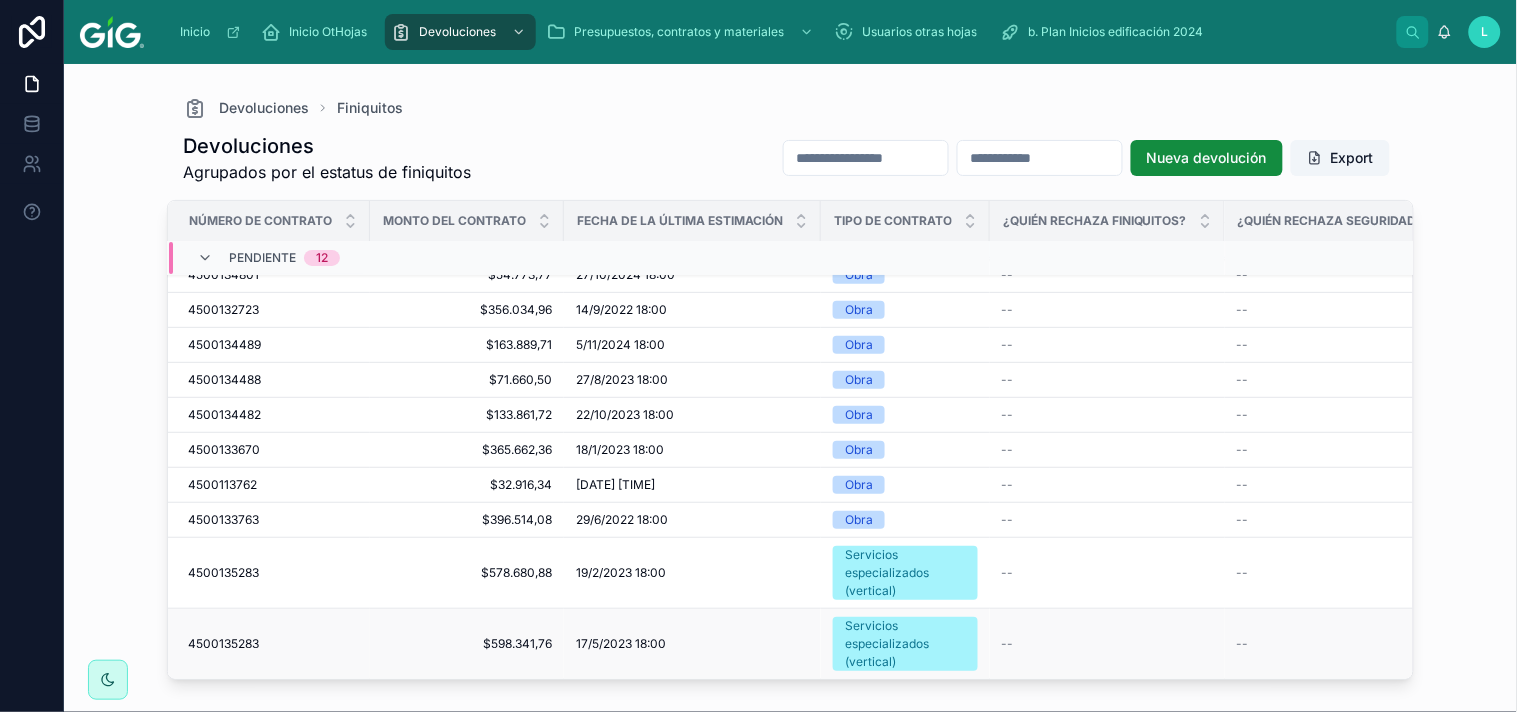 click on "4500135283" at bounding box center (223, 644) 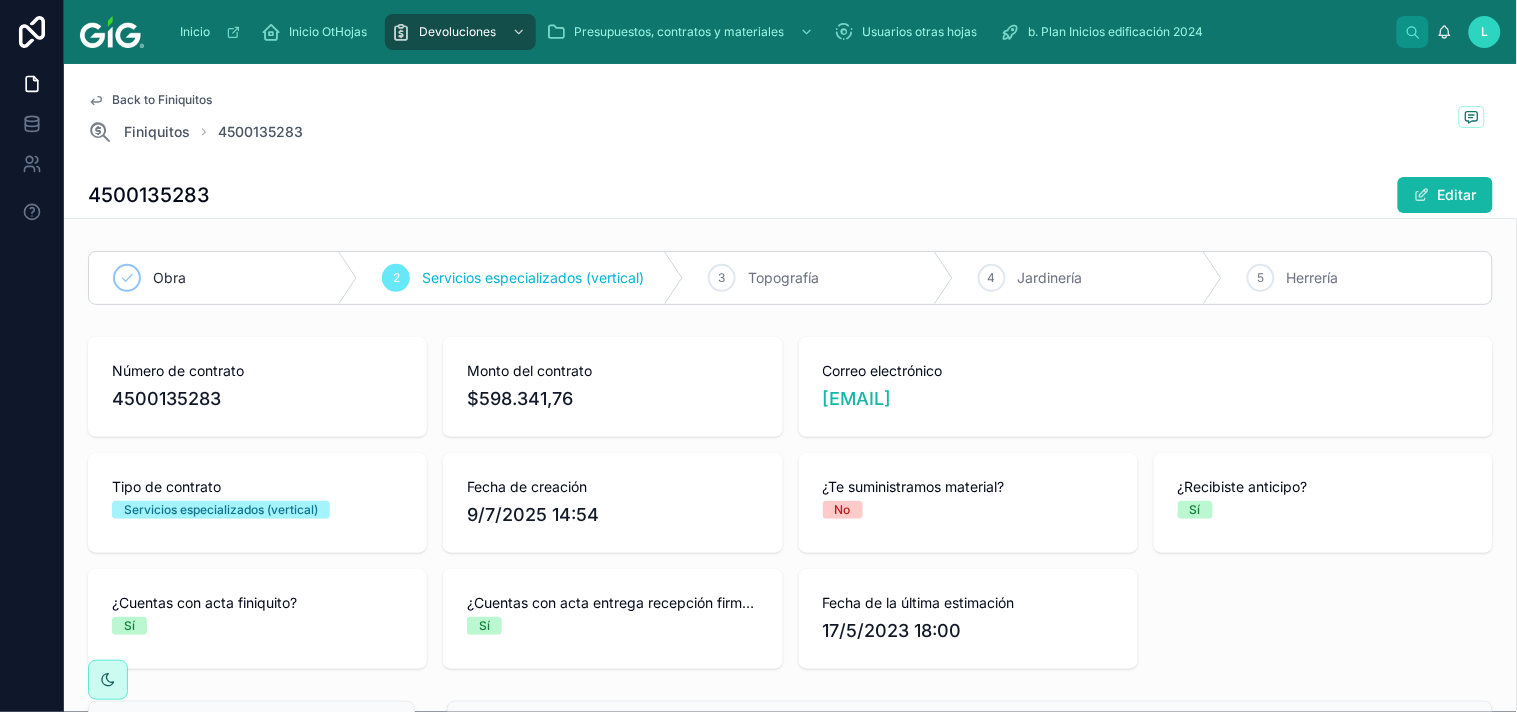 click on "4500135283" at bounding box center [149, 195] 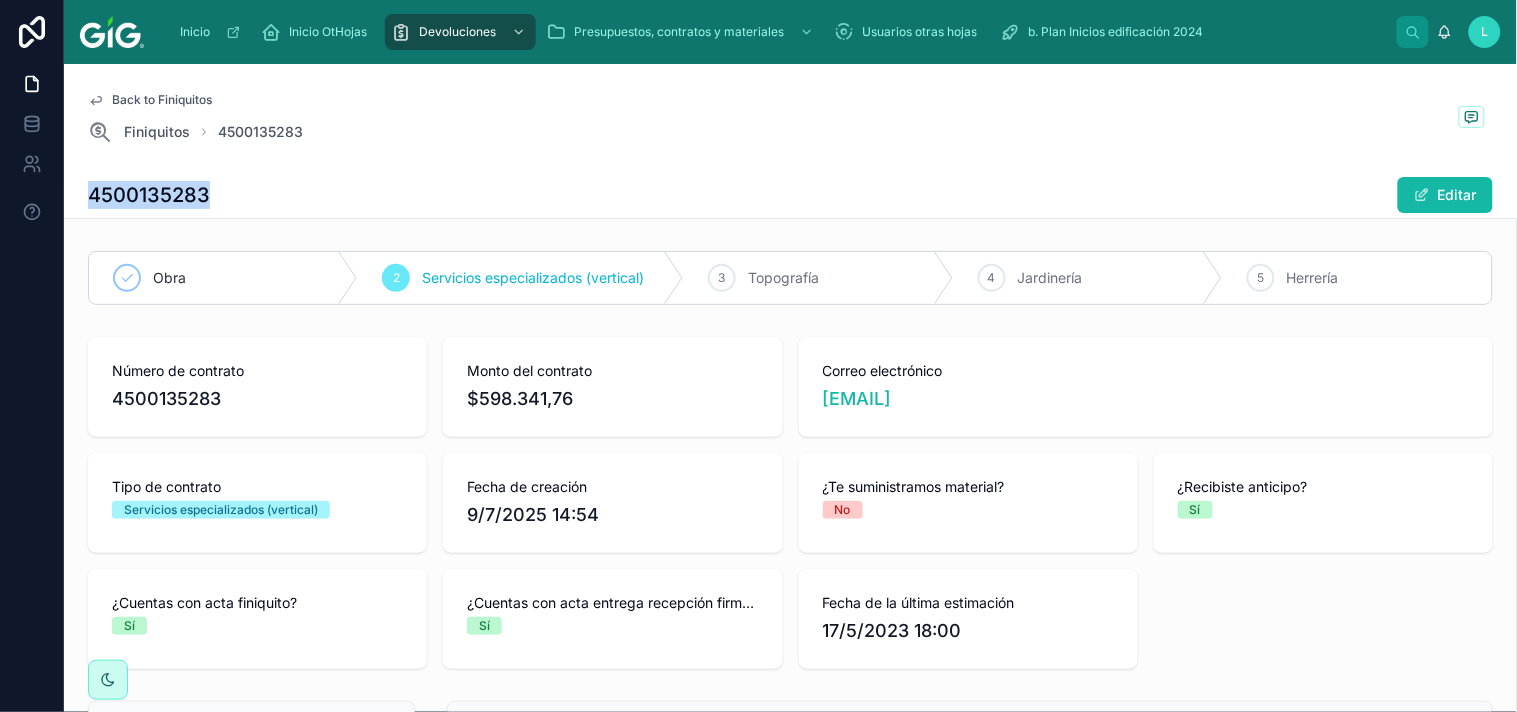 click on "4500135283" at bounding box center [149, 195] 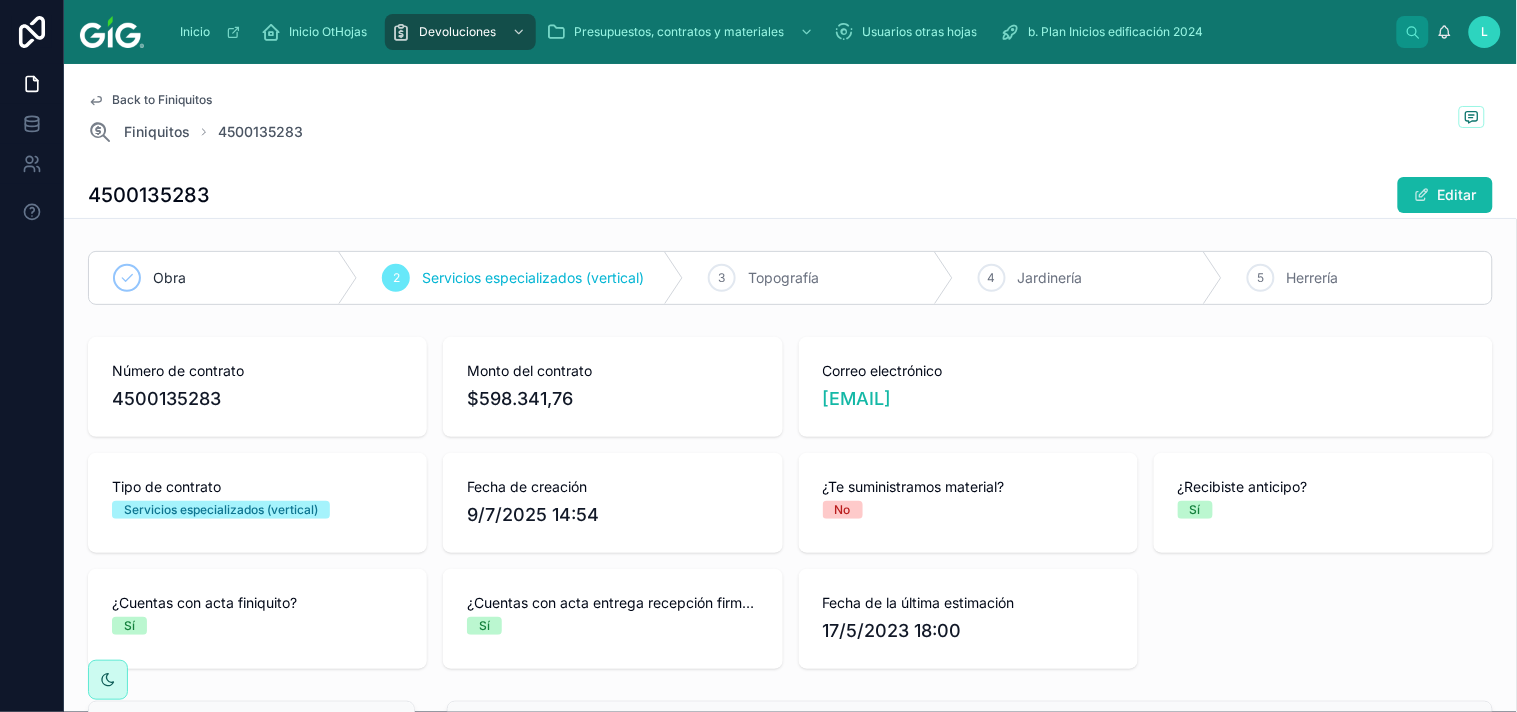 click on "Back to Finiquitos Finiquitos 4500135283" at bounding box center (790, 118) 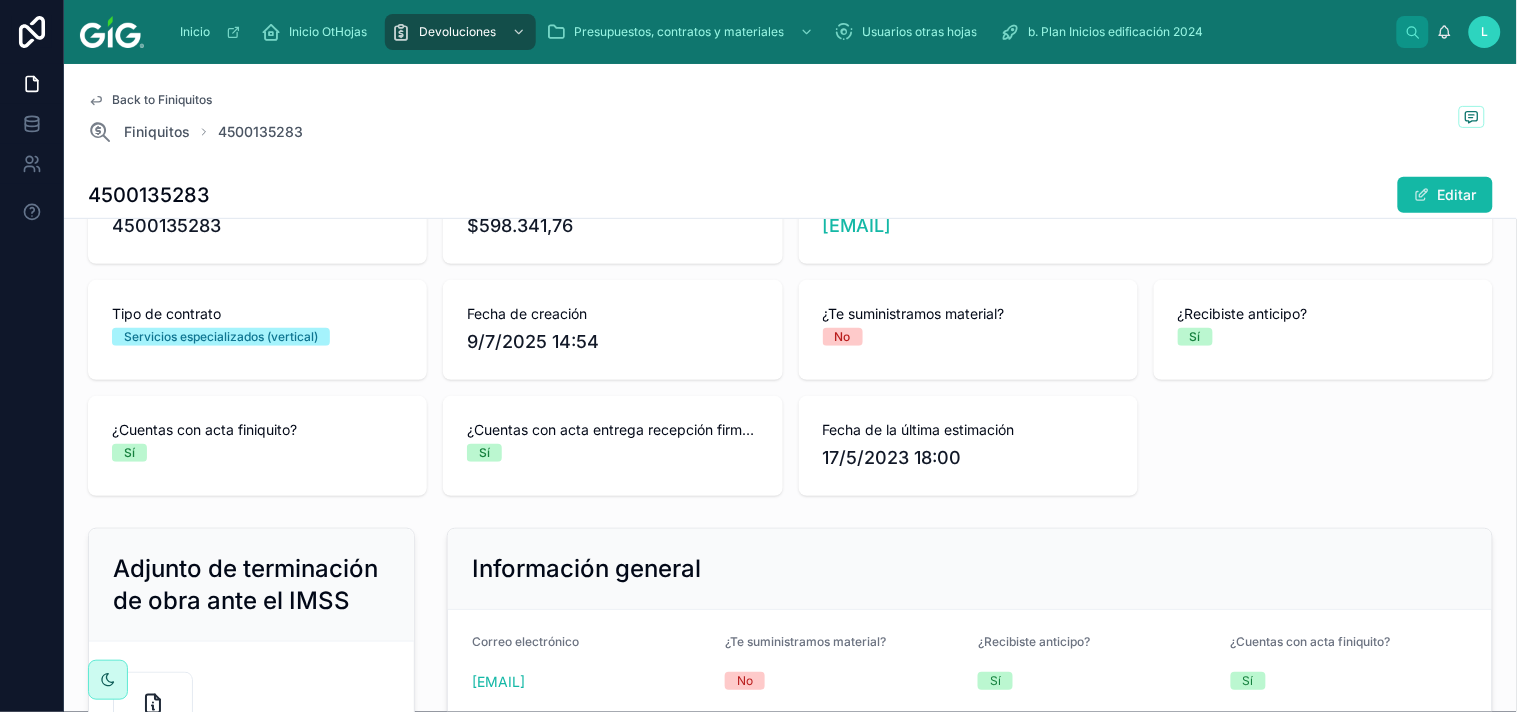 scroll, scrollTop: 186, scrollLeft: 0, axis: vertical 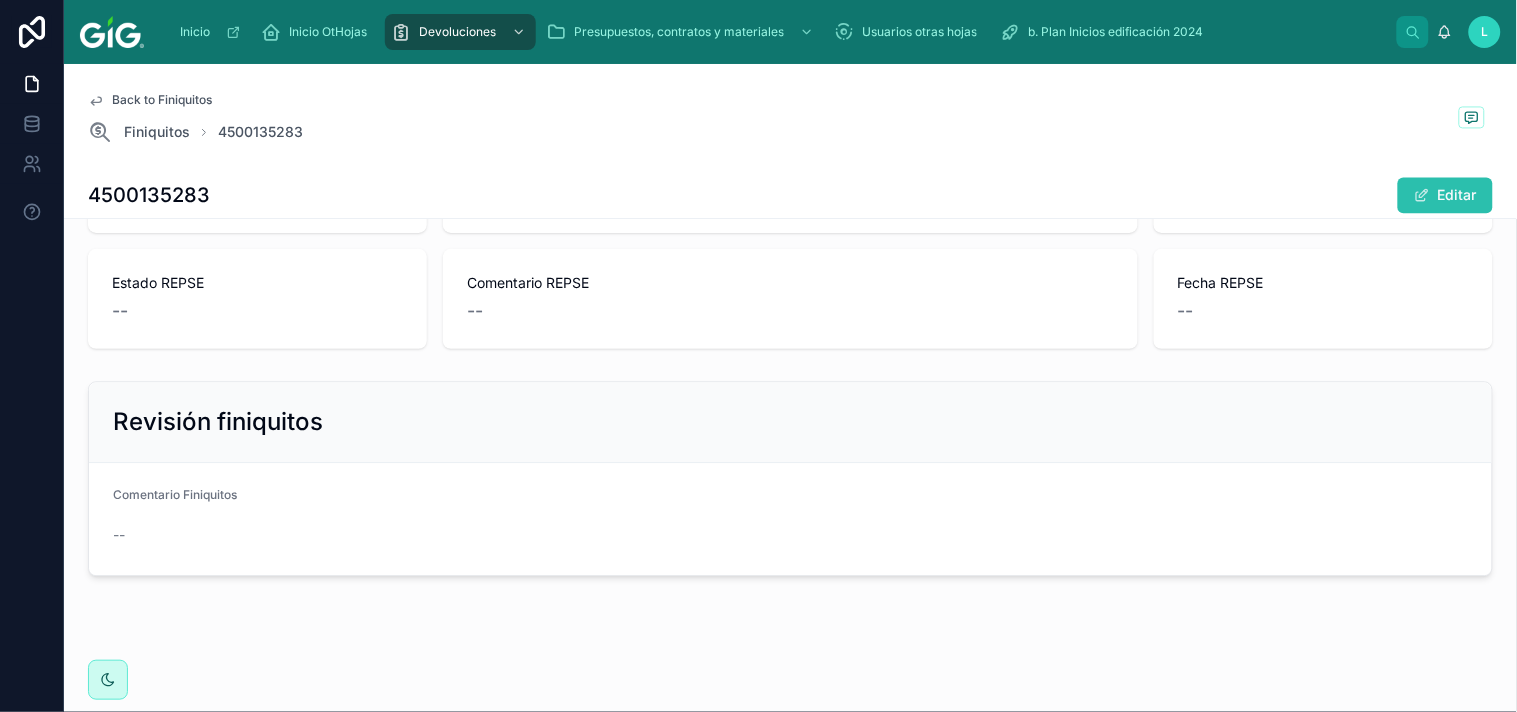 click on "Editar" at bounding box center (1445, 195) 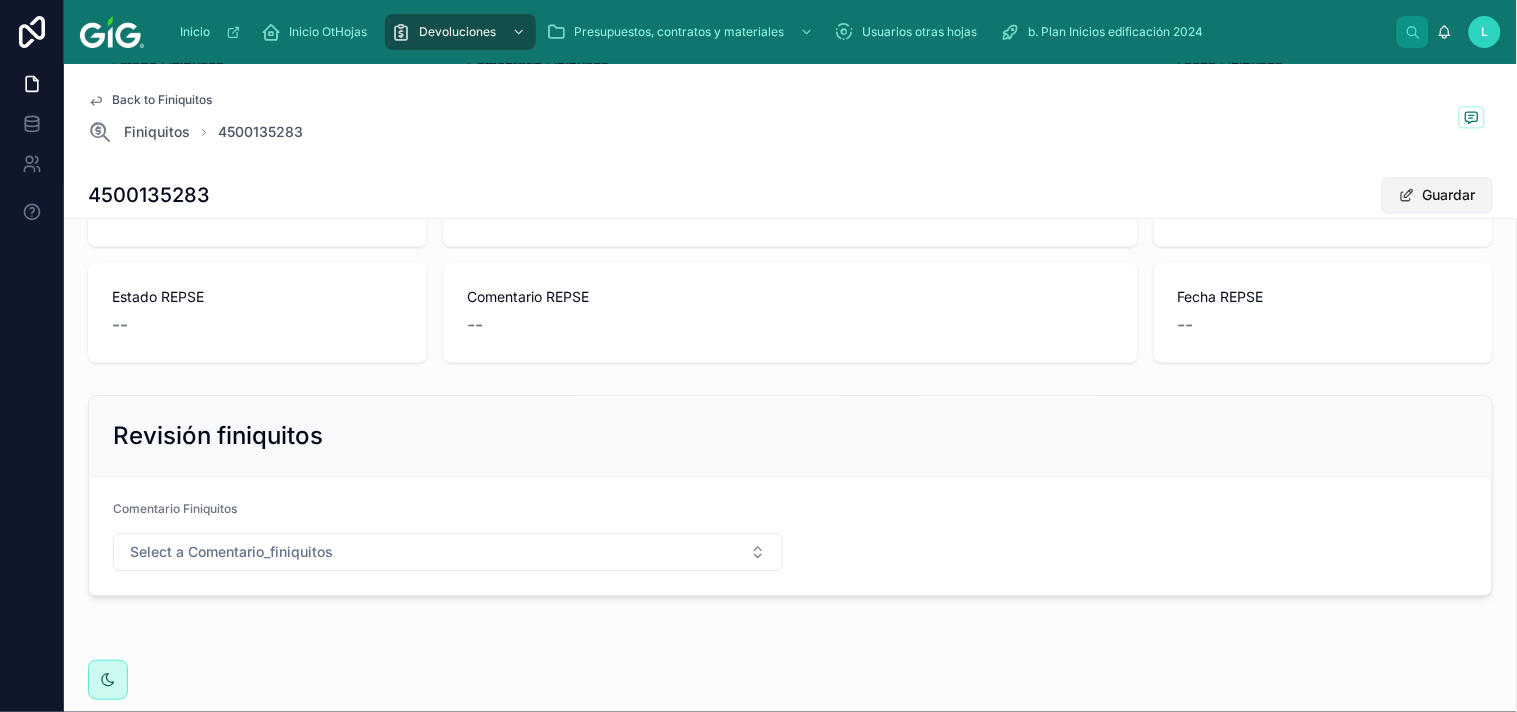 scroll, scrollTop: 1095, scrollLeft: 0, axis: vertical 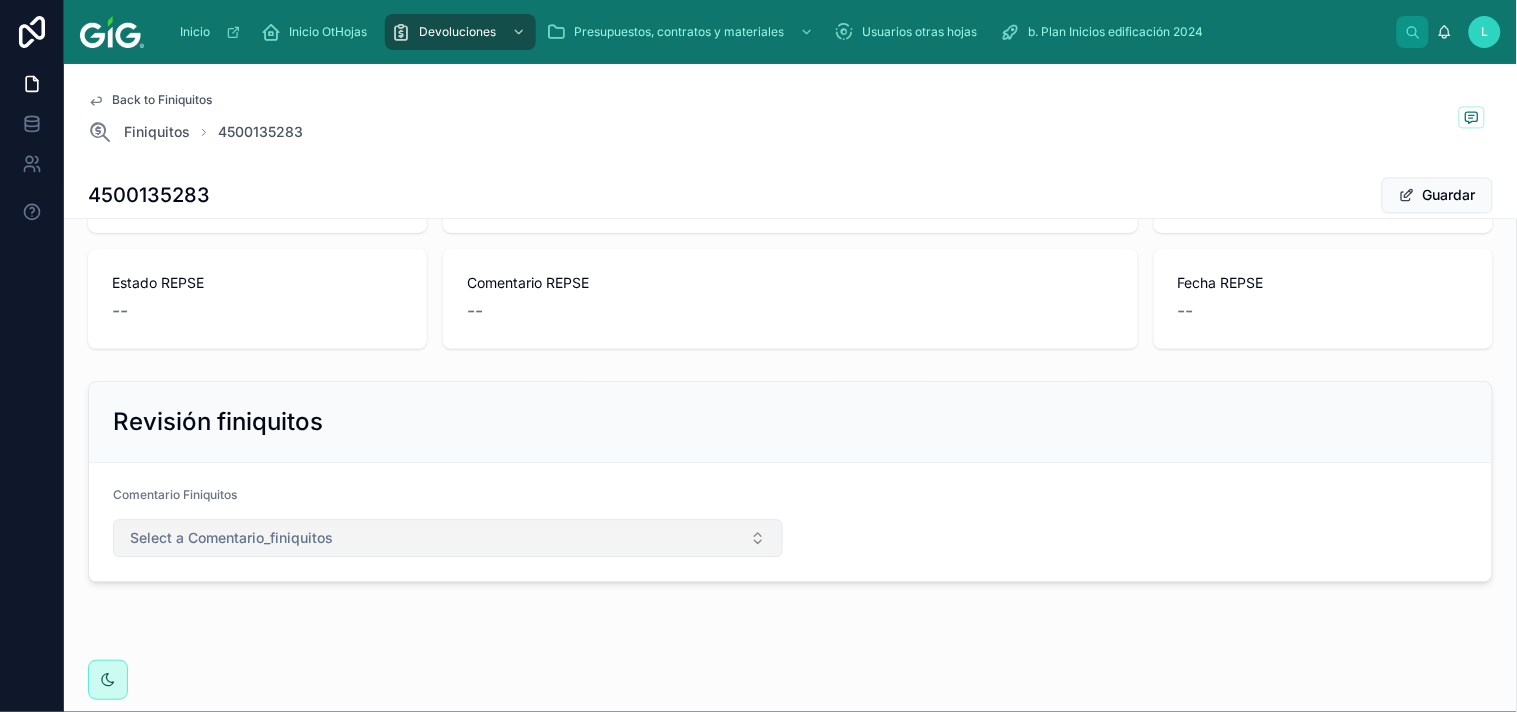 click on "Select a Comentario_finiquitos" at bounding box center (448, 538) 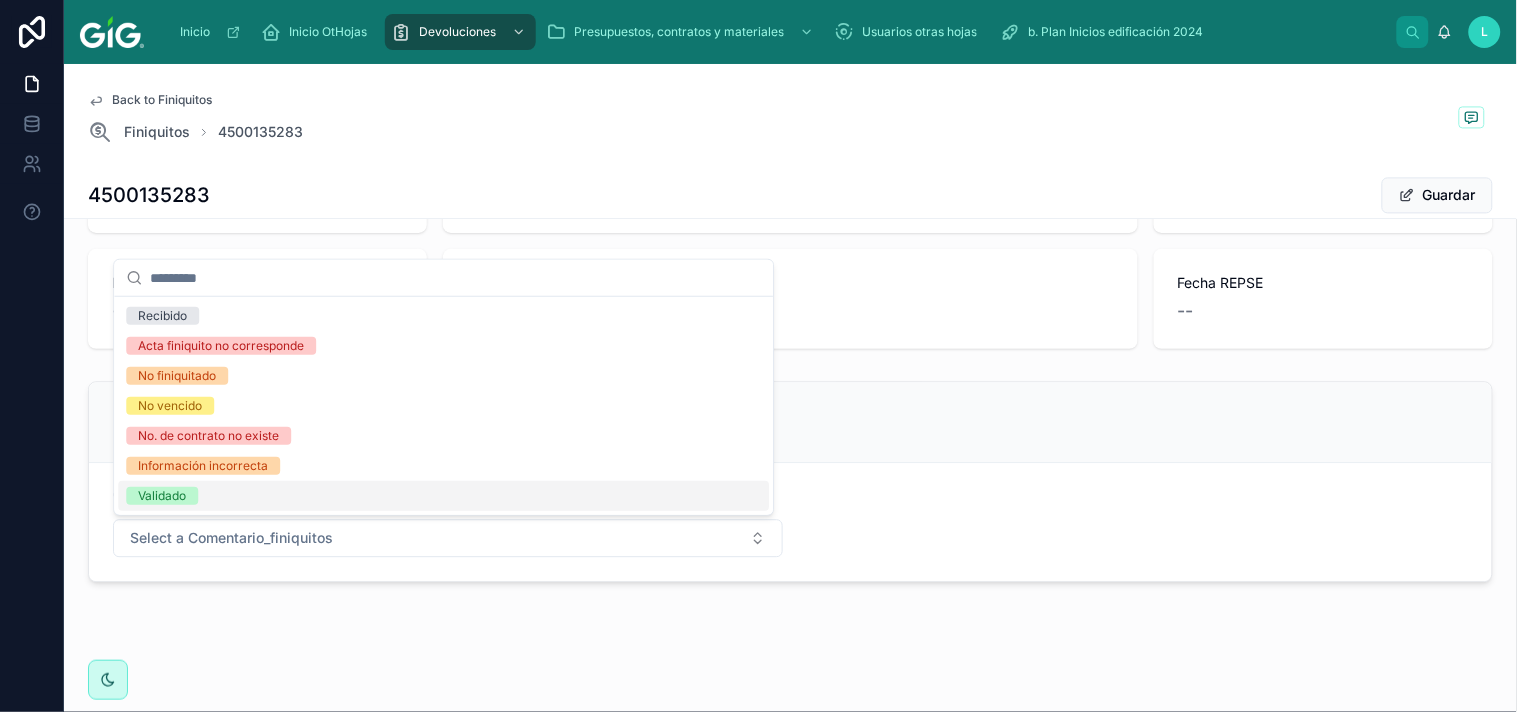 click on "Validado" at bounding box center [162, 496] 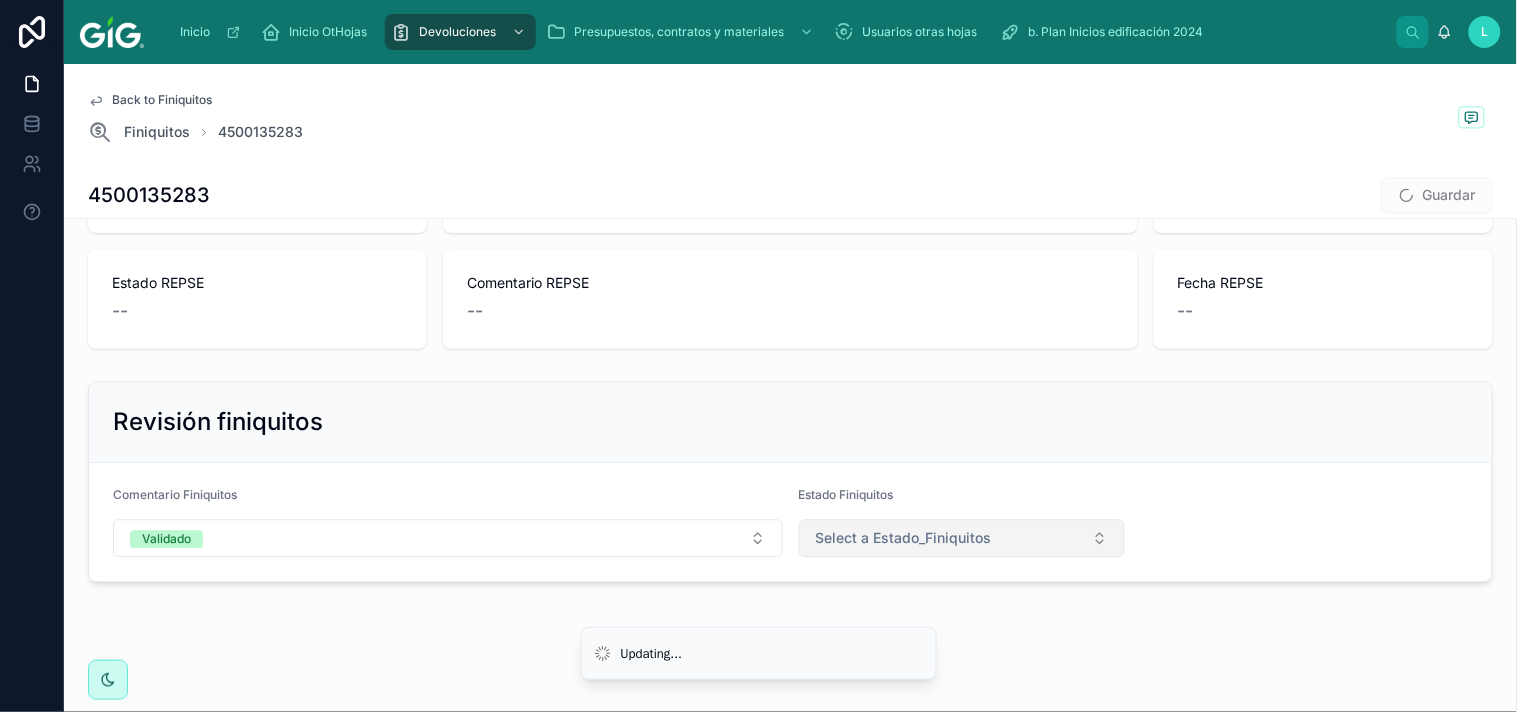 click on "Select a Estado_Finiquitos" at bounding box center [962, 538] 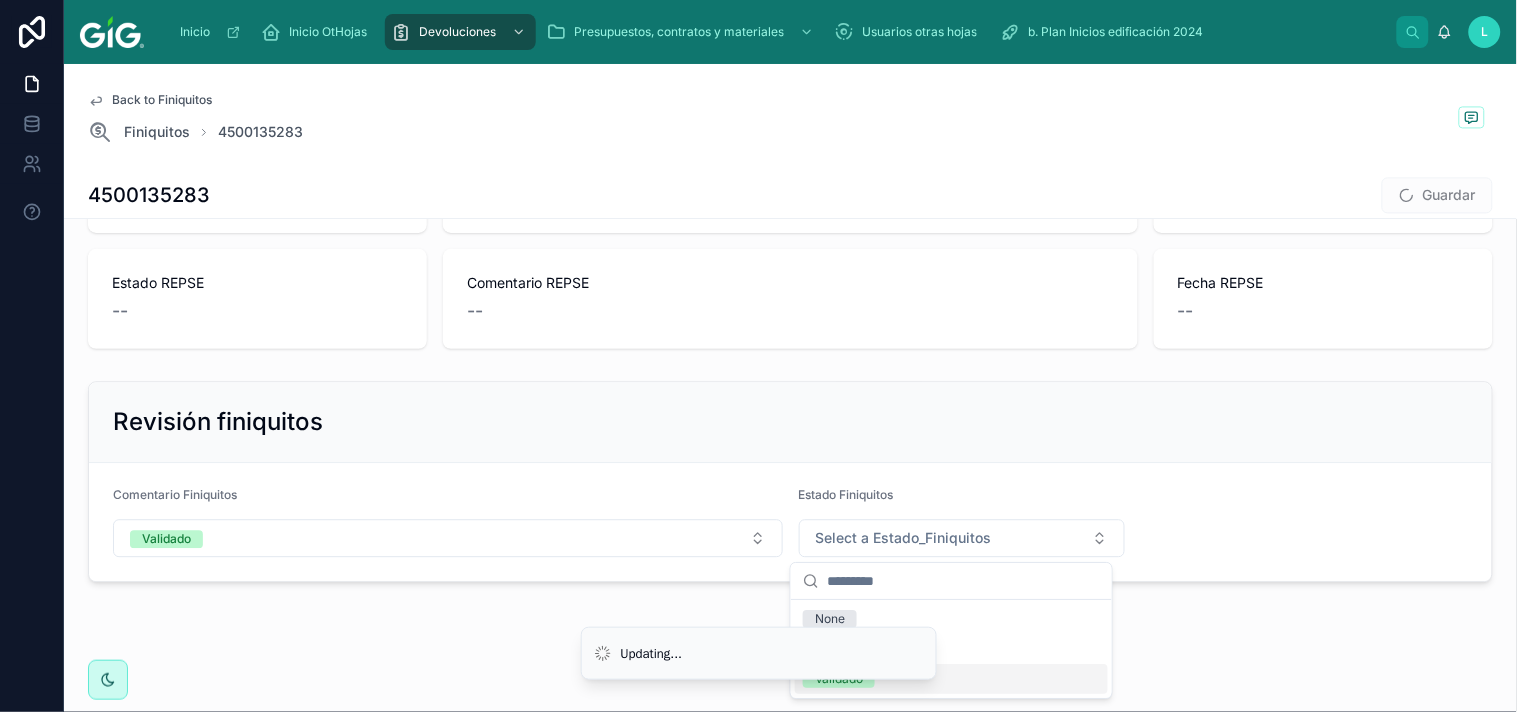 click on "Validado" at bounding box center [951, 679] 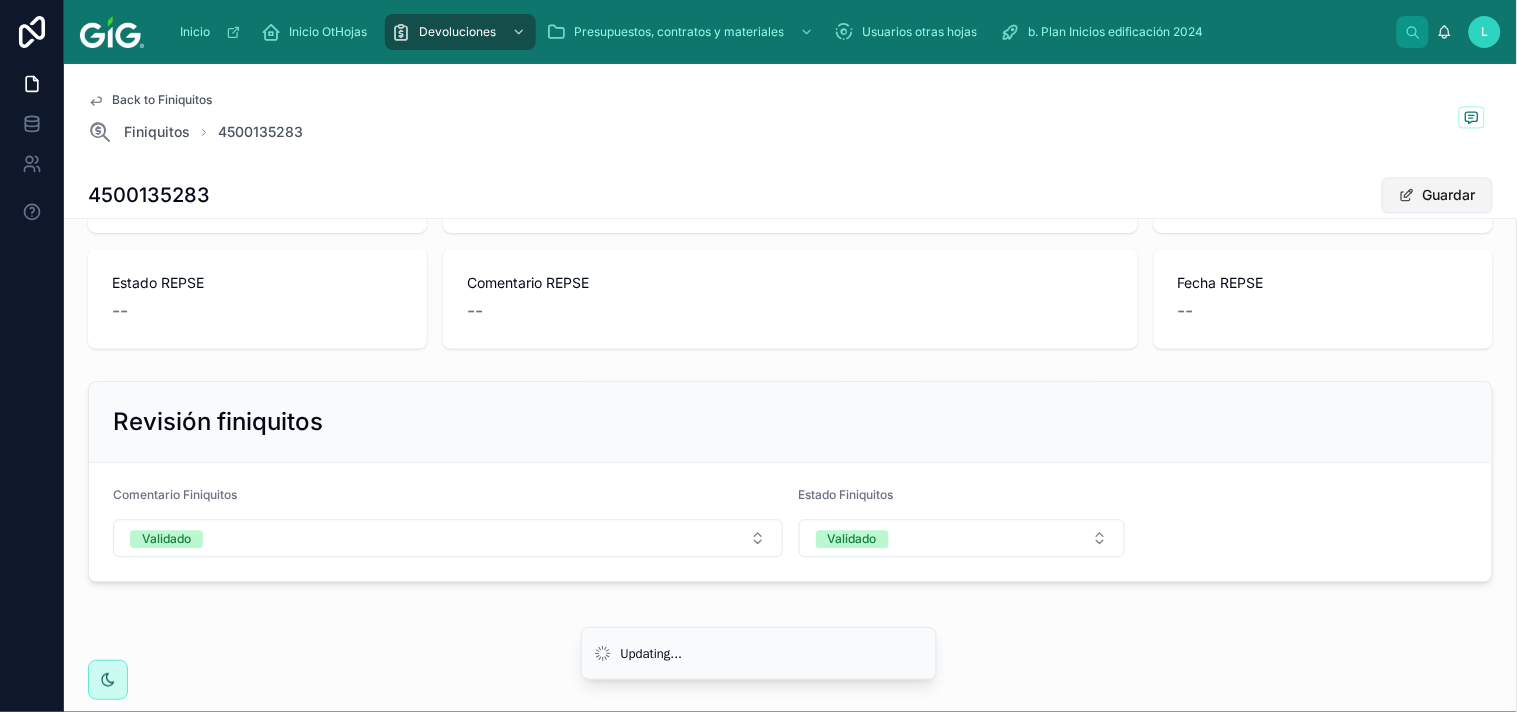 click on "Guardar" at bounding box center [1437, 195] 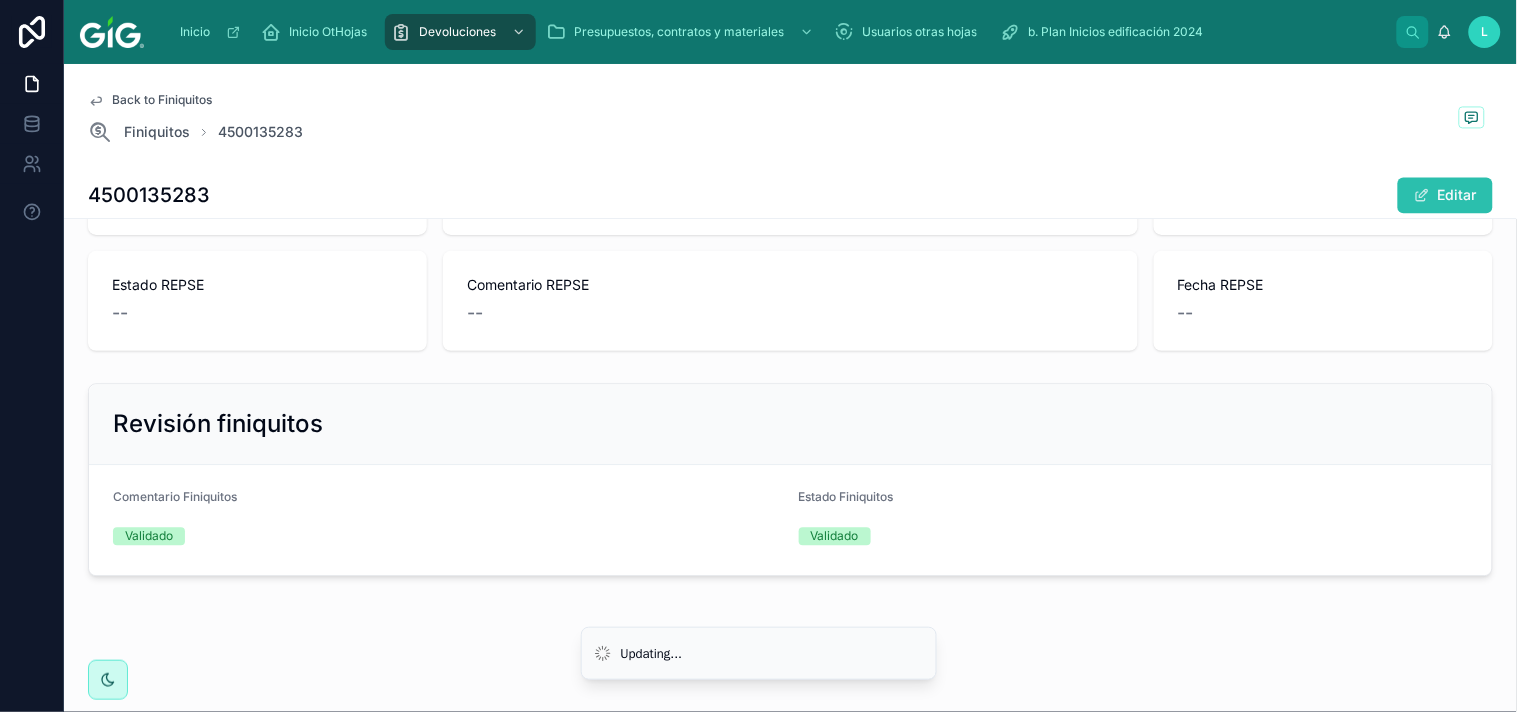 scroll, scrollTop: 1080, scrollLeft: 0, axis: vertical 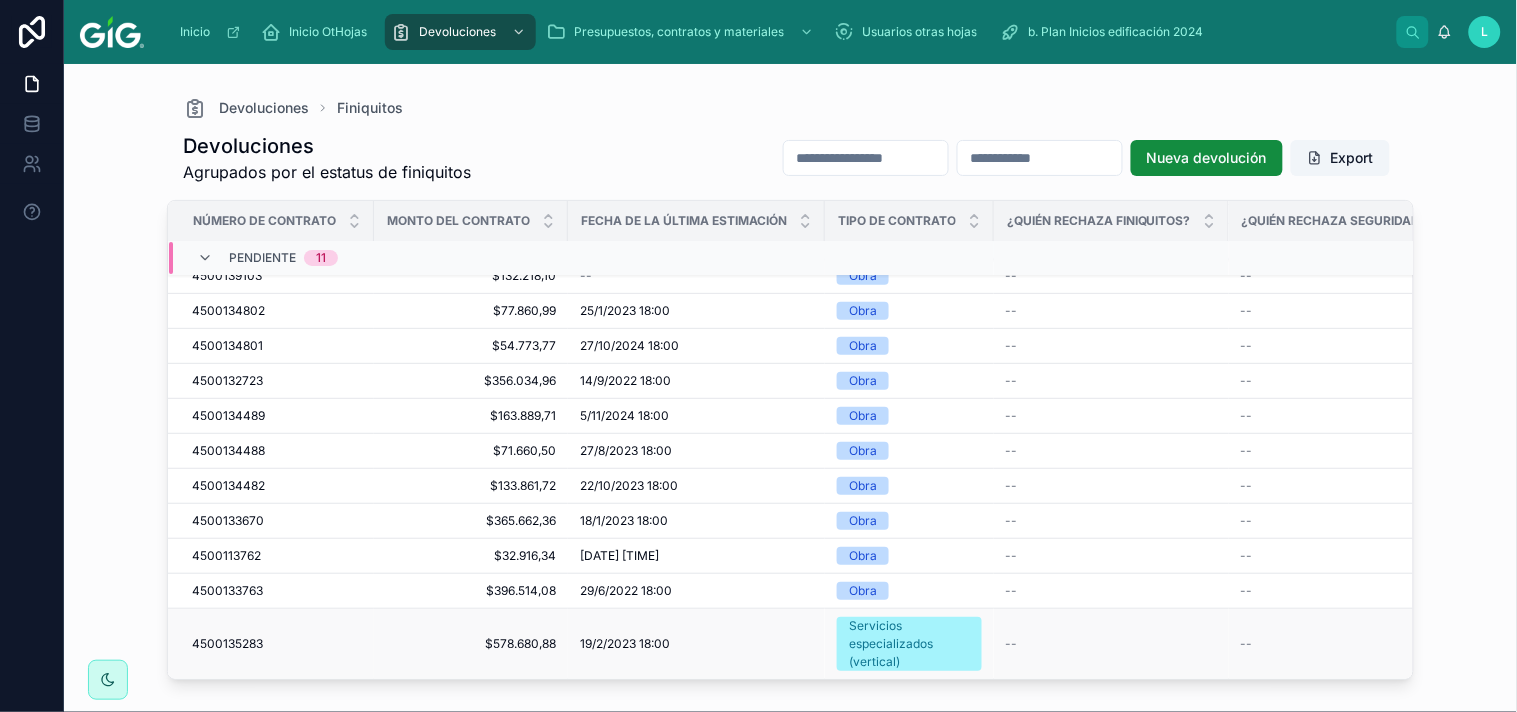 click on "4500135283" at bounding box center [227, 644] 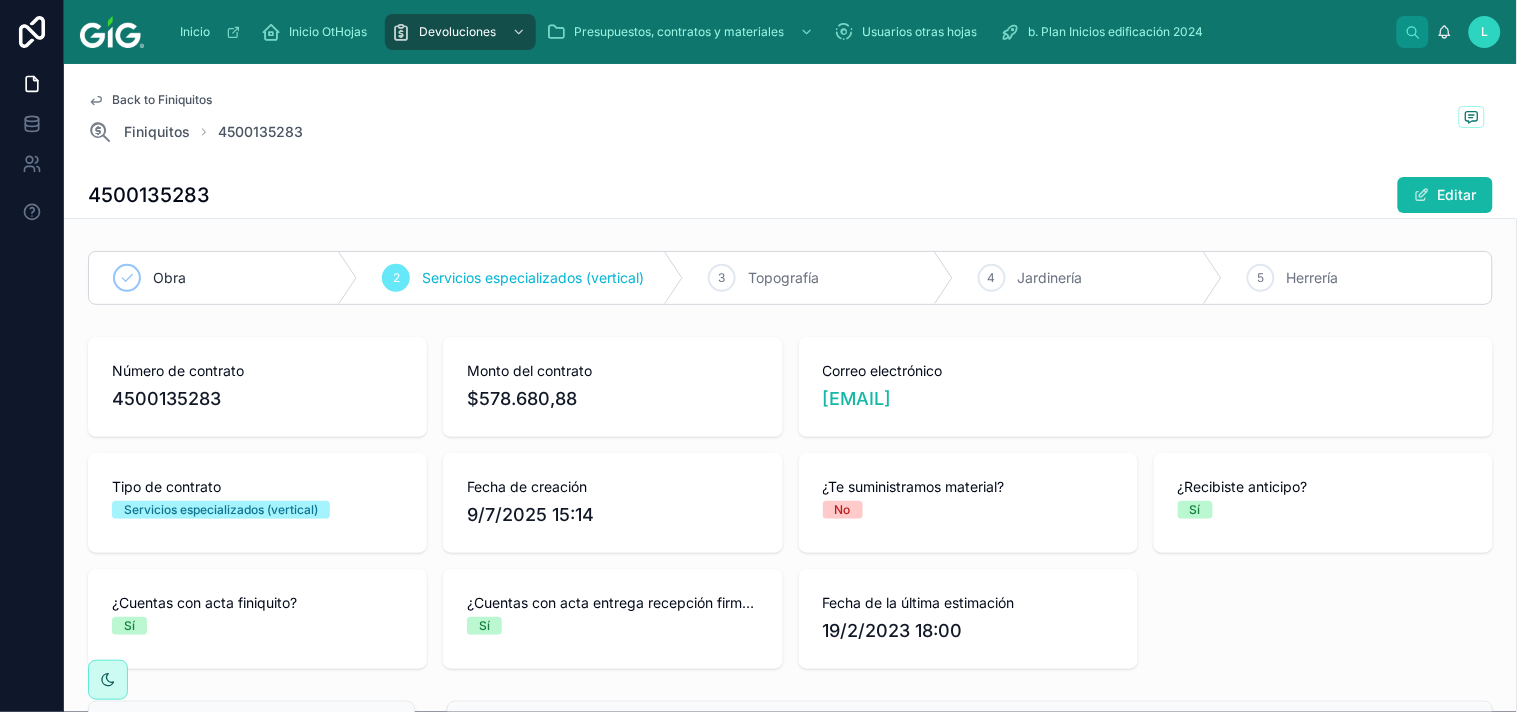 click on "4500135283" at bounding box center (149, 195) 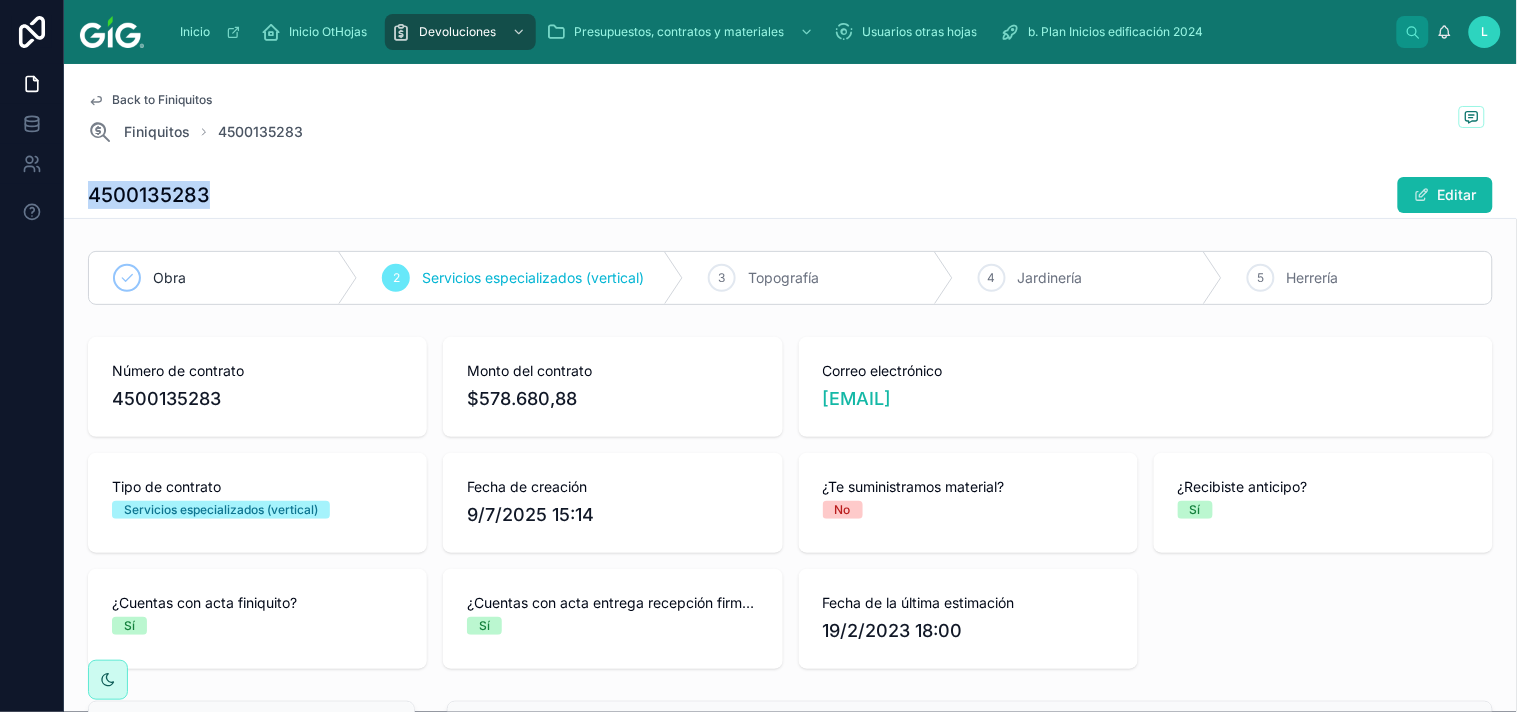 click on "4500135283" at bounding box center [149, 195] 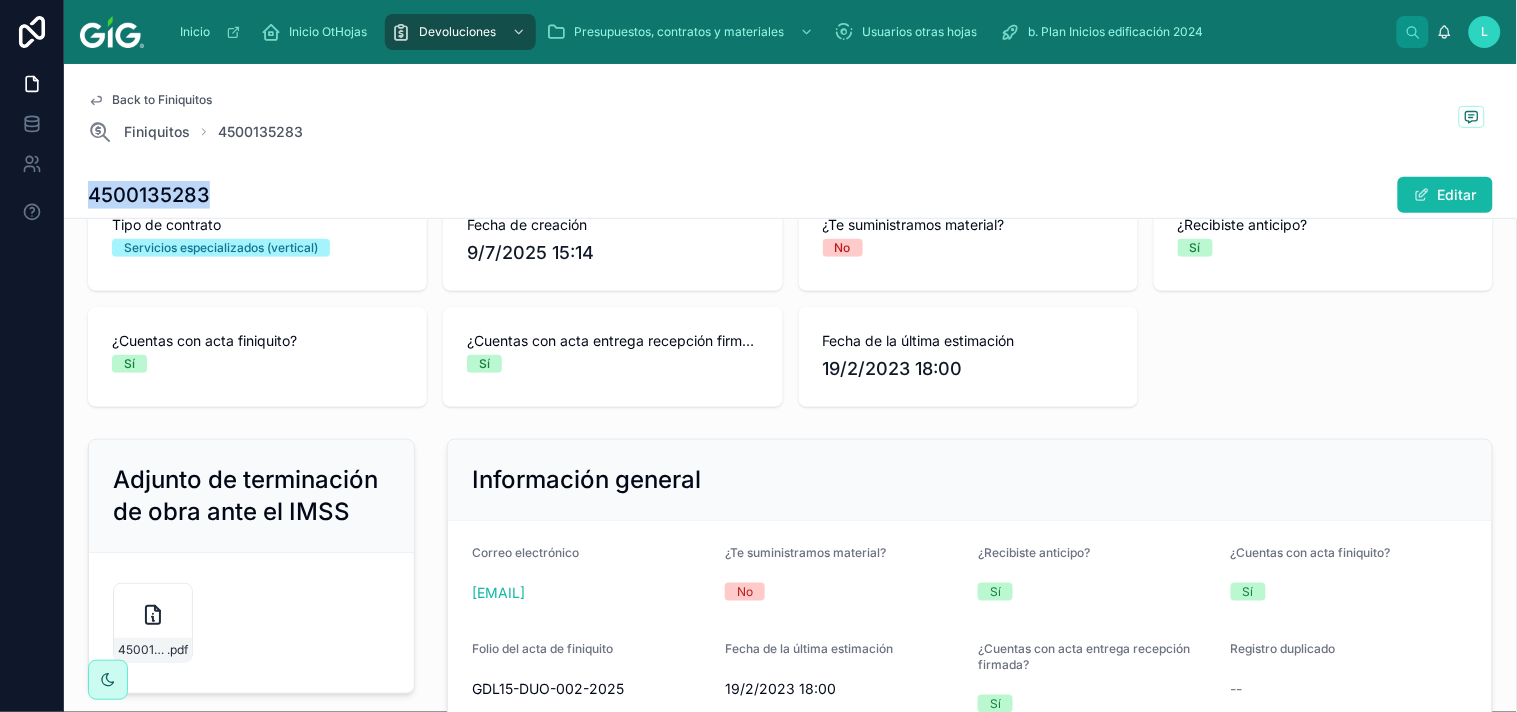 scroll, scrollTop: 316, scrollLeft: 0, axis: vertical 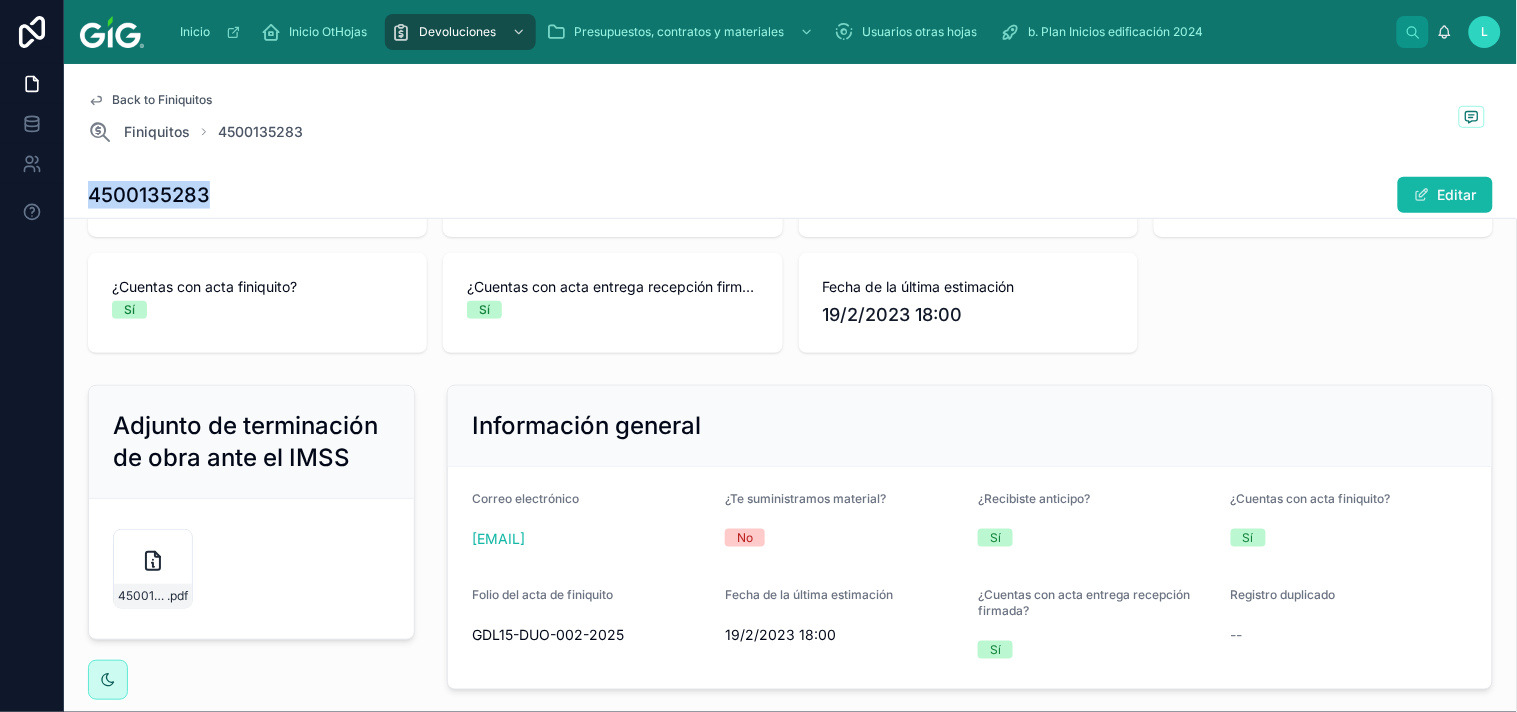 click on "4500135283 Editar" at bounding box center (790, 195) 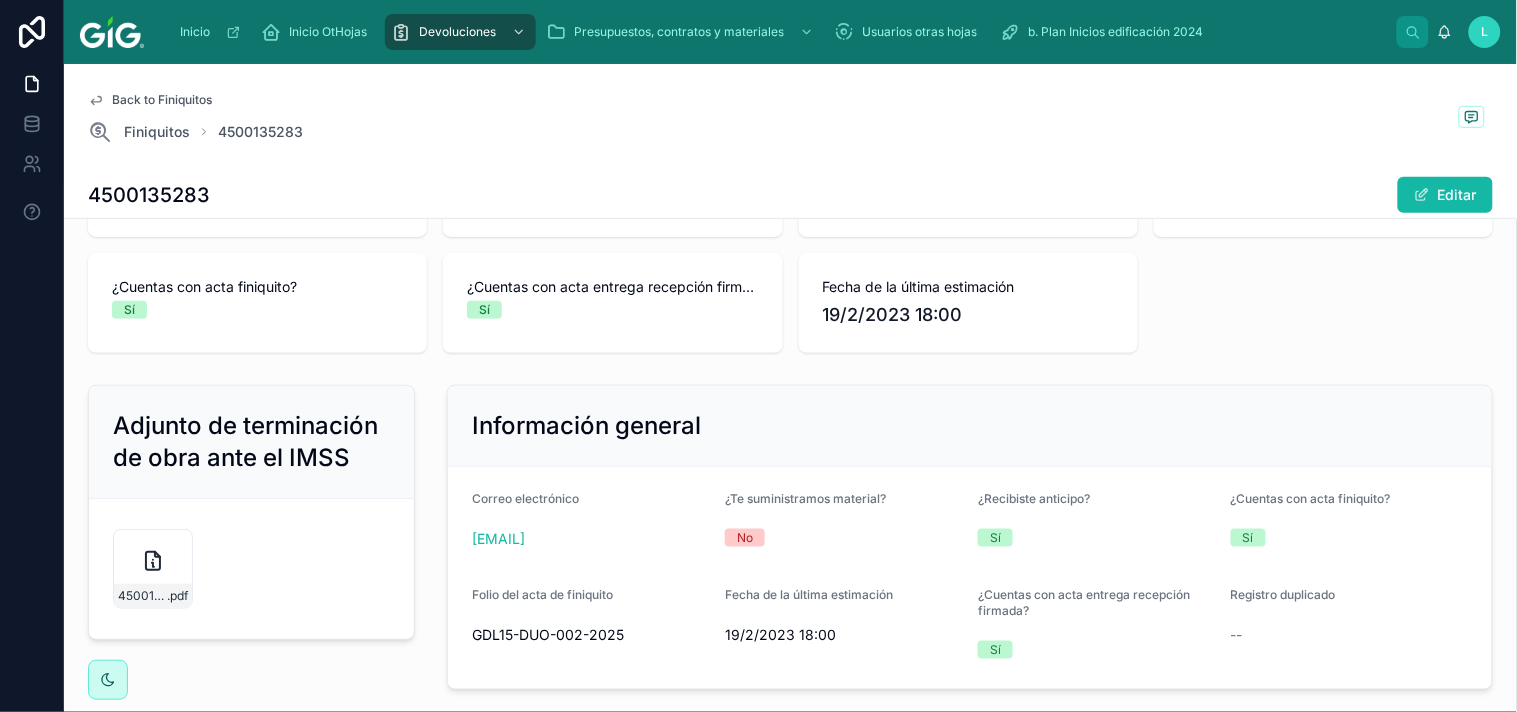 click on "4500135283 Editar" at bounding box center (790, 195) 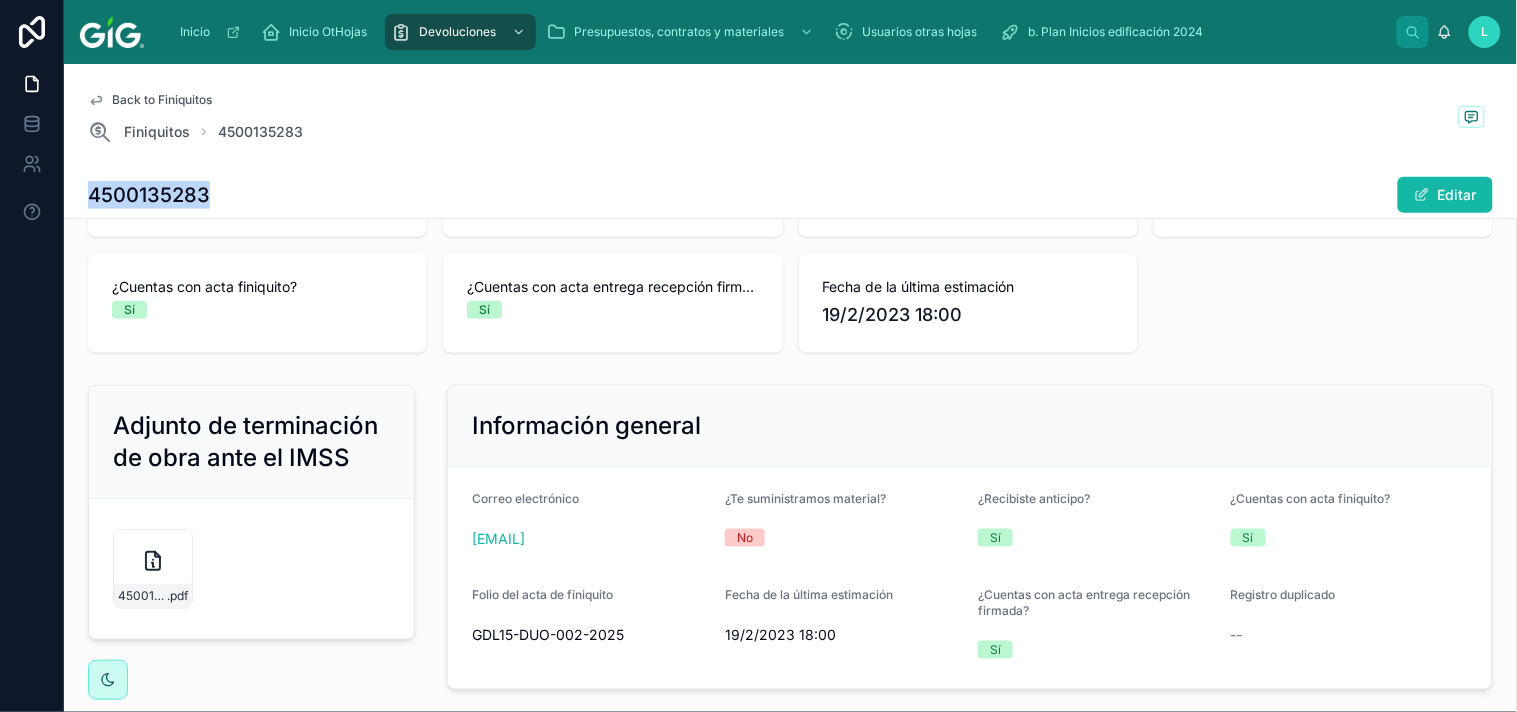 drag, startPoint x: 223, startPoint y: 196, endPoint x: 91, endPoint y: 201, distance: 132.09467 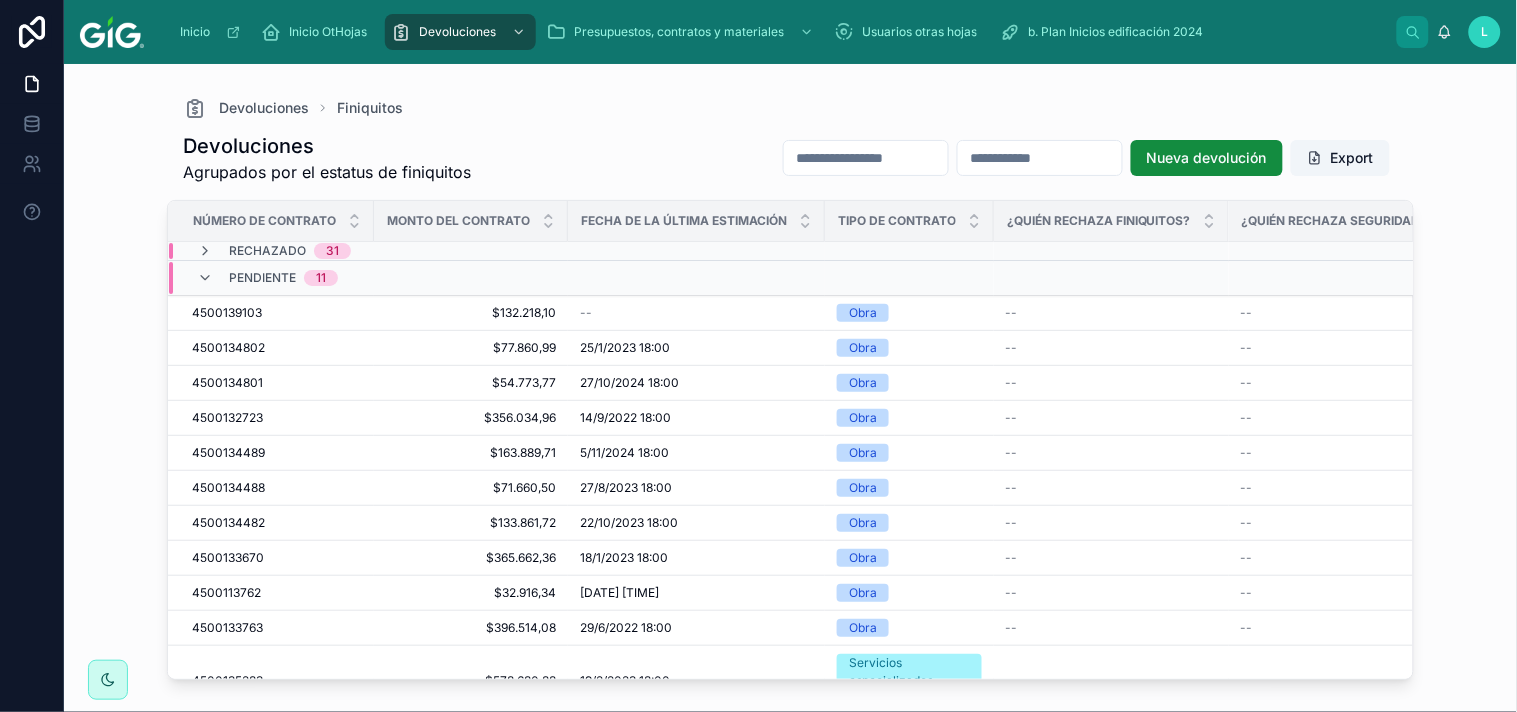scroll, scrollTop: 0, scrollLeft: 0, axis: both 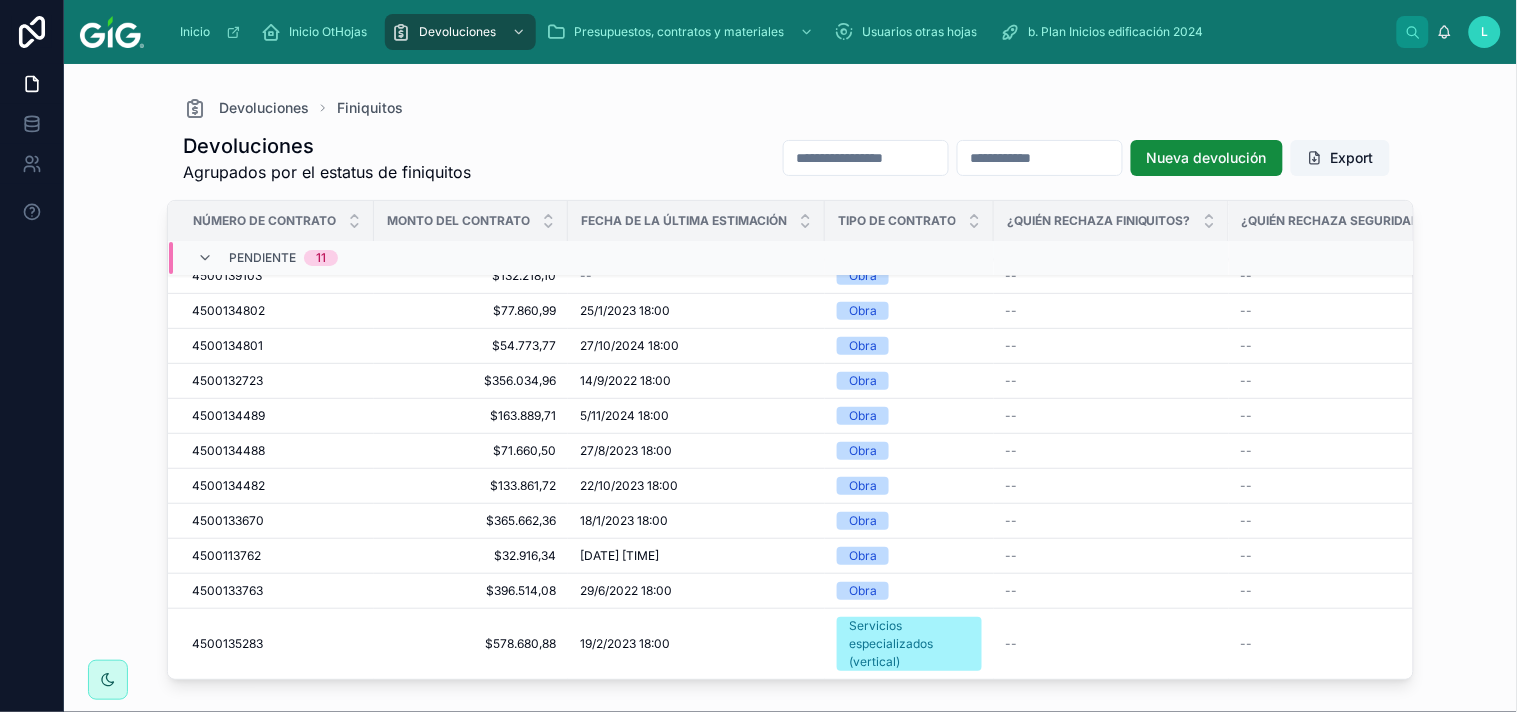 click at bounding box center (1040, 158) 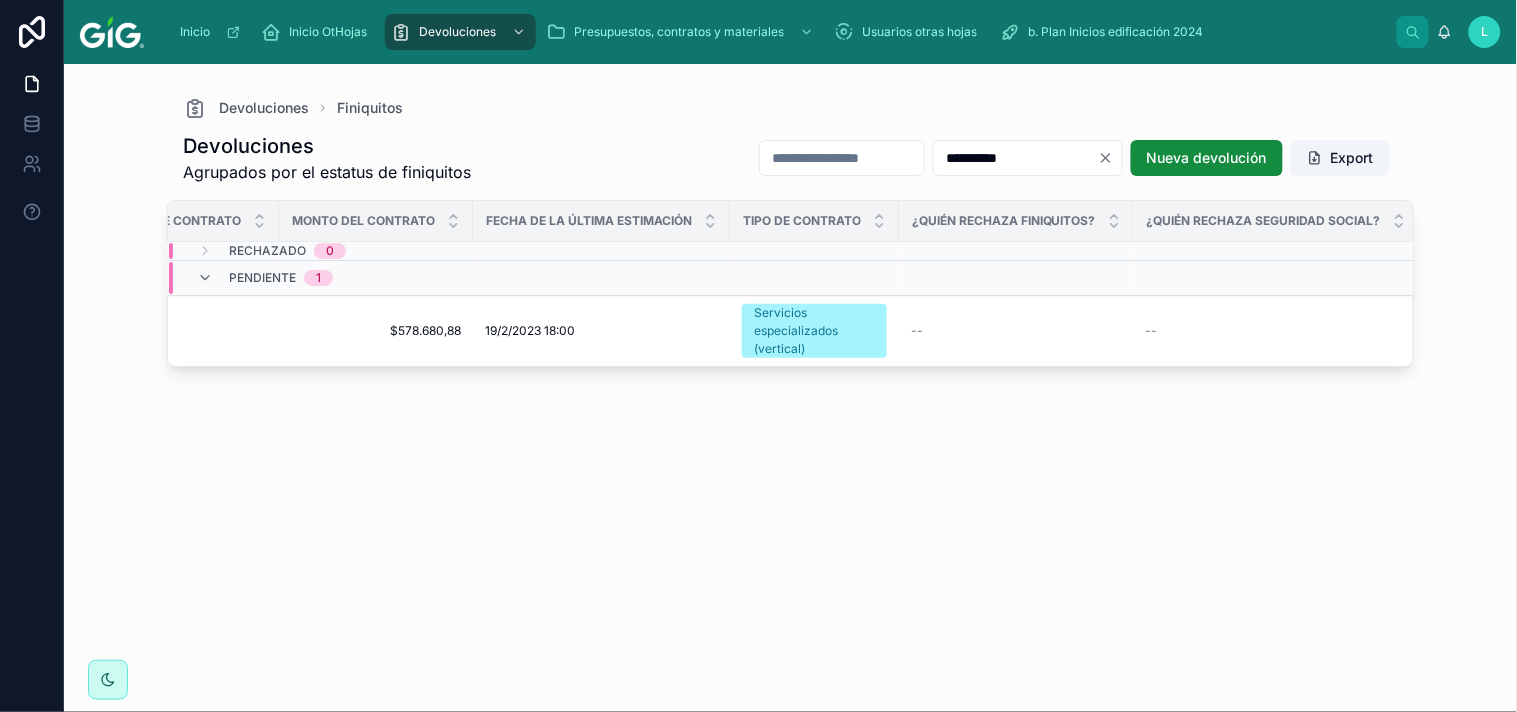 scroll, scrollTop: 0, scrollLeft: 0, axis: both 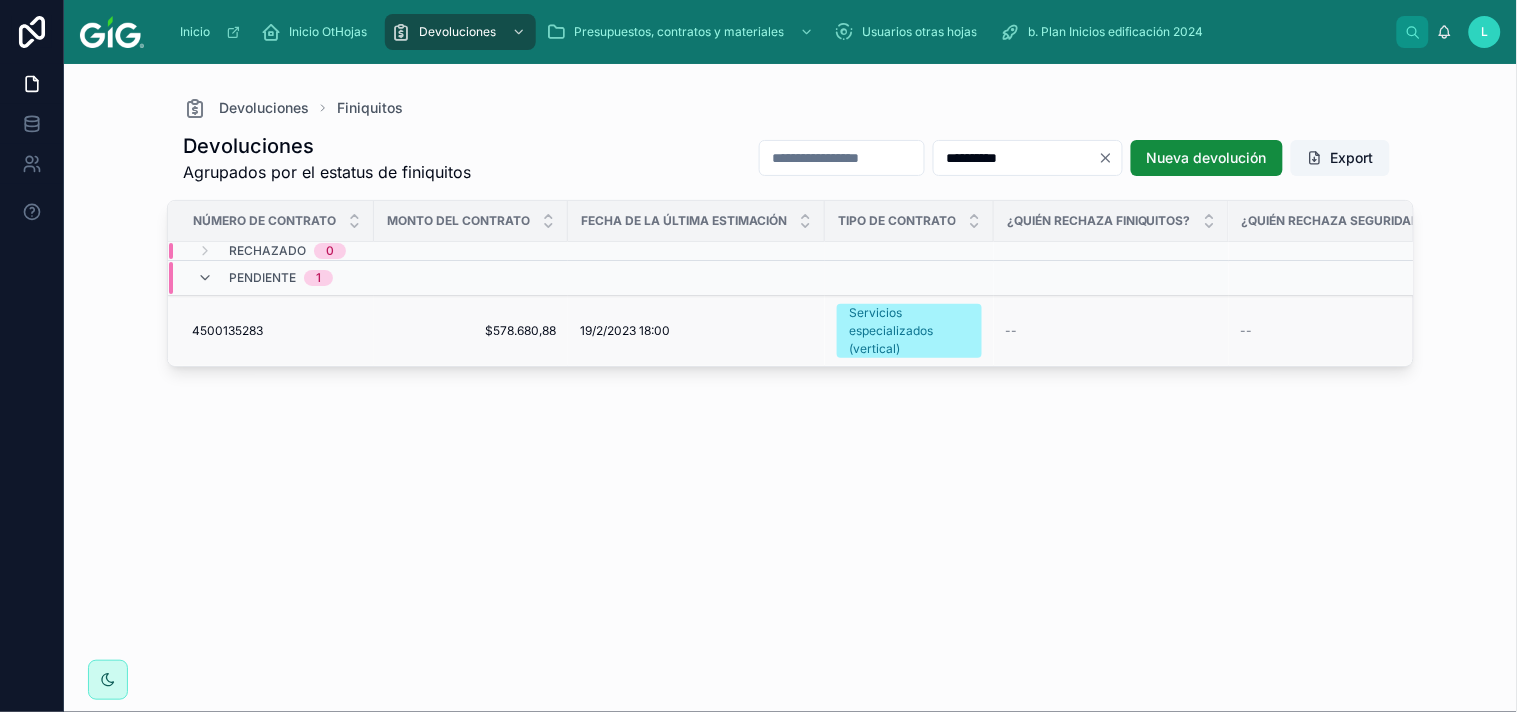 type on "**********" 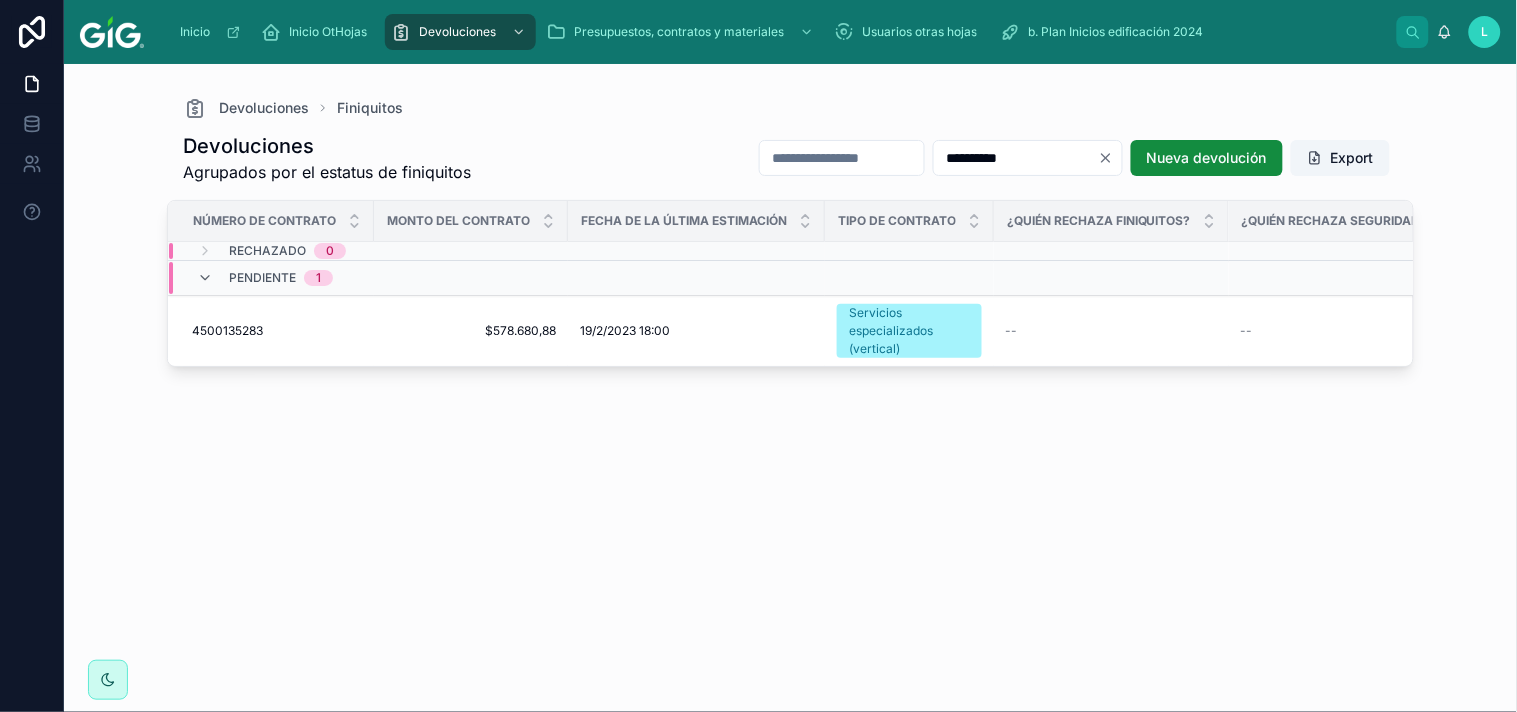 click on "**********" at bounding box center (790, 410) 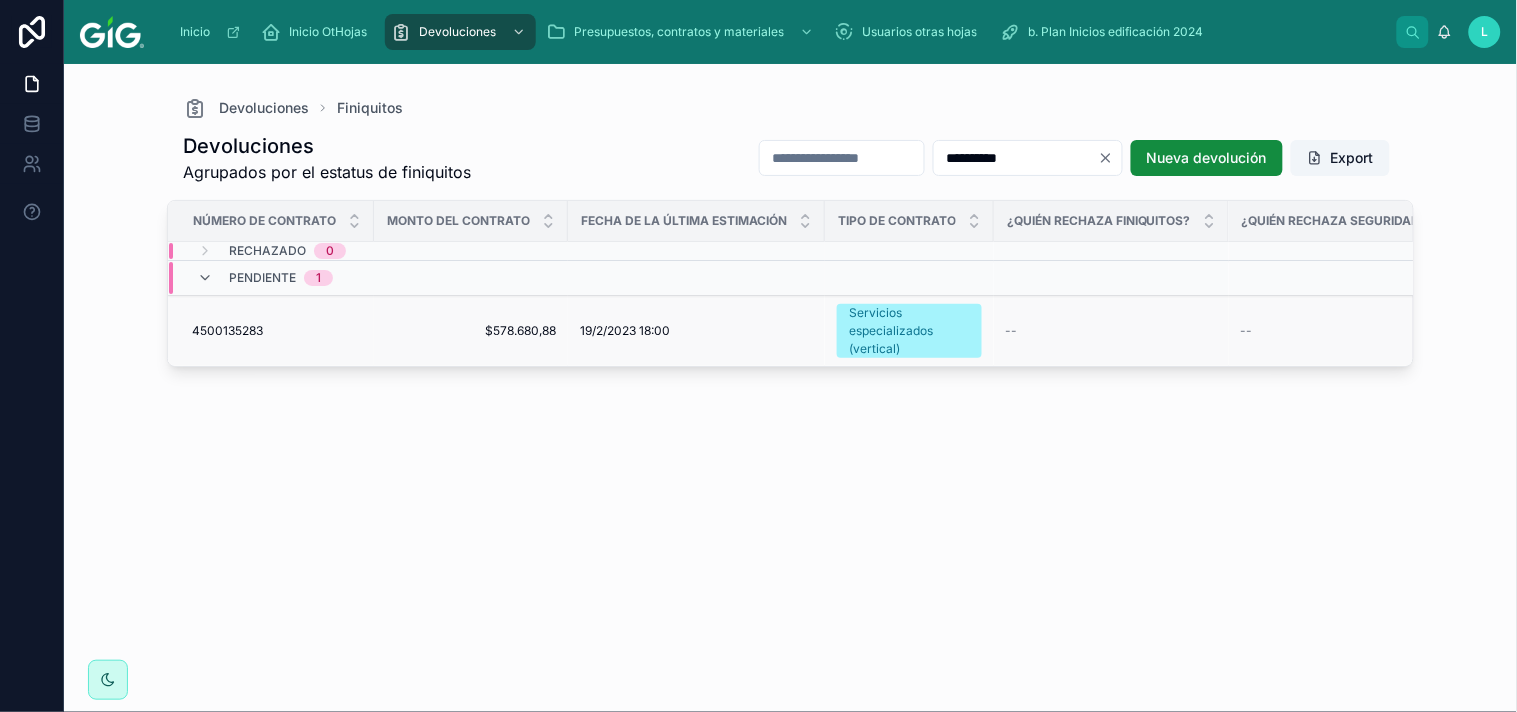 click on "4500135283" at bounding box center (227, 331) 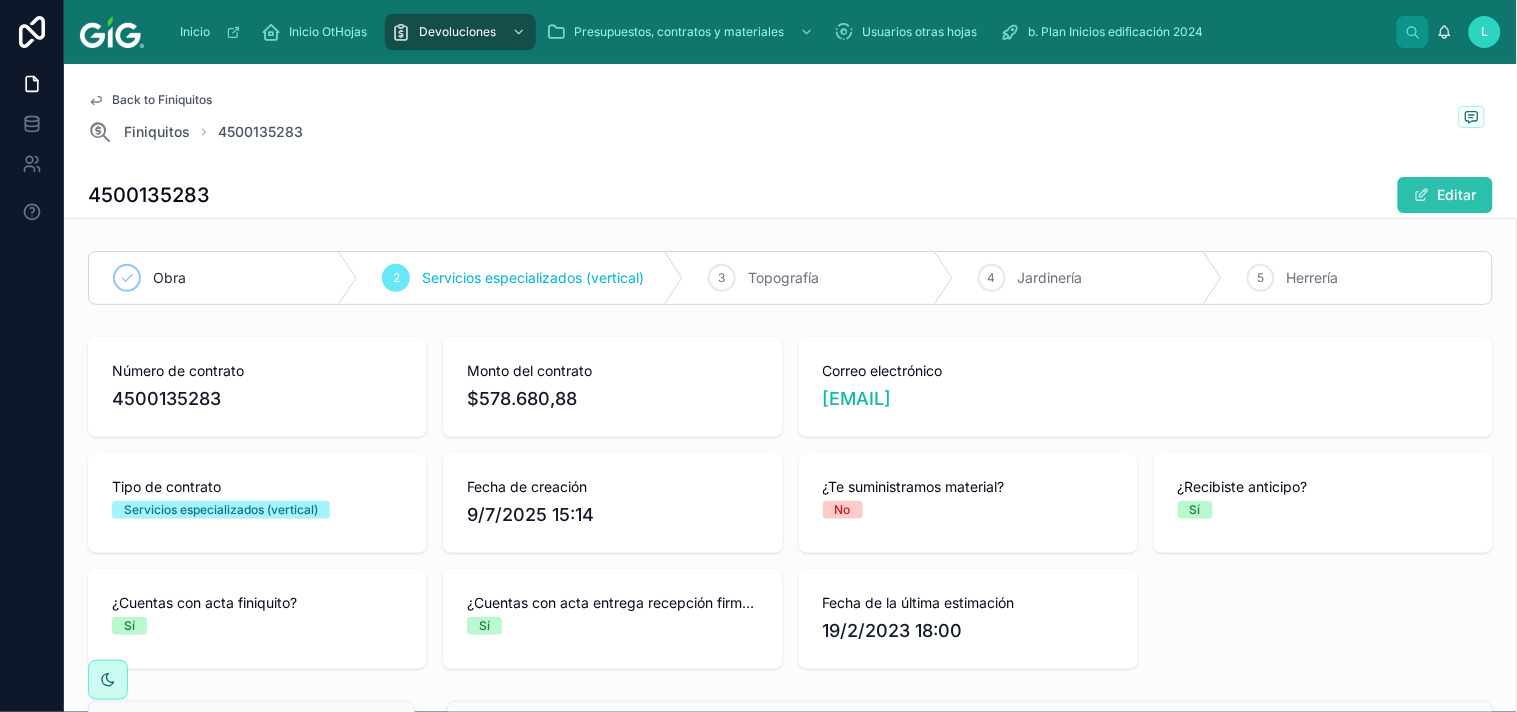 click on "Editar" at bounding box center [1445, 195] 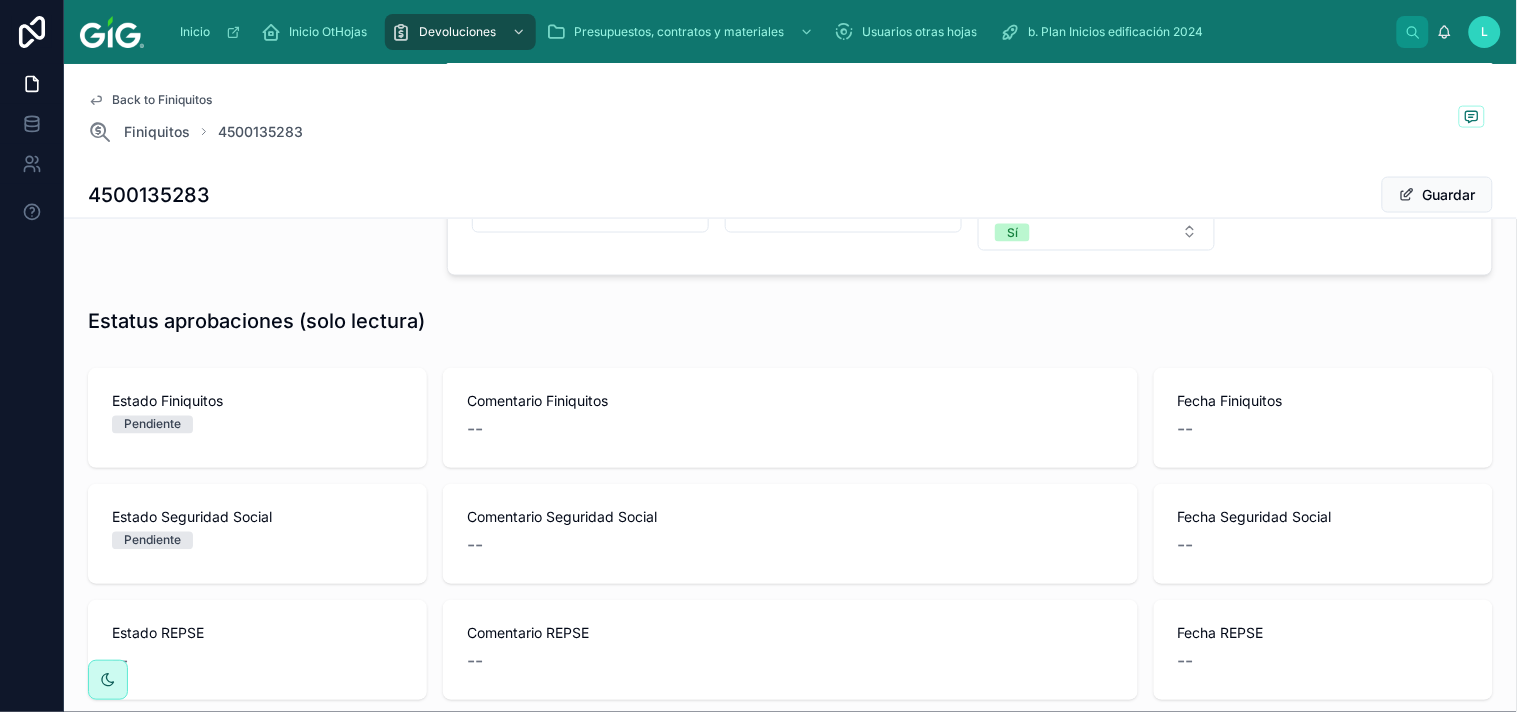scroll, scrollTop: 683, scrollLeft: 0, axis: vertical 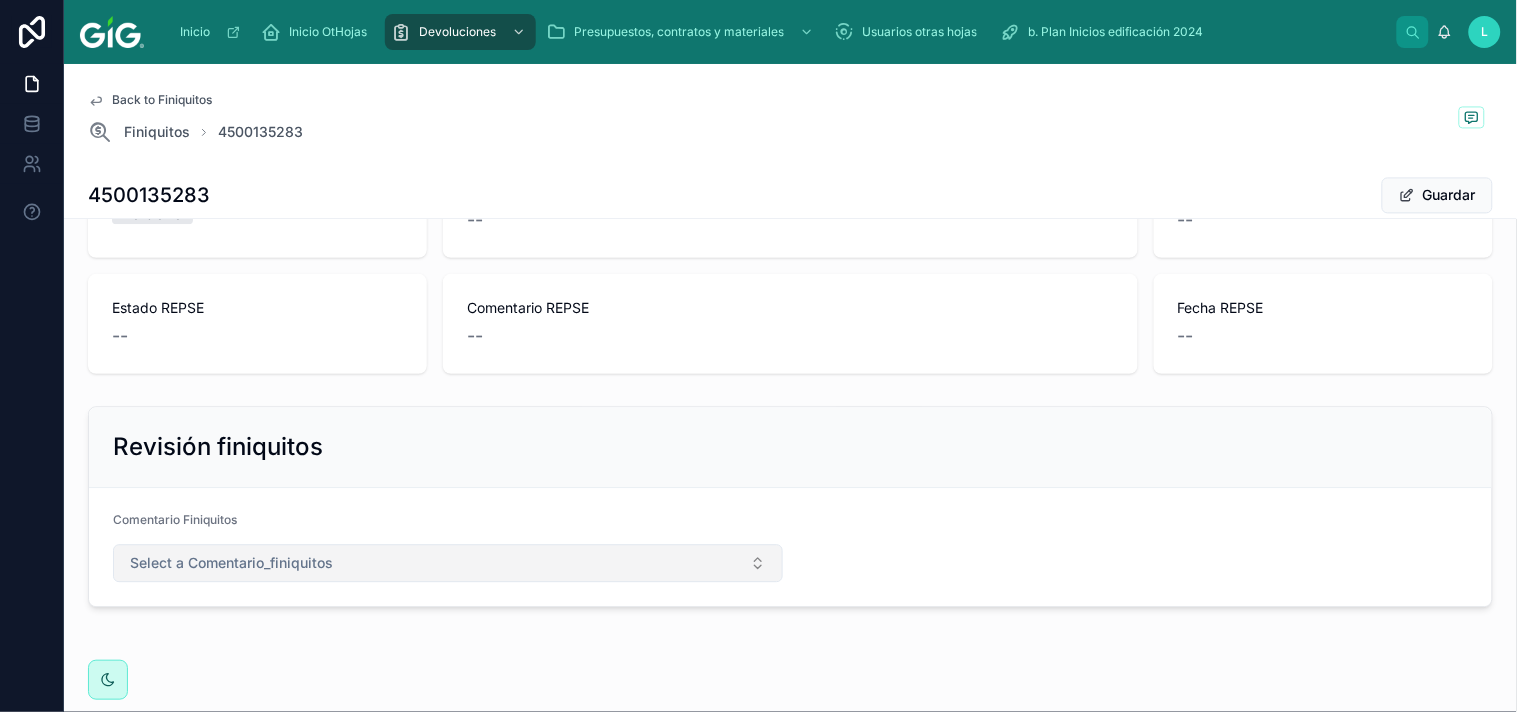click on "Select a Comentario_finiquitos" at bounding box center (448, 563) 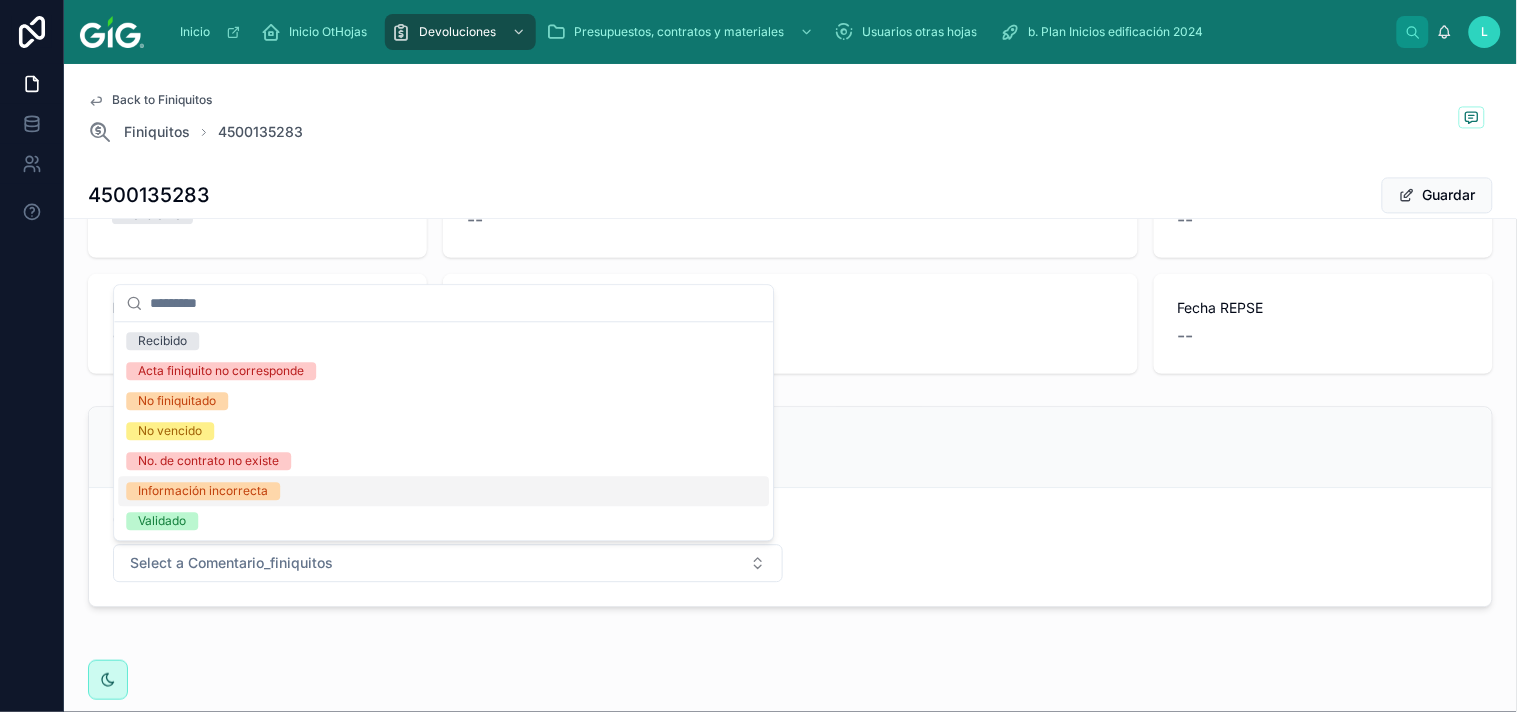 click on "Información incorrecta" at bounding box center (203, 491) 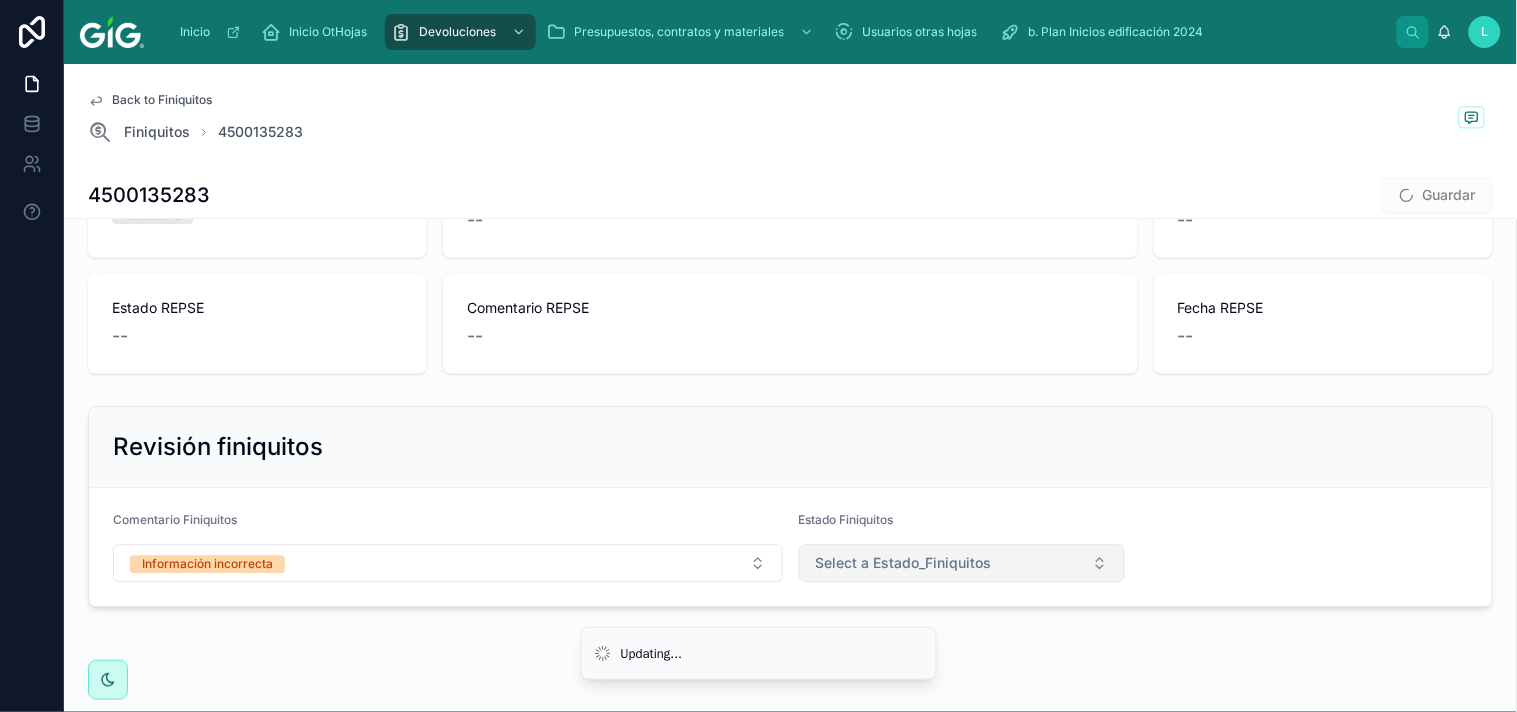 click on "Select a Estado_Finiquitos" at bounding box center (962, 563) 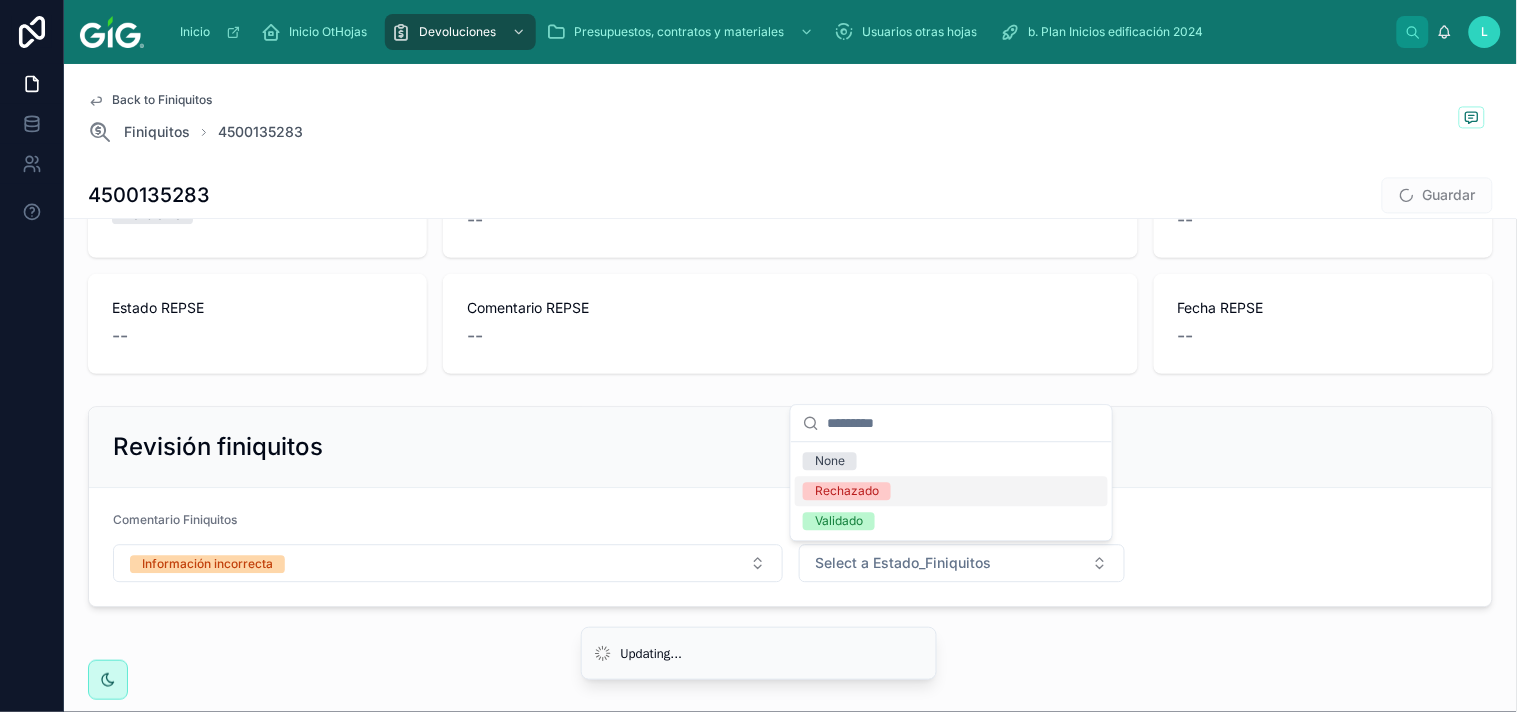 click on "Rechazado" at bounding box center [847, 491] 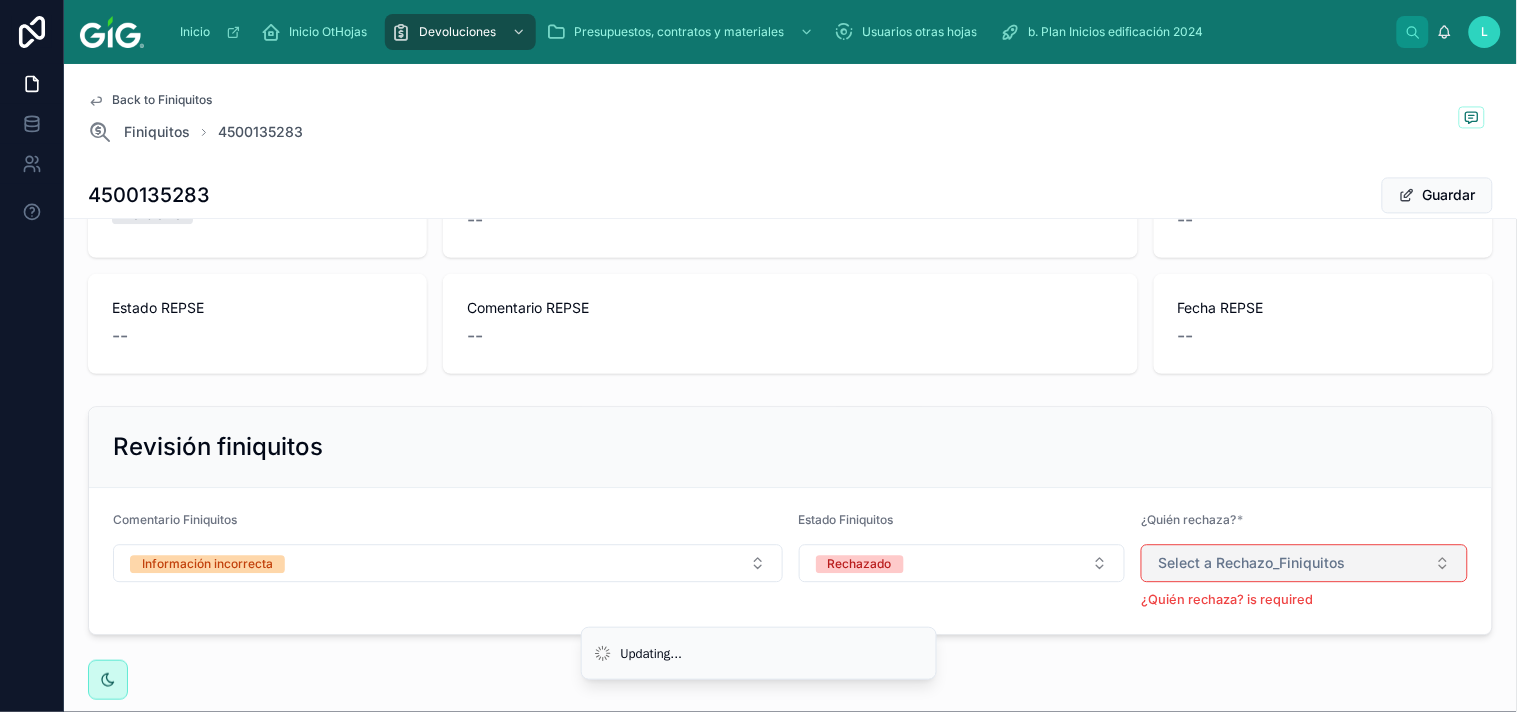 click on "Select a Rechazo_Finiquitos" at bounding box center (1304, 563) 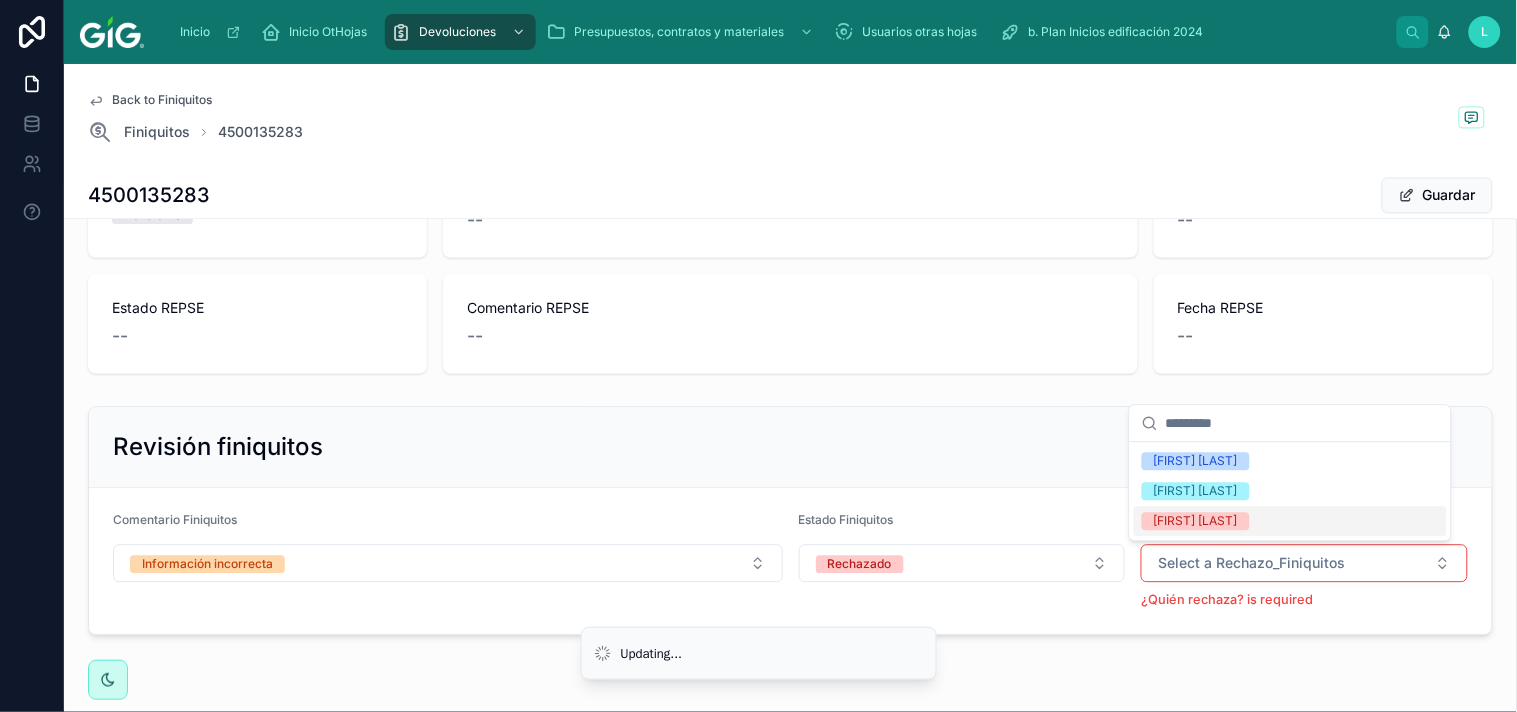 click on "[FIRST] [LAST]" at bounding box center [1196, 521] 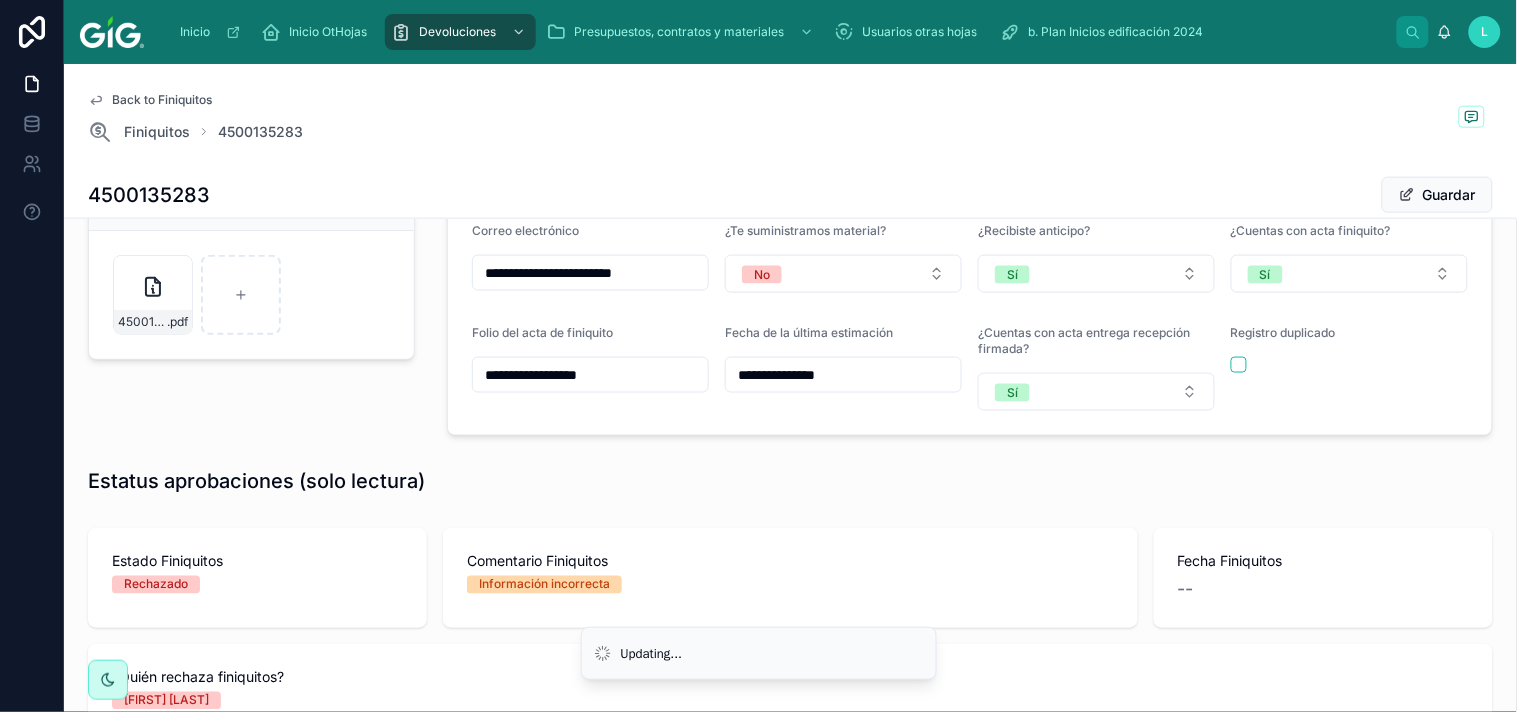 scroll, scrollTop: 571, scrollLeft: 0, axis: vertical 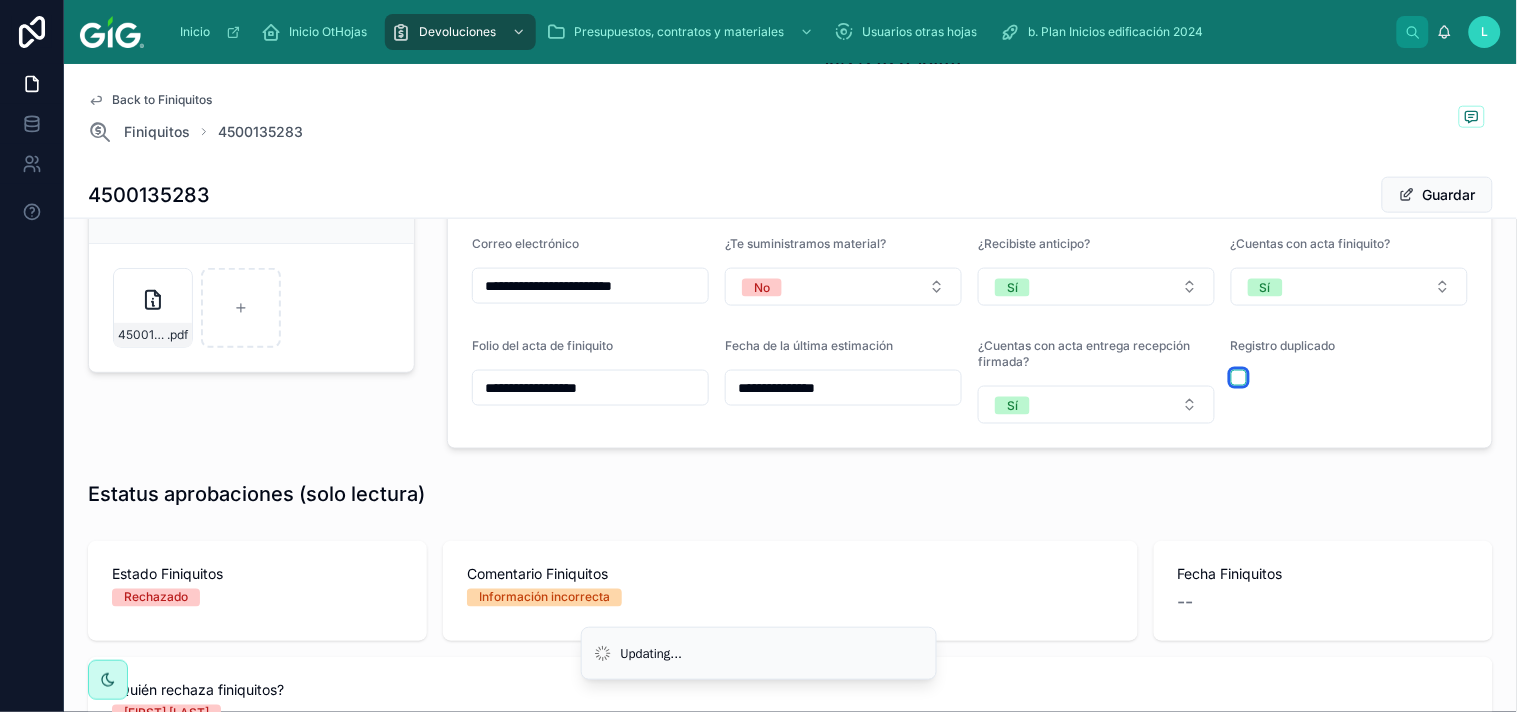 click at bounding box center [1239, 378] 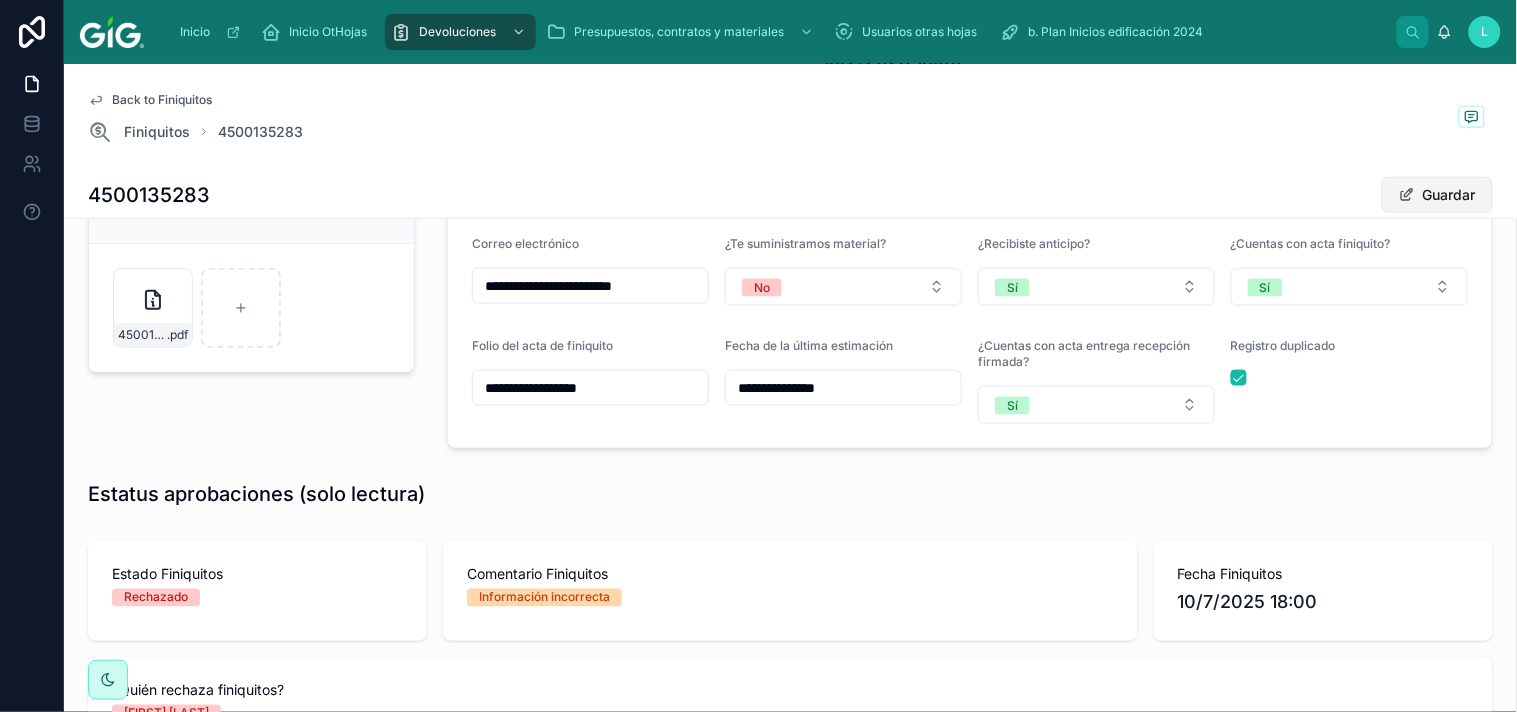 click on "Guardar" at bounding box center (1437, 195) 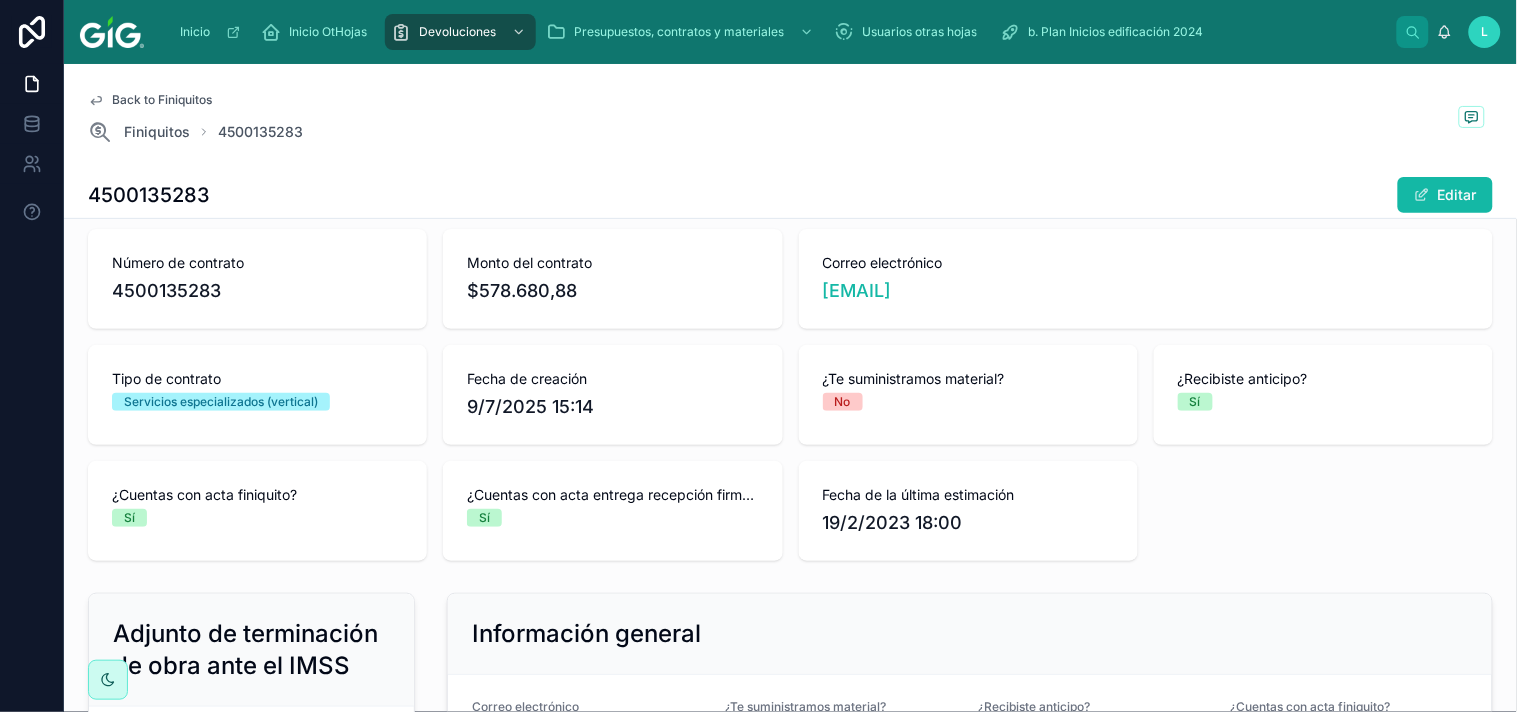 scroll, scrollTop: 32, scrollLeft: 0, axis: vertical 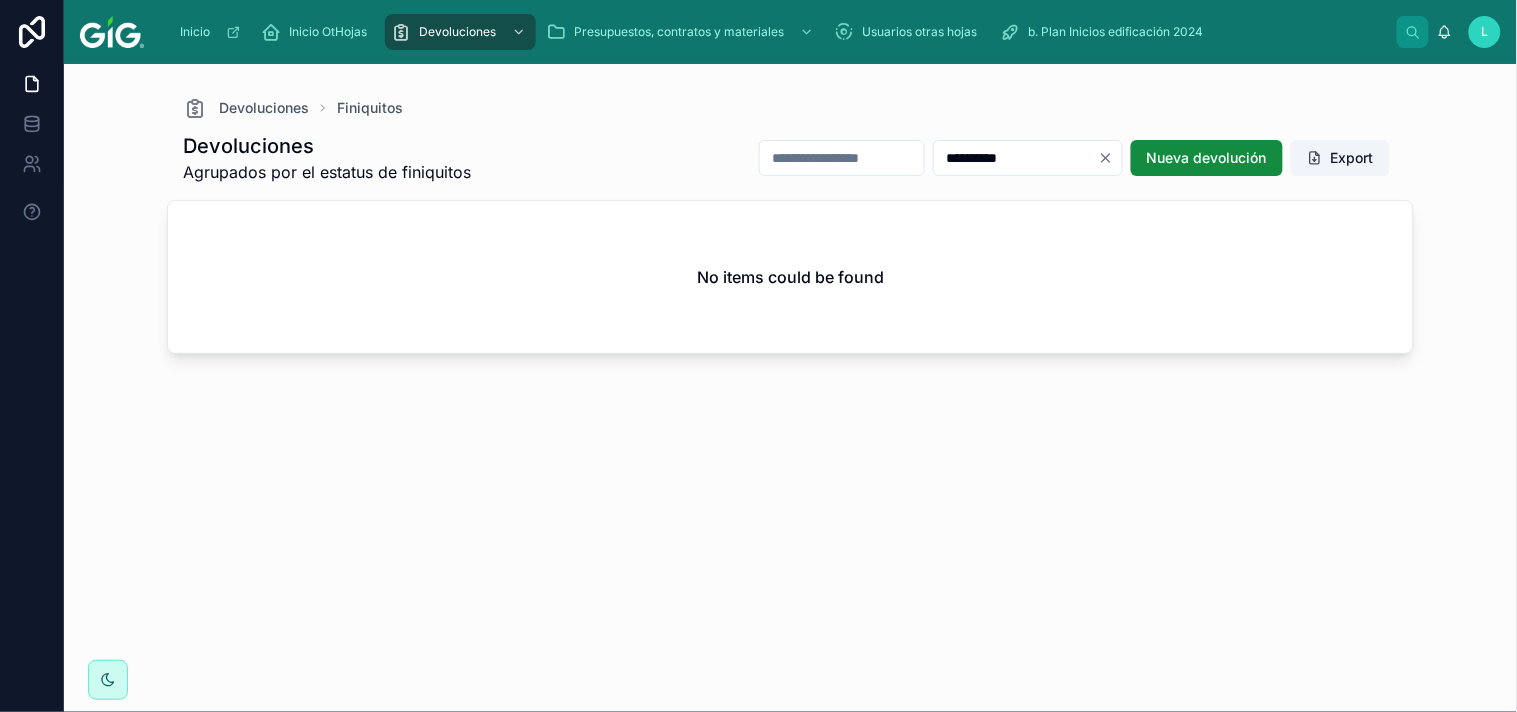 click 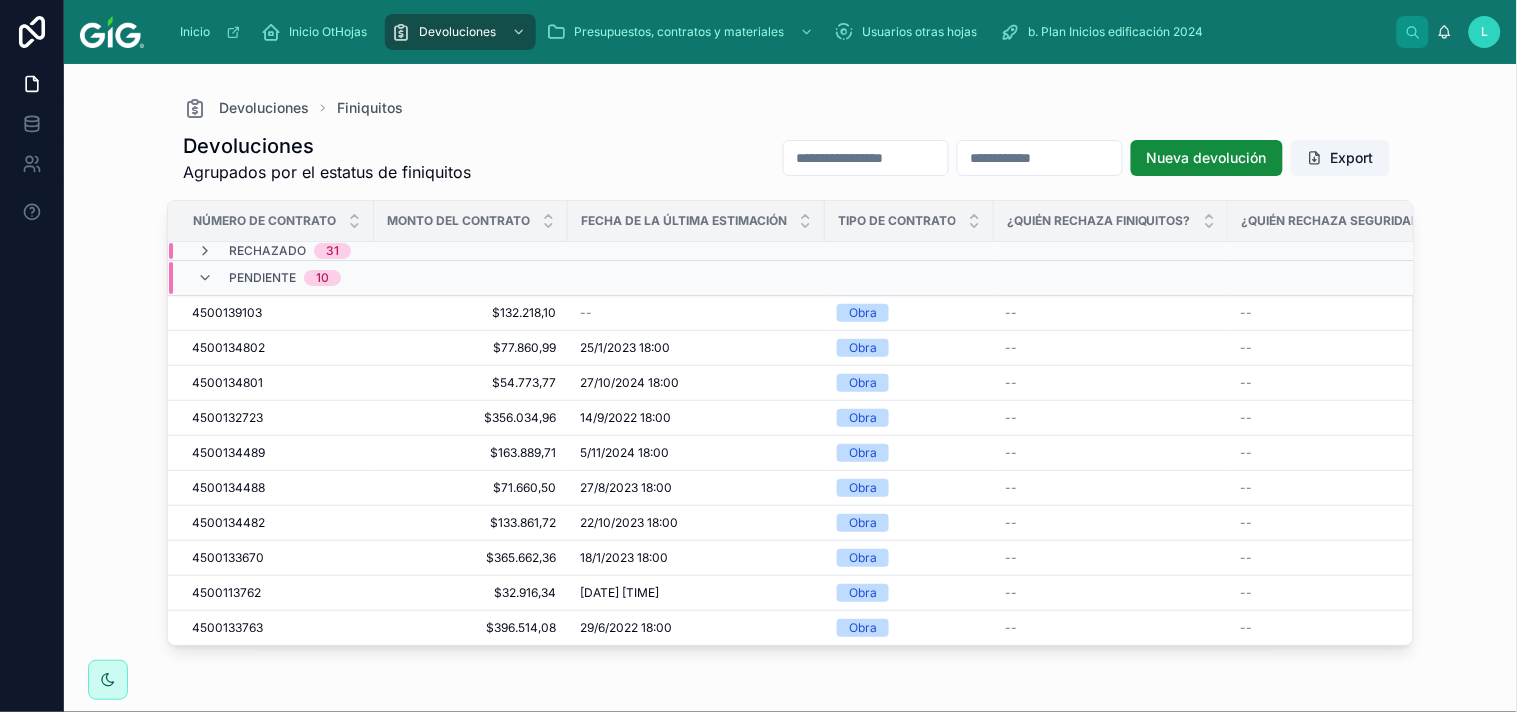 click at bounding box center [1040, 158] 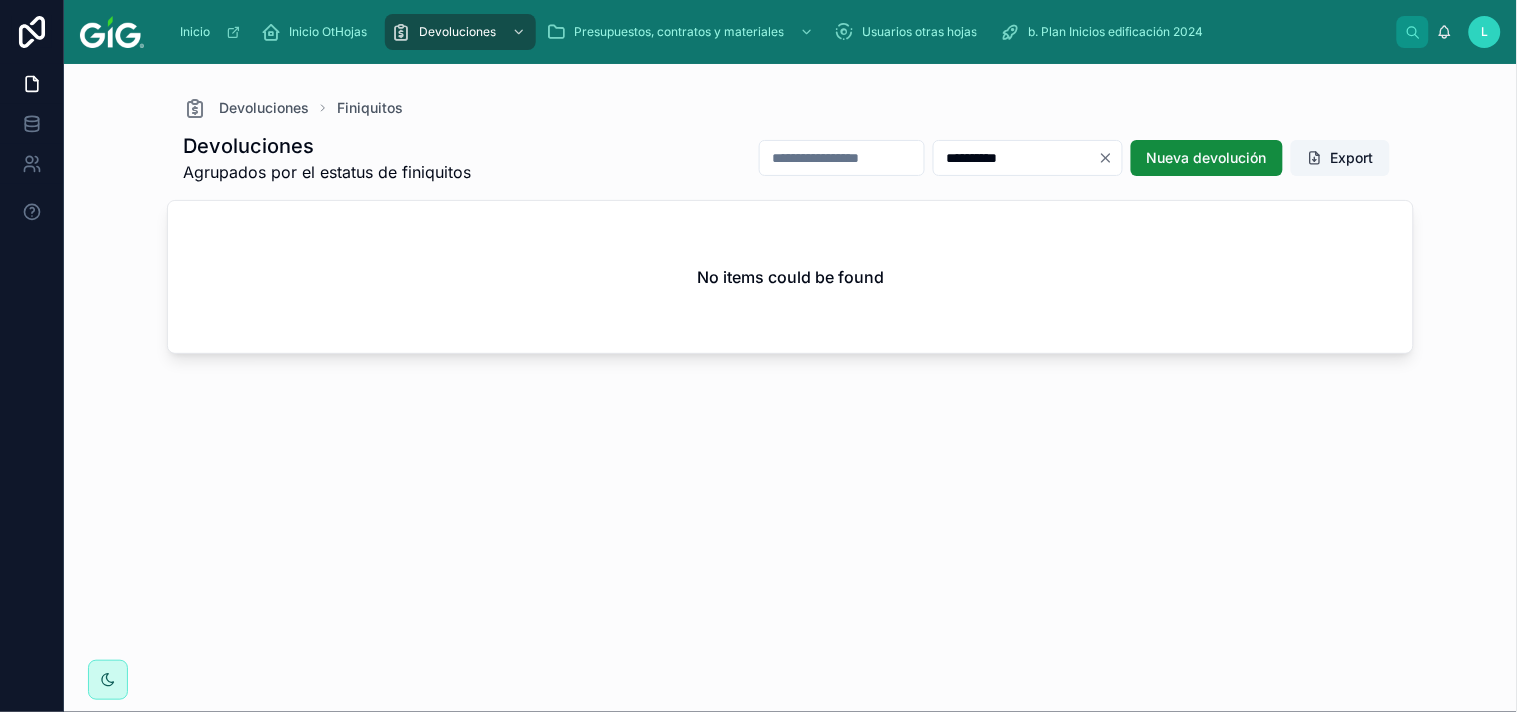 type on "**********" 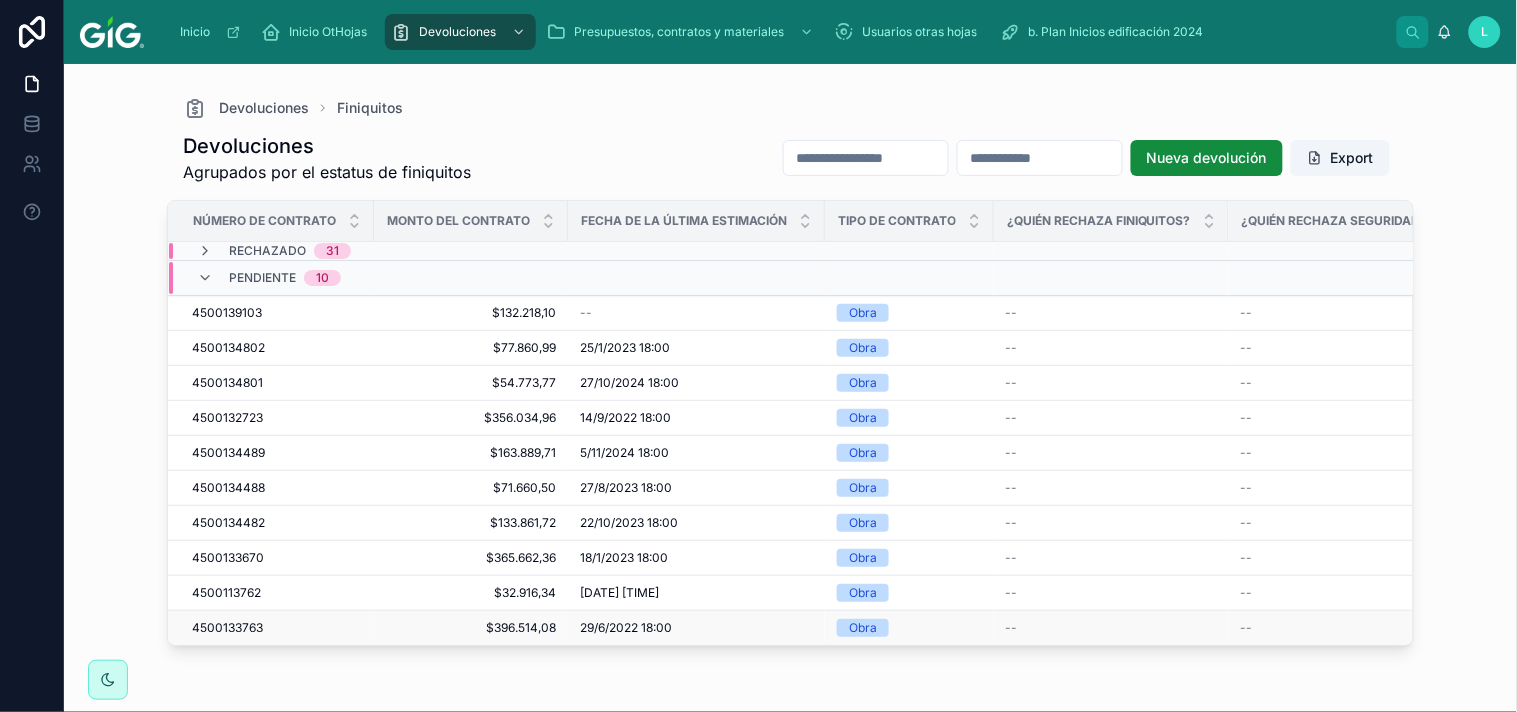 click on "4500133763" at bounding box center [227, 628] 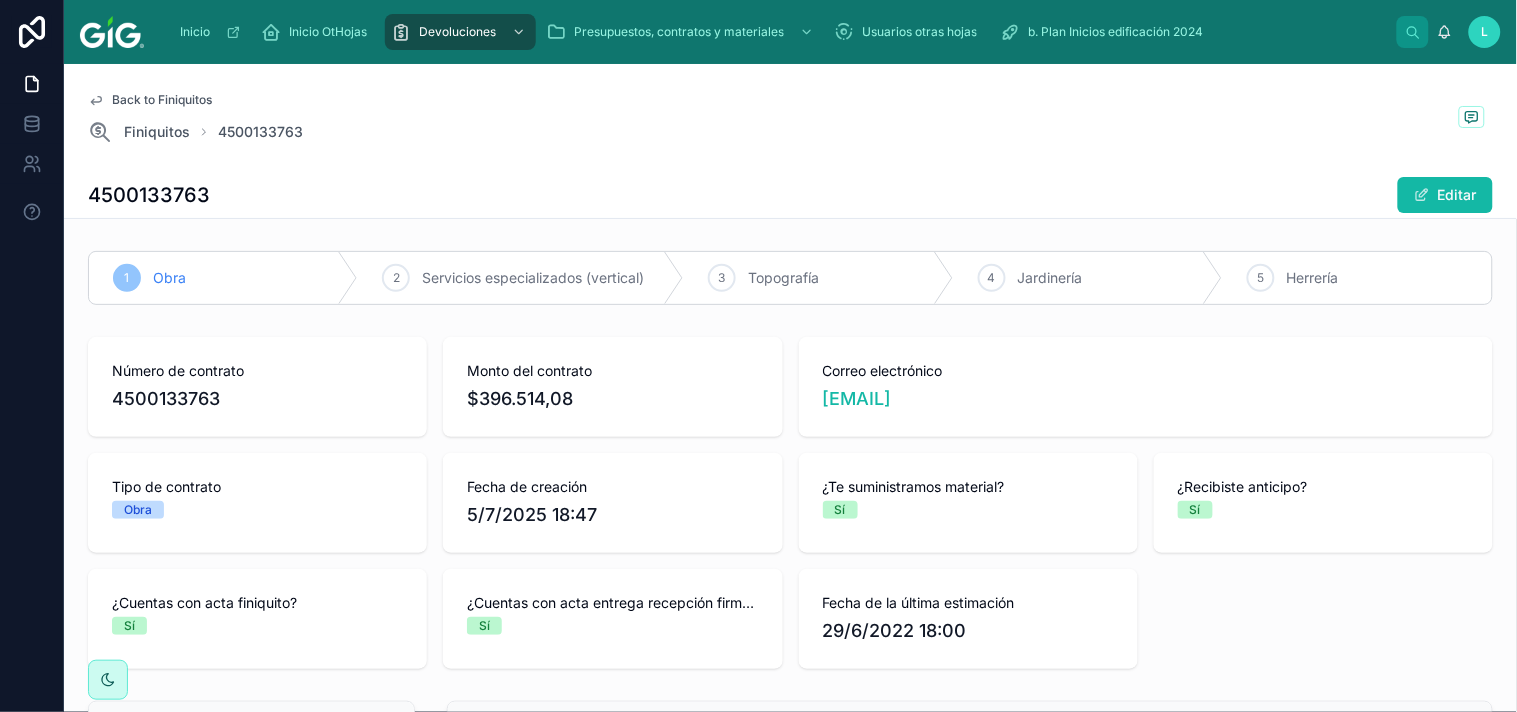 click on "4500133763" at bounding box center [149, 195] 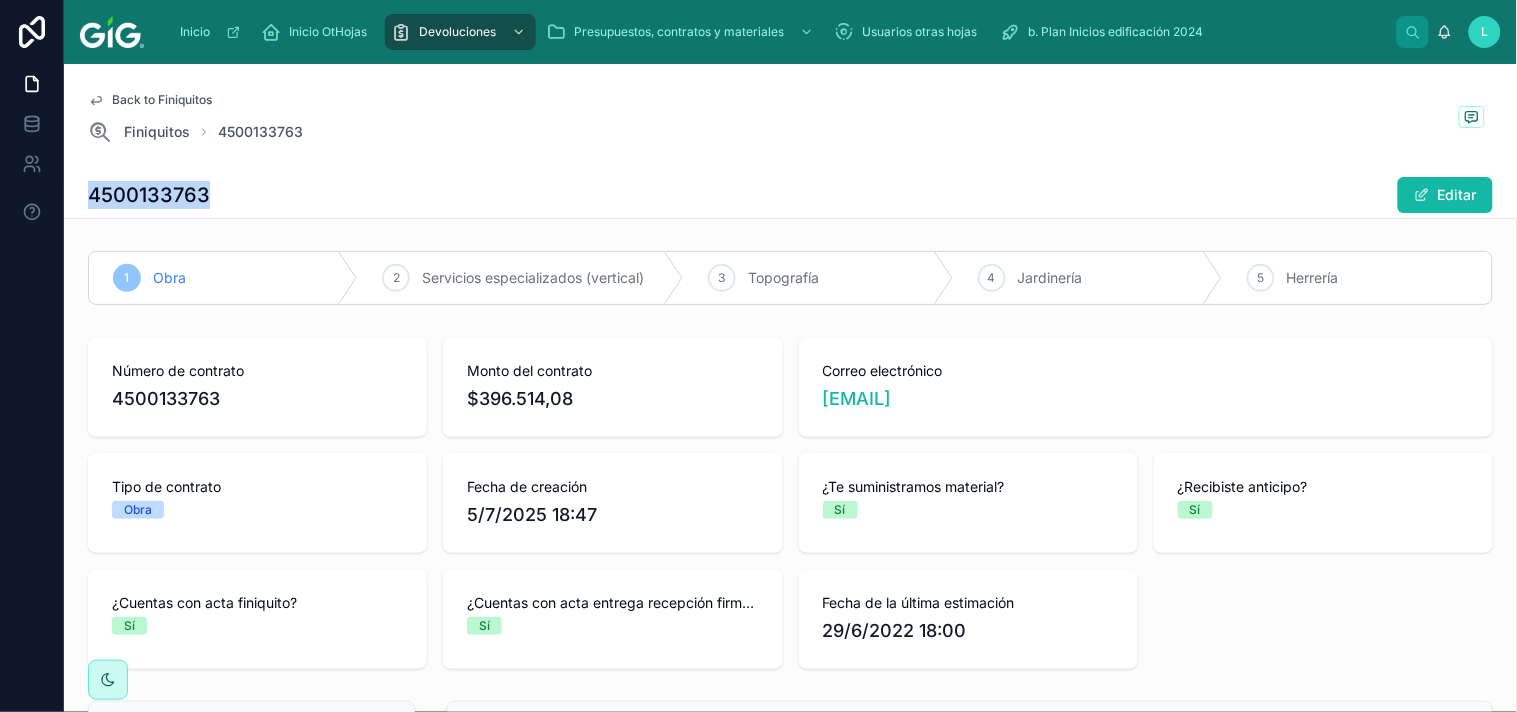 click on "4500133763" at bounding box center [149, 195] 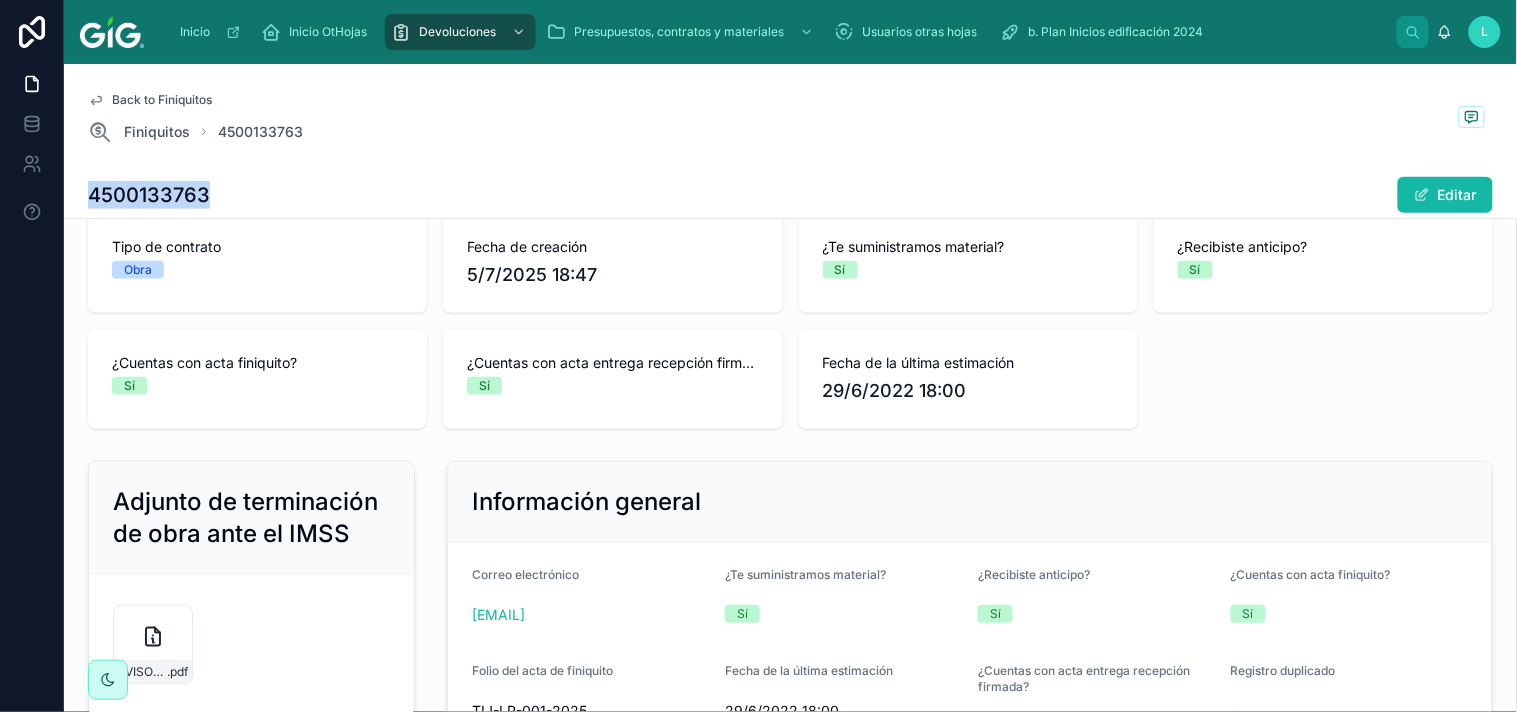 scroll, scrollTop: 246, scrollLeft: 0, axis: vertical 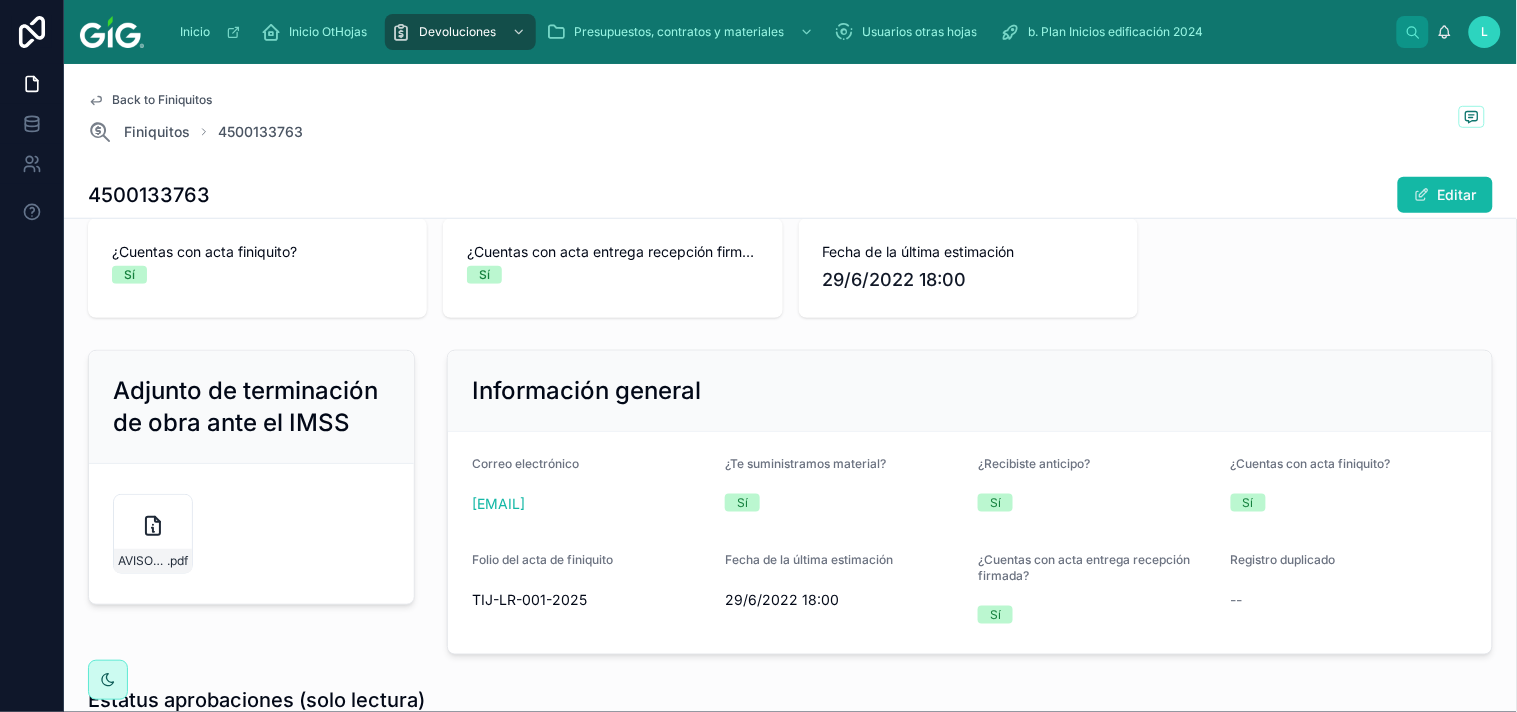 click on "Información general" at bounding box center (970, 391) 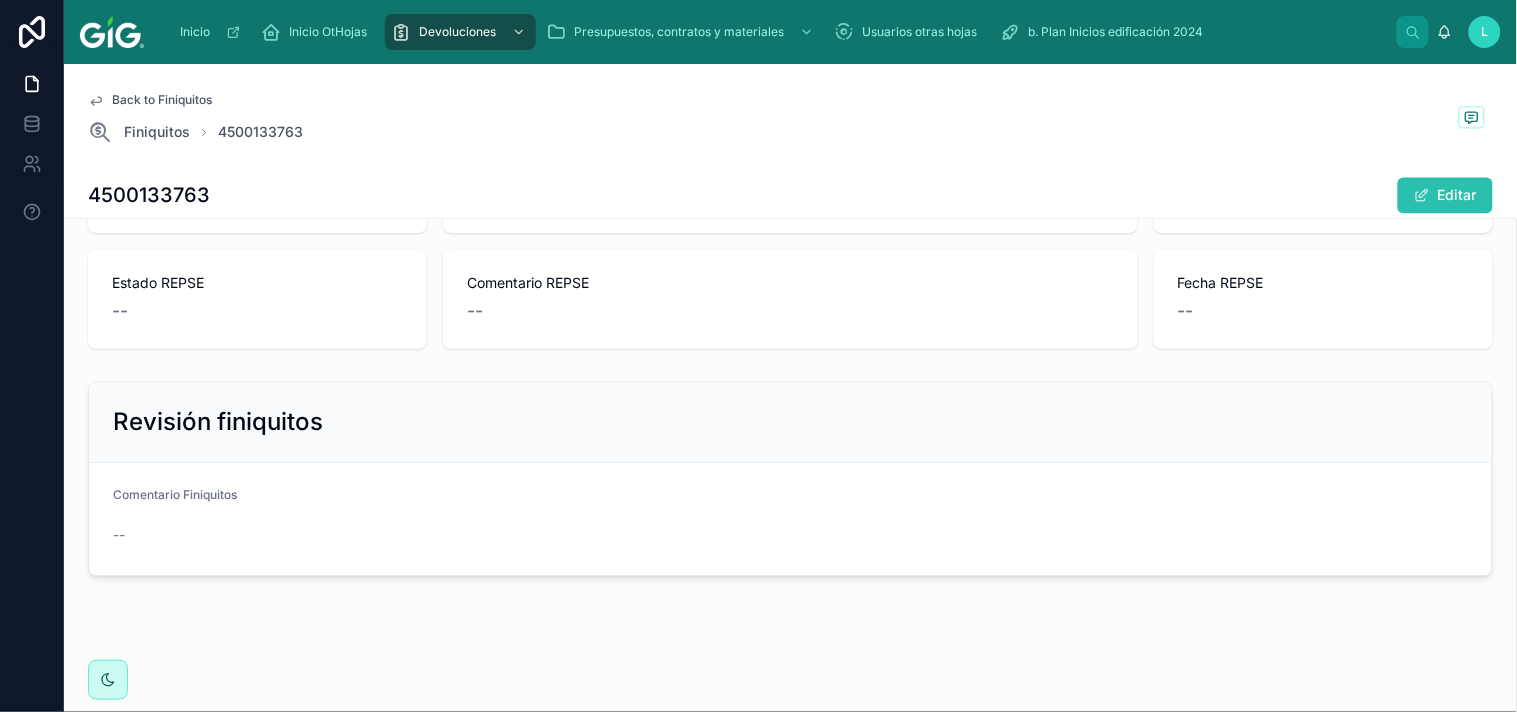 click on "Editar" at bounding box center [1445, 195] 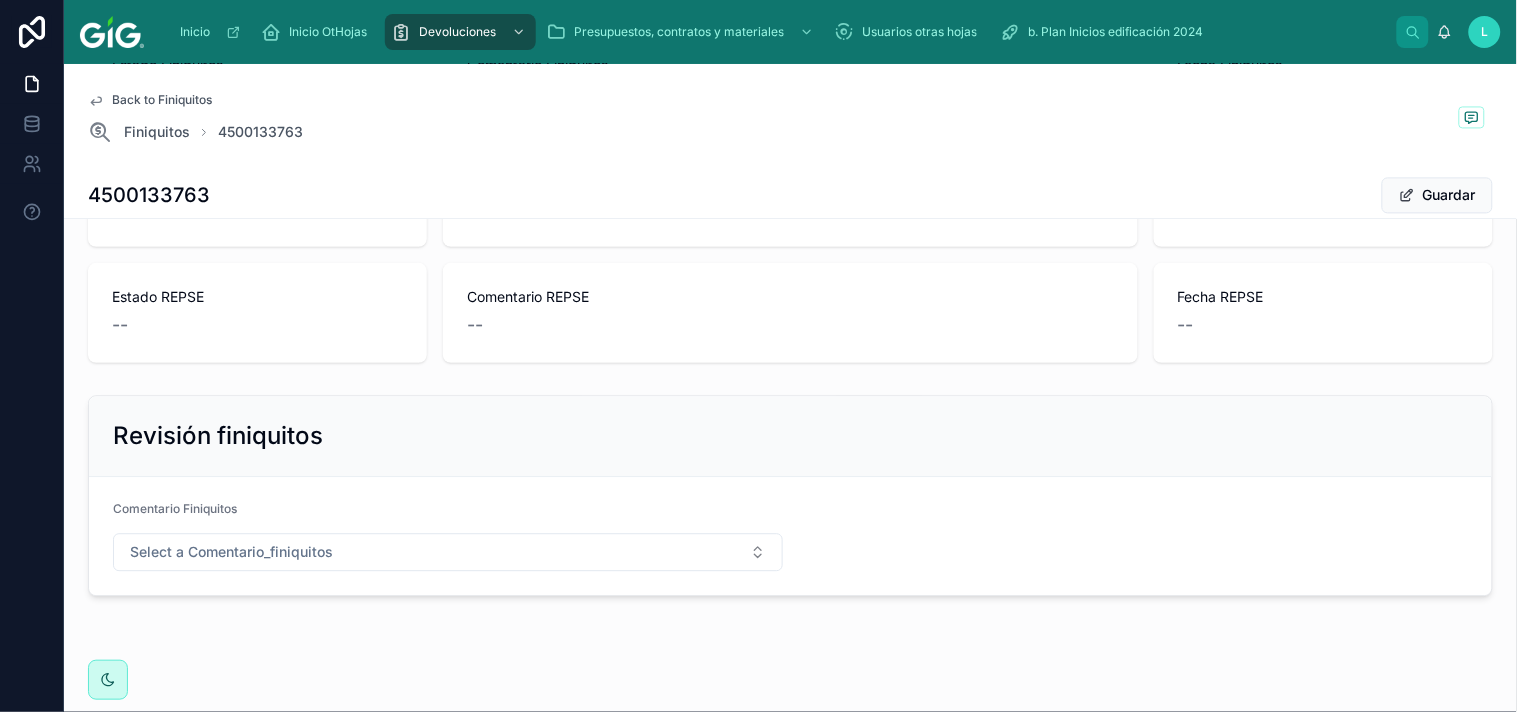 scroll, scrollTop: 1095, scrollLeft: 0, axis: vertical 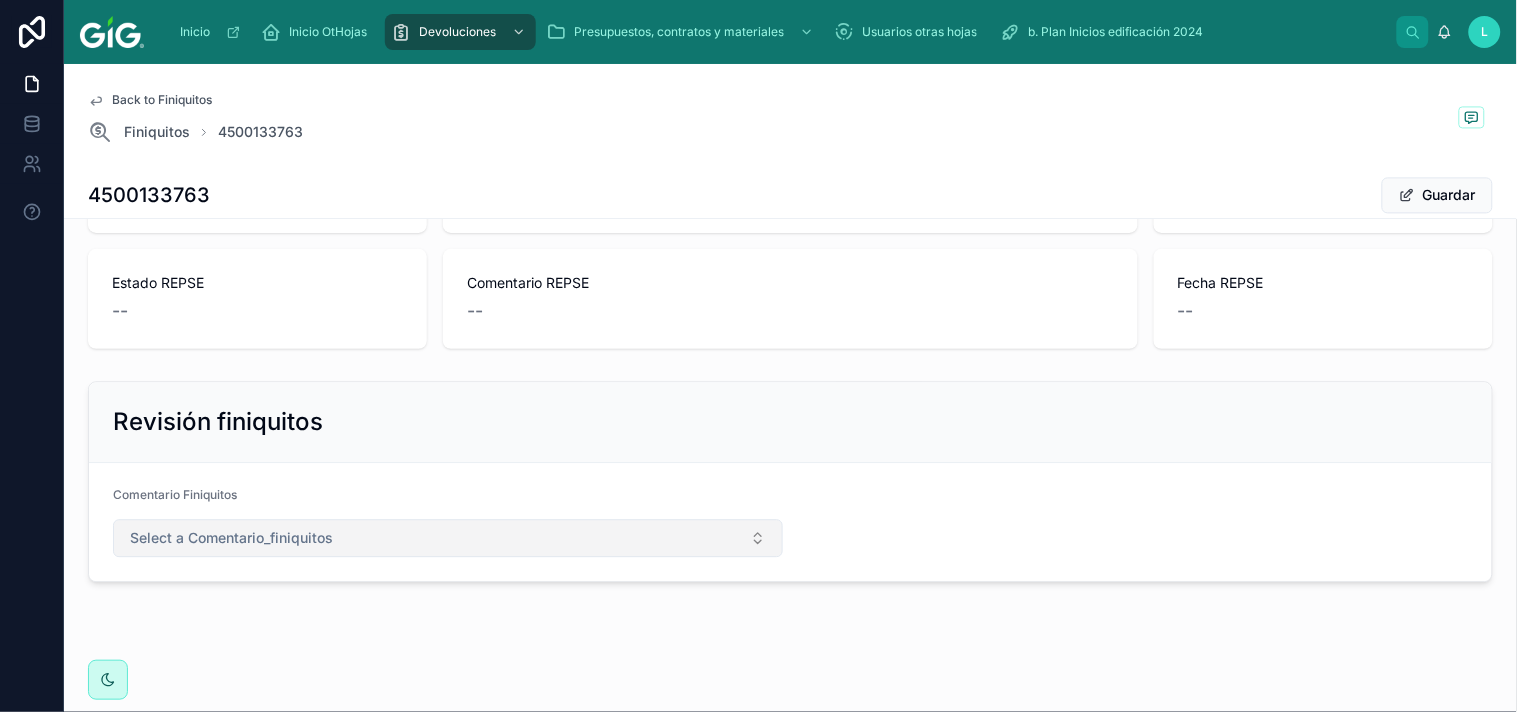 click on "Select a Comentario_finiquitos" at bounding box center (448, 538) 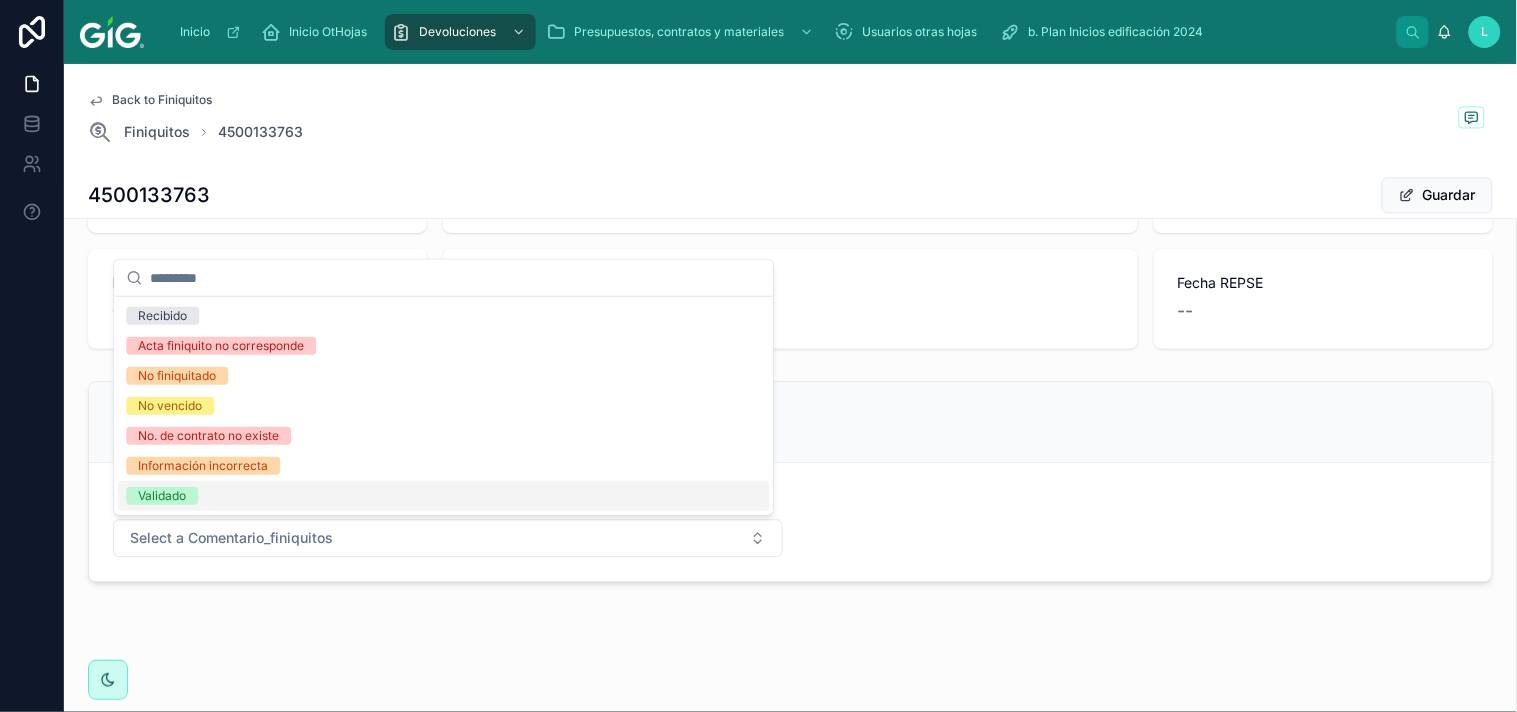 click on "Validado" at bounding box center (162, 496) 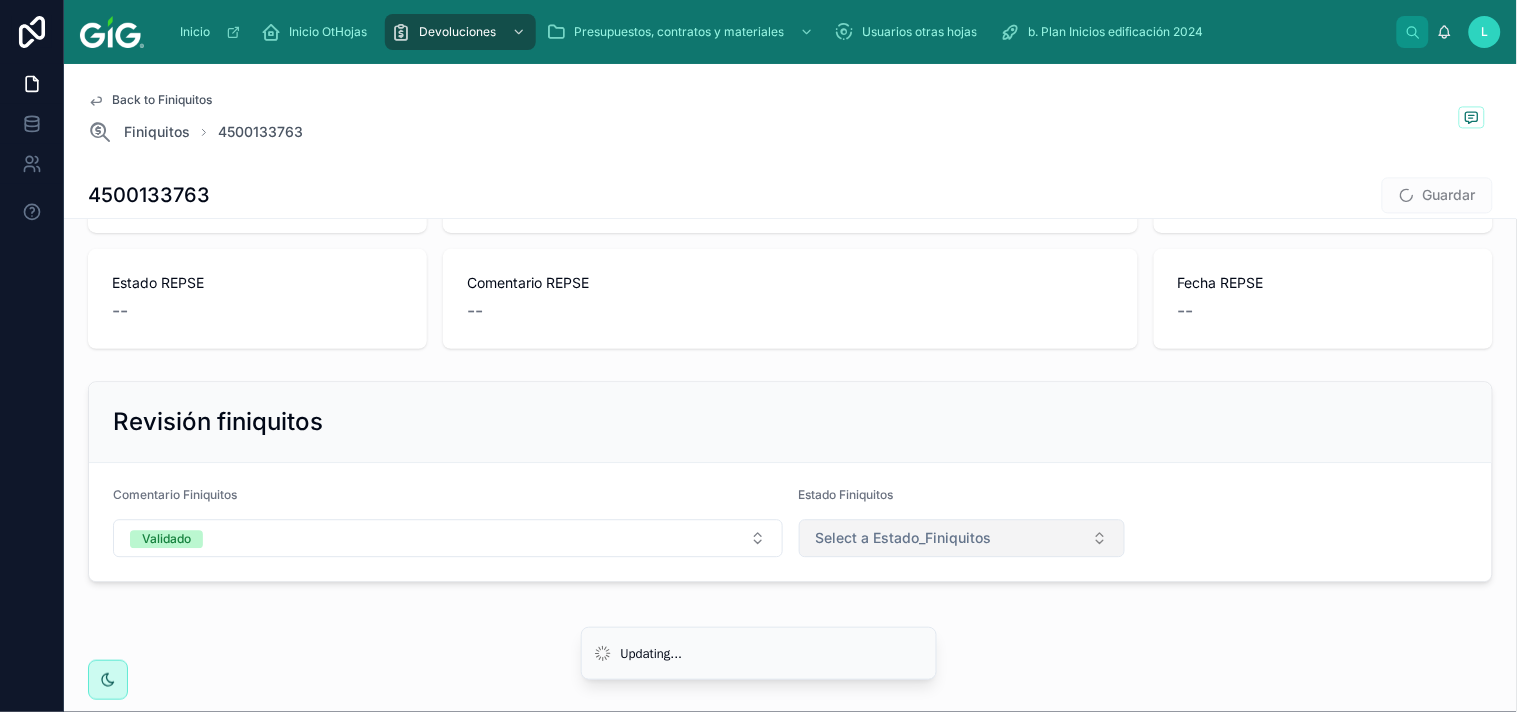 click on "Select a Estado_Finiquitos" at bounding box center (962, 538) 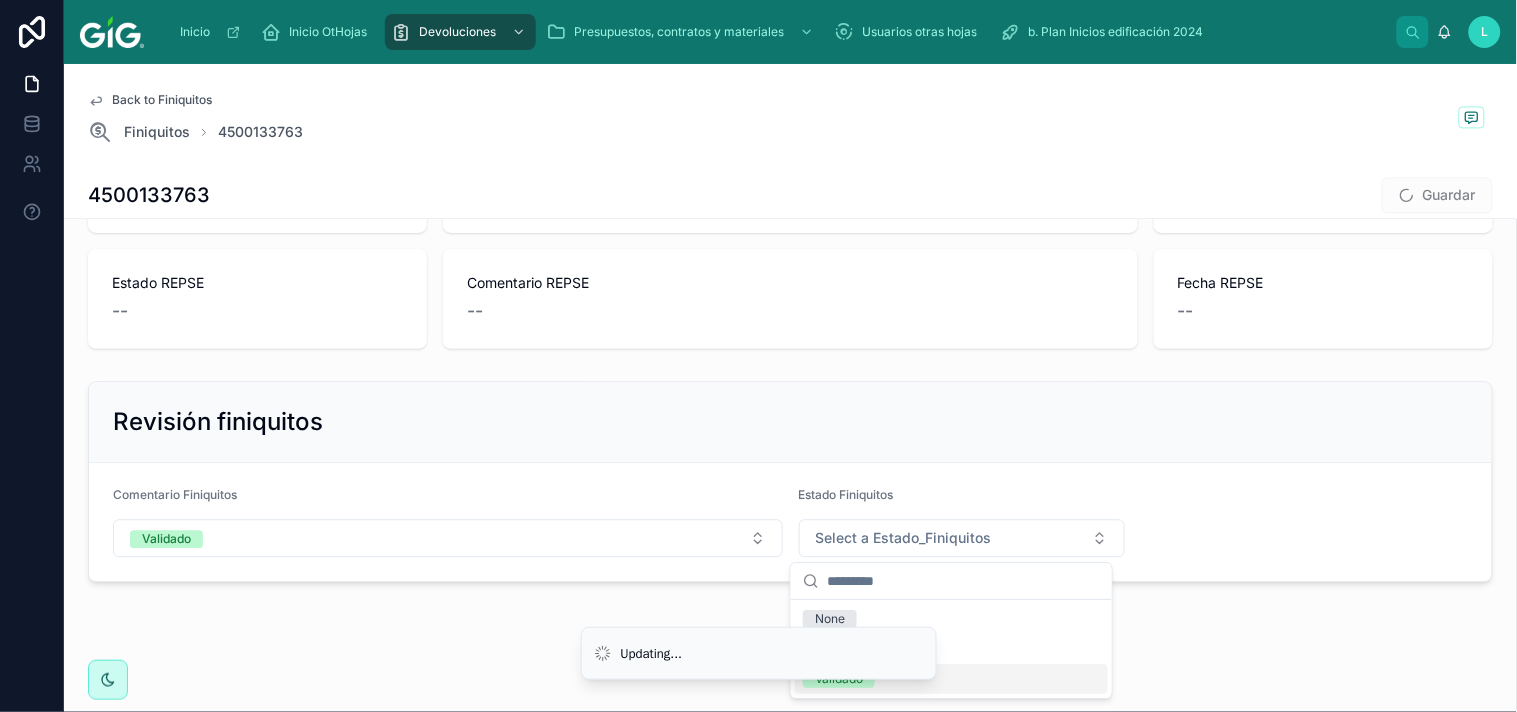 click on "Validado" at bounding box center (951, 679) 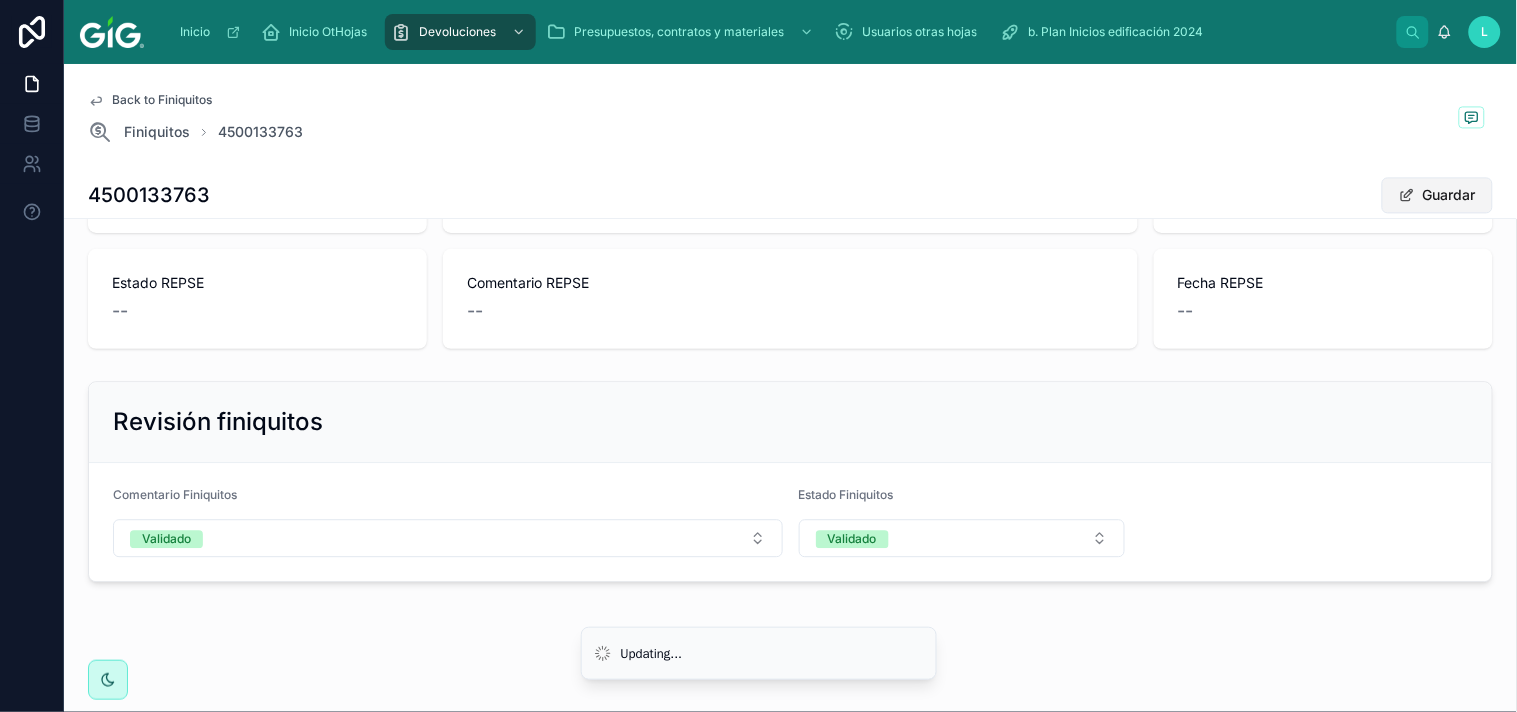 click at bounding box center [1407, 195] 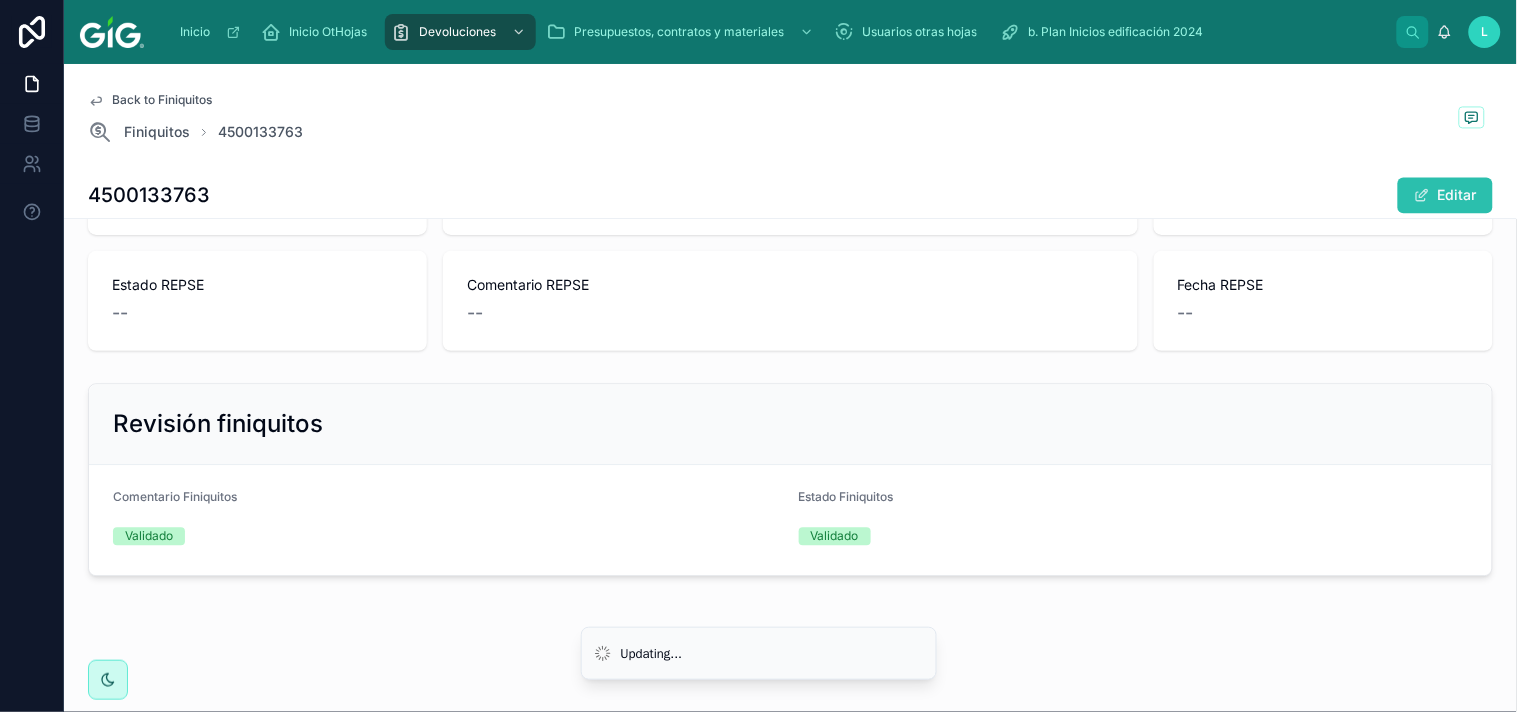 scroll, scrollTop: 1080, scrollLeft: 0, axis: vertical 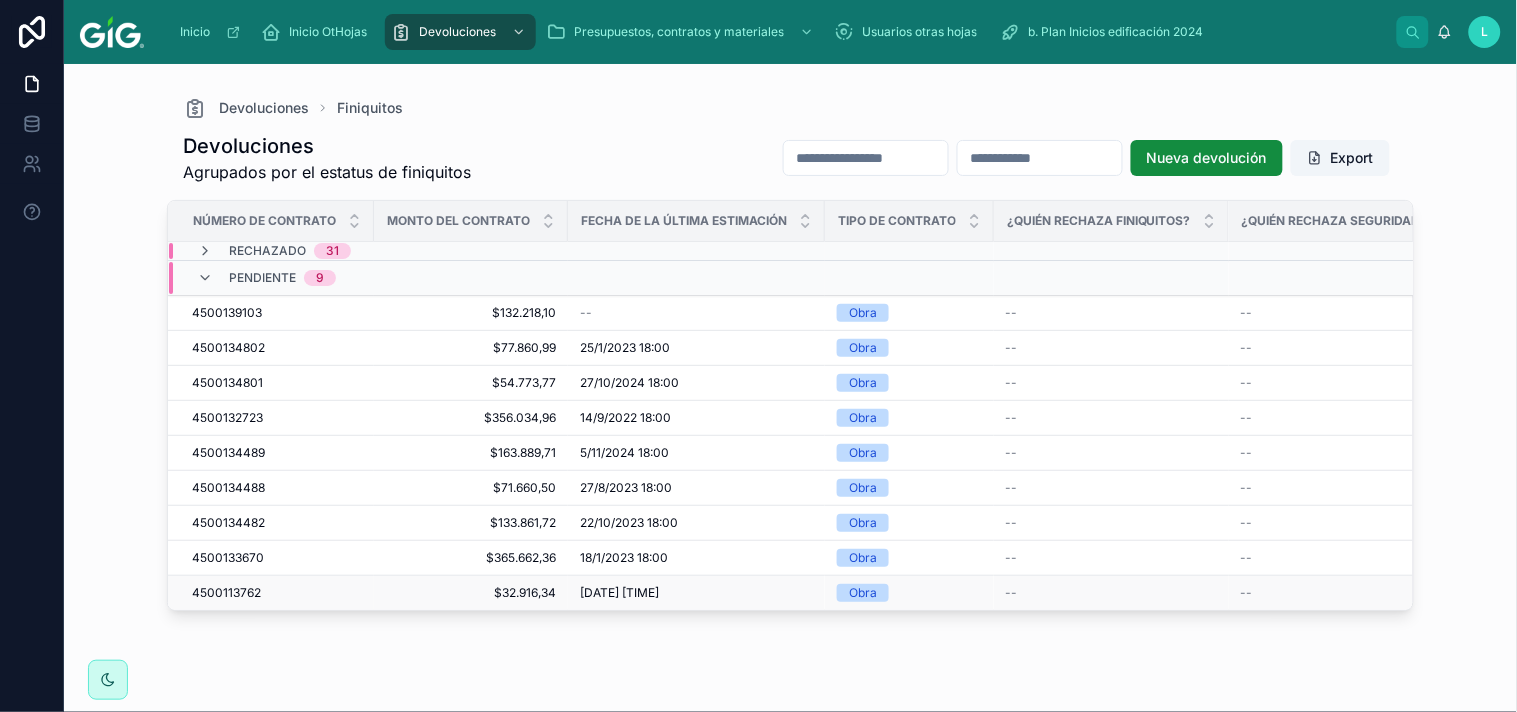 click on "4500113762 4500113762" at bounding box center [271, 593] 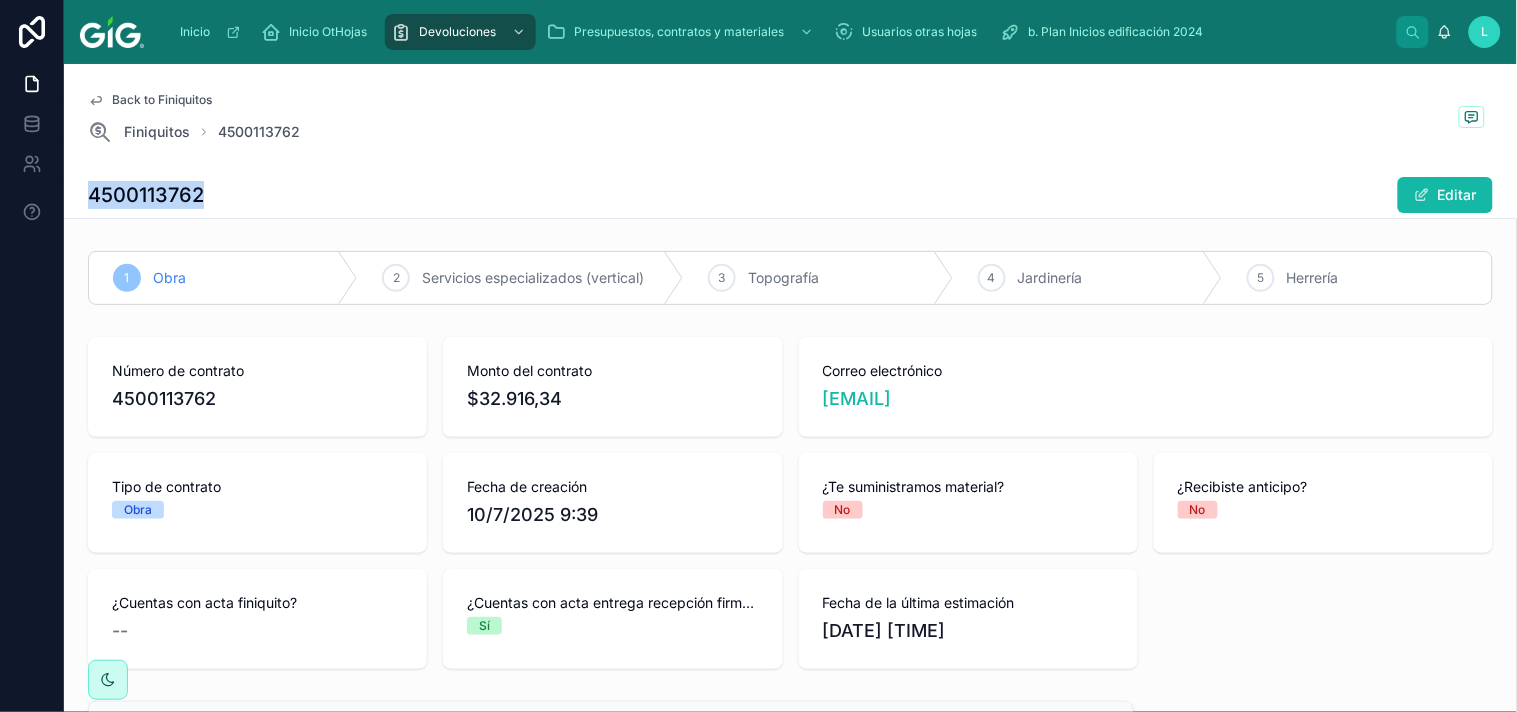 drag, startPoint x: 213, startPoint y: 194, endPoint x: 76, endPoint y: 180, distance: 137.71347 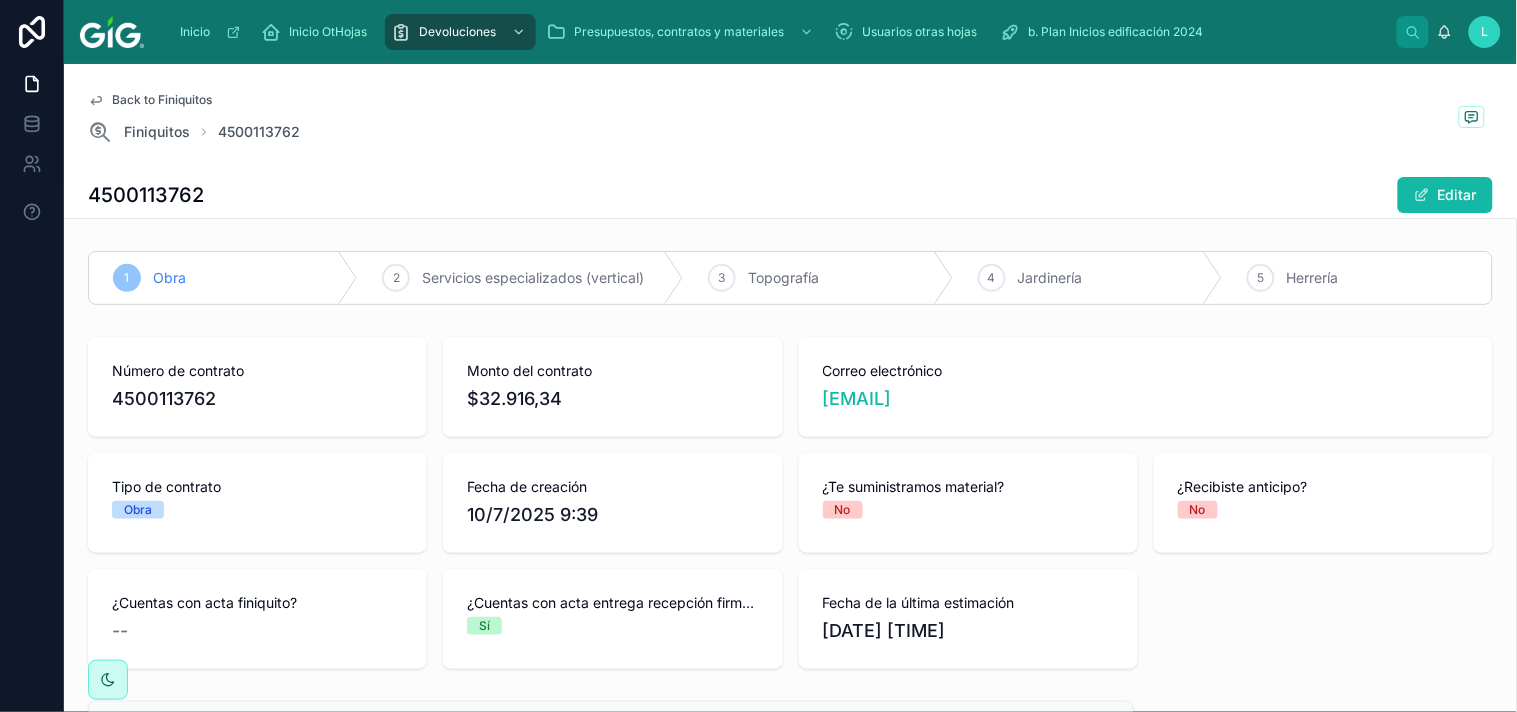click on "1 Obra 2 Servicios especializados (vertical) 3 Topografía 4 Jardinería 5 Herrería" at bounding box center [790, 278] 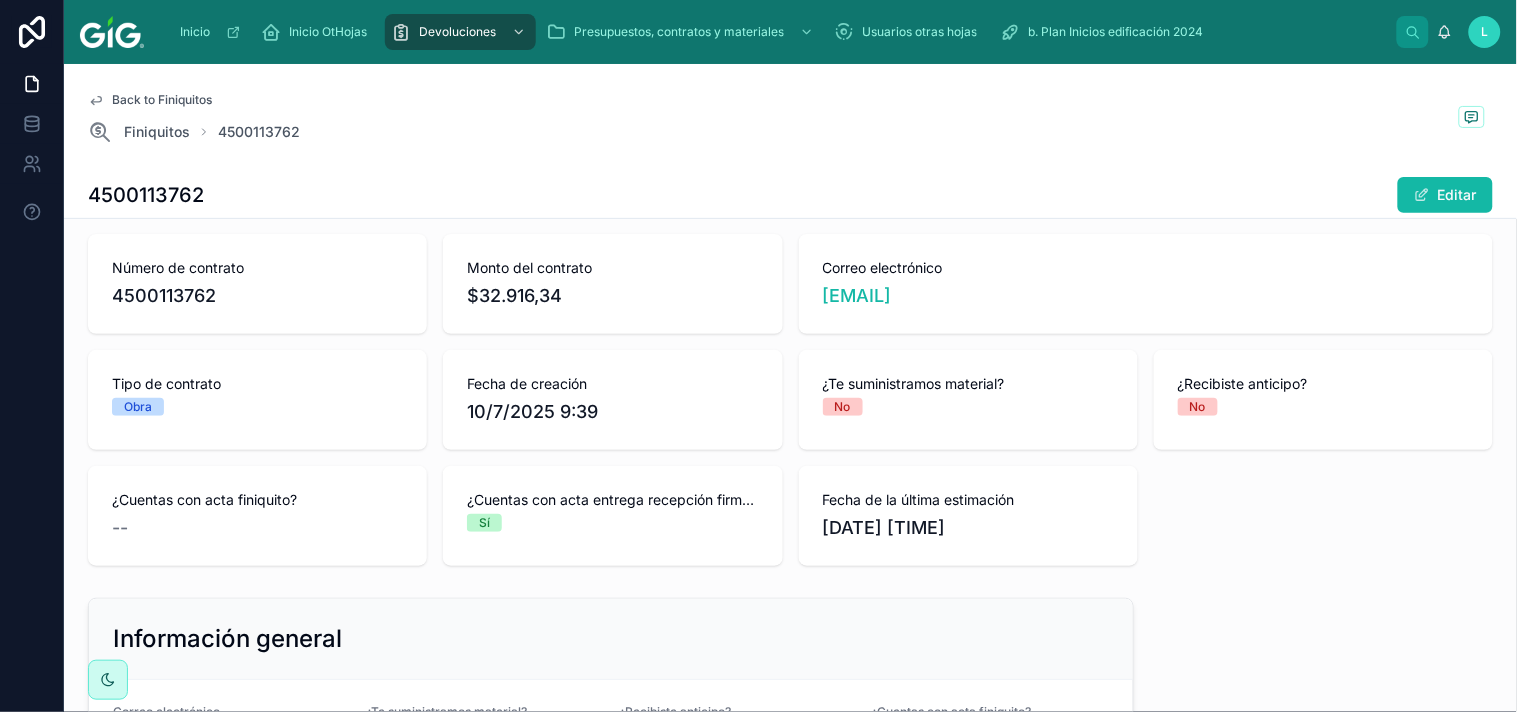 scroll, scrollTop: 227, scrollLeft: 0, axis: vertical 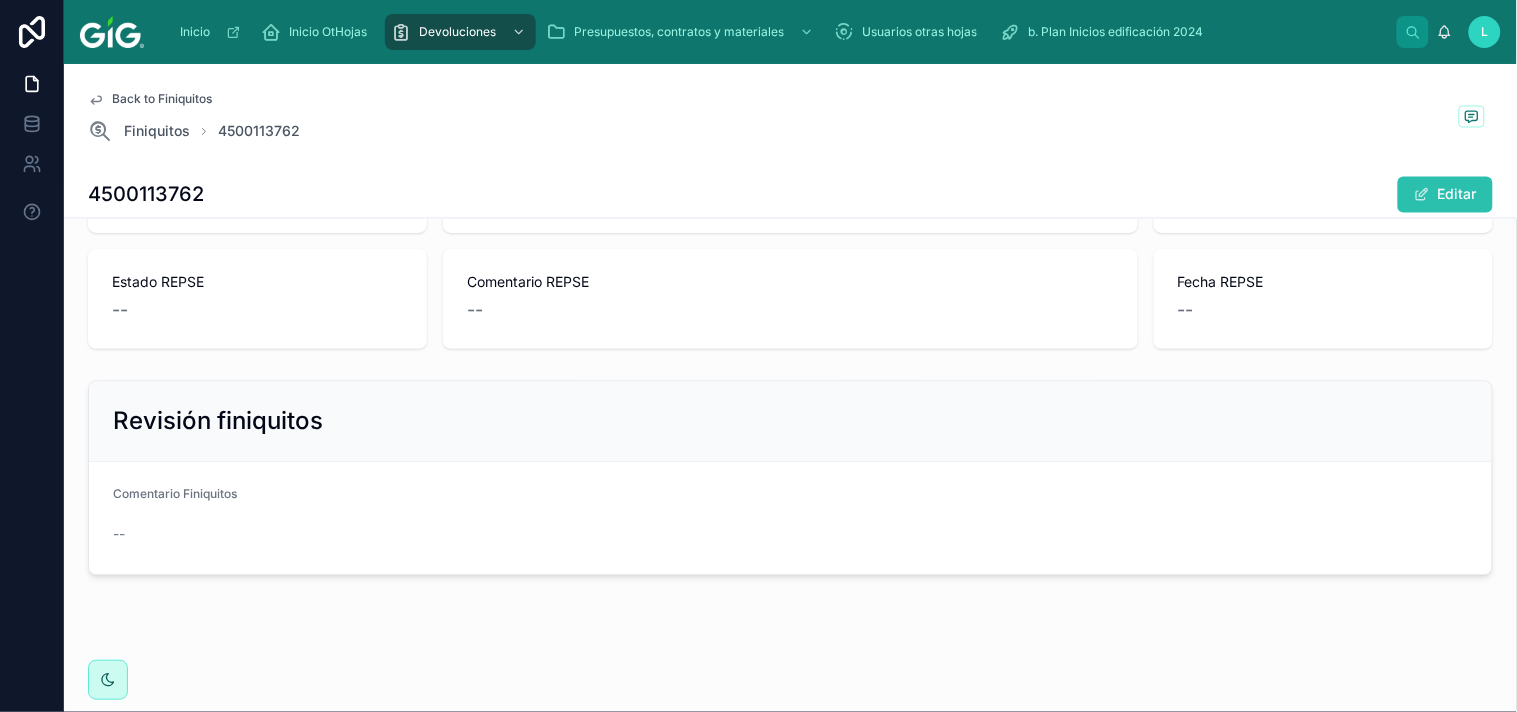 click on "Editar" at bounding box center [1445, 195] 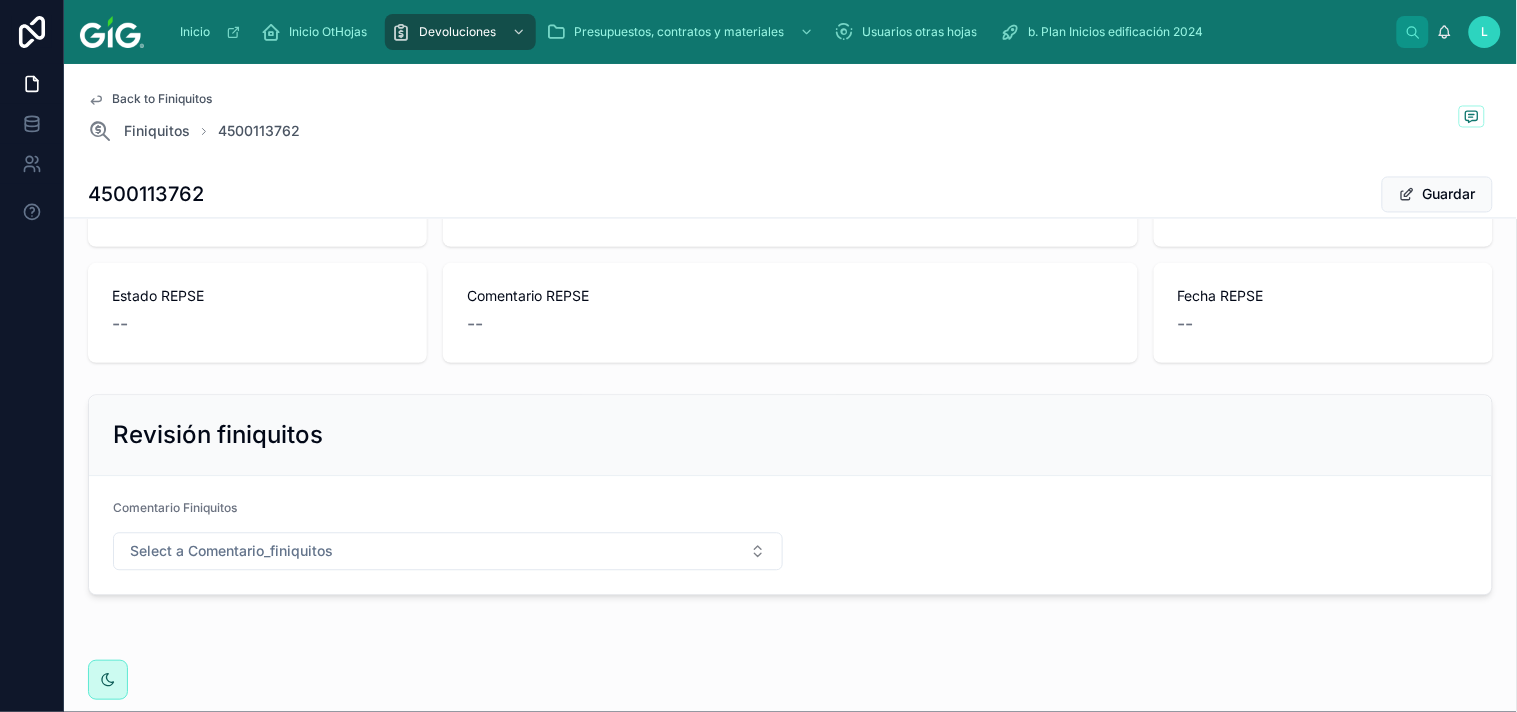 scroll, scrollTop: 980, scrollLeft: 0, axis: vertical 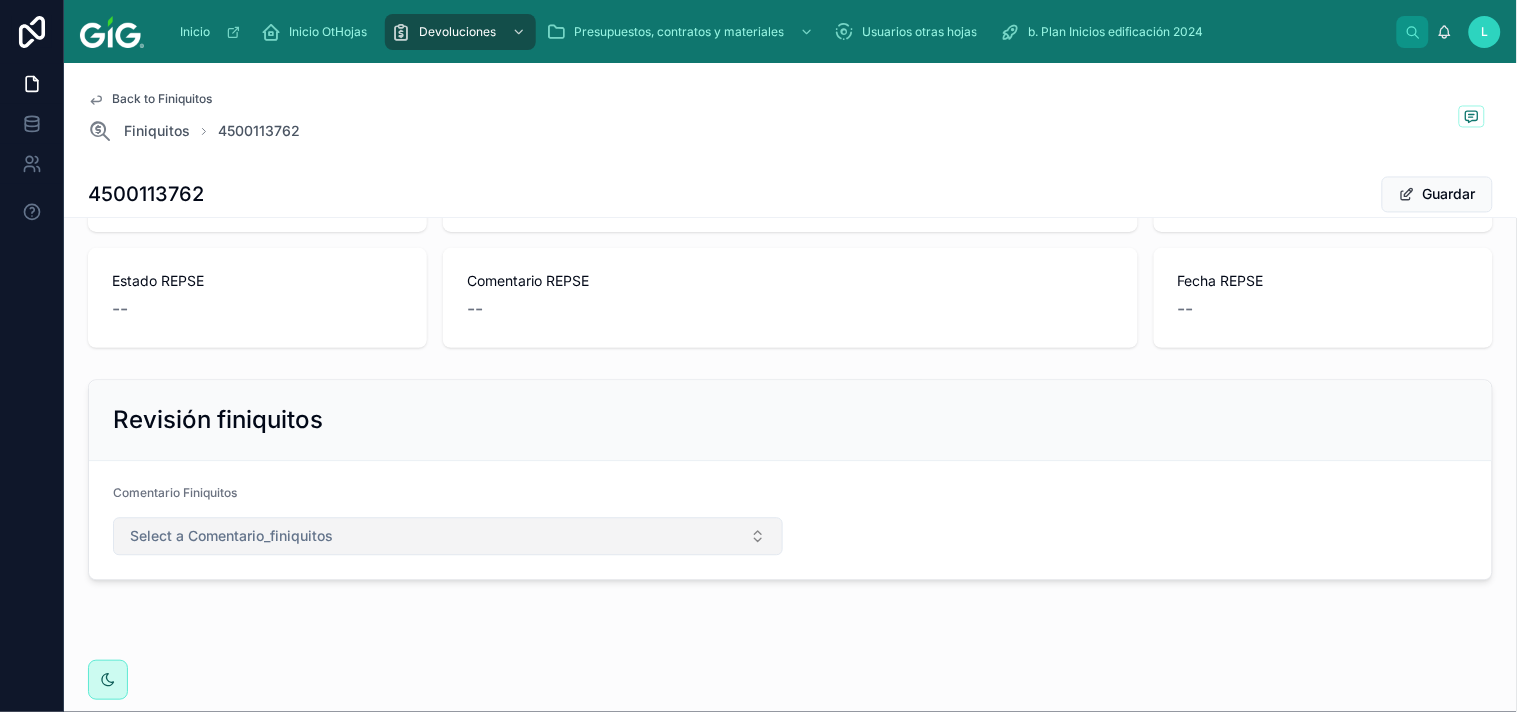 click on "Select a Comentario_finiquitos" at bounding box center [448, 537] 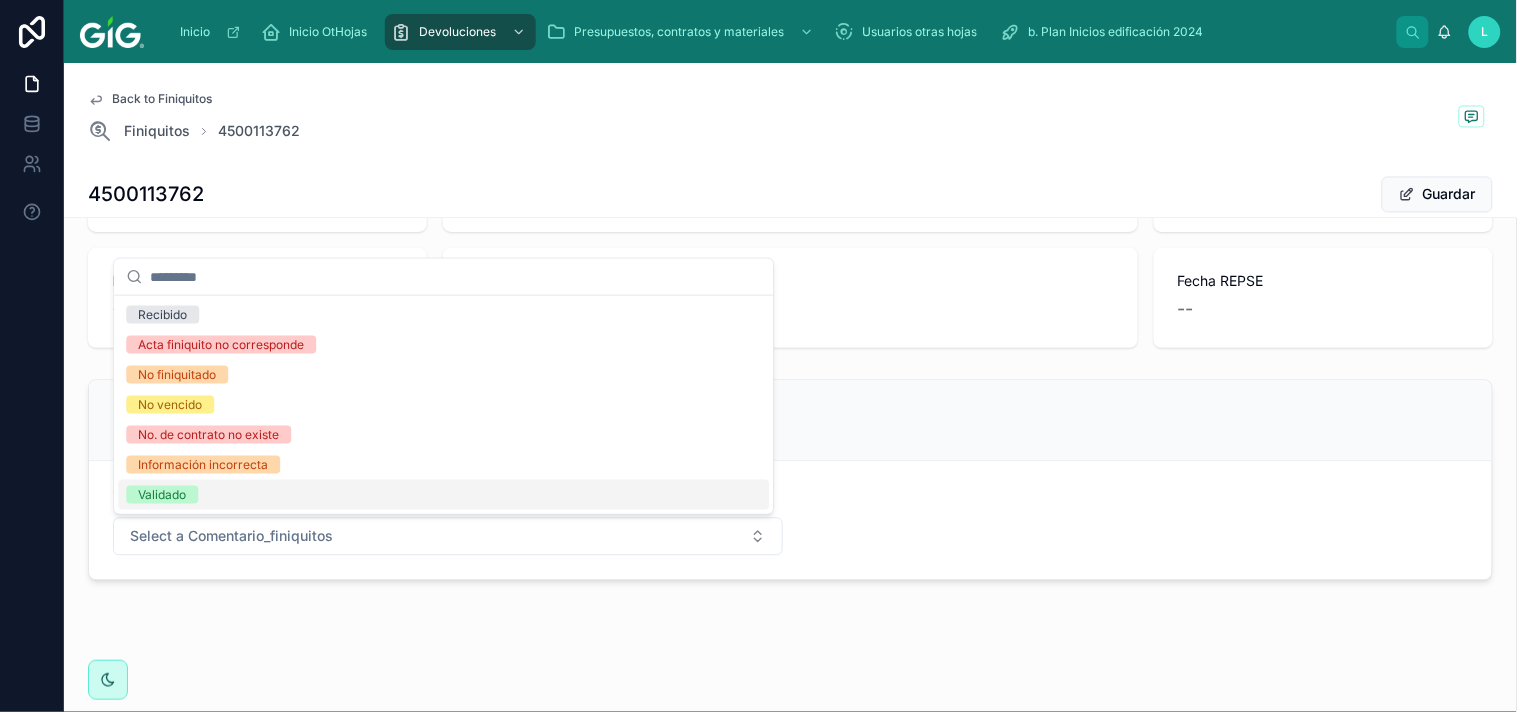 click on "Validado" at bounding box center [162, 495] 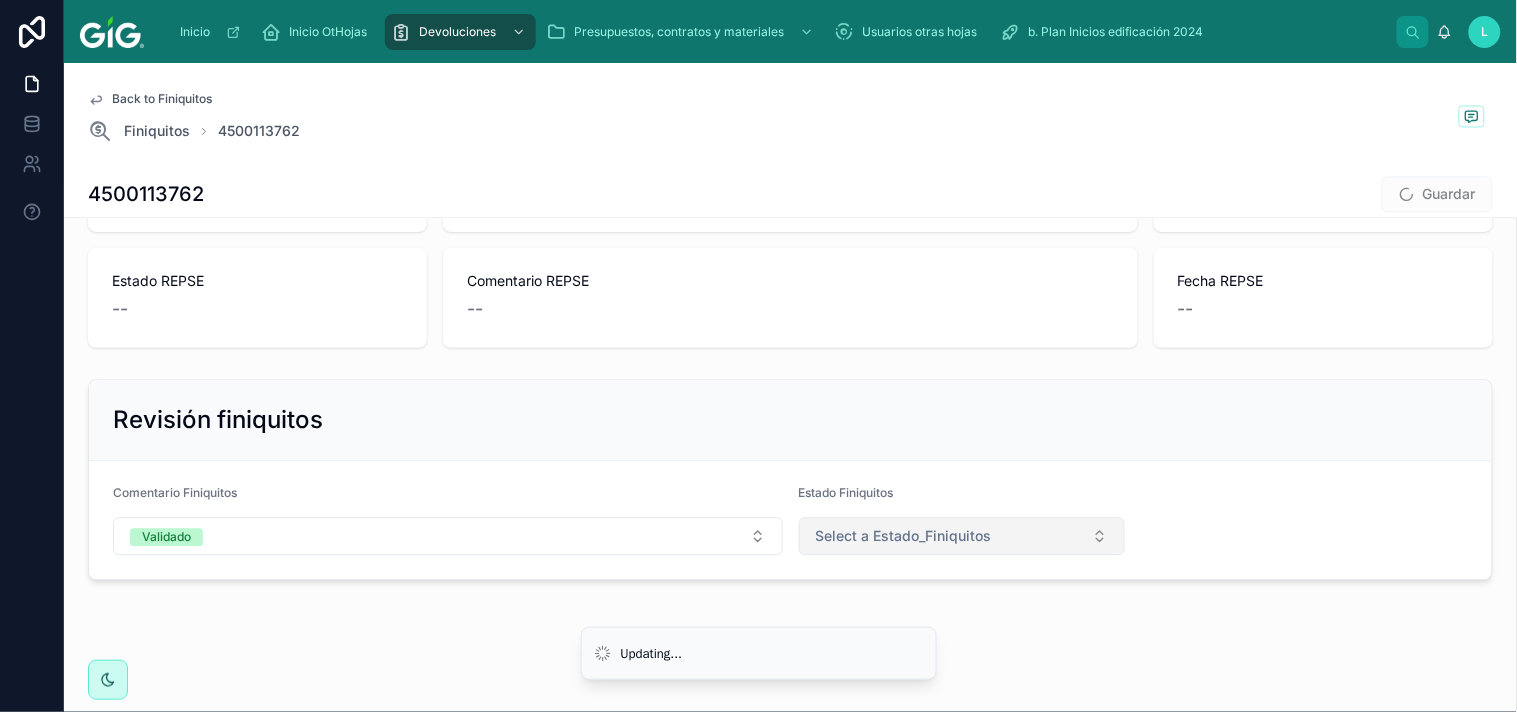 click on "Select a Estado_Finiquitos" at bounding box center [962, 537] 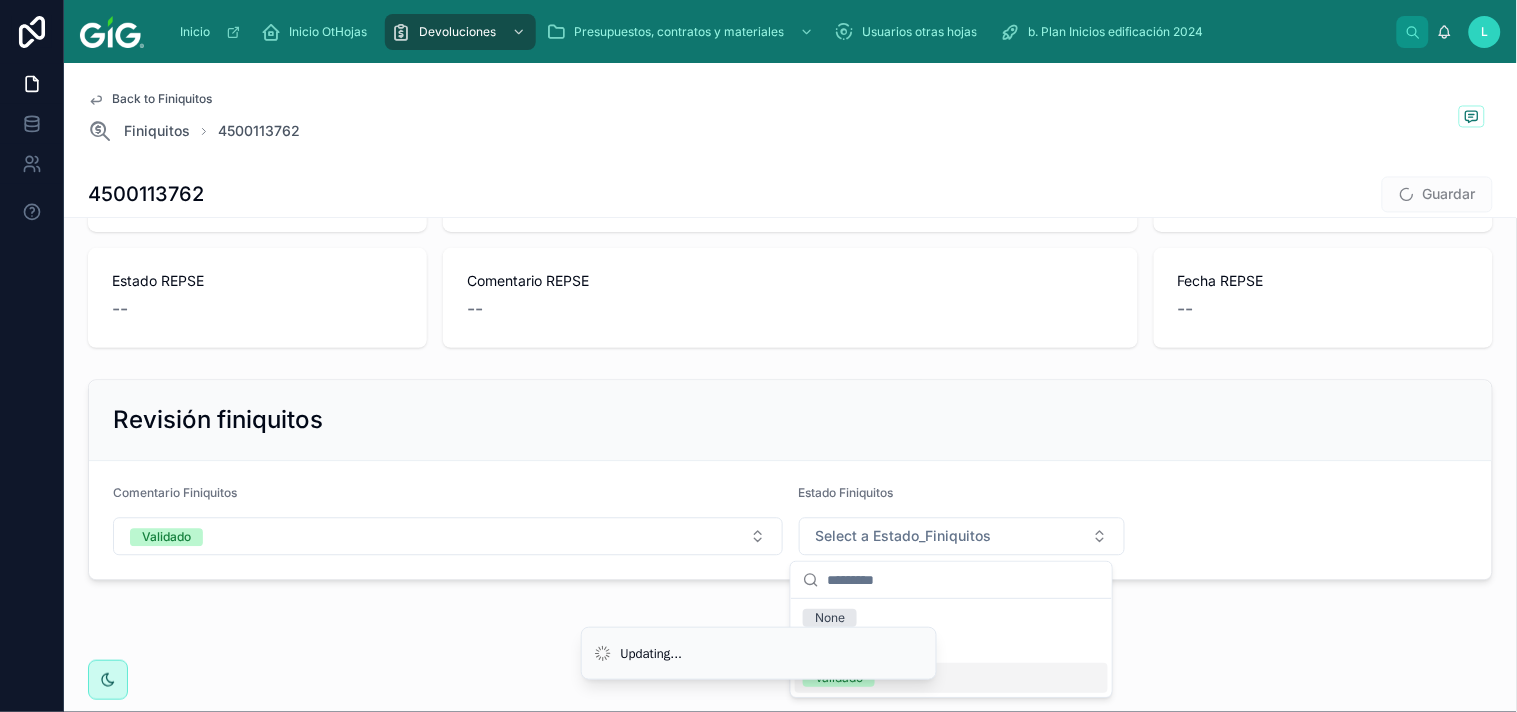 click on "Validado" at bounding box center [951, 678] 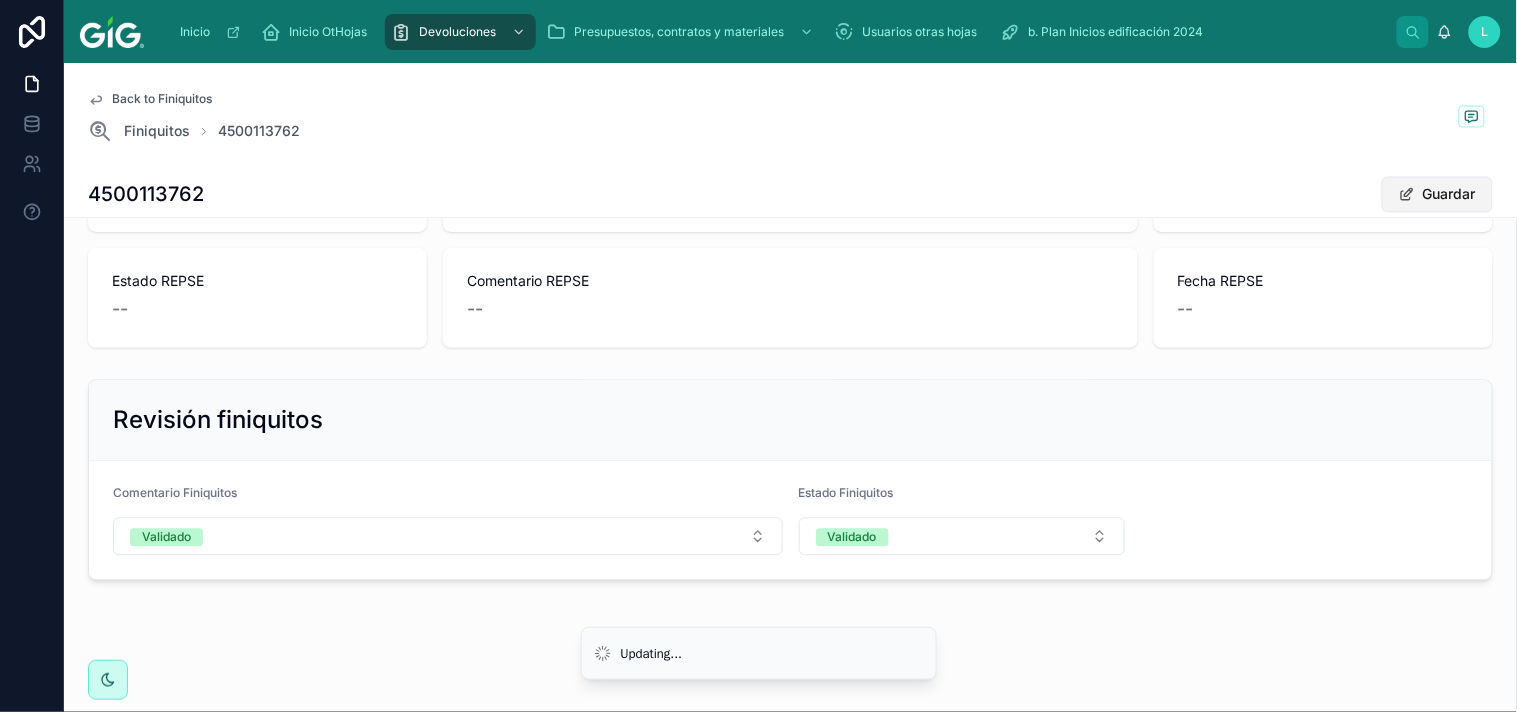 click on "Guardar" at bounding box center (1437, 195) 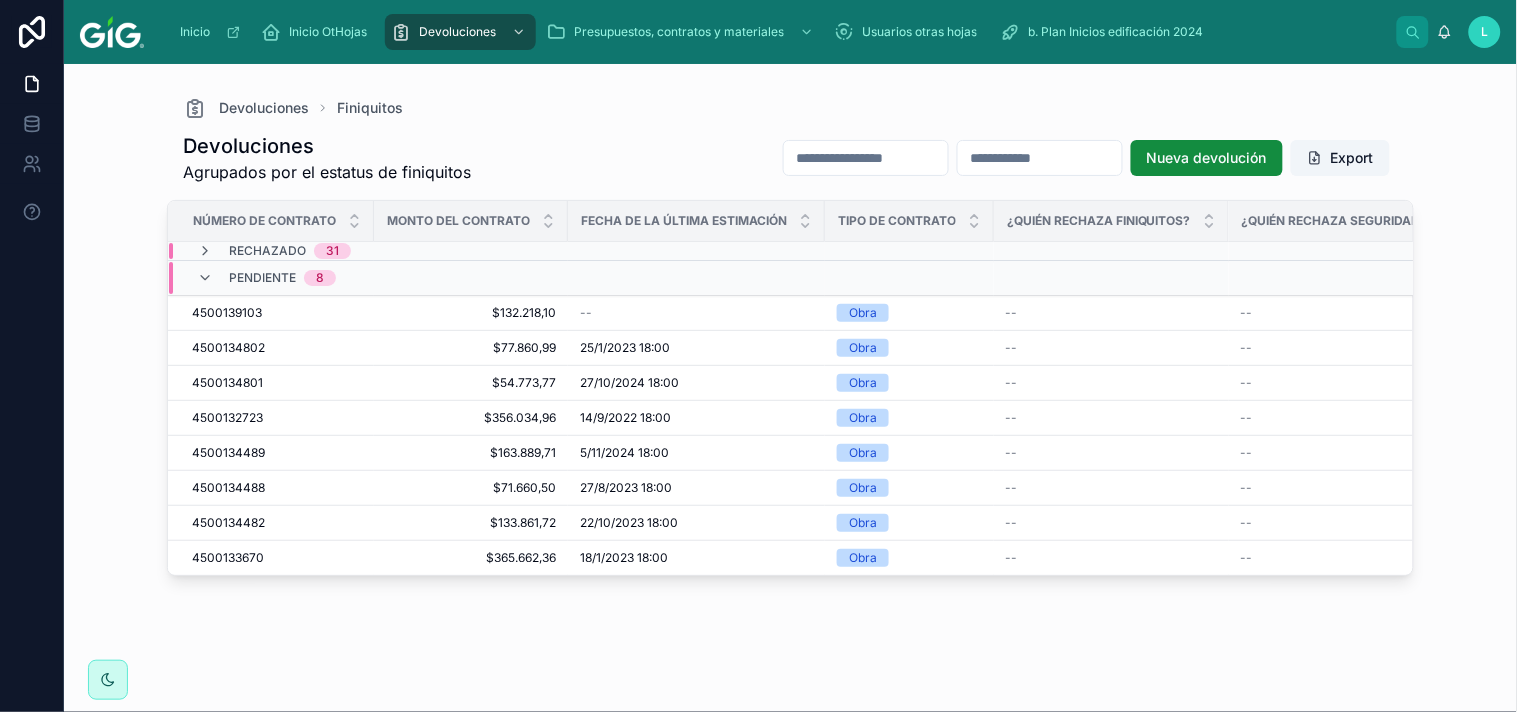 scroll, scrollTop: 0, scrollLeft: 0, axis: both 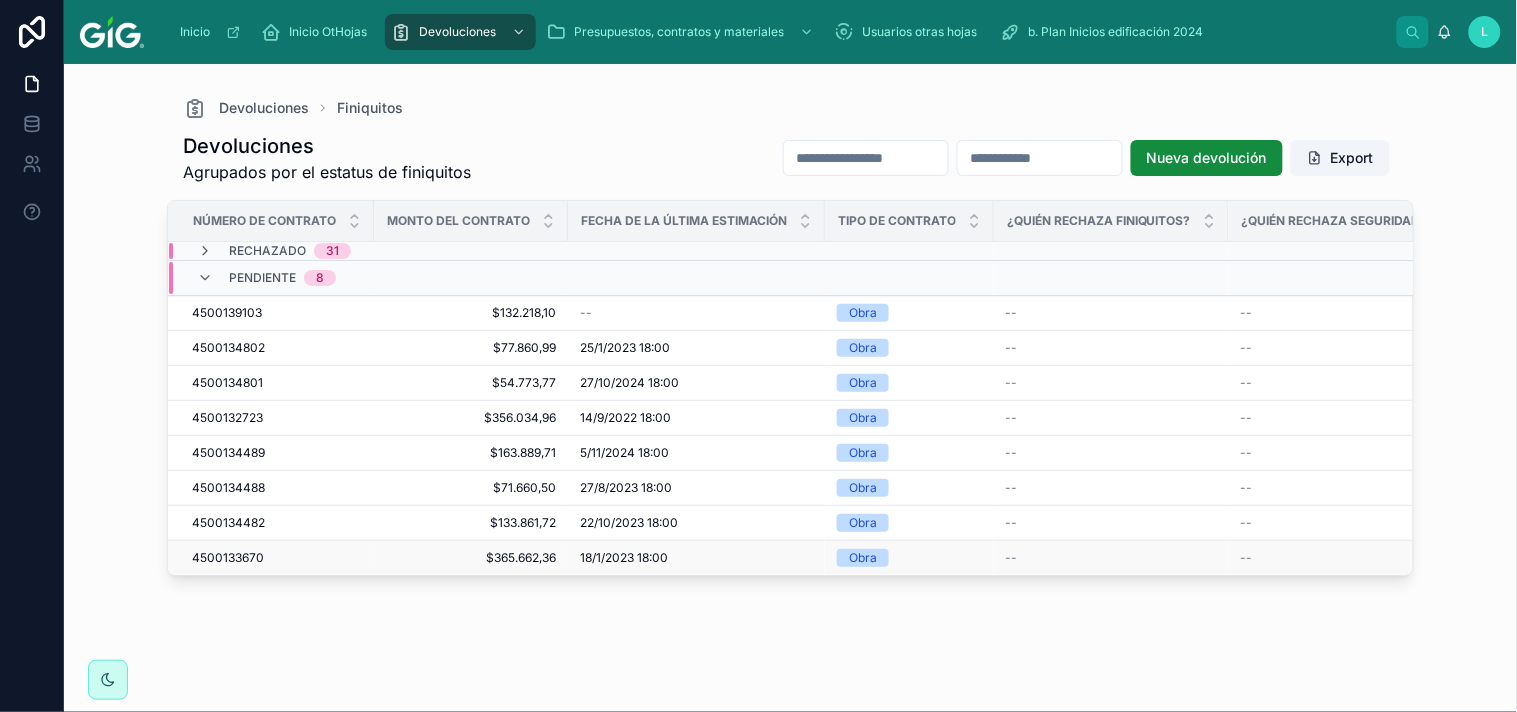 click on "4500133670" at bounding box center [228, 558] 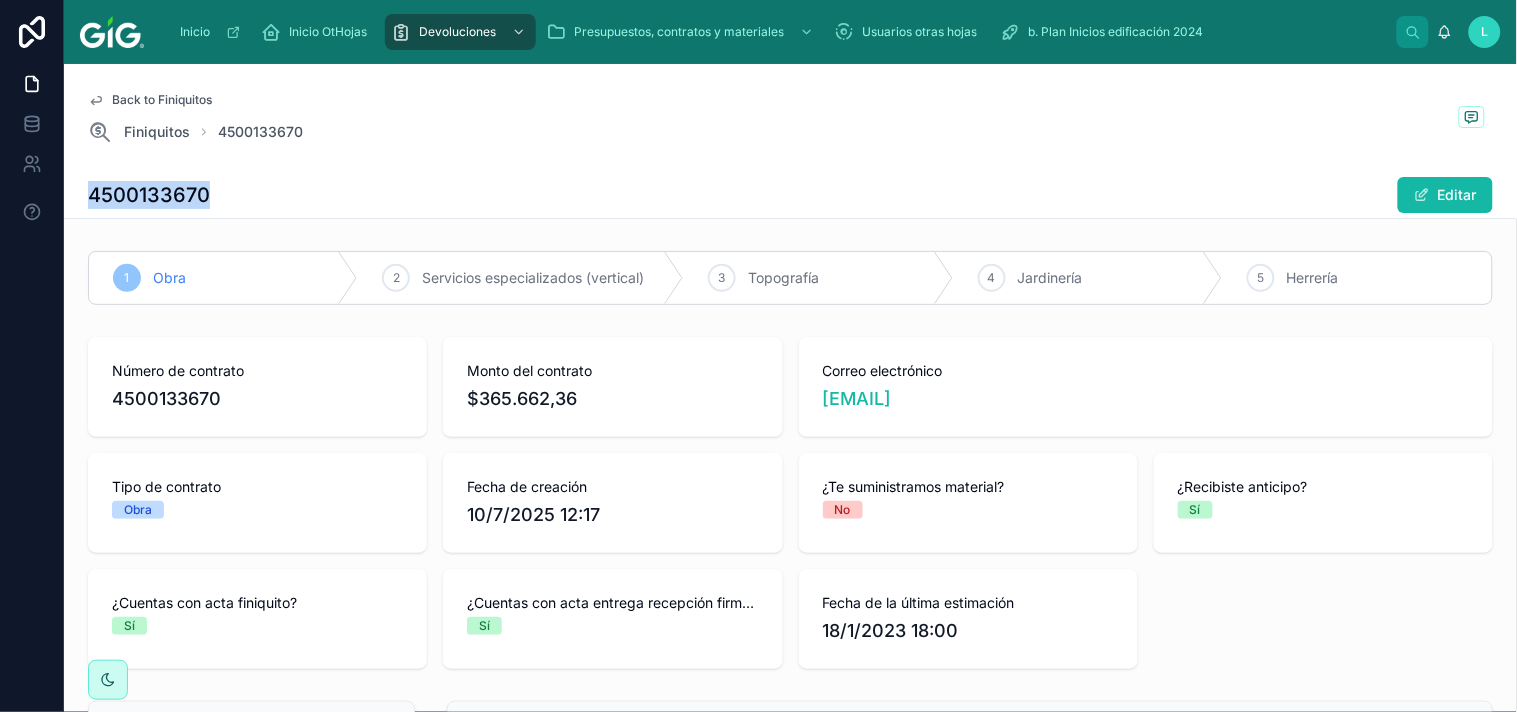 drag, startPoint x: 214, startPoint y: 196, endPoint x: 90, endPoint y: 185, distance: 124.486946 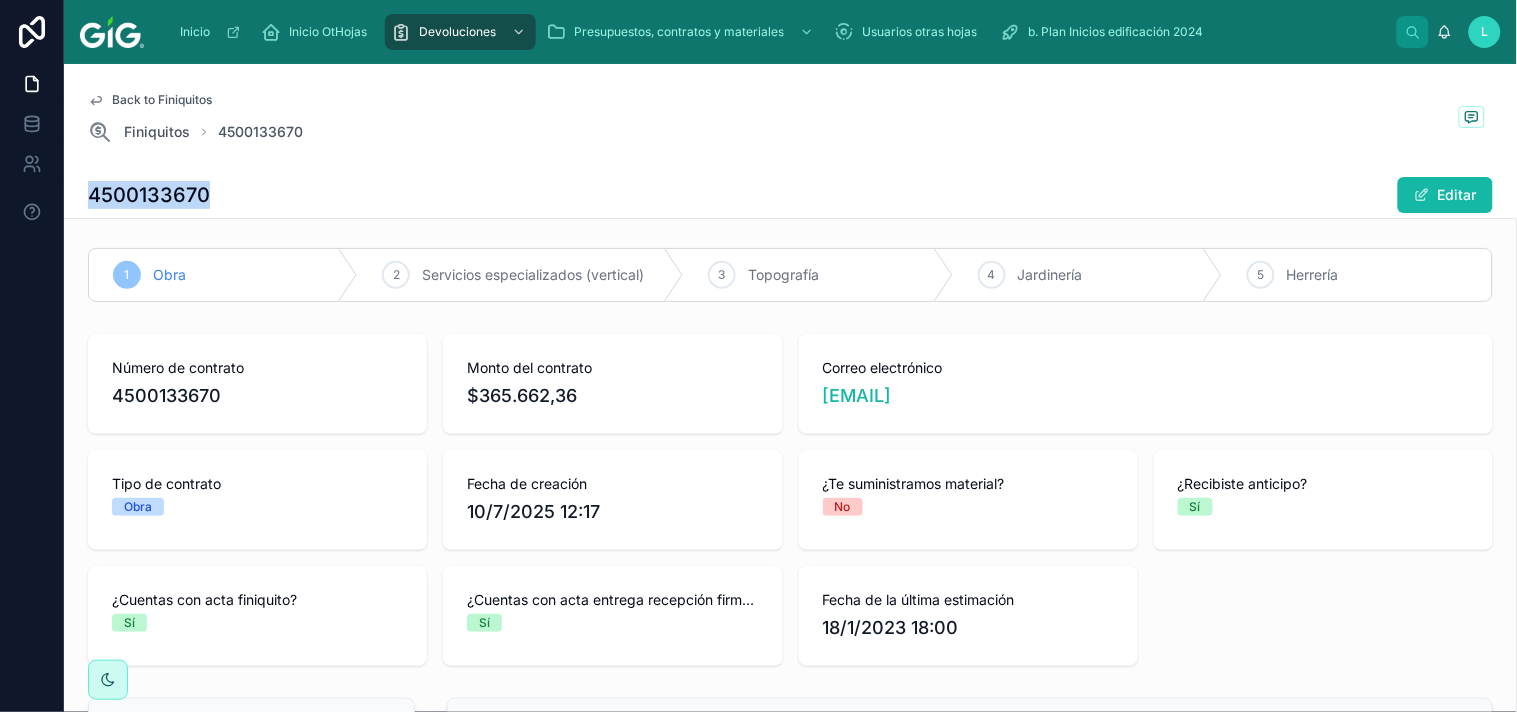 scroll, scrollTop: 0, scrollLeft: 0, axis: both 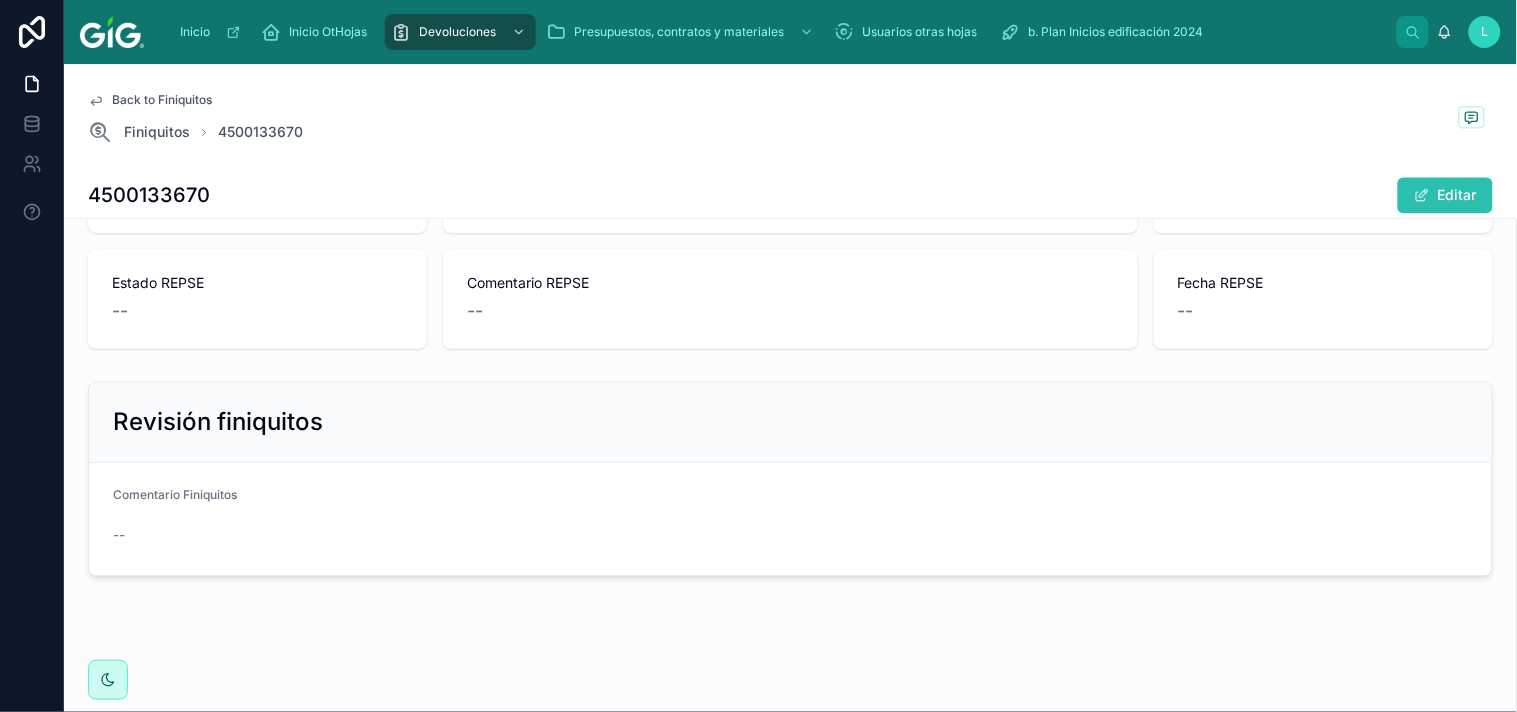 click on "Editar" at bounding box center (1445, 195) 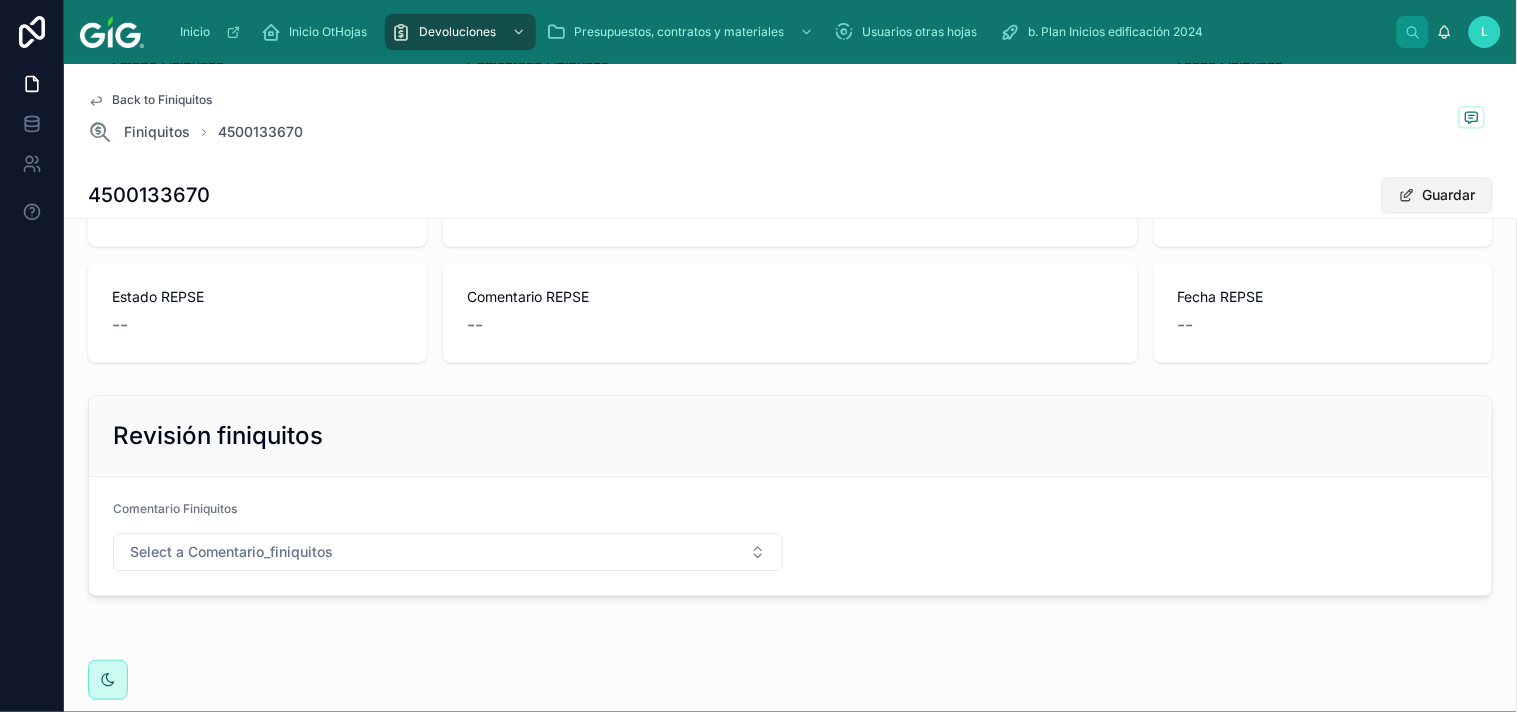 scroll, scrollTop: 1095, scrollLeft: 0, axis: vertical 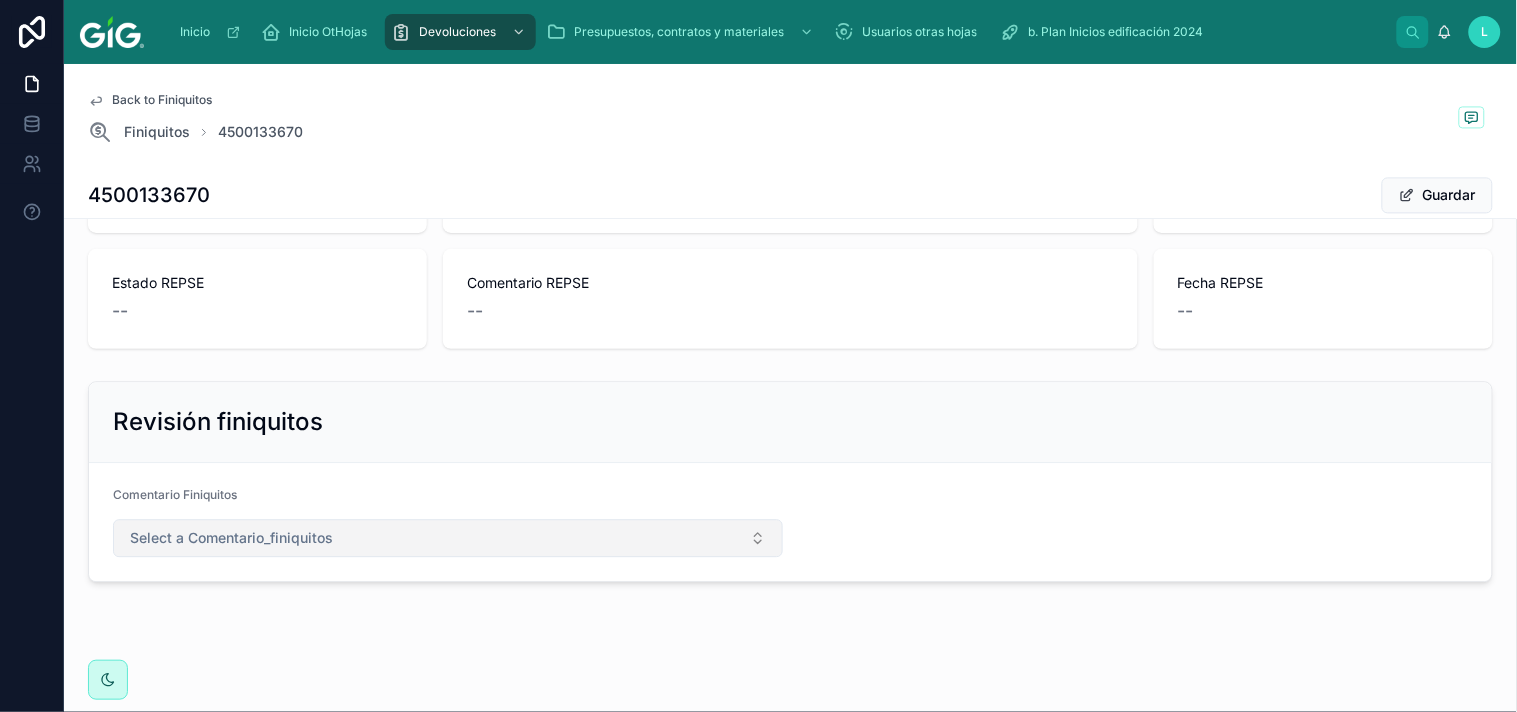 click on "Select a Comentario_finiquitos" at bounding box center (448, 538) 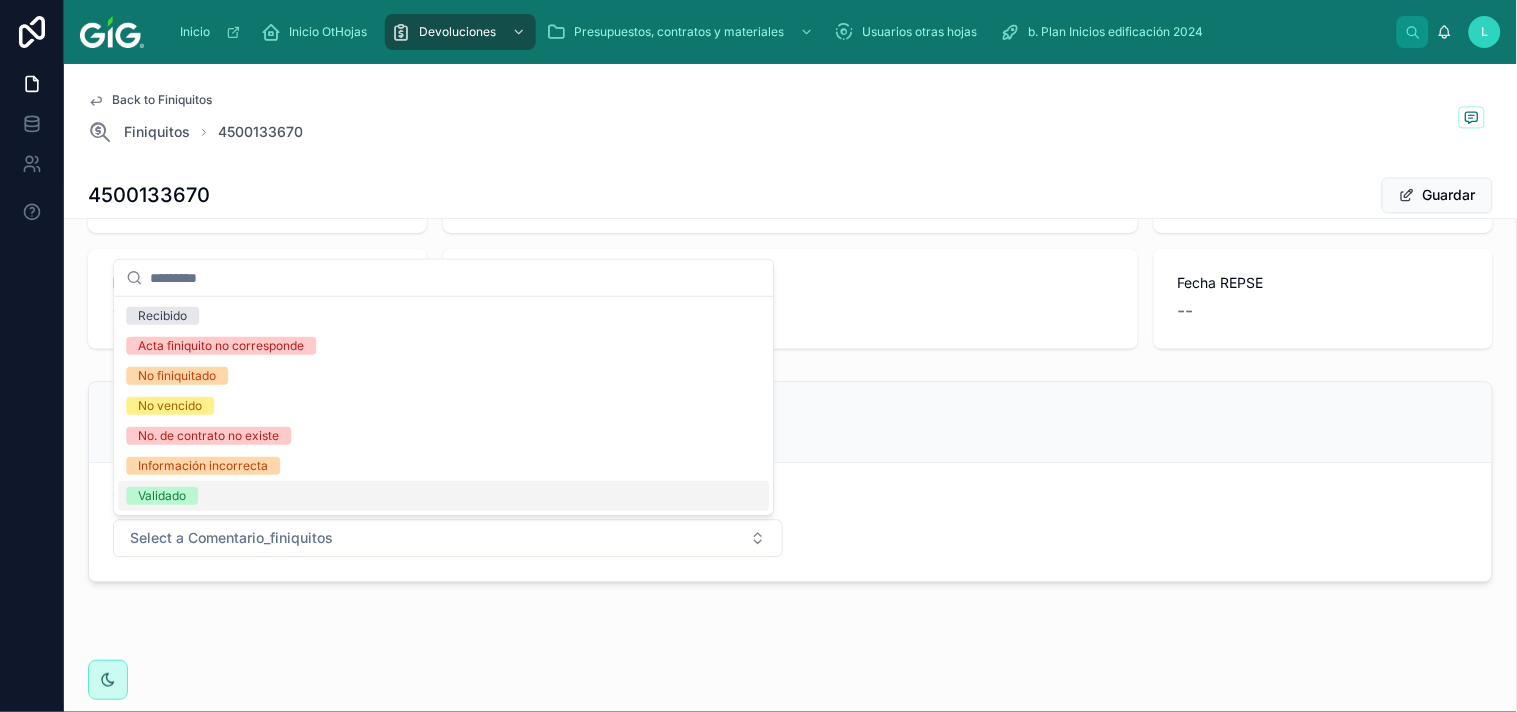 click on "Validado" at bounding box center [162, 496] 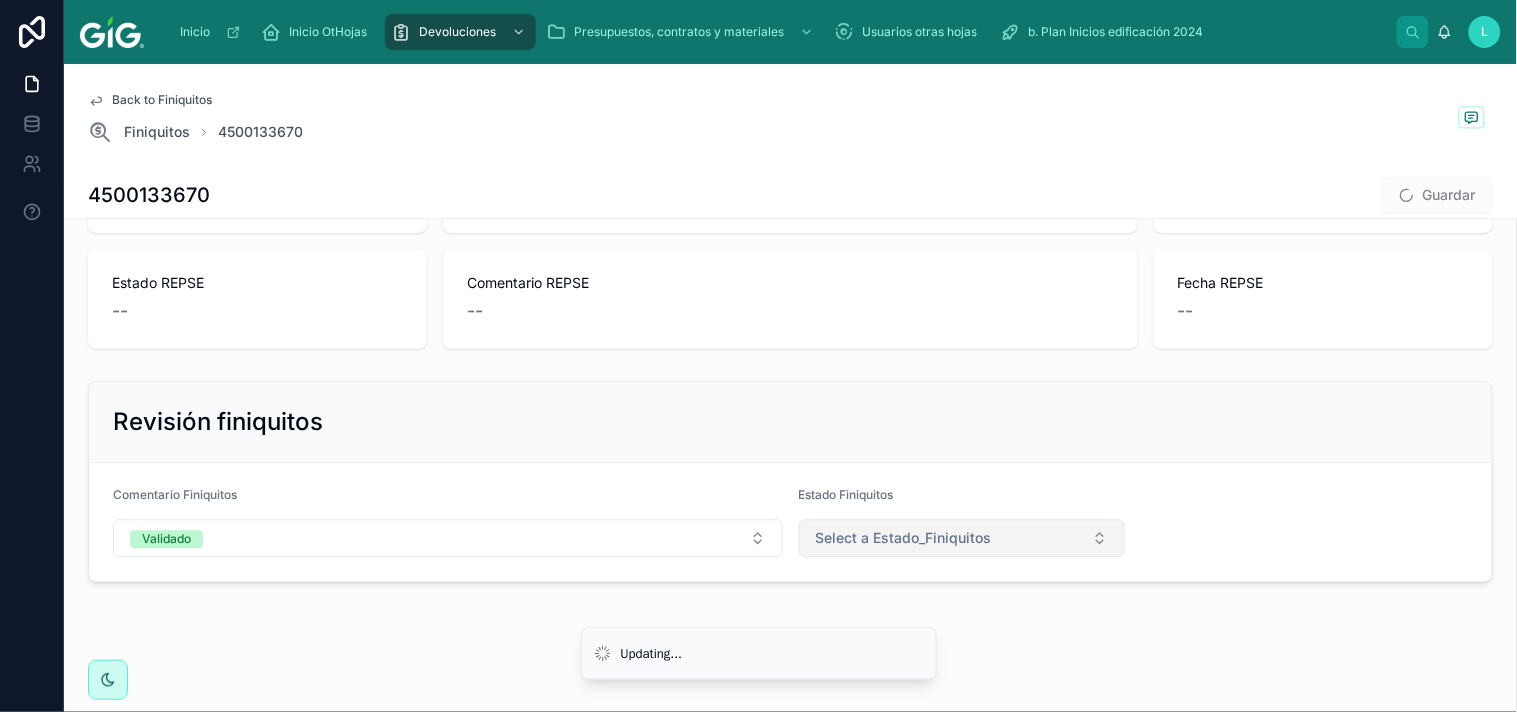 click on "Select a Estado_Finiquitos" at bounding box center (962, 538) 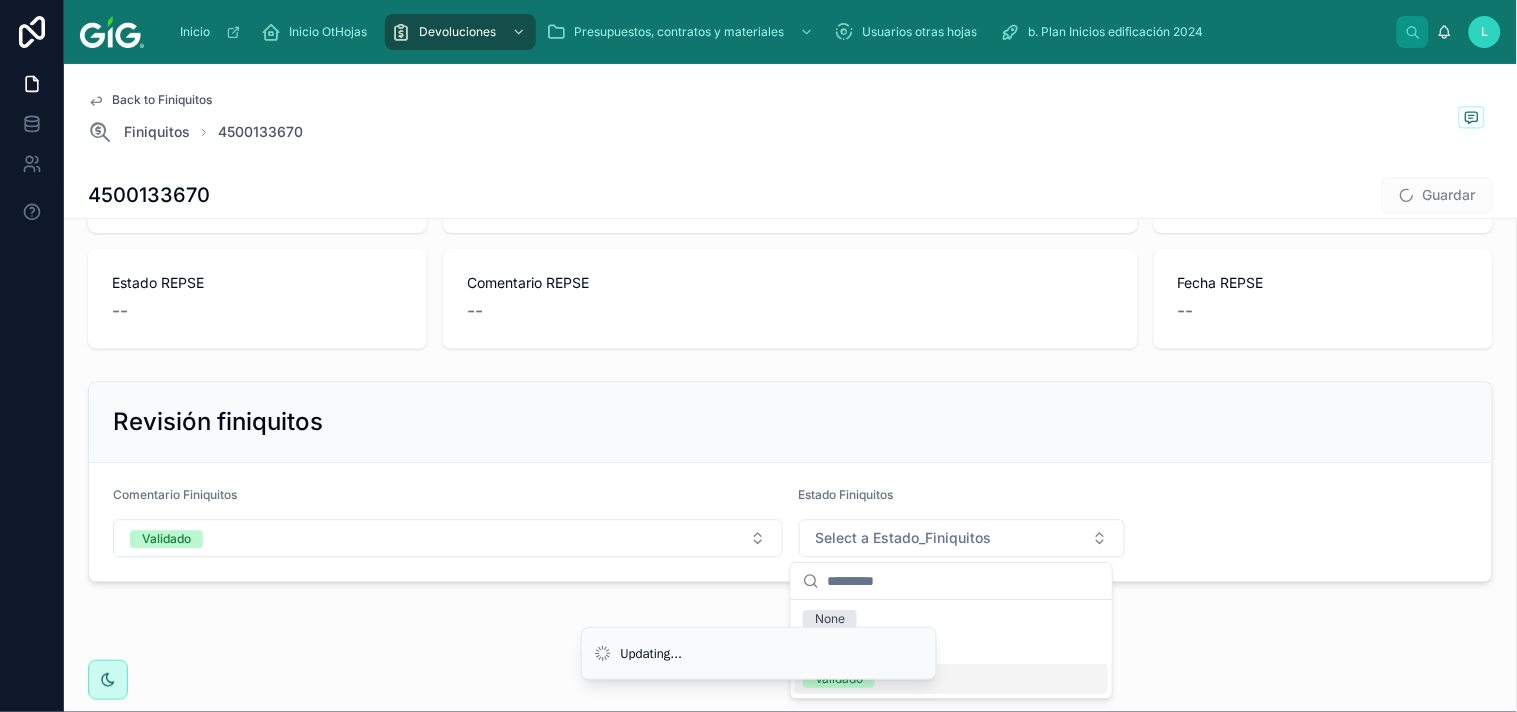 click on "Validado" at bounding box center [951, 679] 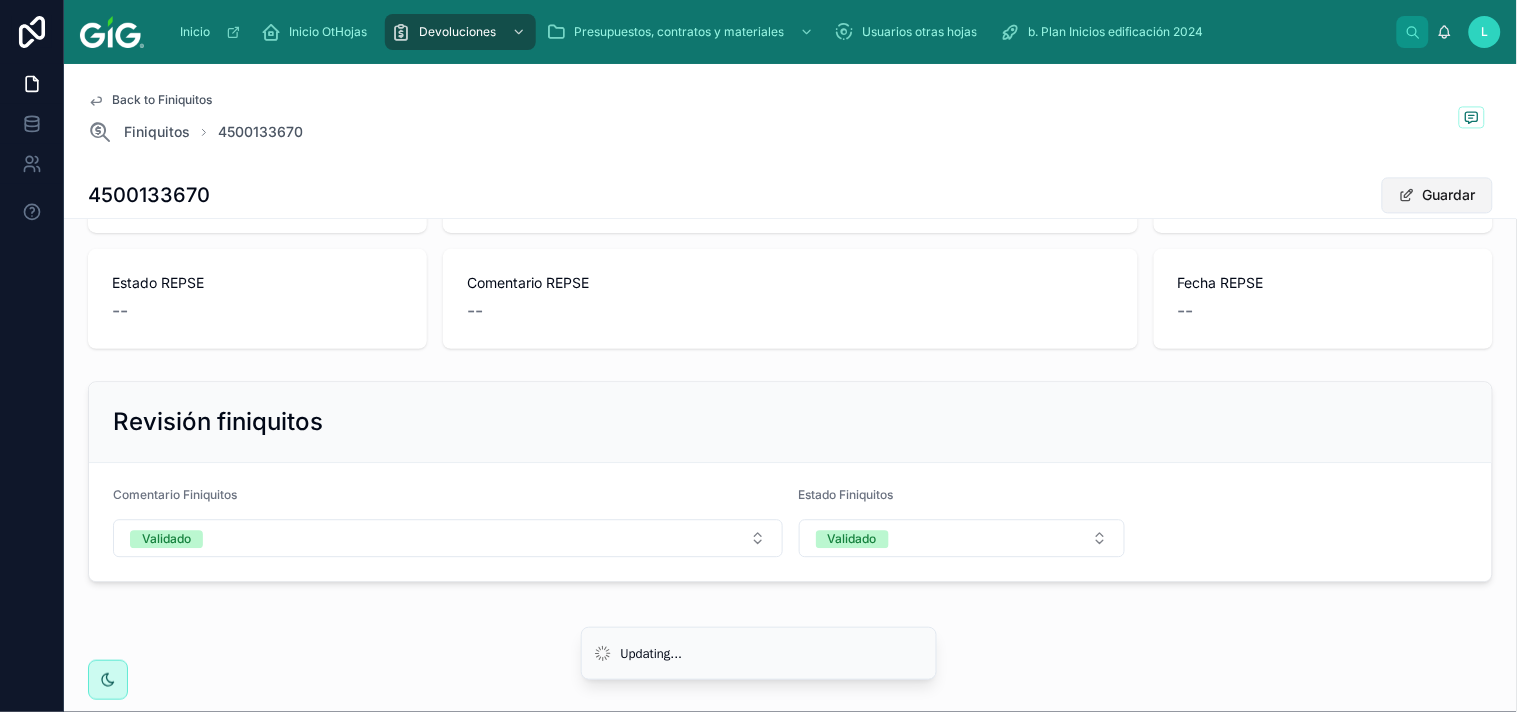 click on "Guardar" at bounding box center (1437, 195) 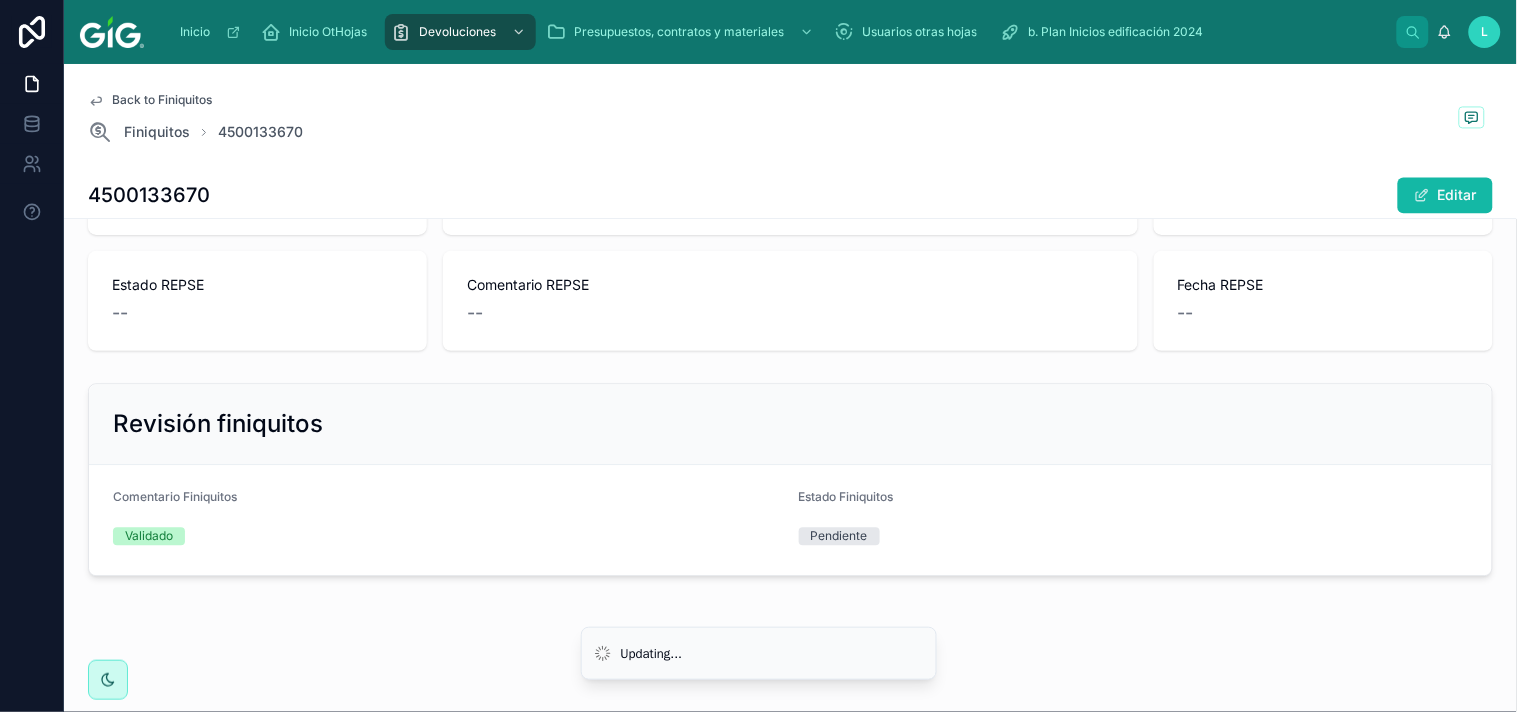 scroll, scrollTop: 1080, scrollLeft: 0, axis: vertical 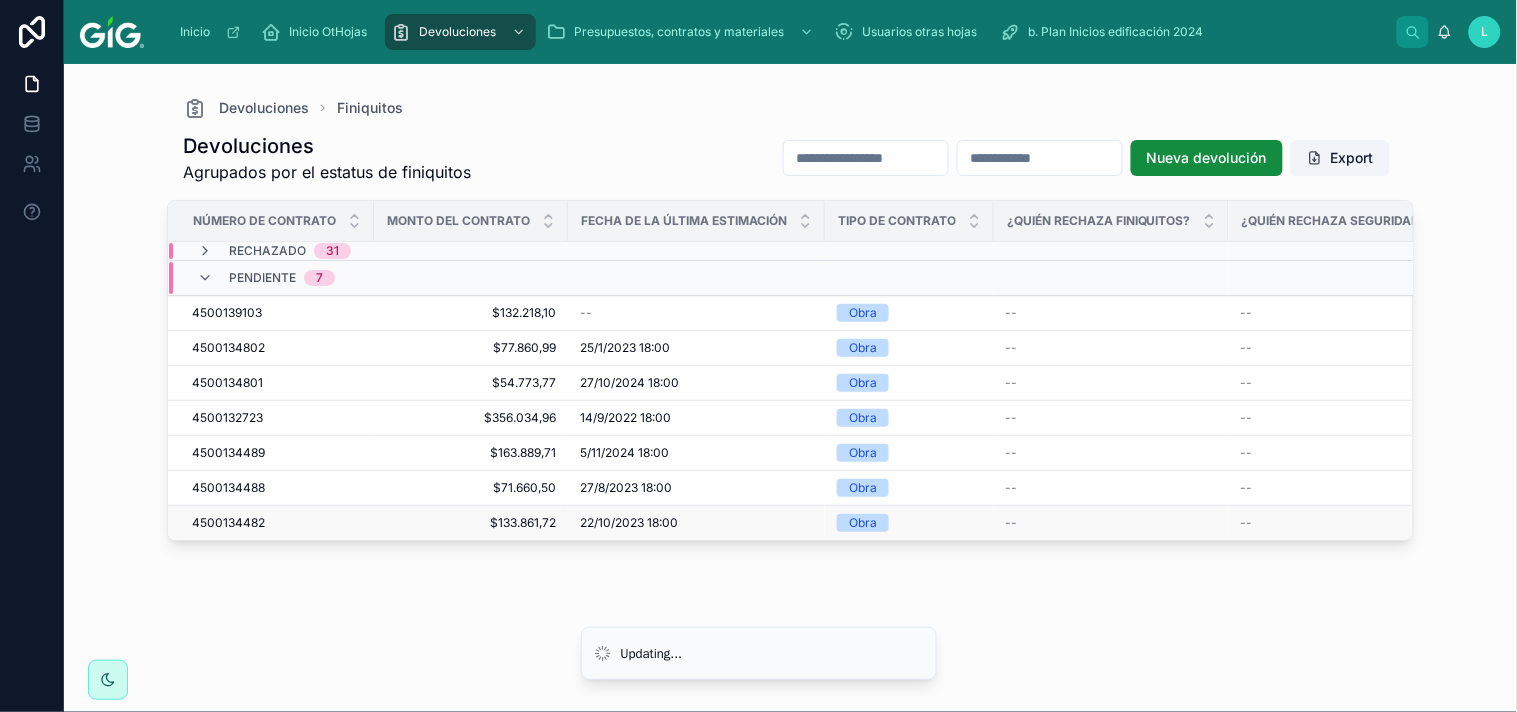 click on "4500134482" at bounding box center [228, 523] 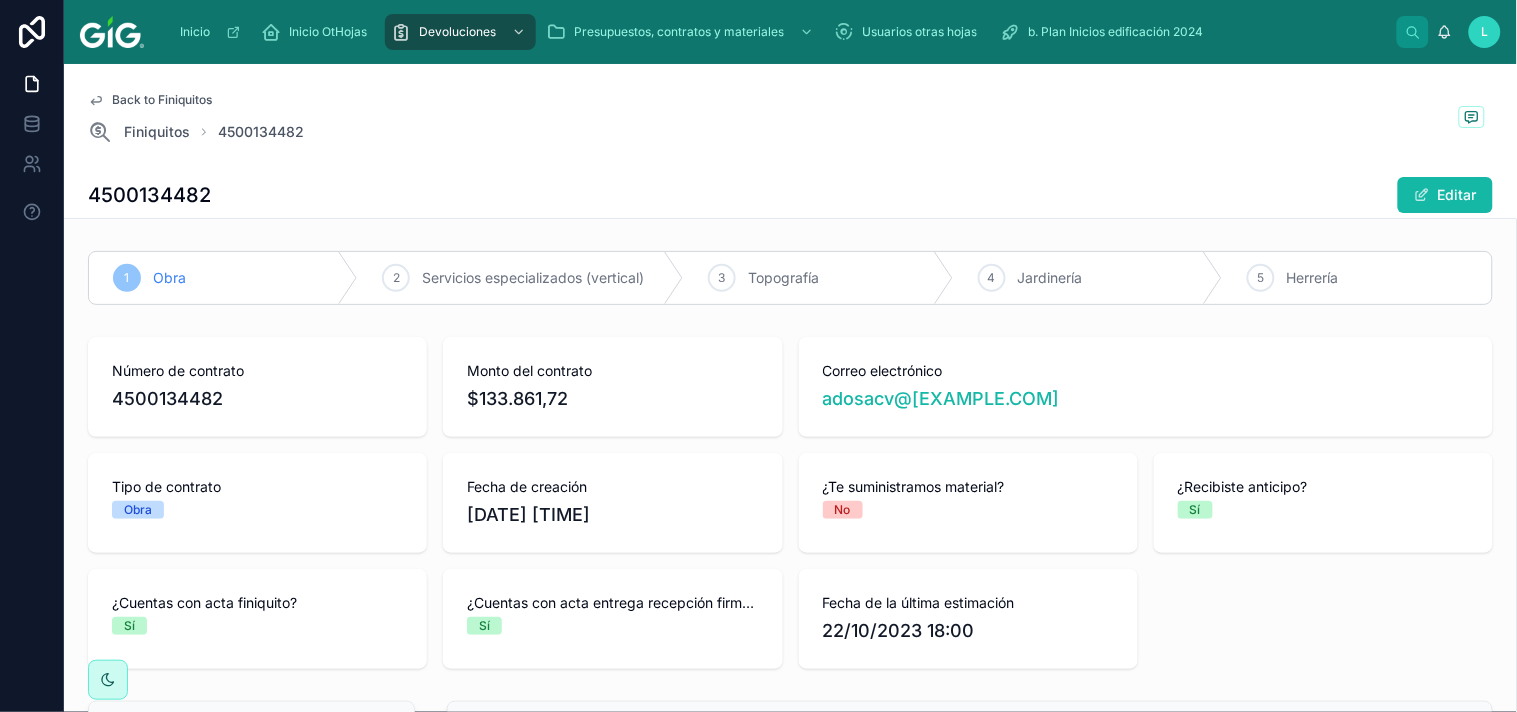 click on "4500134482" at bounding box center [149, 195] 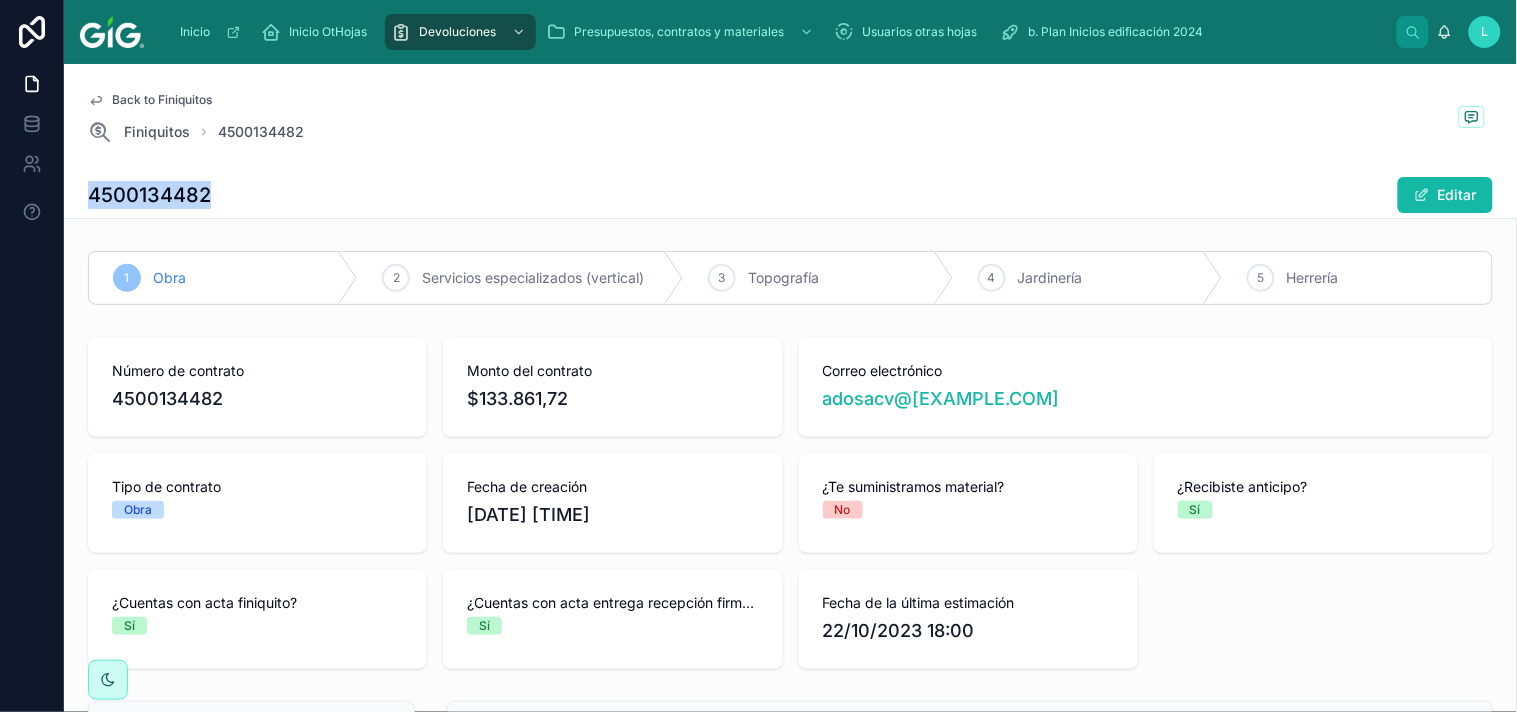 click on "4500134482" at bounding box center (149, 195) 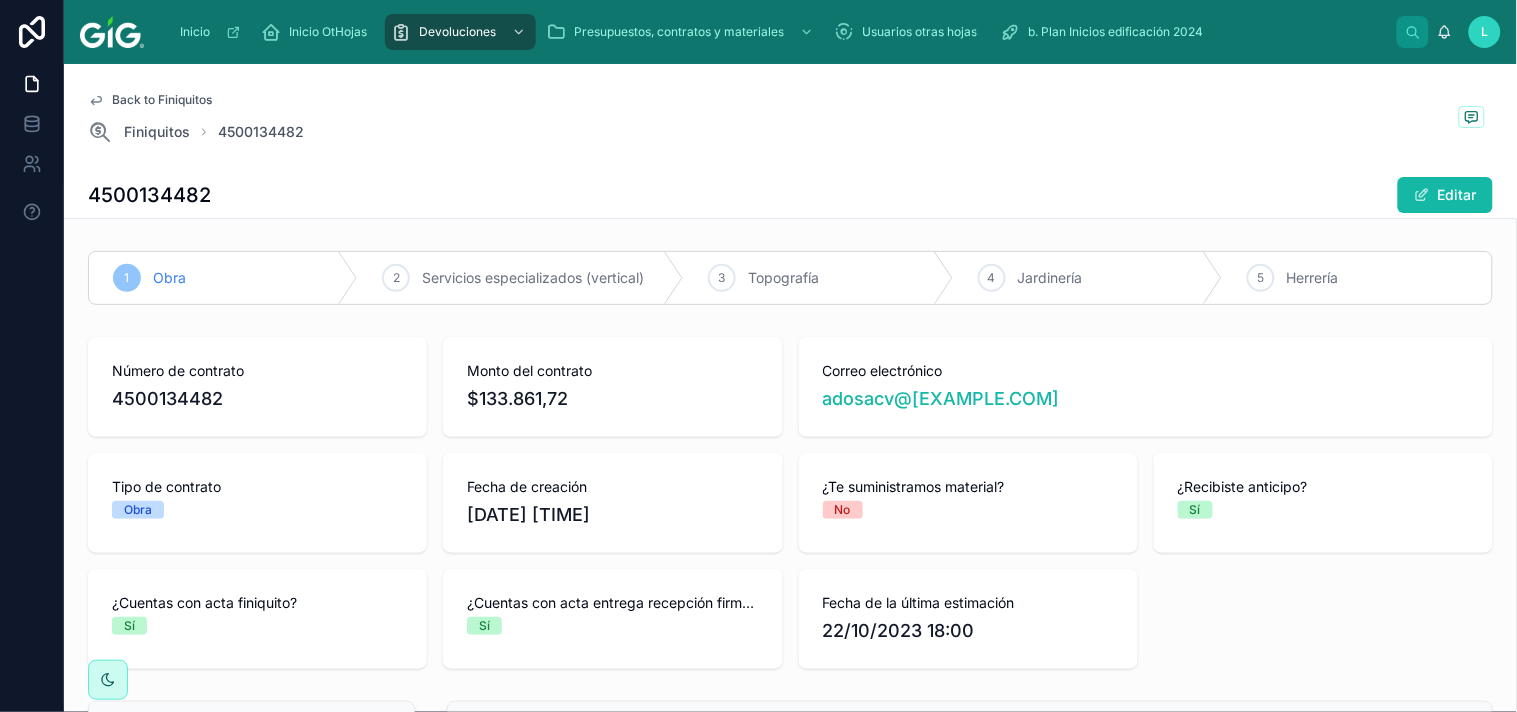 click on "Back to Finiquitos Finiquitos 4500134482" at bounding box center [790, 118] 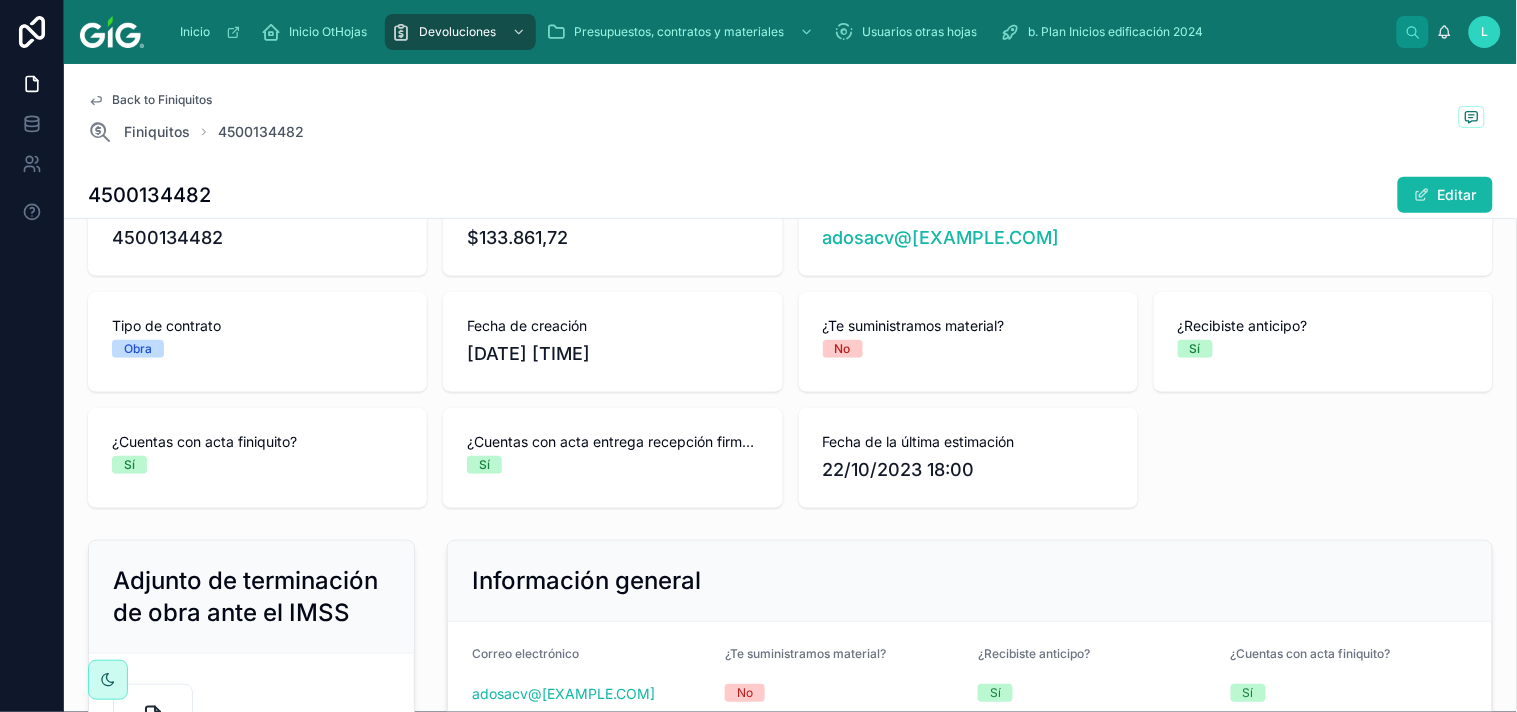 scroll, scrollTop: 193, scrollLeft: 0, axis: vertical 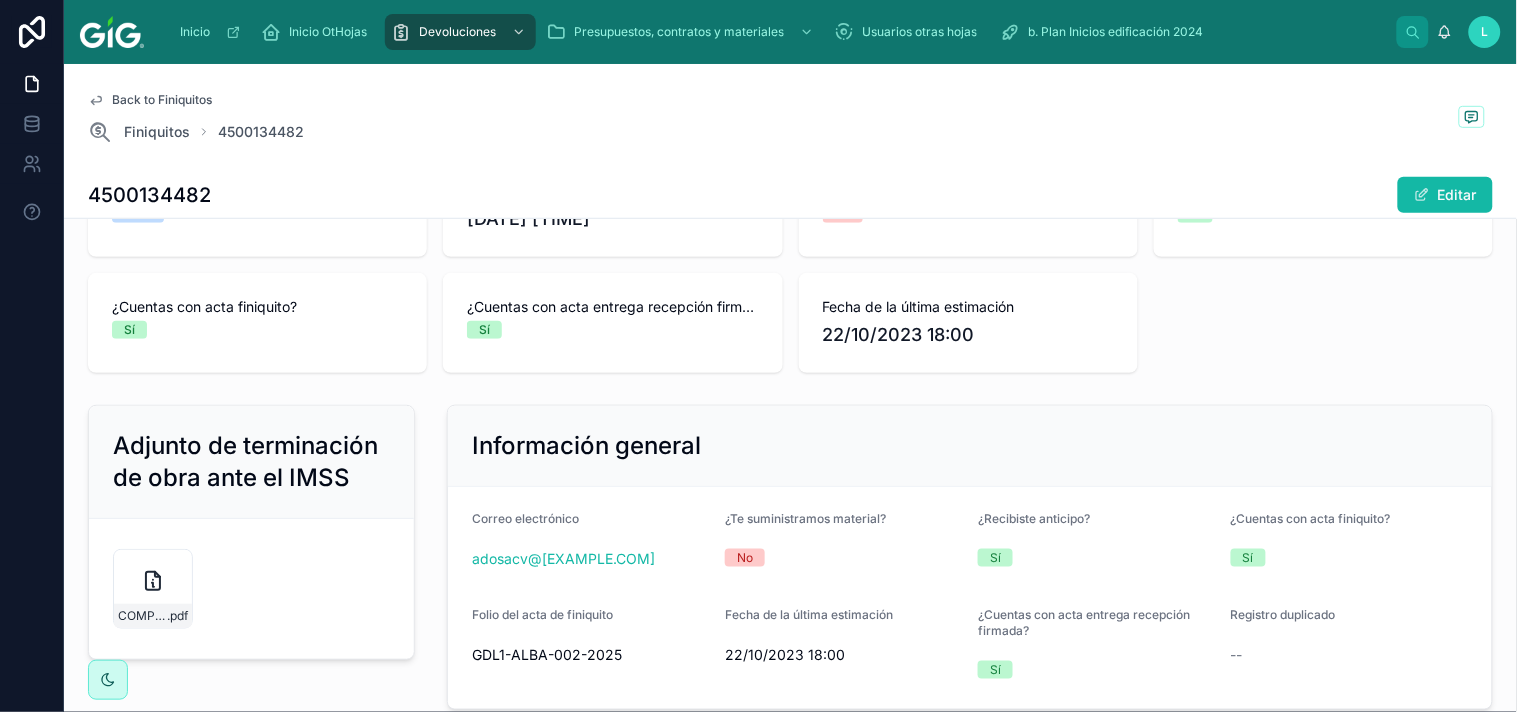 click on "Número de contrato 4500134482 Monto del contrato $133.861,72 Correo electrónico adosacv@hotmail.com Tipo de contrato Obra Fecha de creación 10/7/2025 12:29 ¿Te suministramos material? No ¿Recibiste anticipo? Sí ¿Cuentas con acta finiquito? Sí ¿Cuentas con acta entrega recepción firmada? Sí Fecha de la última estimación 22/10/2023 18:00" at bounding box center (790, 207) 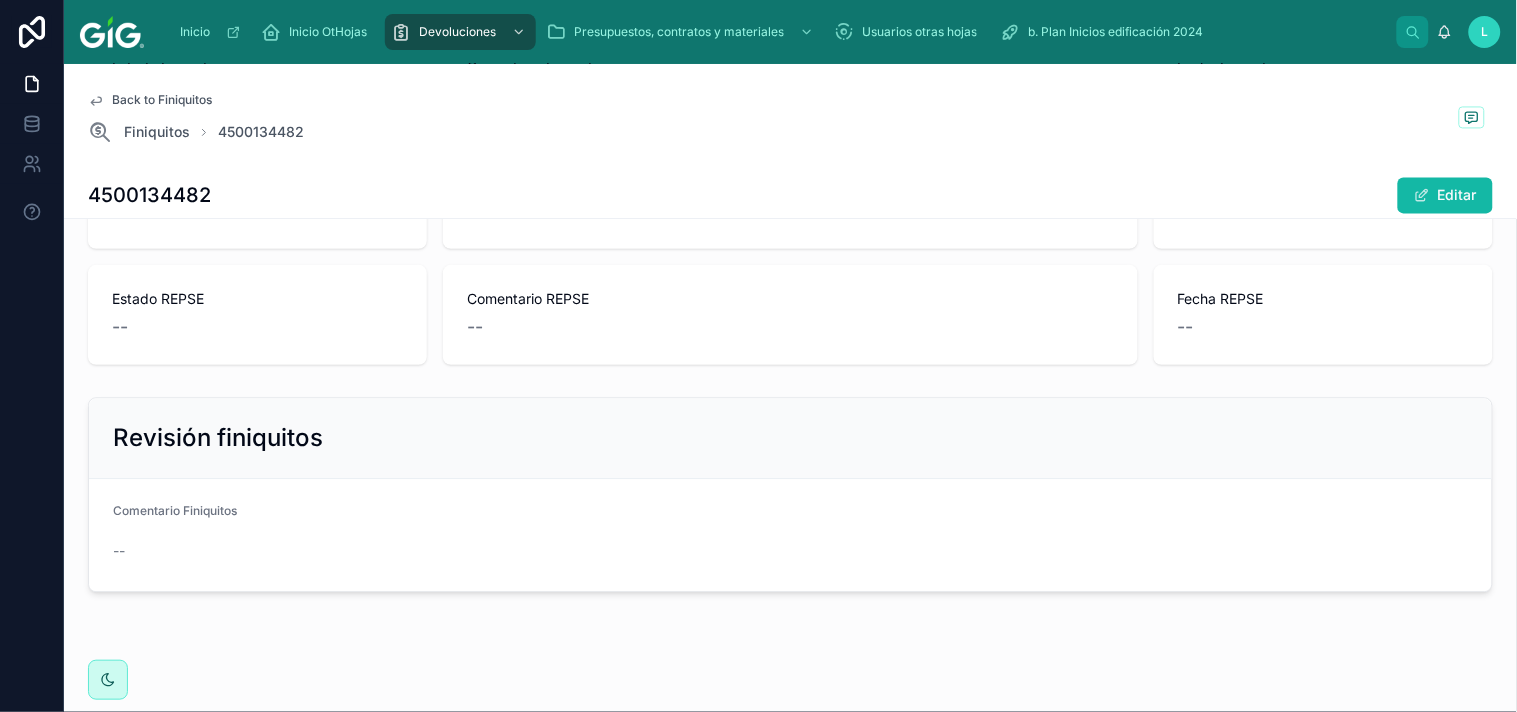 scroll, scrollTop: 1081, scrollLeft: 0, axis: vertical 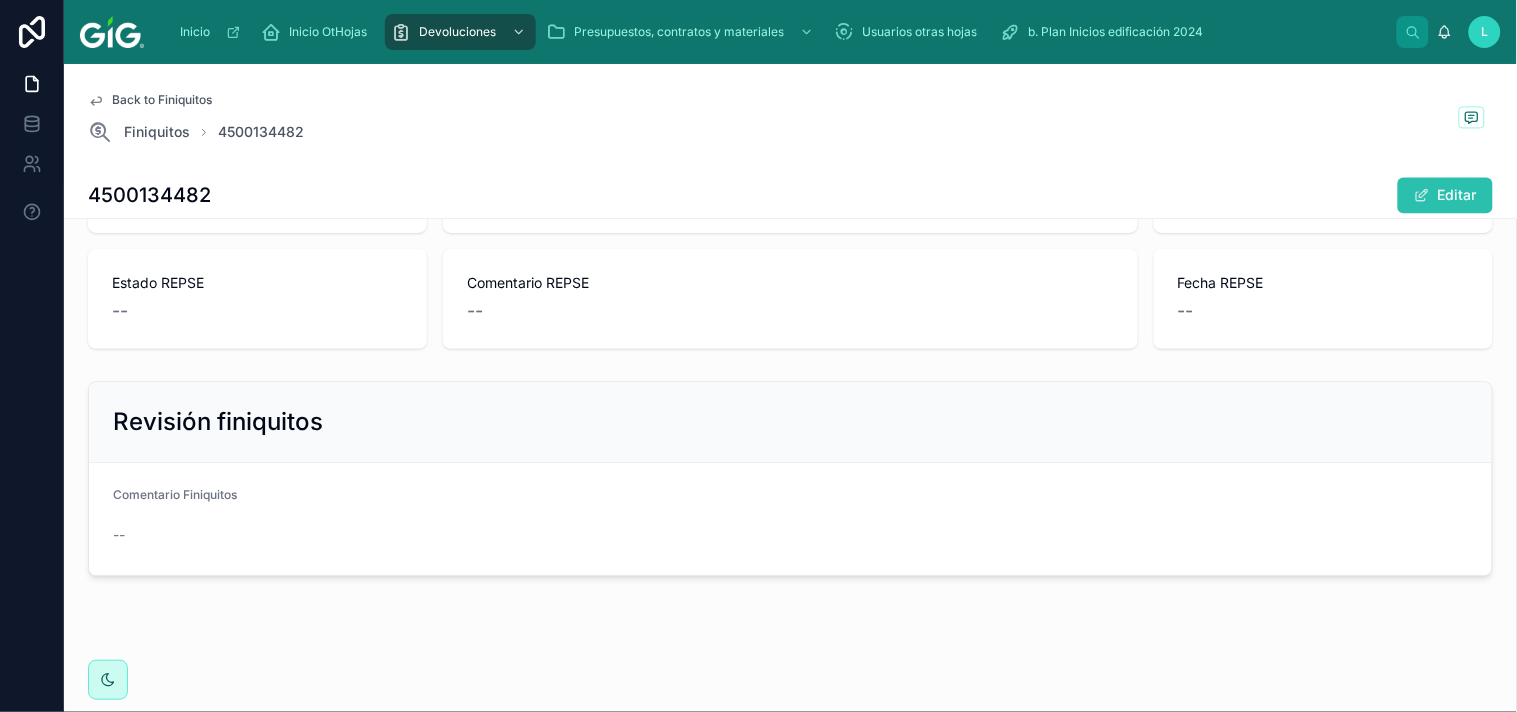 click at bounding box center [1422, 195] 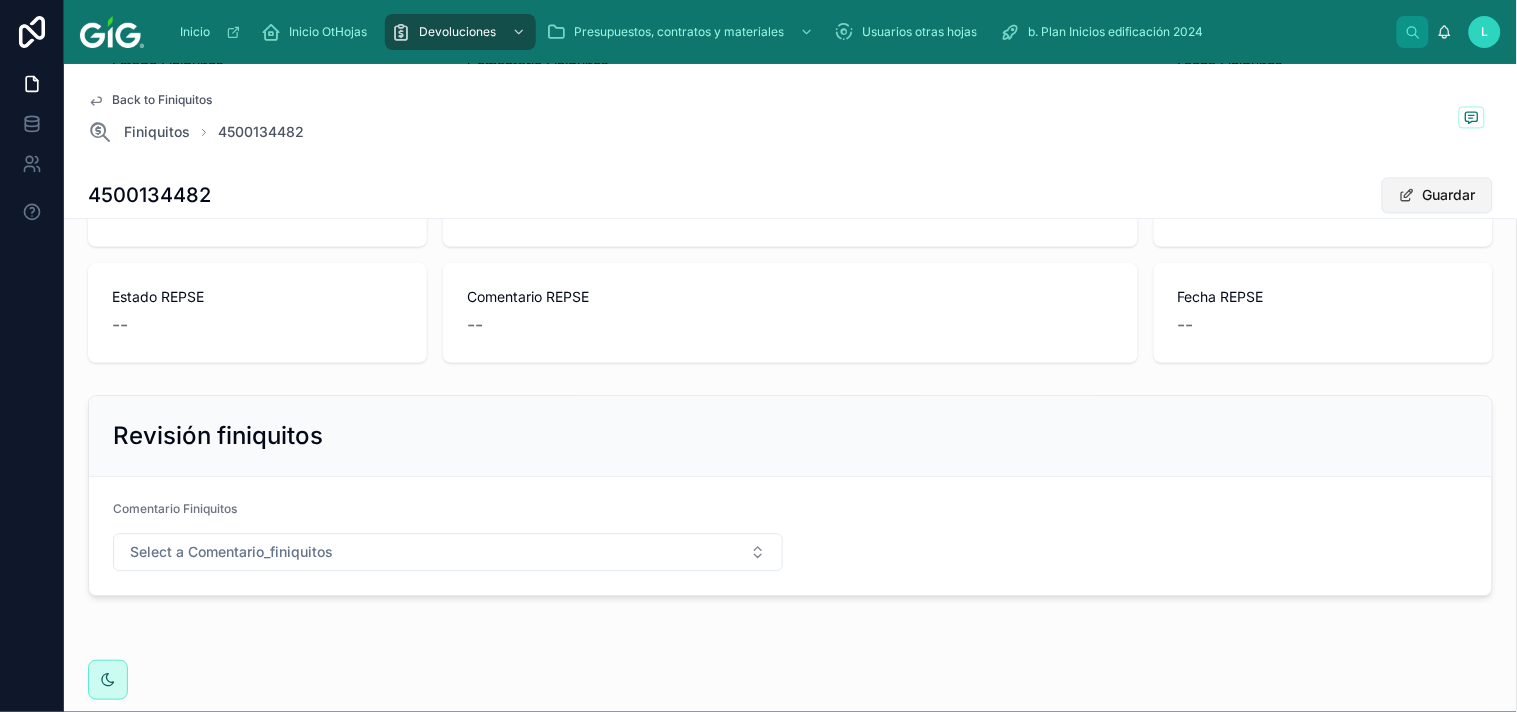 scroll, scrollTop: 1095, scrollLeft: 0, axis: vertical 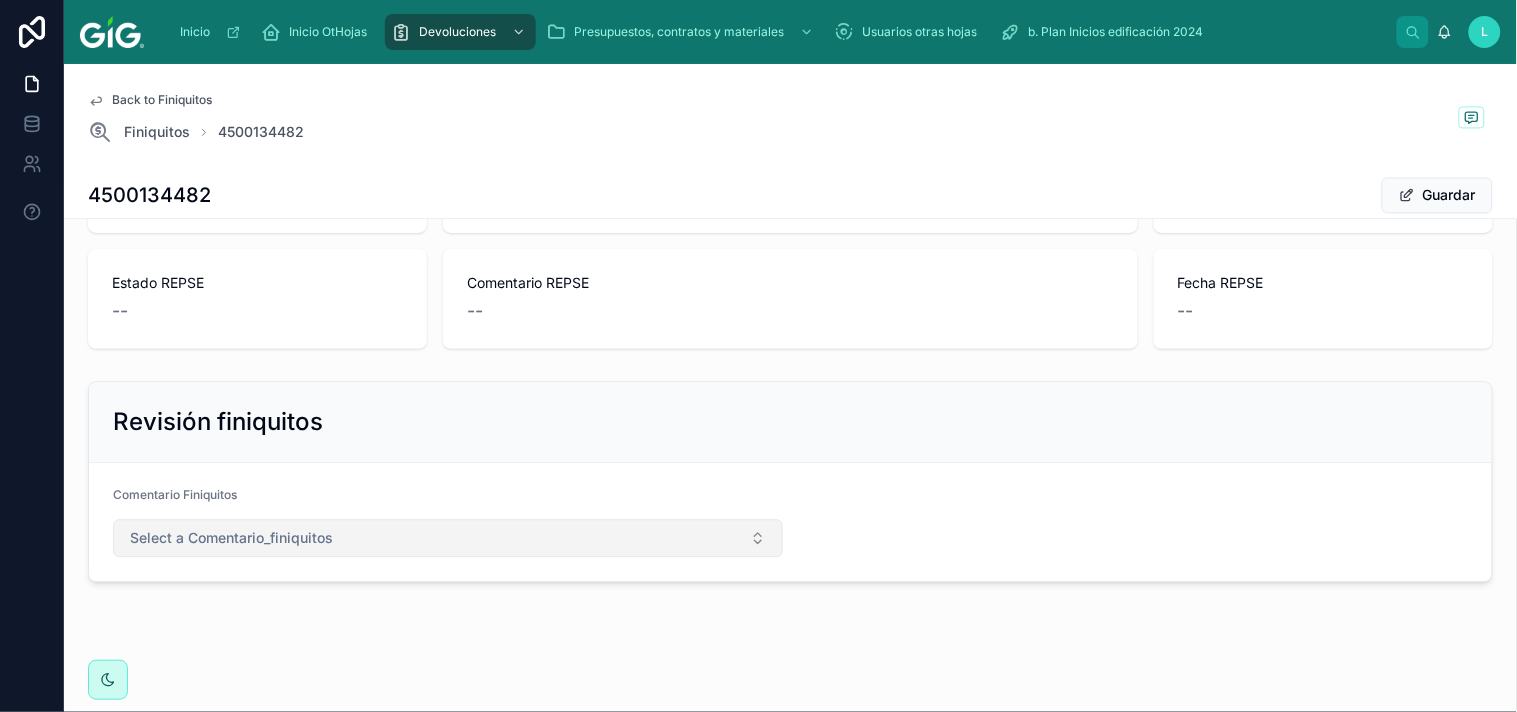 click on "Select a Comentario_finiquitos" at bounding box center [448, 538] 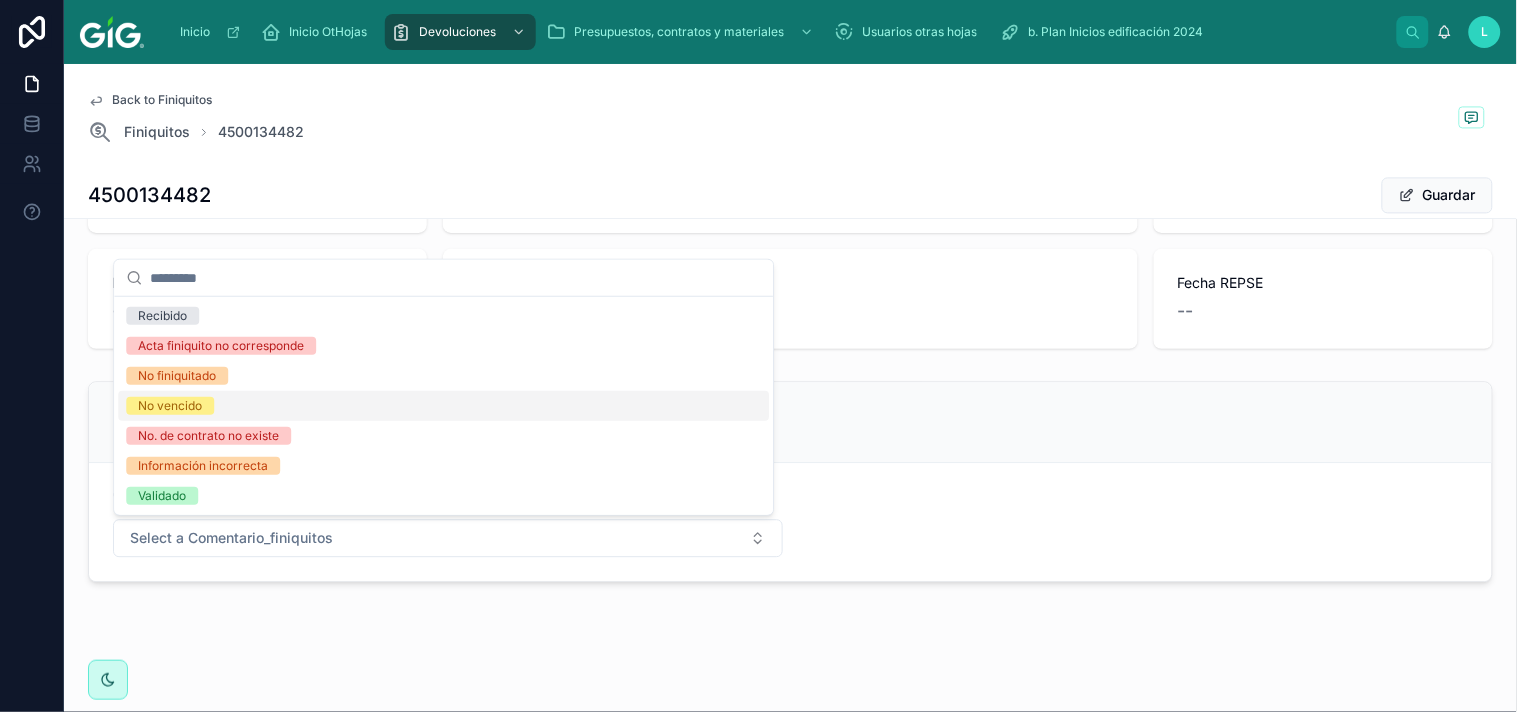 click on "No vencido" at bounding box center (170, 406) 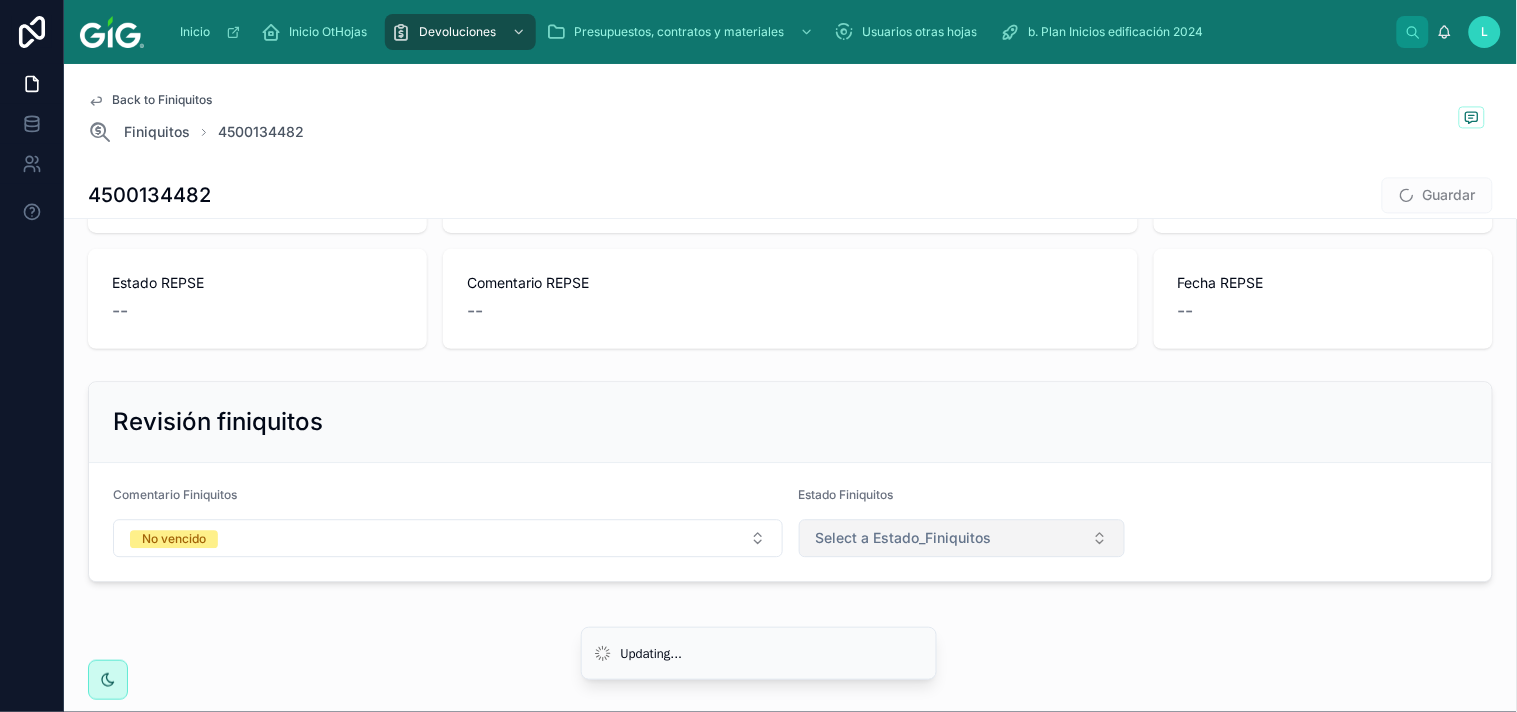 click on "Select a Estado_Finiquitos" at bounding box center (962, 538) 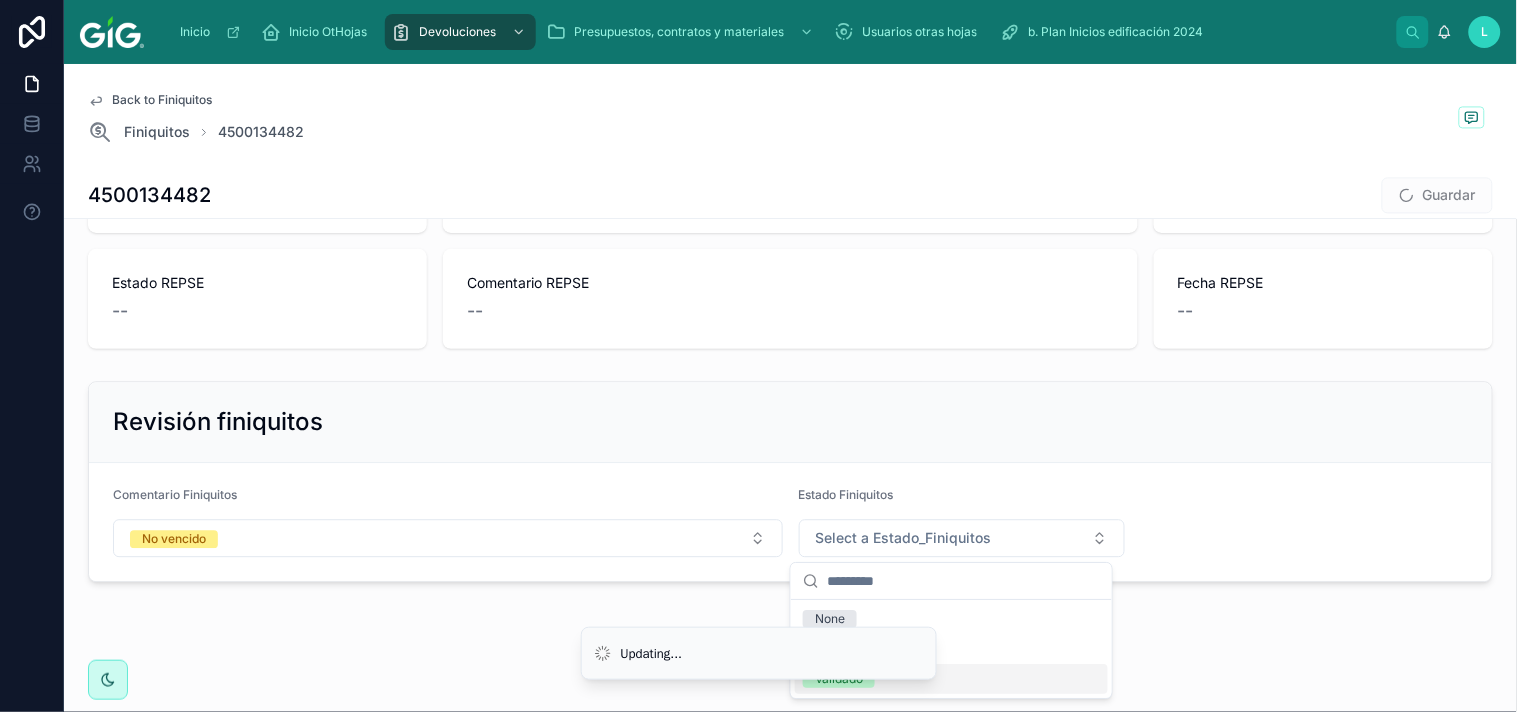 click on "Validado" at bounding box center (951, 679) 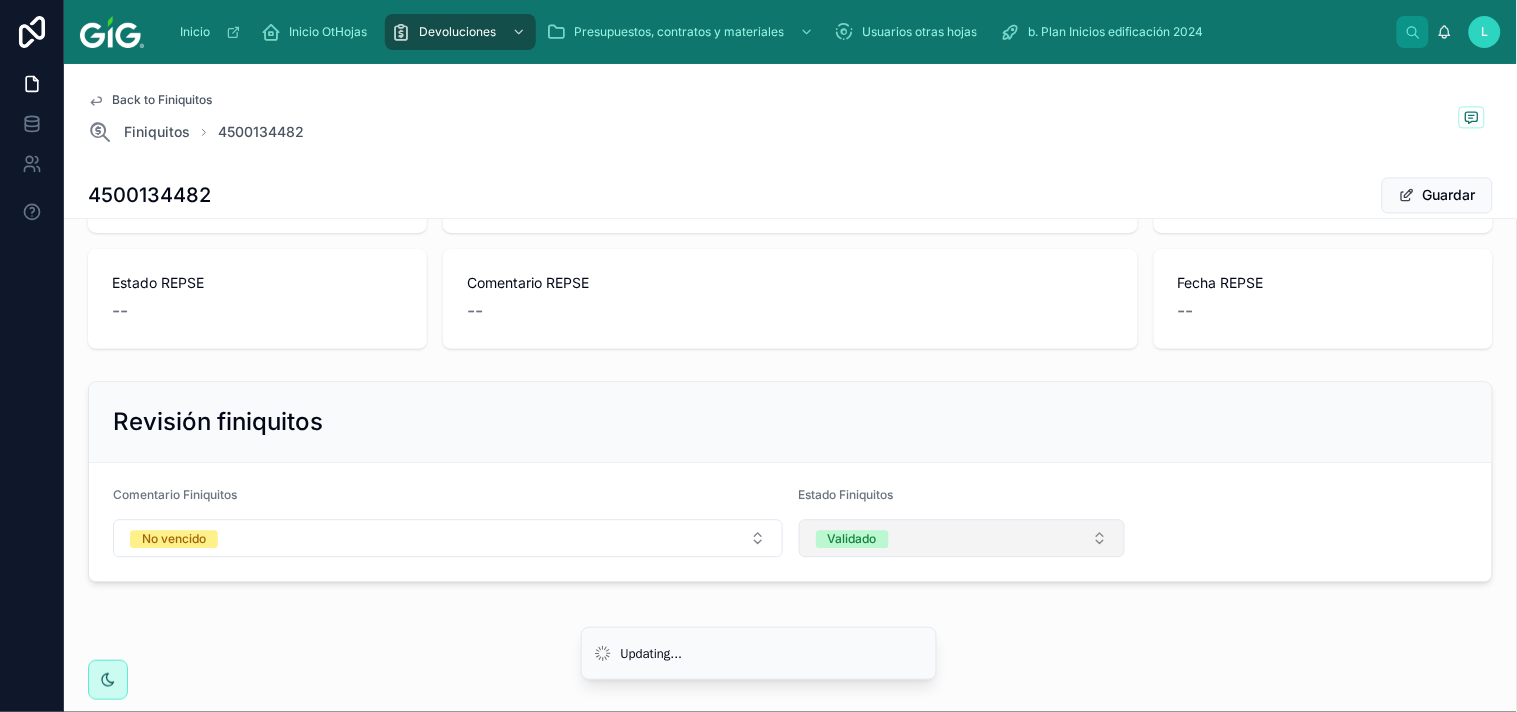 click on "Validado" at bounding box center [962, 538] 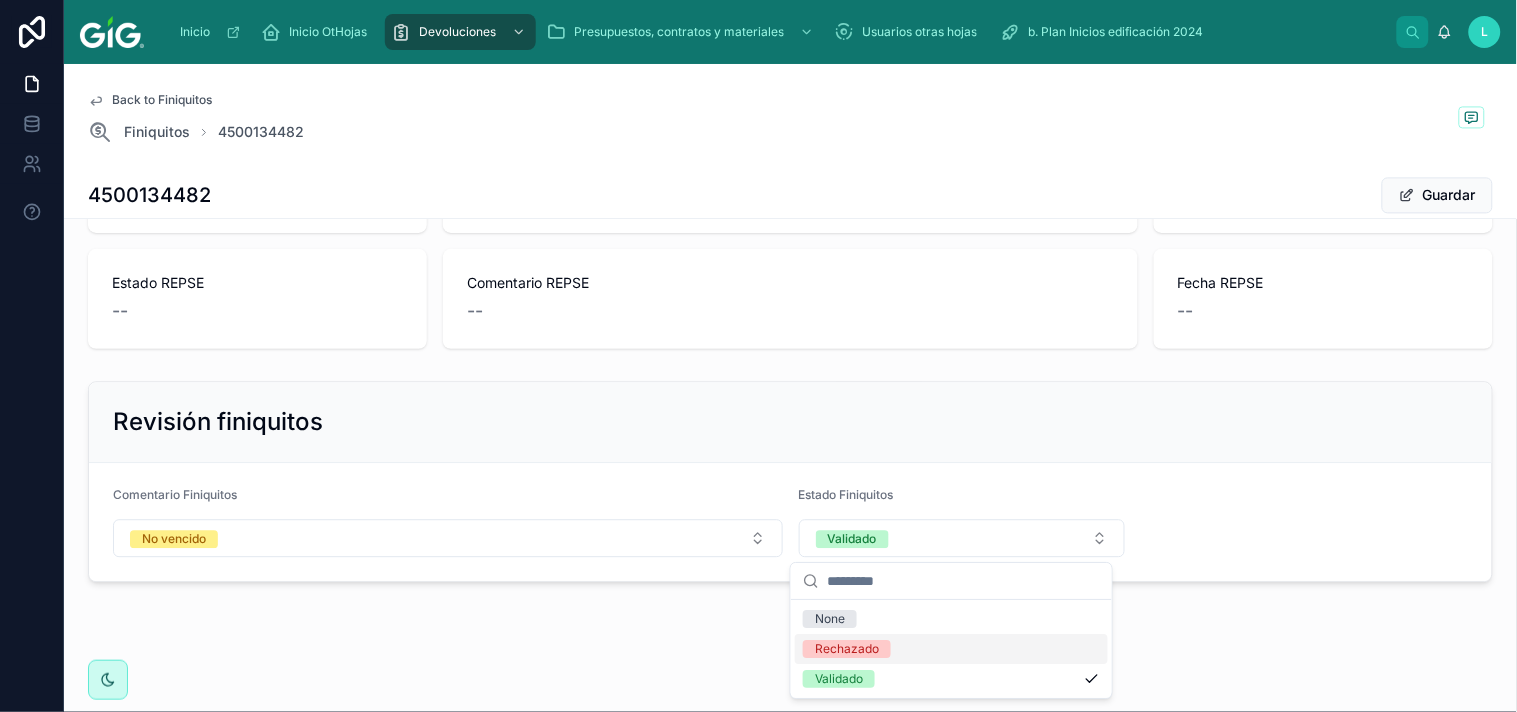 click on "Rechazado" at bounding box center (847, 649) 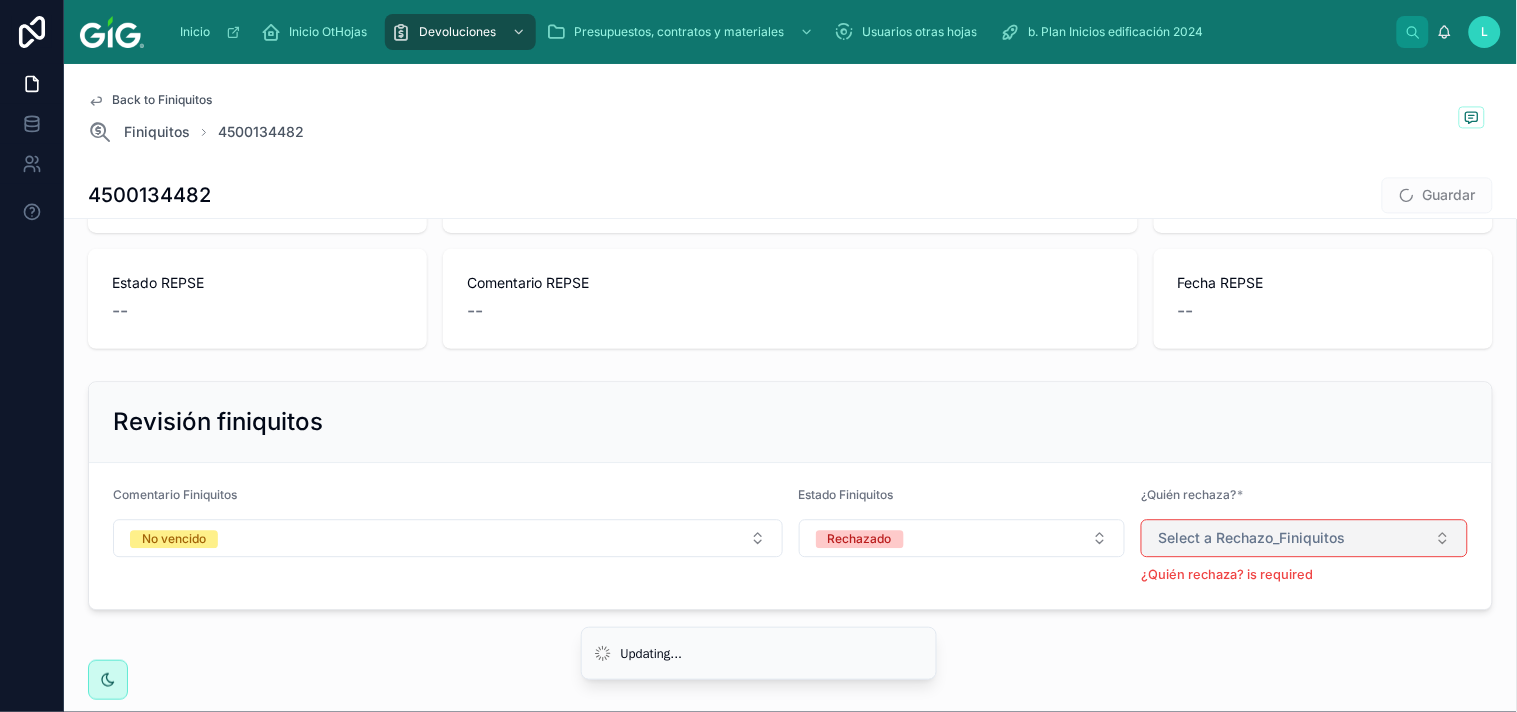 click on "Select a Rechazo_Finiquitos" at bounding box center (1304, 538) 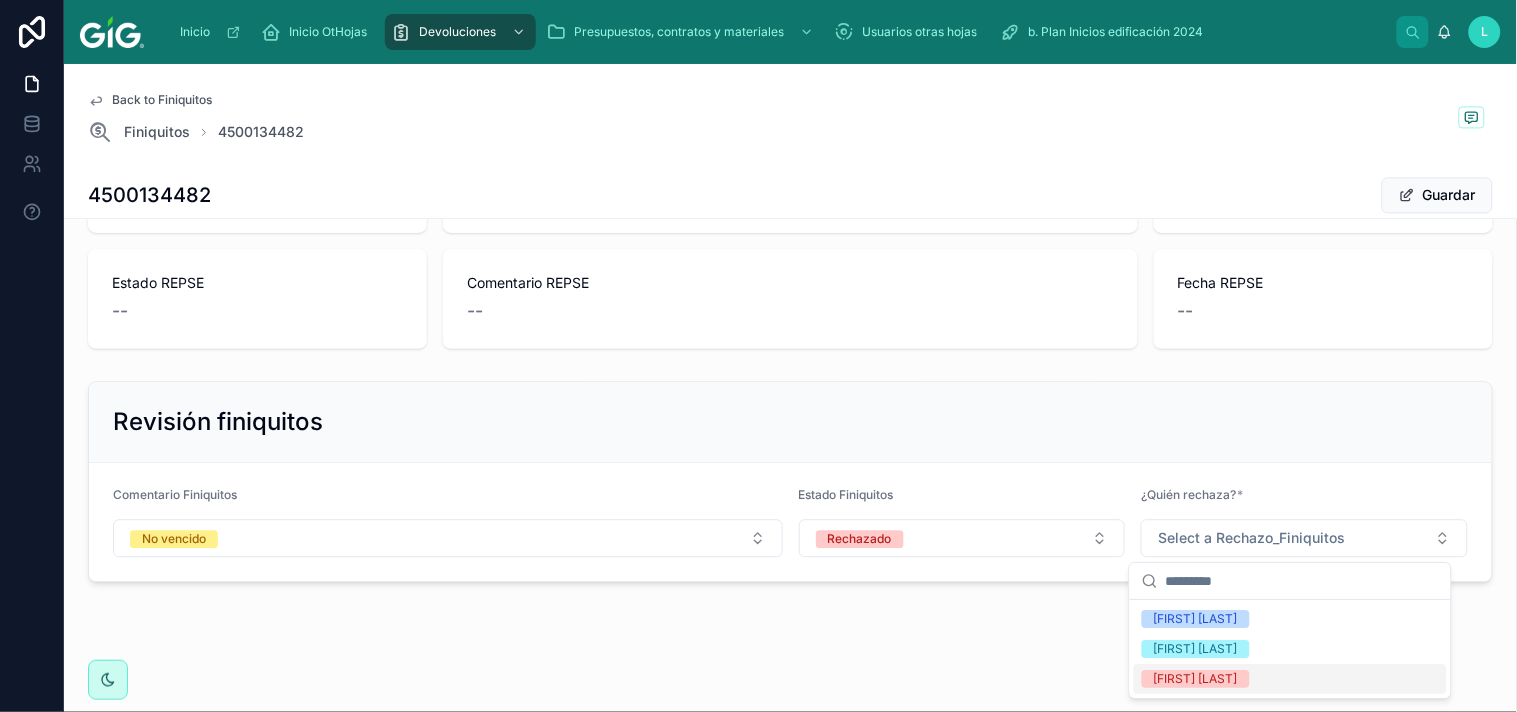 click on "[FIRST] [LAST]" at bounding box center (1196, 679) 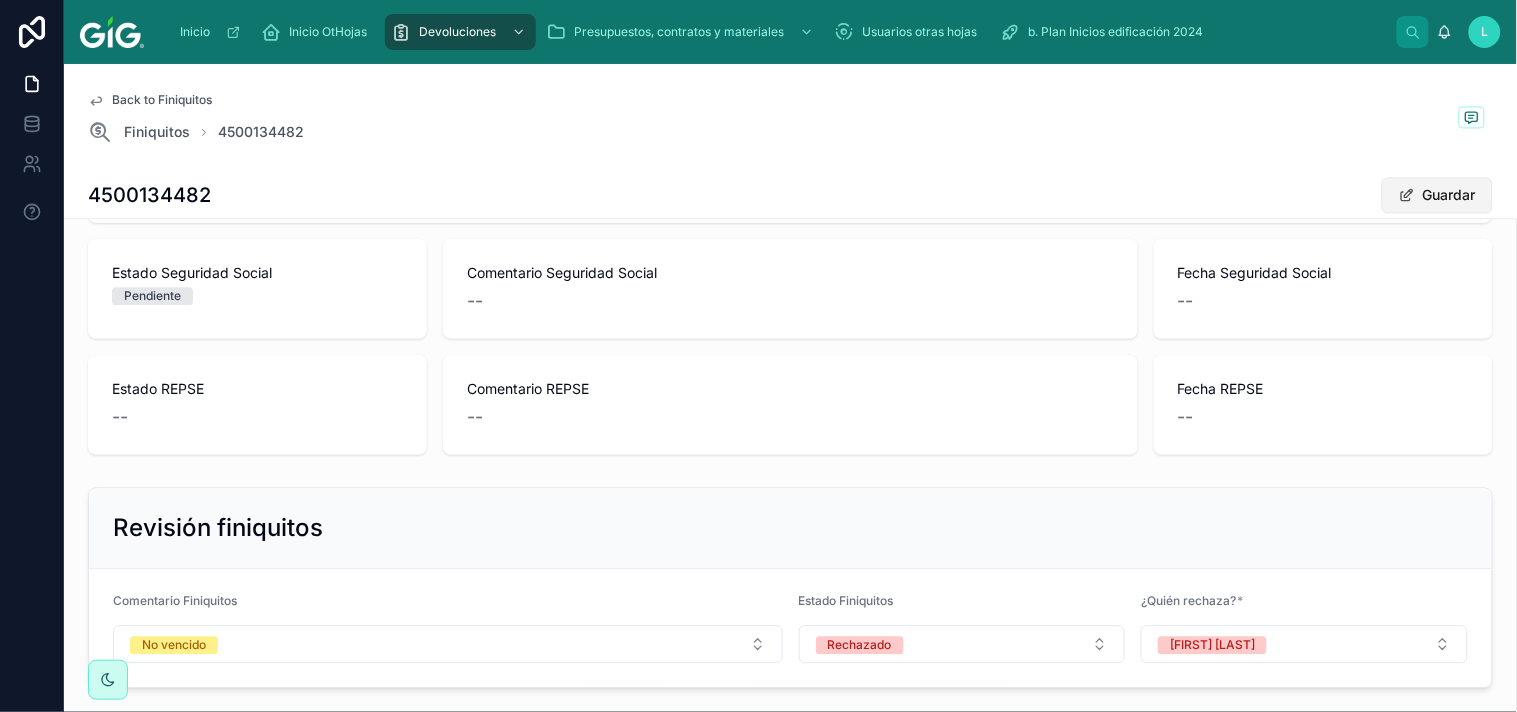 click at bounding box center [1407, 195] 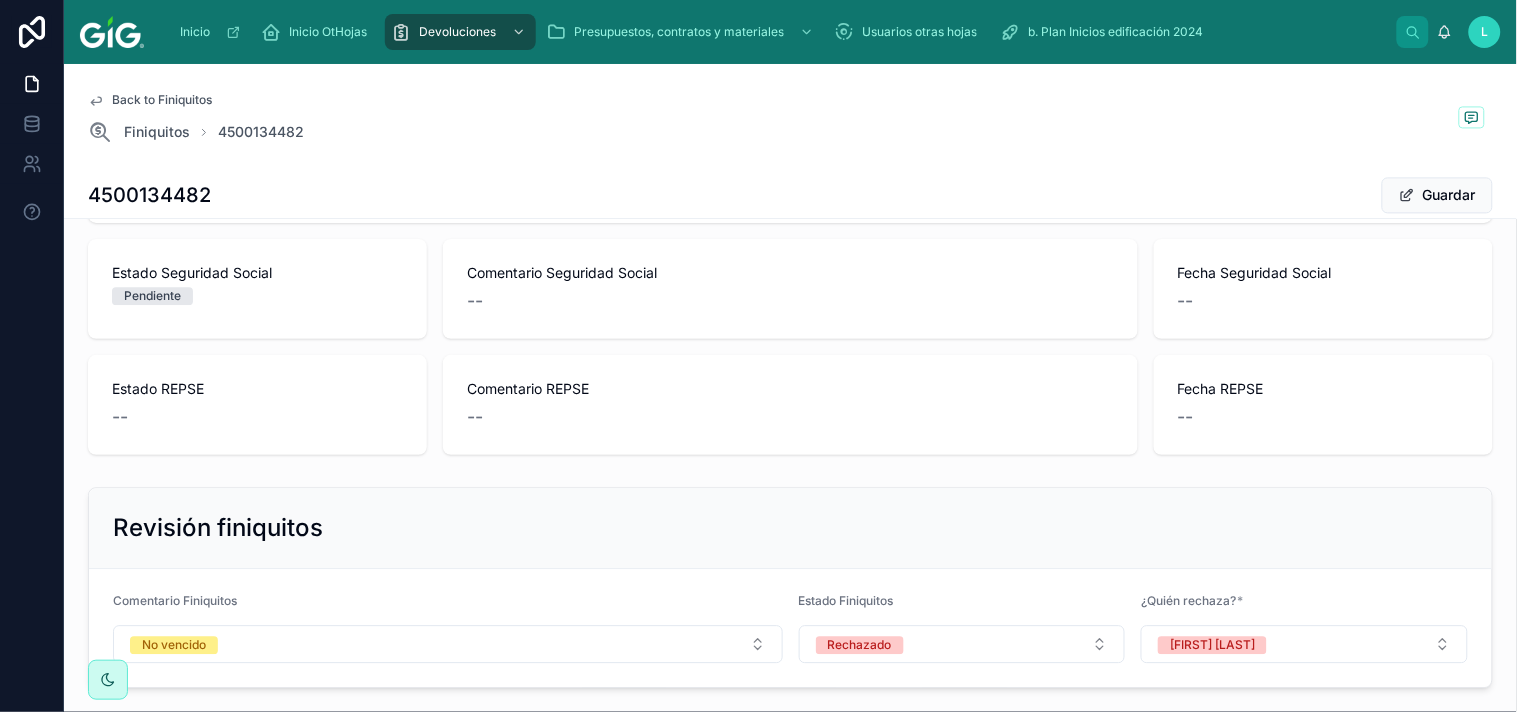 scroll, scrollTop: 1081, scrollLeft: 0, axis: vertical 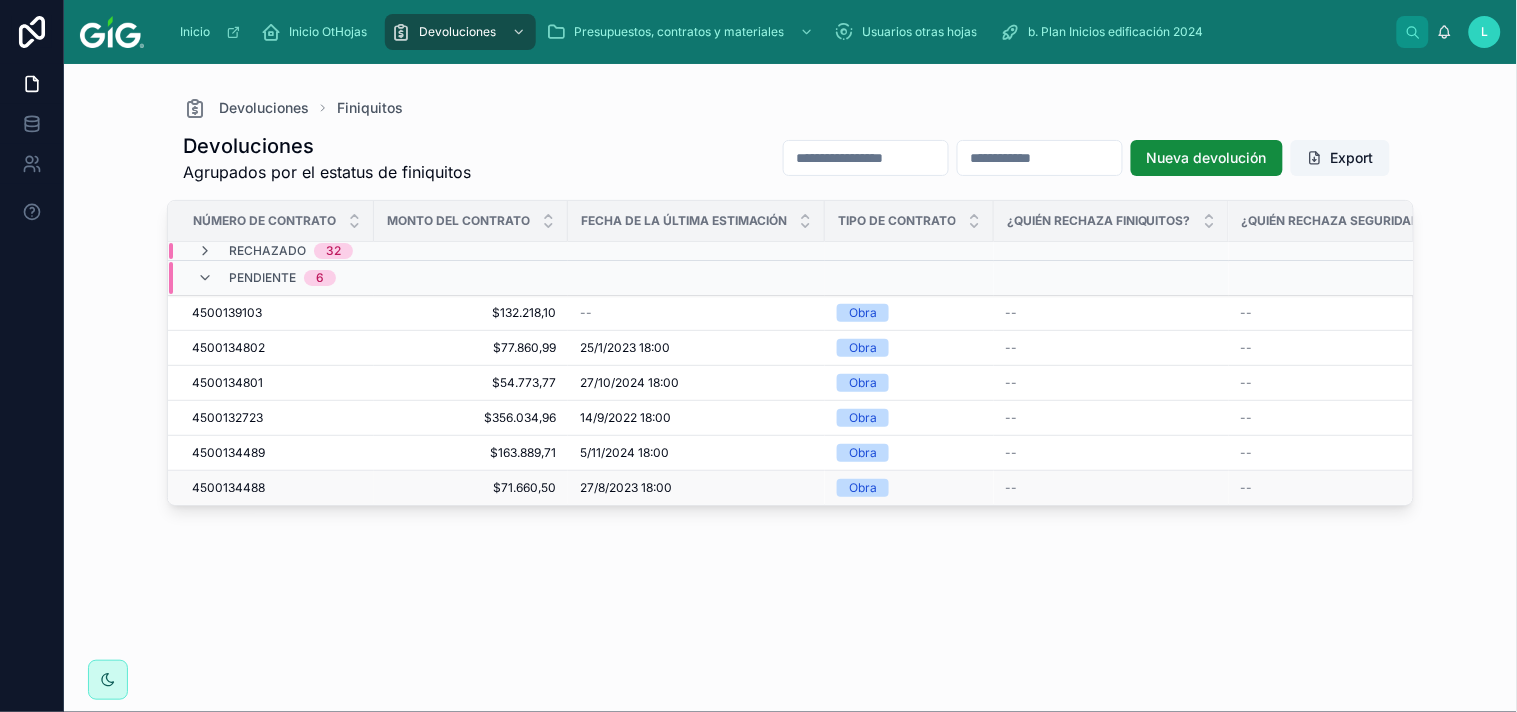 click on "4500134488" at bounding box center [228, 488] 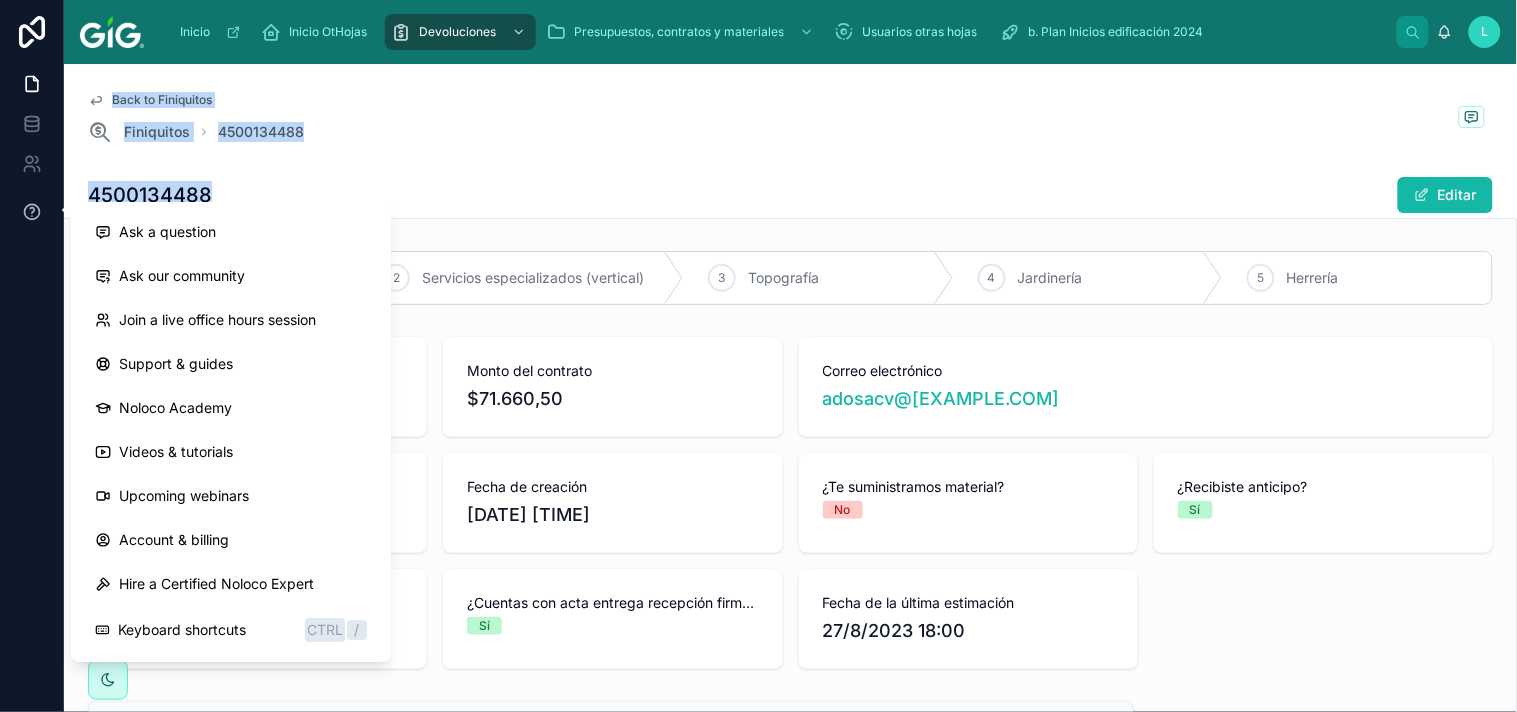 drag, startPoint x: 212, startPoint y: 195, endPoint x: 38, endPoint y: 194, distance: 174.00287 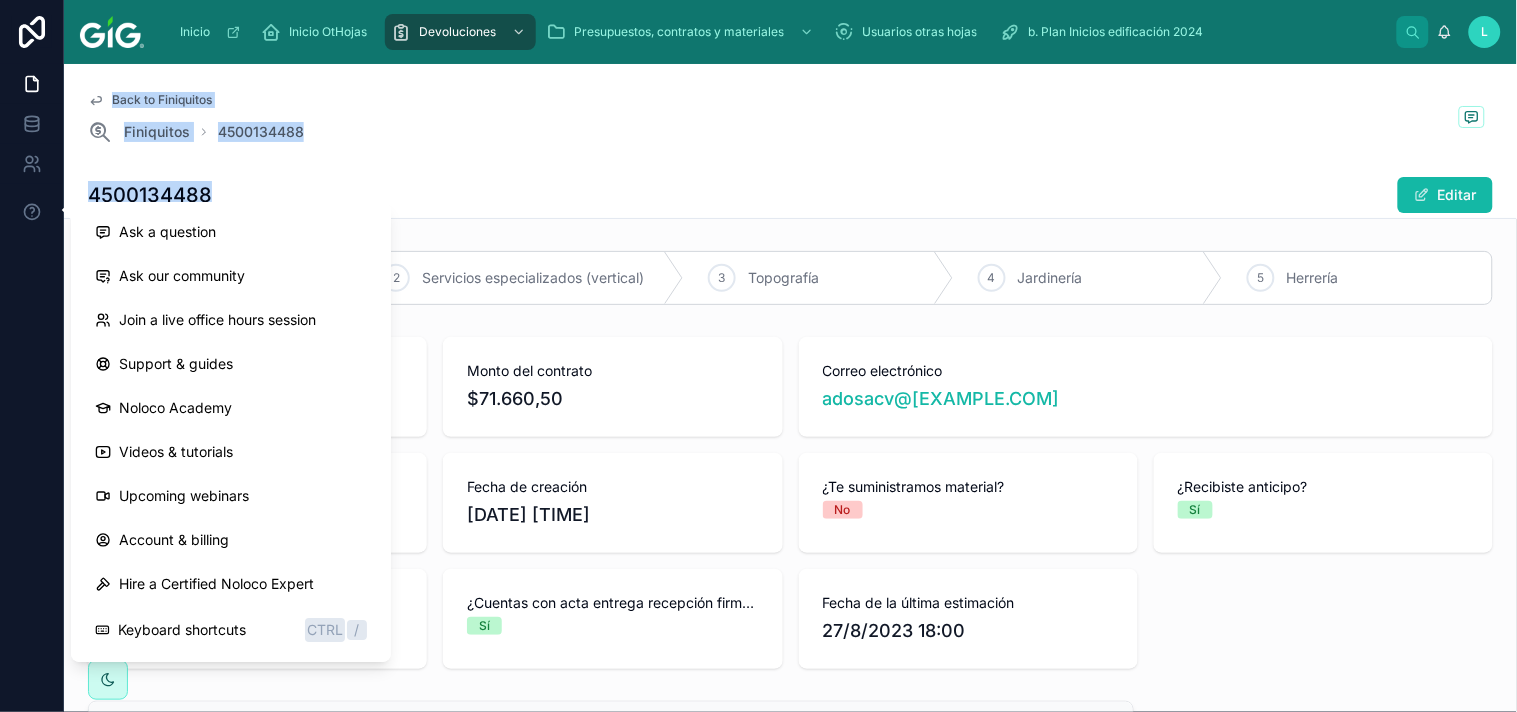 click on "4500134488 Editar" at bounding box center (790, 195) 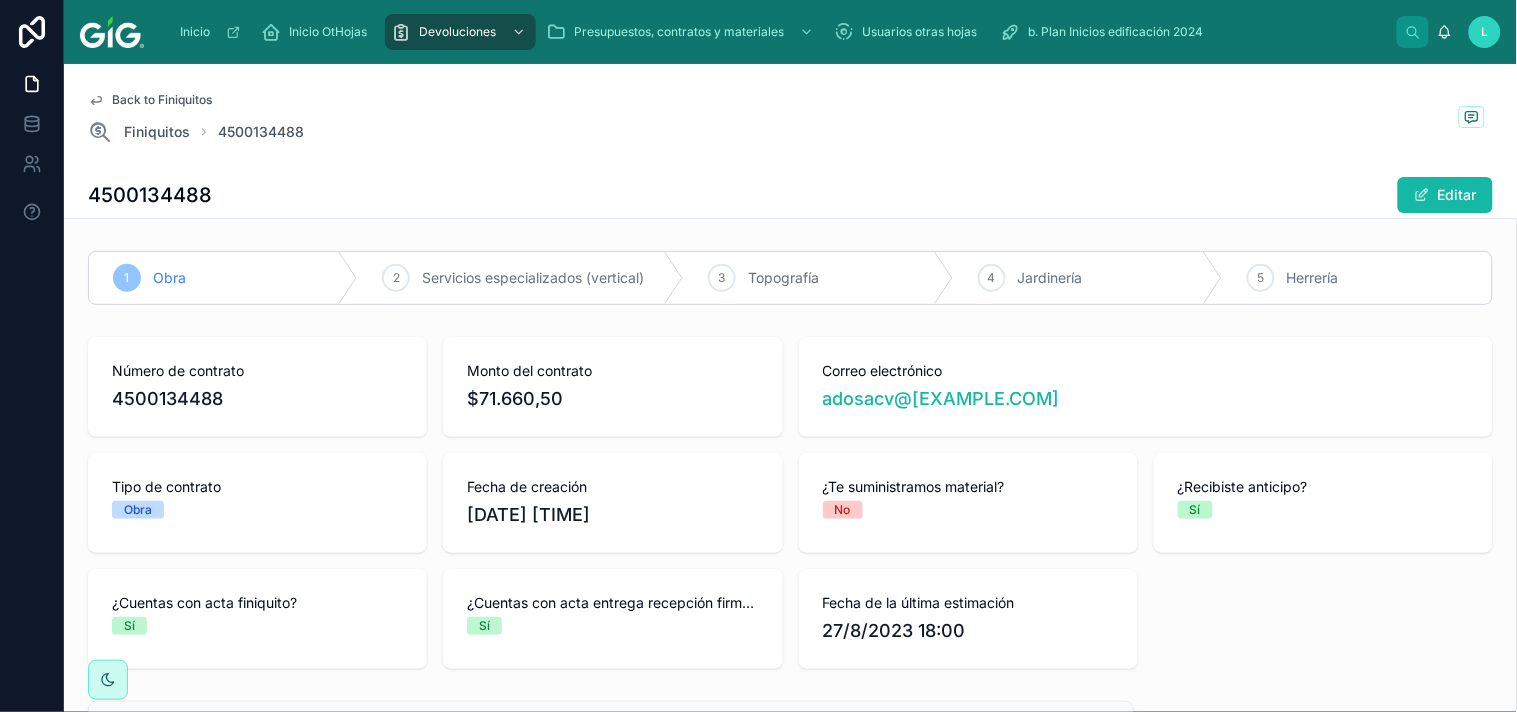 click on "4500134488" at bounding box center (150, 195) 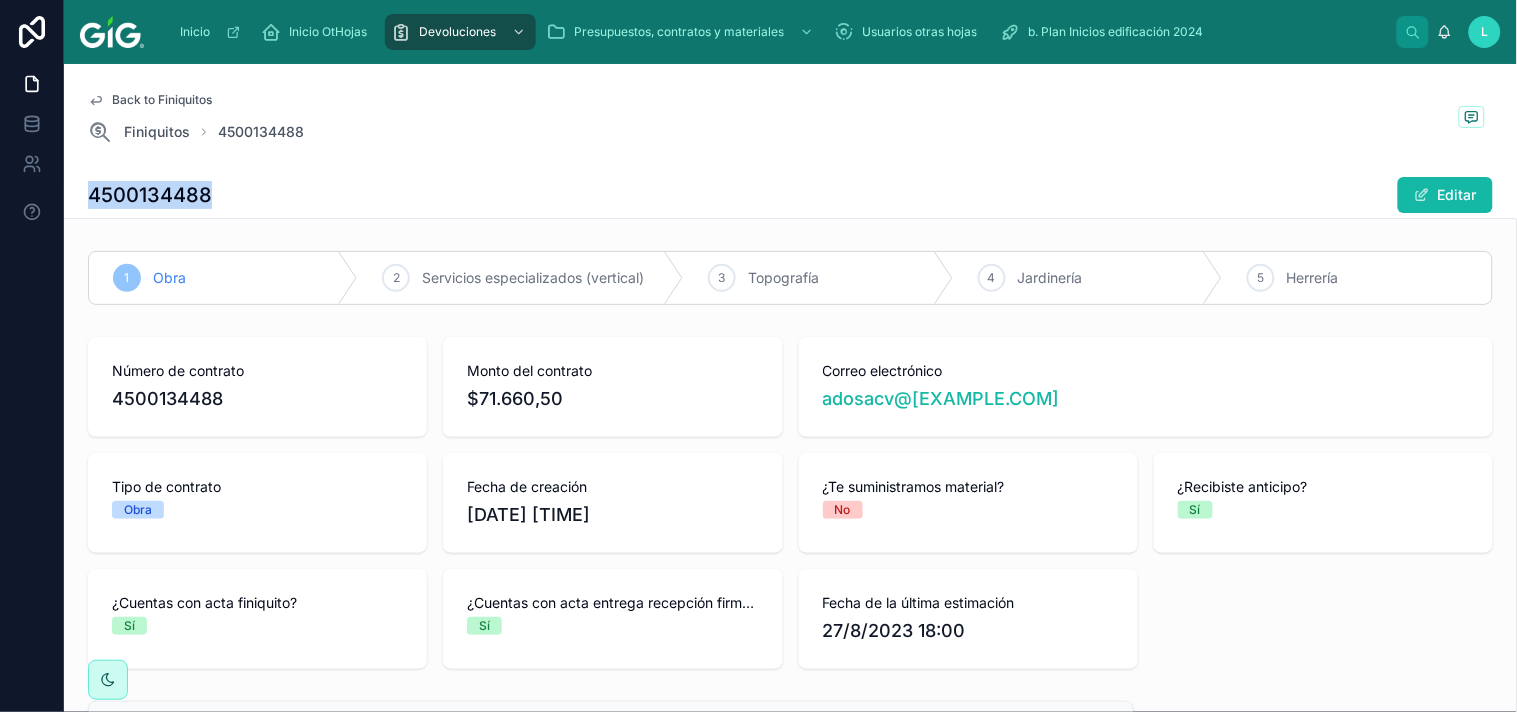 click on "4500134488" at bounding box center [150, 195] 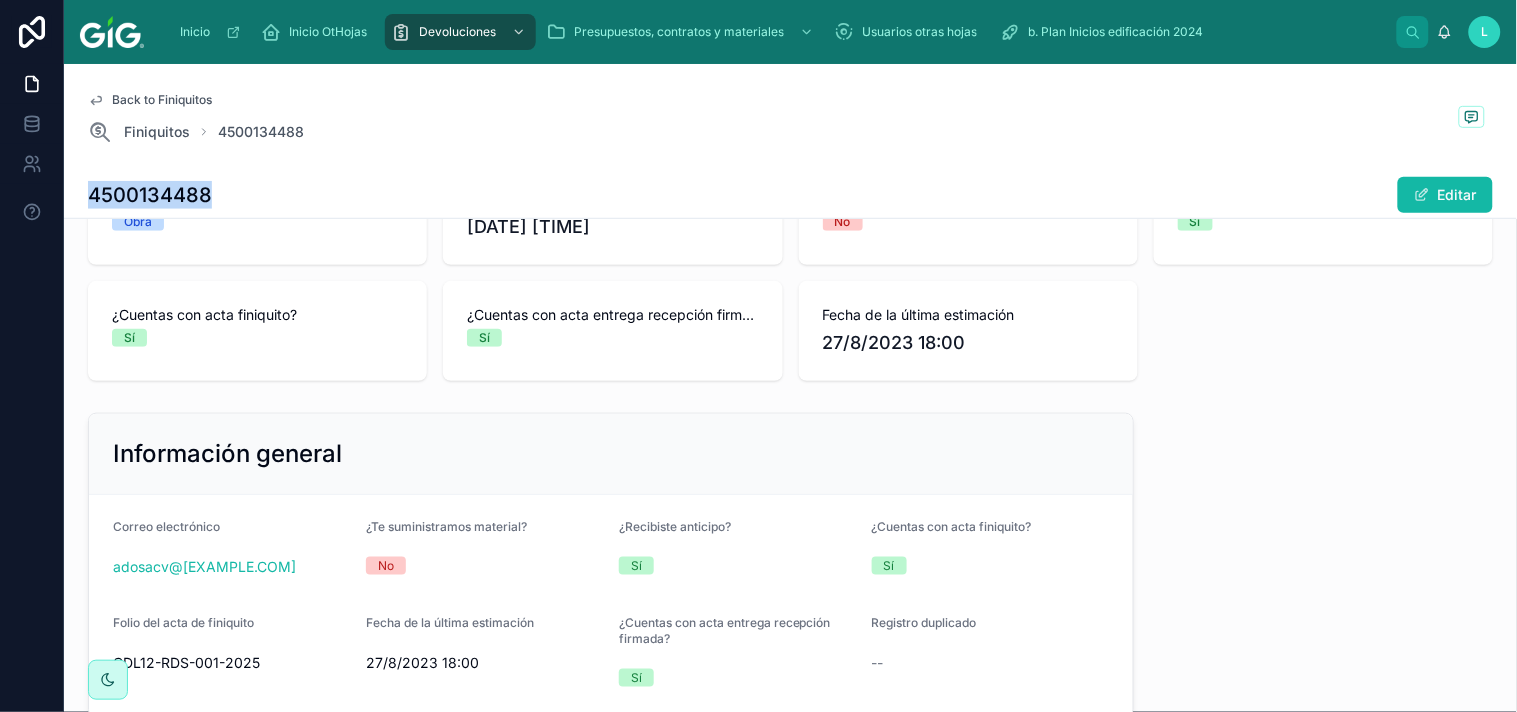 scroll, scrollTop: 295, scrollLeft: 0, axis: vertical 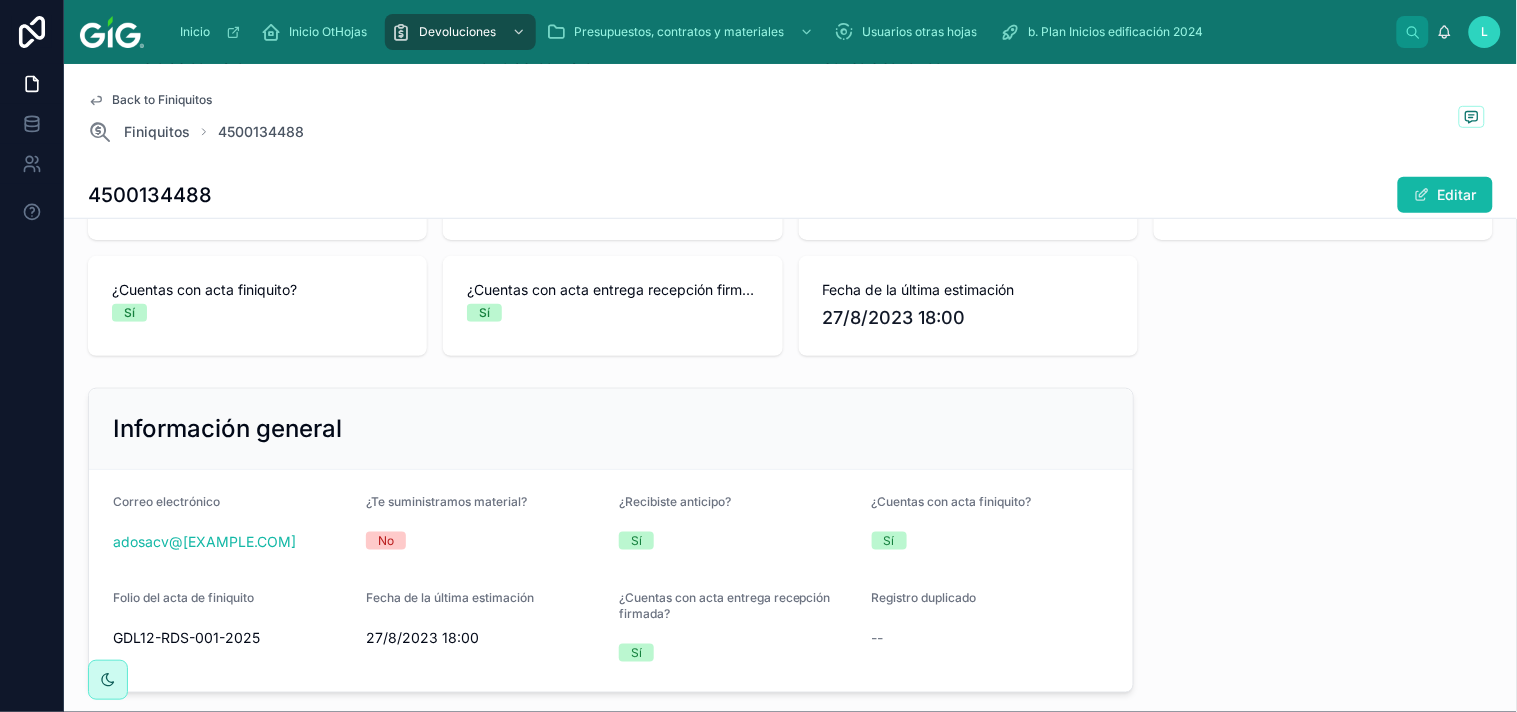 click on "1 Obra 2 Servicios especializados (vertical) 3 Topografía 4 Jardinería 5 Herrería Número de contrato 4500134488 Monto del contrato $71.660,50 Correo electrónico adosacv@hotmail.com Tipo de contrato Obra Fecha de creación 10/7/2025 12:35 ¿Te suministramos material? No ¿Recibiste anticipo? Sí ¿Cuentas con acta finiquito? Sí ¿Cuentas con acta entrega recepción firmada? Sí Fecha de la última estimación 27/8/2023 18:00 Información general Correo electrónico adosacv@hotmail.com ¿Te suministramos material? No ¿Recibiste anticipo? Sí ¿Cuentas con acta finiquito? Sí Folio del acta de finiquito GDL12-RDS-001-2025 Fecha de la última estimación 27/8/2023 18:00 ¿Cuentas con acta entrega recepción firmada? Sí Registro duplicado -- Estatus aprobaciones (solo lectura) Estado Finiquitos Pendiente Comentario Finiquitos -- Fecha Finiquitos -- Estado REPSE -- Comentario REPSE -- Fecha REPSE -- Revisión finiquitos Comentario Finiquitos --" at bounding box center [790, 583] 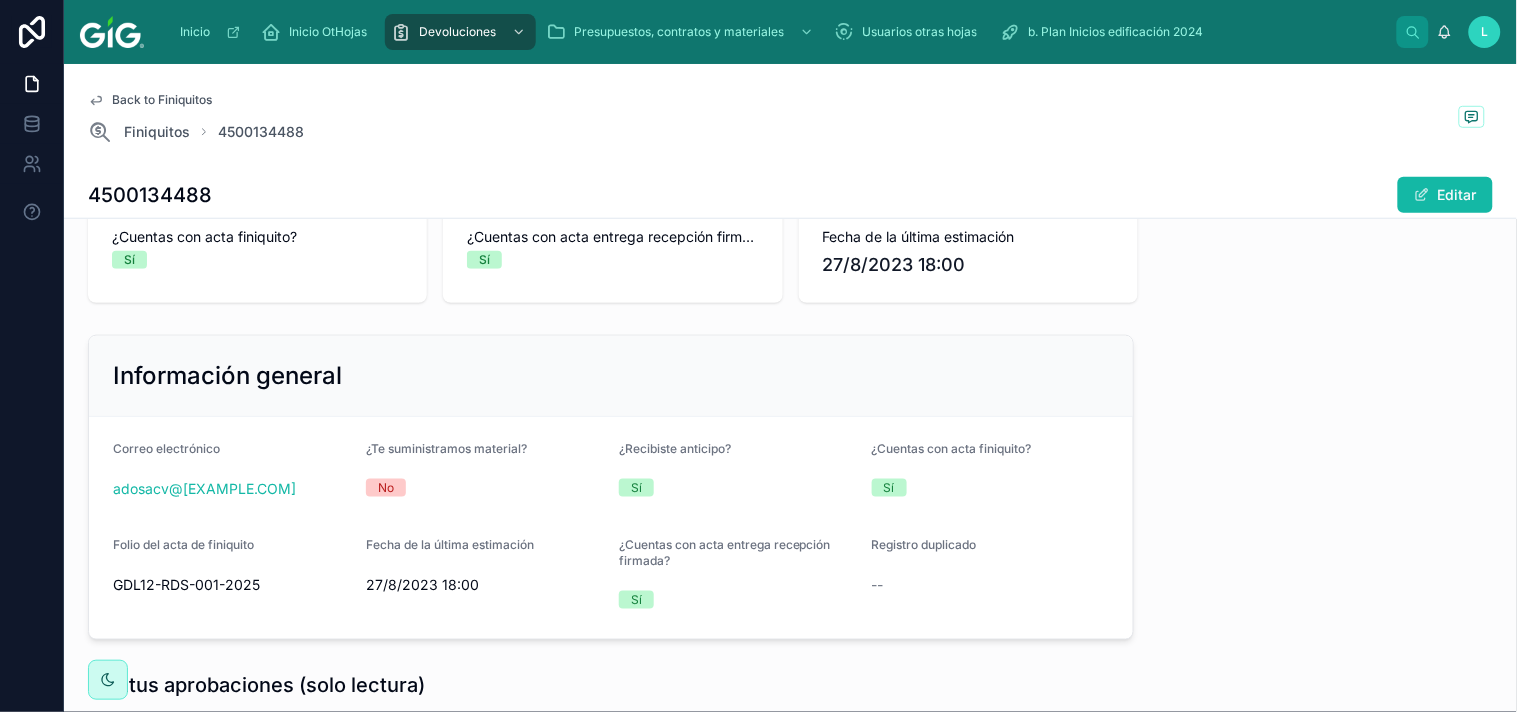click on "1 Obra 2 Servicios especializados (vertical) 3 Topografía 4 Jardinería 5 Herrería Número de contrato 4500134488 Monto del contrato $71.660,50 Correo electrónico adosacv@hotmail.com Tipo de contrato Obra Fecha de creación 10/7/2025 12:35 ¿Te suministramos material? No ¿Recibiste anticipo? Sí ¿Cuentas con acta finiquito? Sí ¿Cuentas con acta entrega recepción firmada? Sí Fecha de la última estimación 27/8/2023 18:00 Información general Correo electrónico adosacv@hotmail.com ¿Te suministramos material? No ¿Recibiste anticipo? Sí ¿Cuentas con acta finiquito? Sí Folio del acta de finiquito GDL12-RDS-001-2025 Fecha de la última estimación 27/8/2023 18:00 ¿Cuentas con acta entrega recepción firmada? Sí Registro duplicado -- Estatus aprobaciones (solo lectura) Estado Finiquitos Pendiente Comentario Finiquitos -- Fecha Finiquitos -- Estado REPSE -- Comentario REPSE -- Fecha REPSE -- Revisión finiquitos Comentario Finiquitos --" at bounding box center [790, 530] 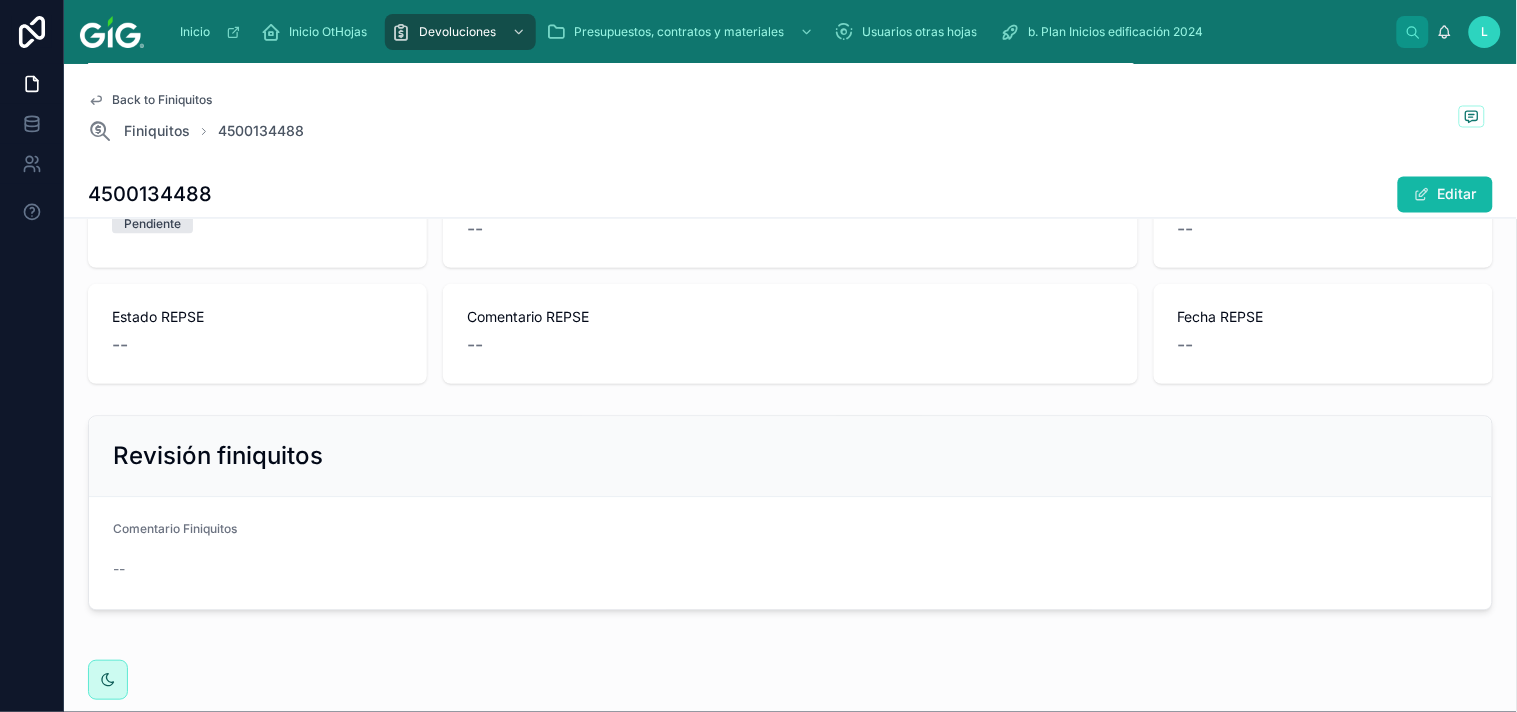 scroll, scrollTop: 965, scrollLeft: 0, axis: vertical 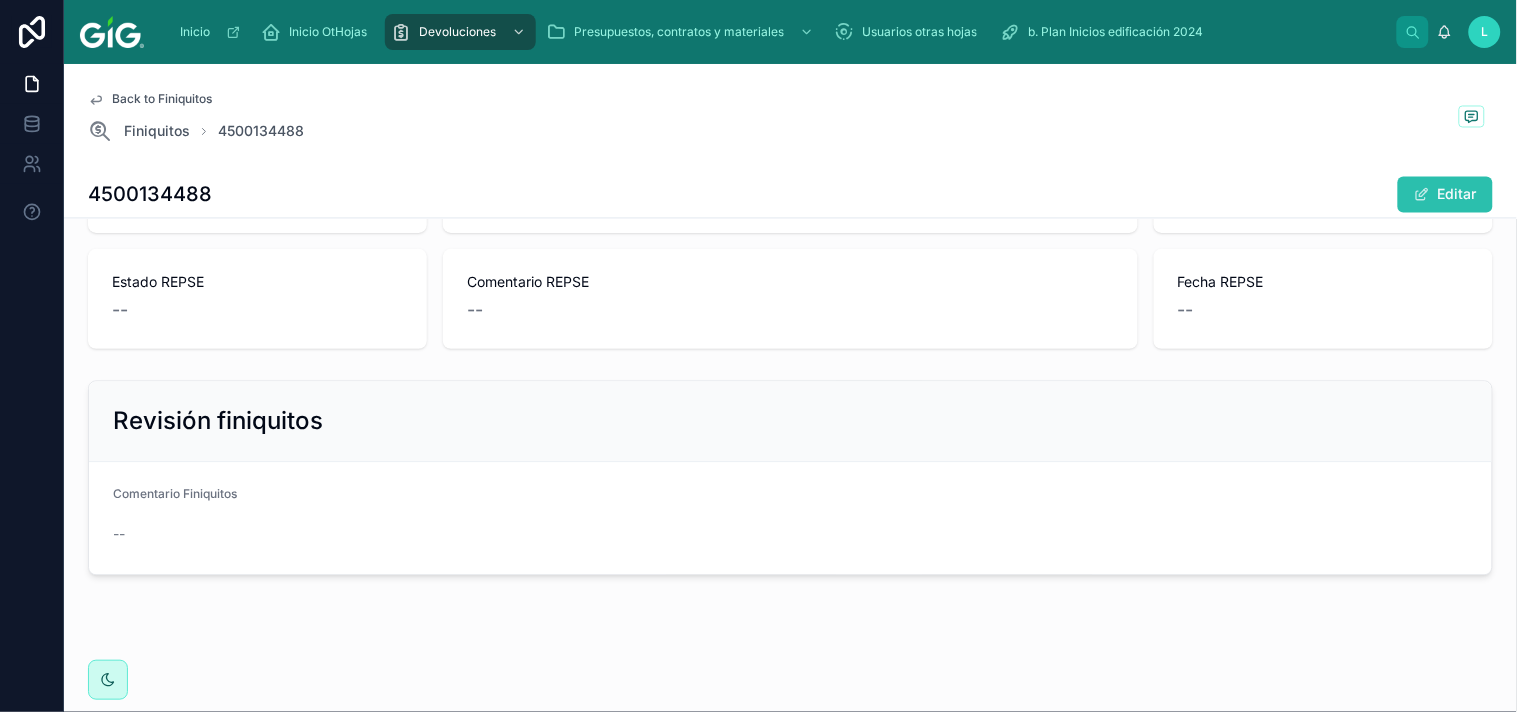 click on "Editar" at bounding box center [1445, 195] 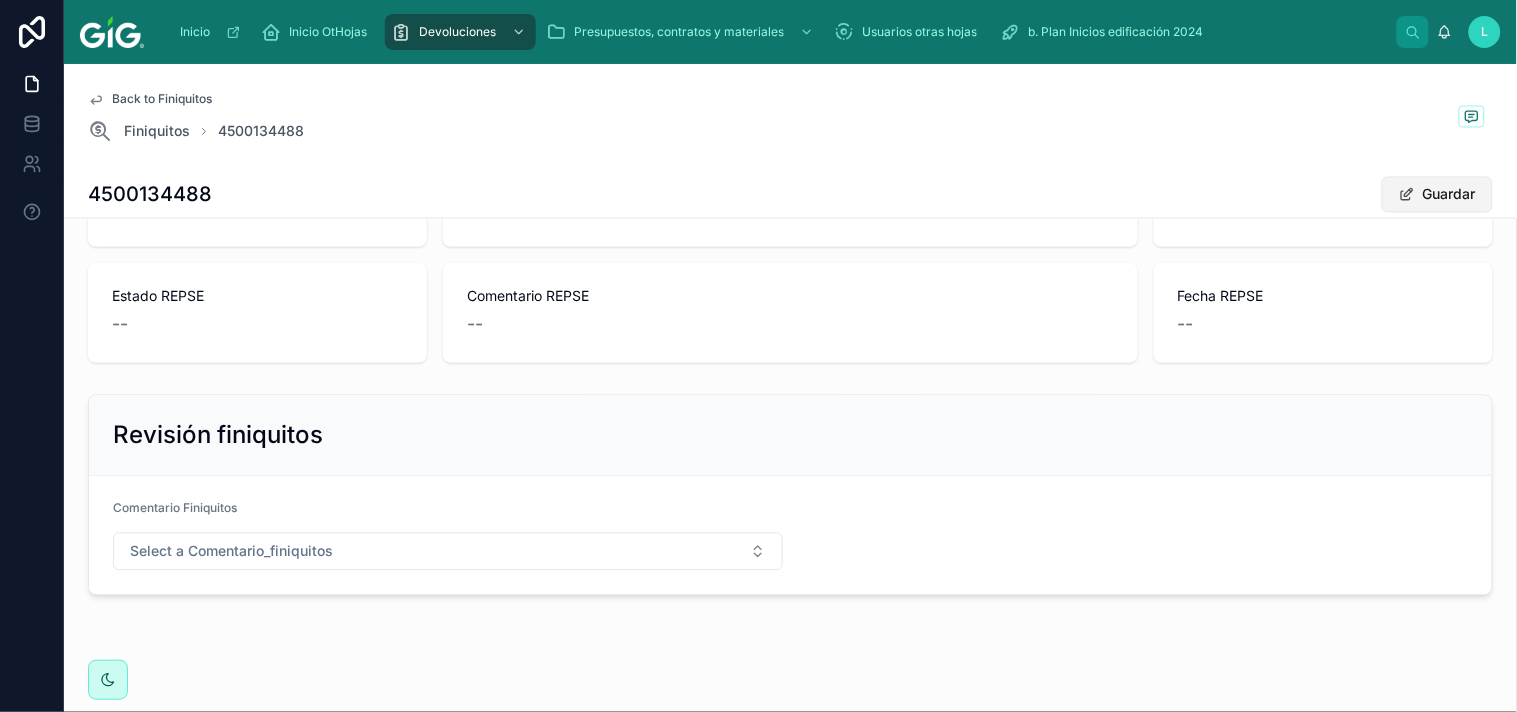 scroll, scrollTop: 980, scrollLeft: 0, axis: vertical 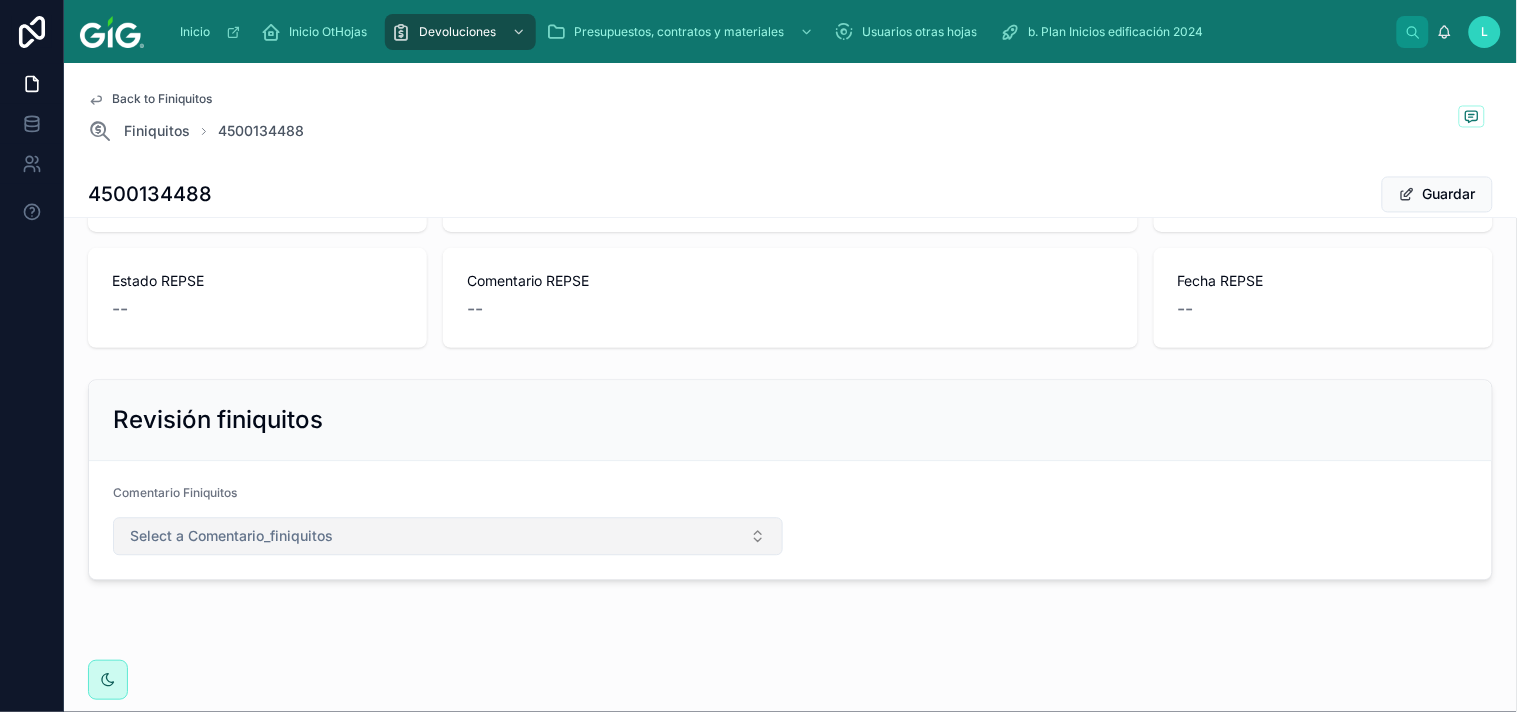 click on "Select a Comentario_finiquitos" at bounding box center [448, 537] 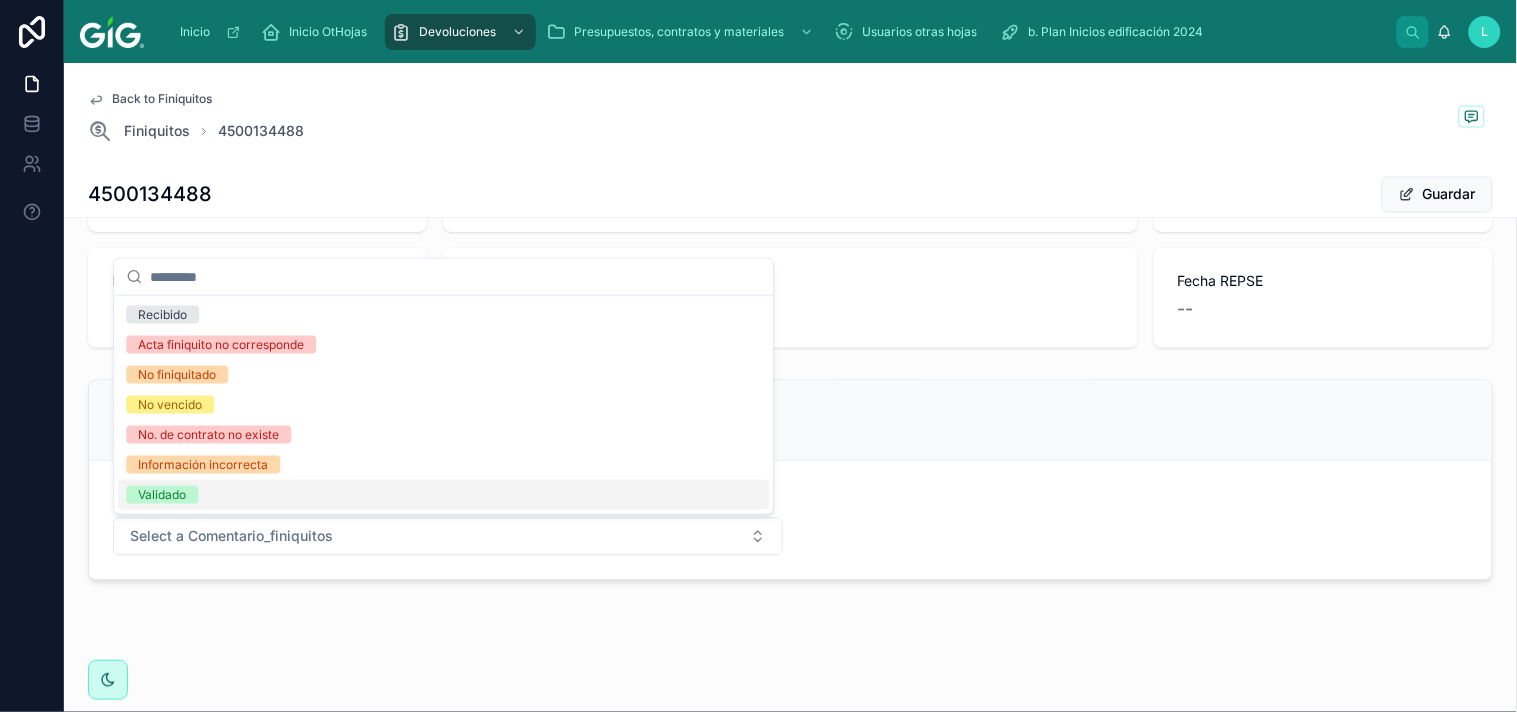 click on "Validado" at bounding box center [443, 495] 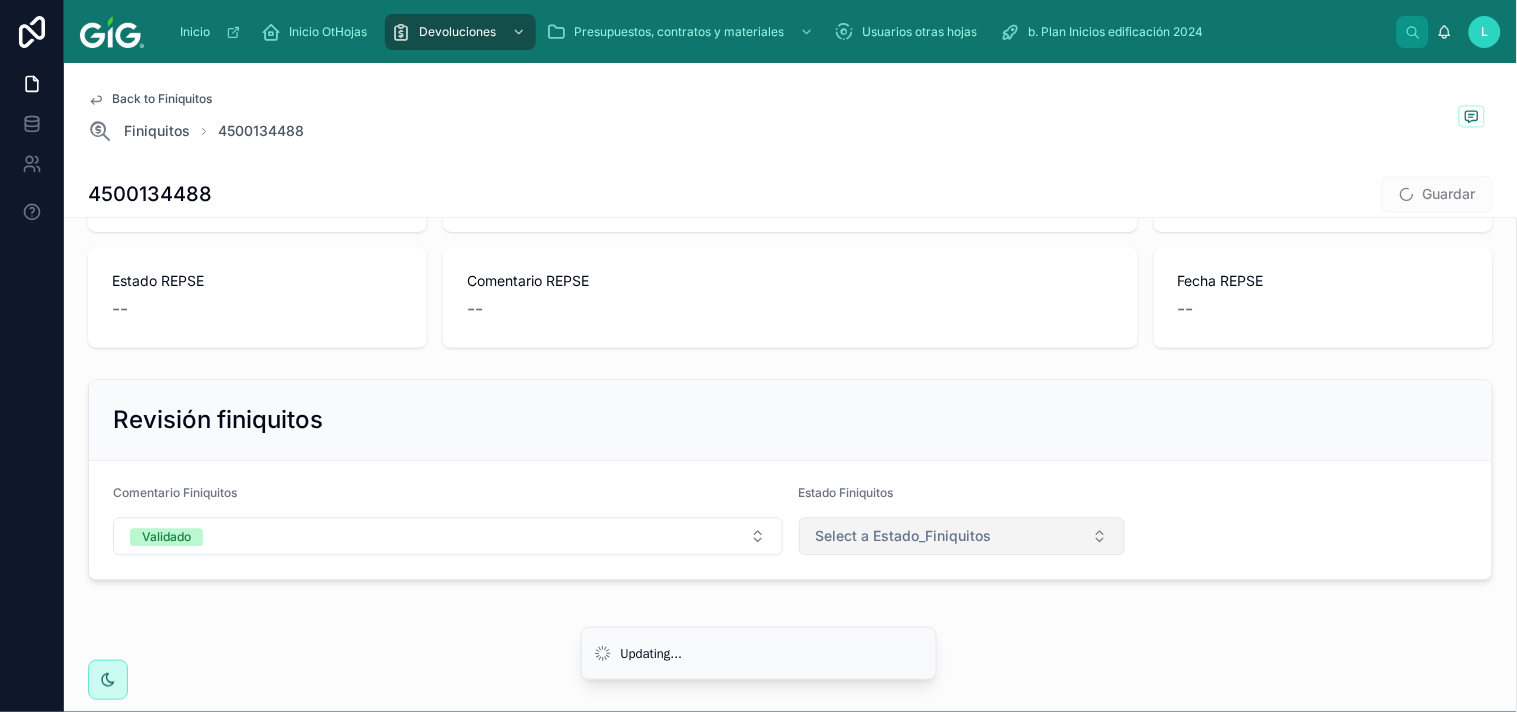 click on "Select a Estado_Finiquitos" at bounding box center [962, 537] 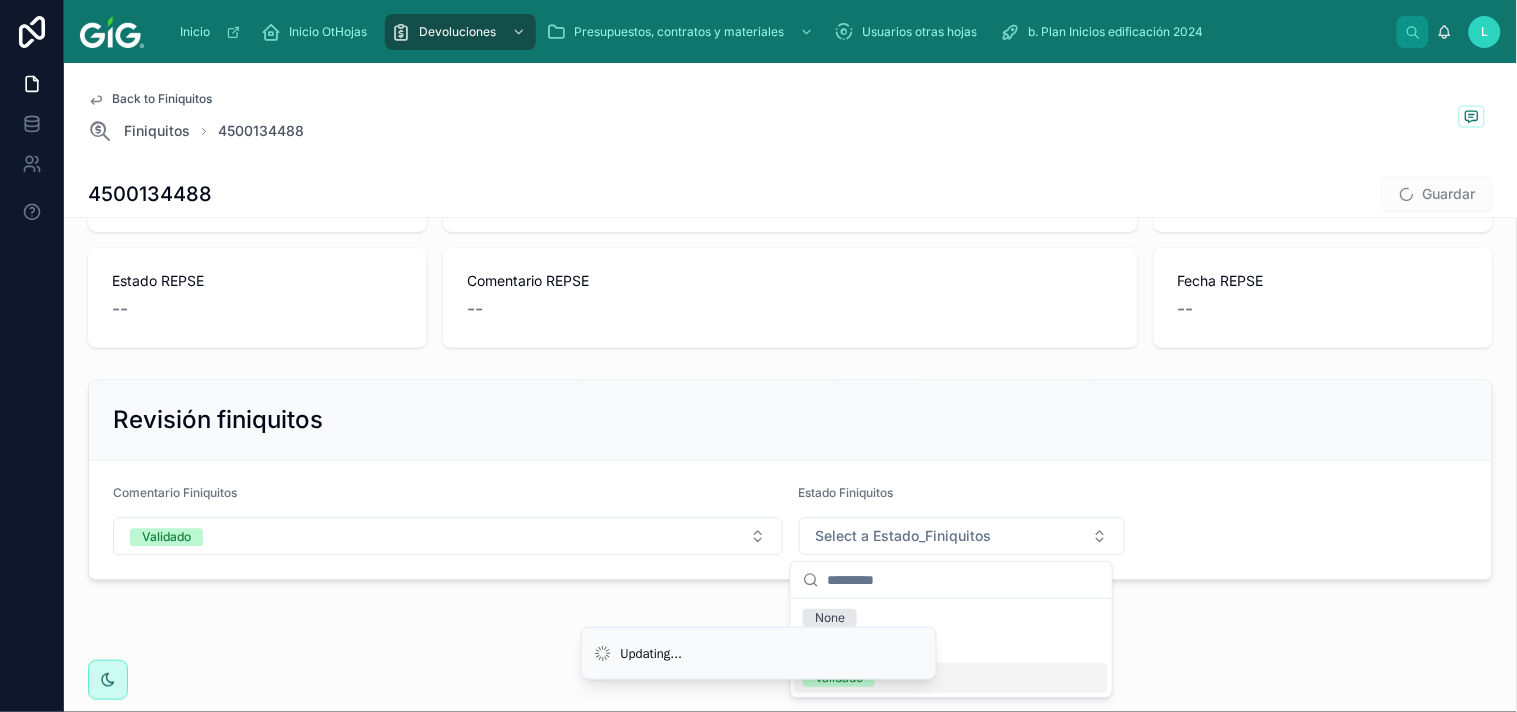 click on "Validado" at bounding box center [951, 678] 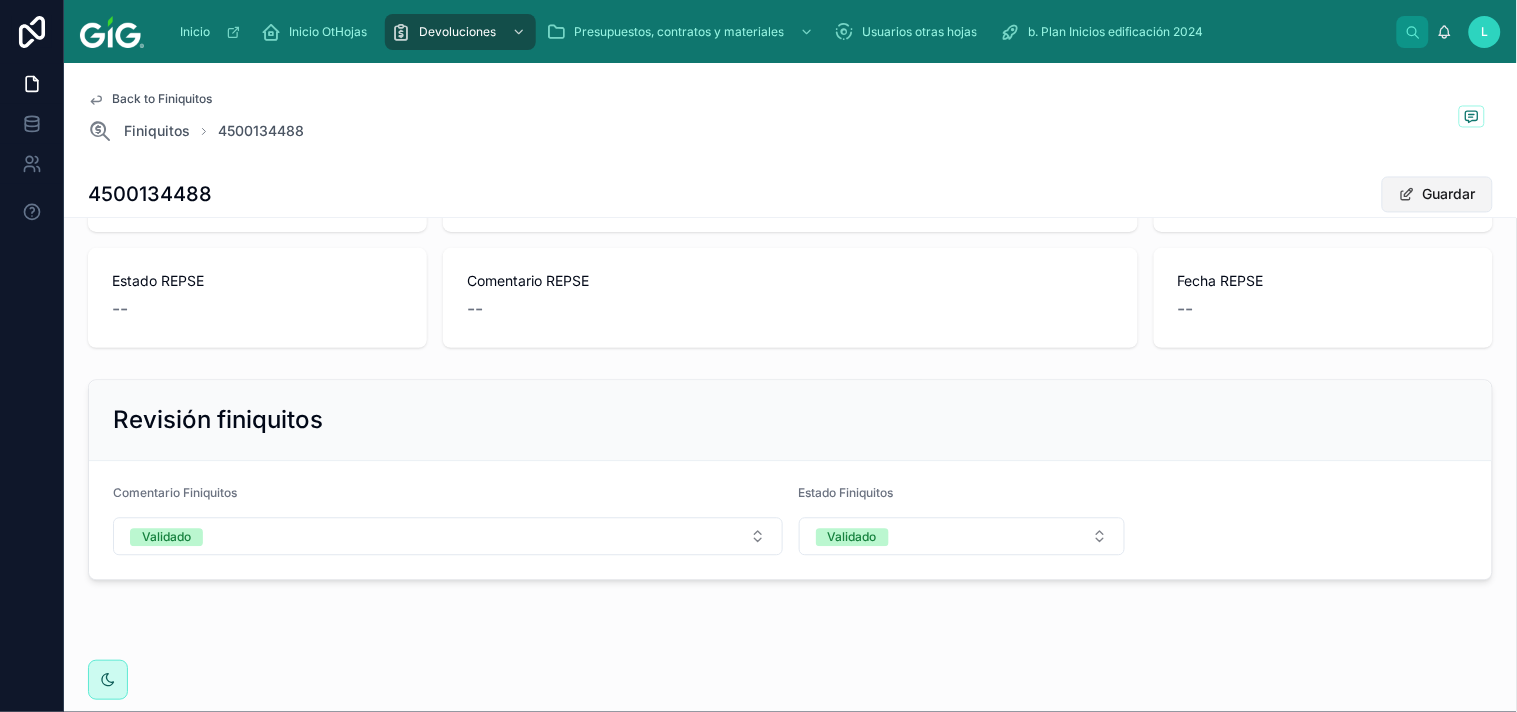 click on "Guardar" at bounding box center [1437, 195] 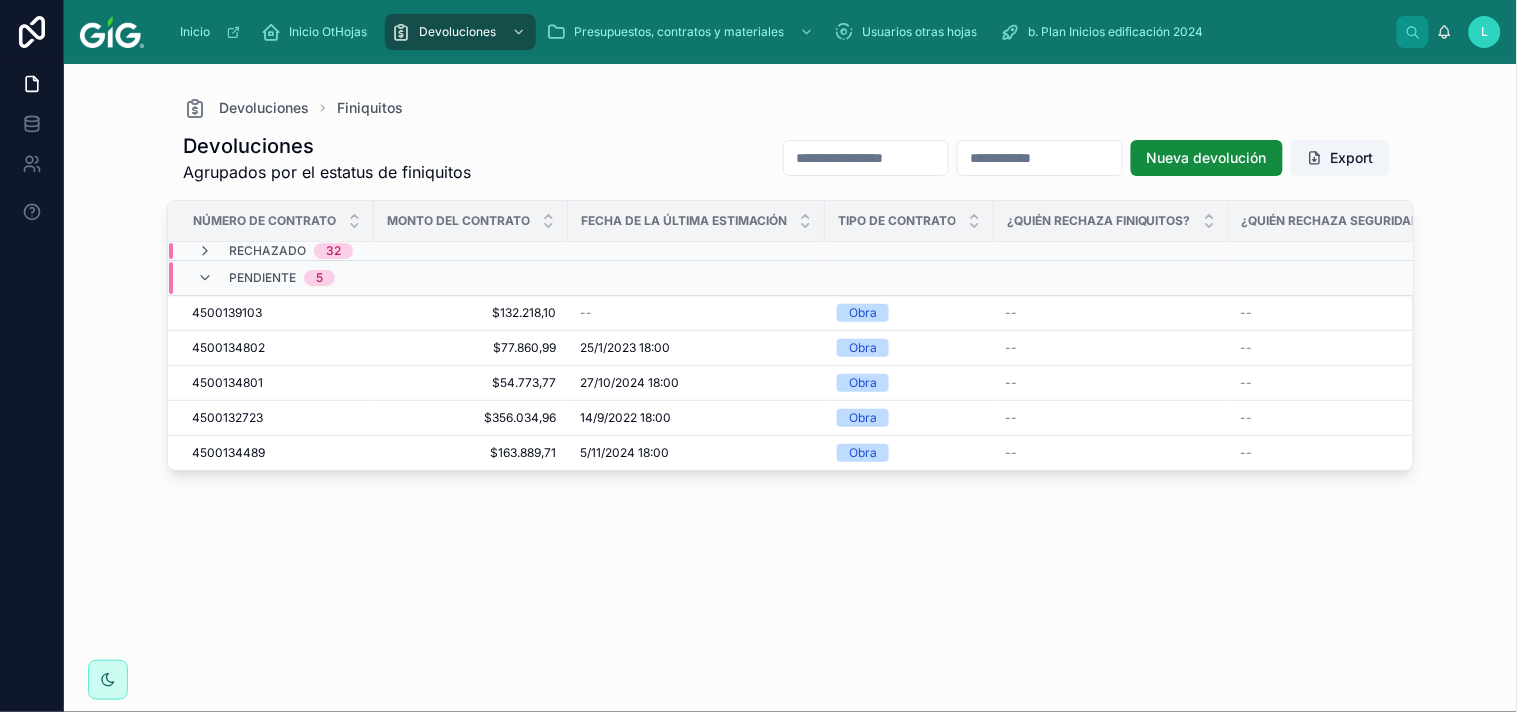 scroll, scrollTop: 0, scrollLeft: 0, axis: both 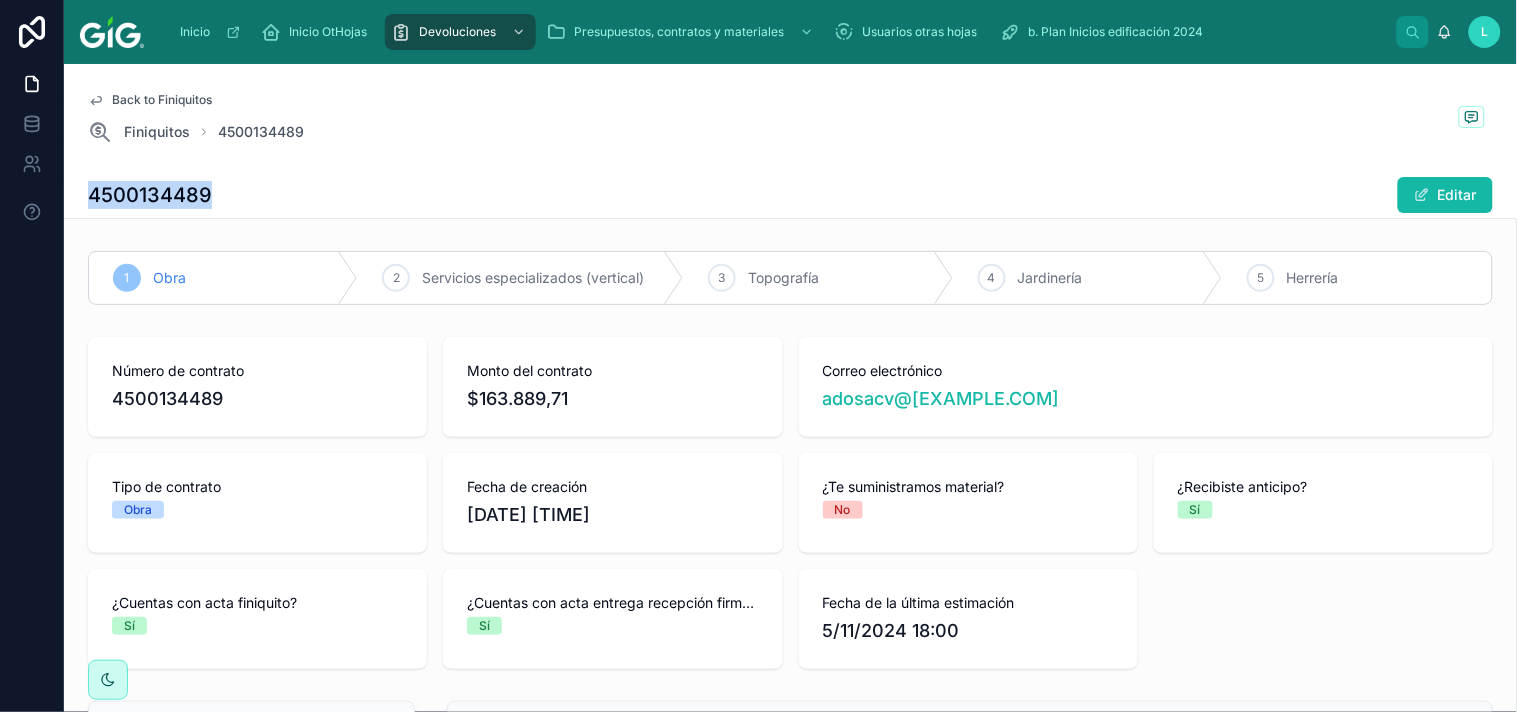 drag, startPoint x: 93, startPoint y: 192, endPoint x: 214, endPoint y: 191, distance: 121.004135 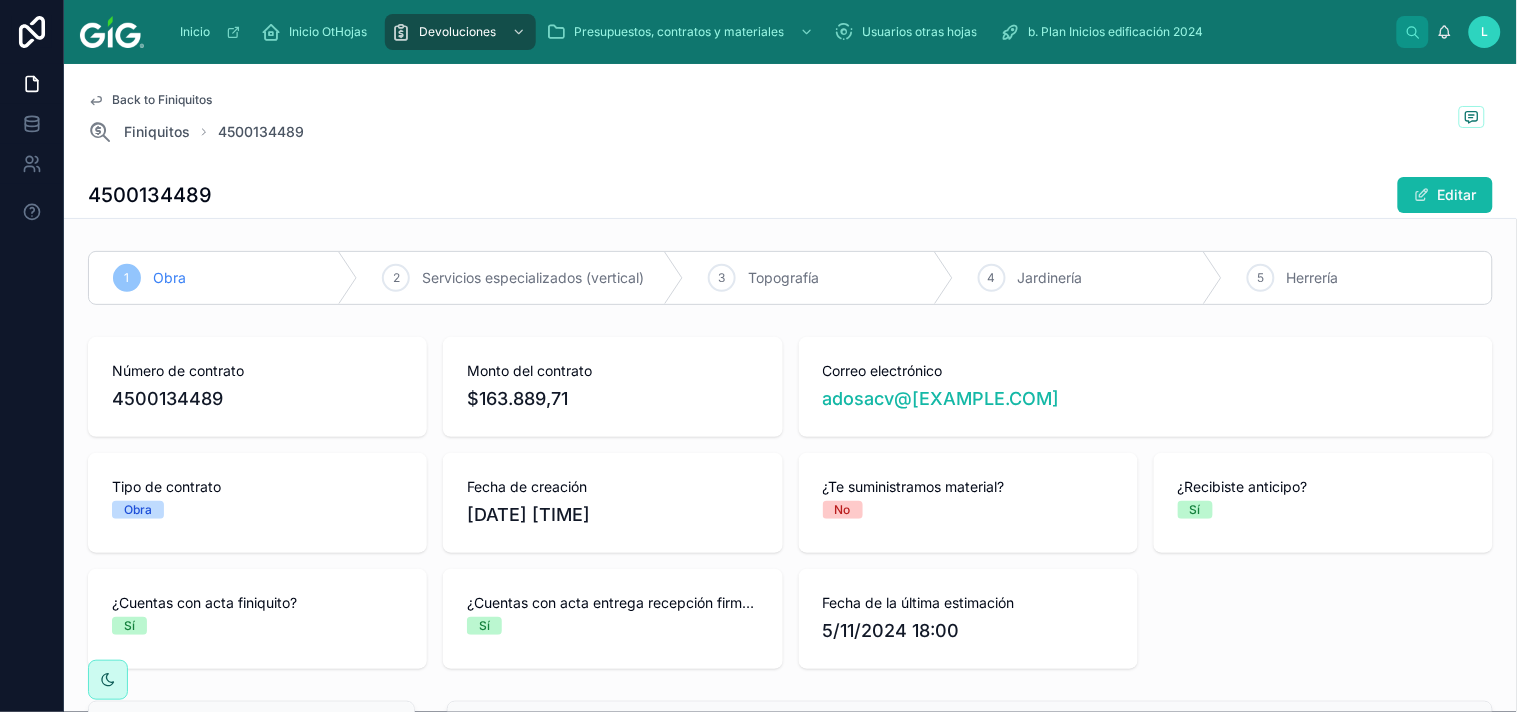 click on "Back to Finiquitos Finiquitos 4500134489" at bounding box center (790, 118) 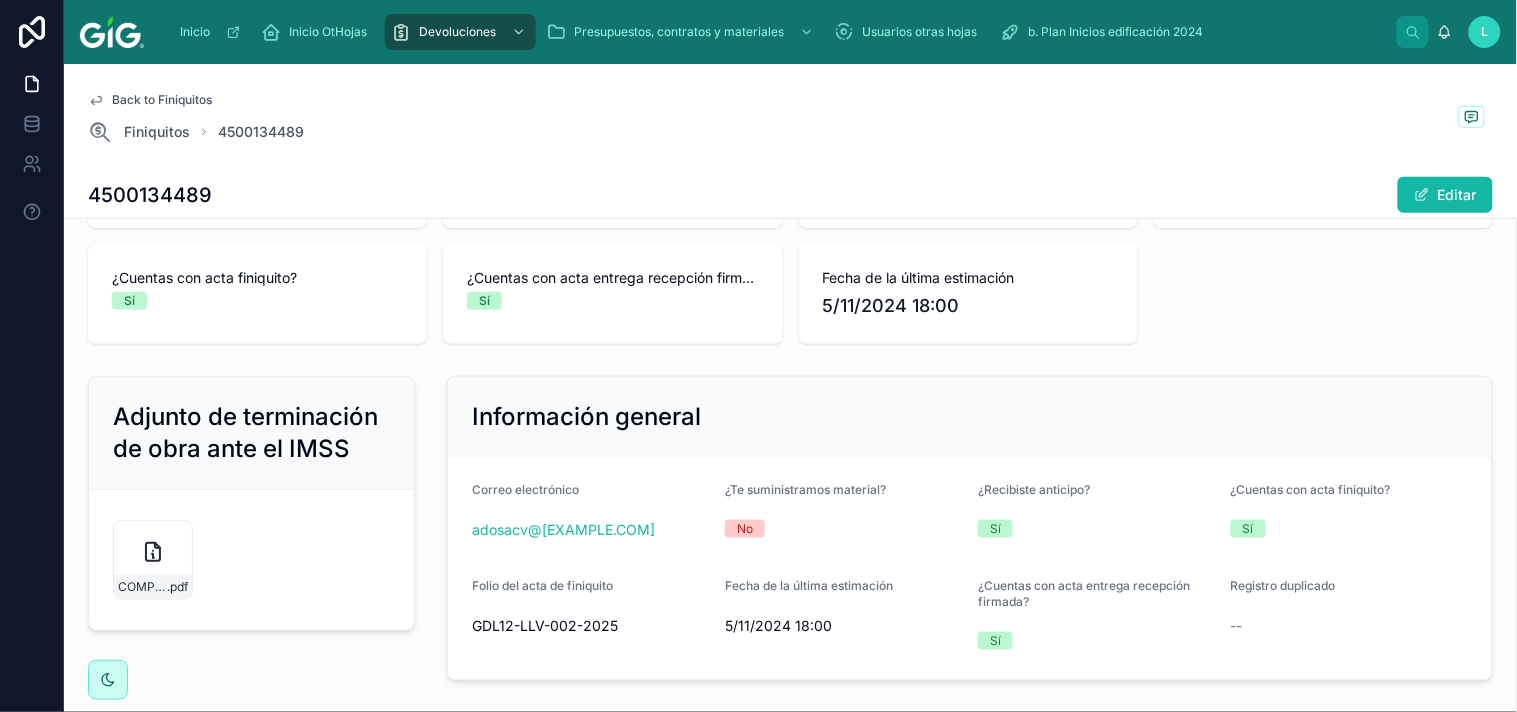 scroll, scrollTop: 310, scrollLeft: 0, axis: vertical 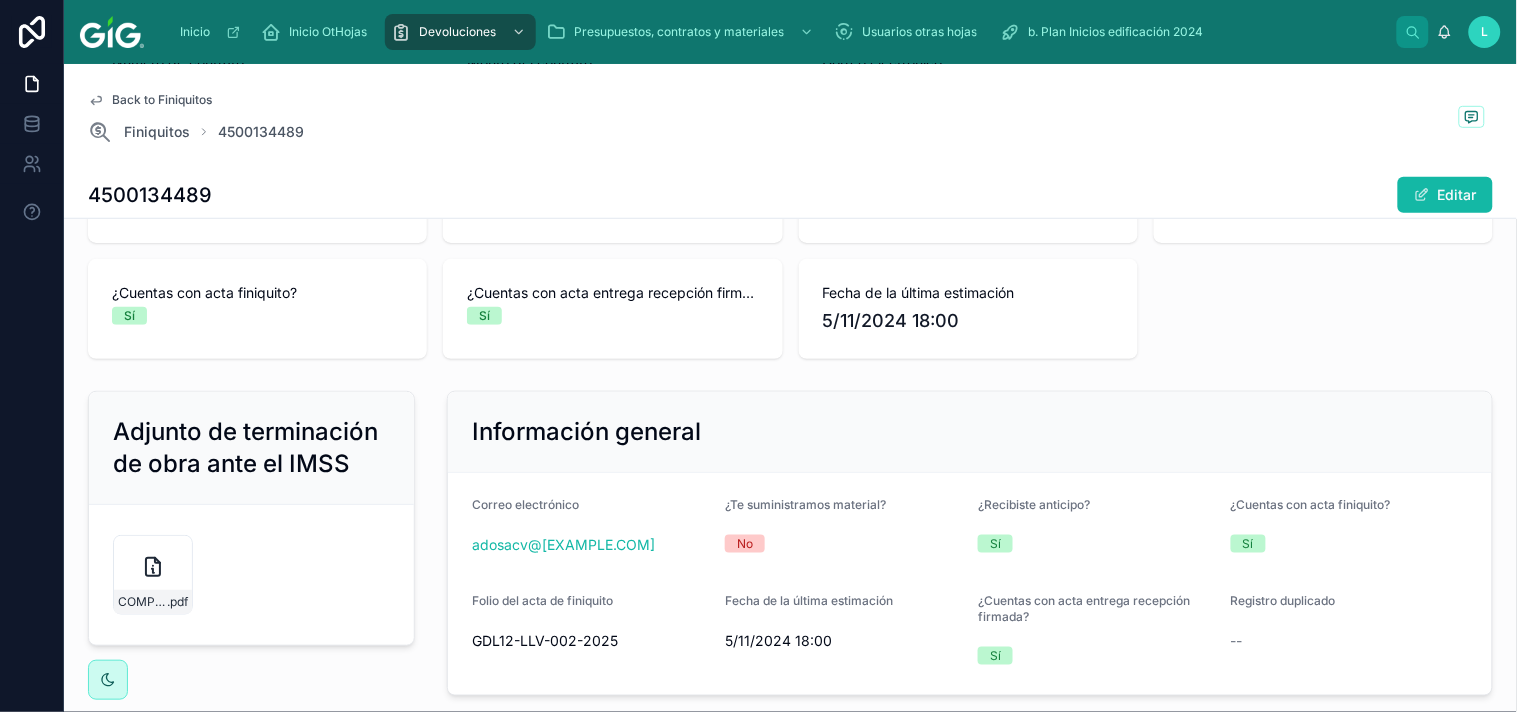 click on "Número de contrato 4500134489 Monto del contrato $163.889,71 Correo electrónico adosacv@hotmail.com Tipo de contrato Obra Fecha de creación 10/7/2025 12:39 ¿Te suministramos material? No ¿Recibiste anticipo? Sí ¿Cuentas con acta finiquito? Sí ¿Cuentas con acta entrega recepción firmada? Sí Fecha de la última estimación 5/11/2024 18:00" at bounding box center [790, 193] 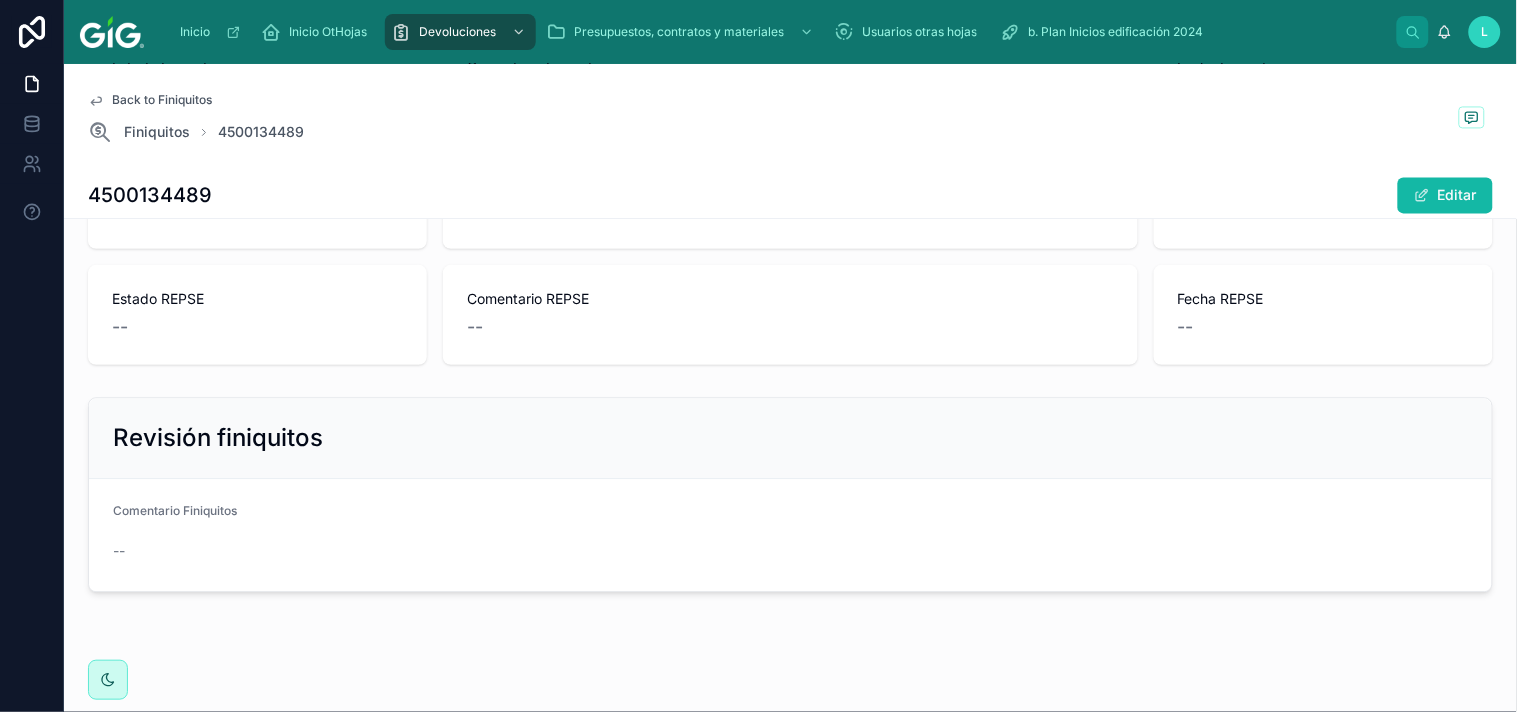 scroll, scrollTop: 1081, scrollLeft: 0, axis: vertical 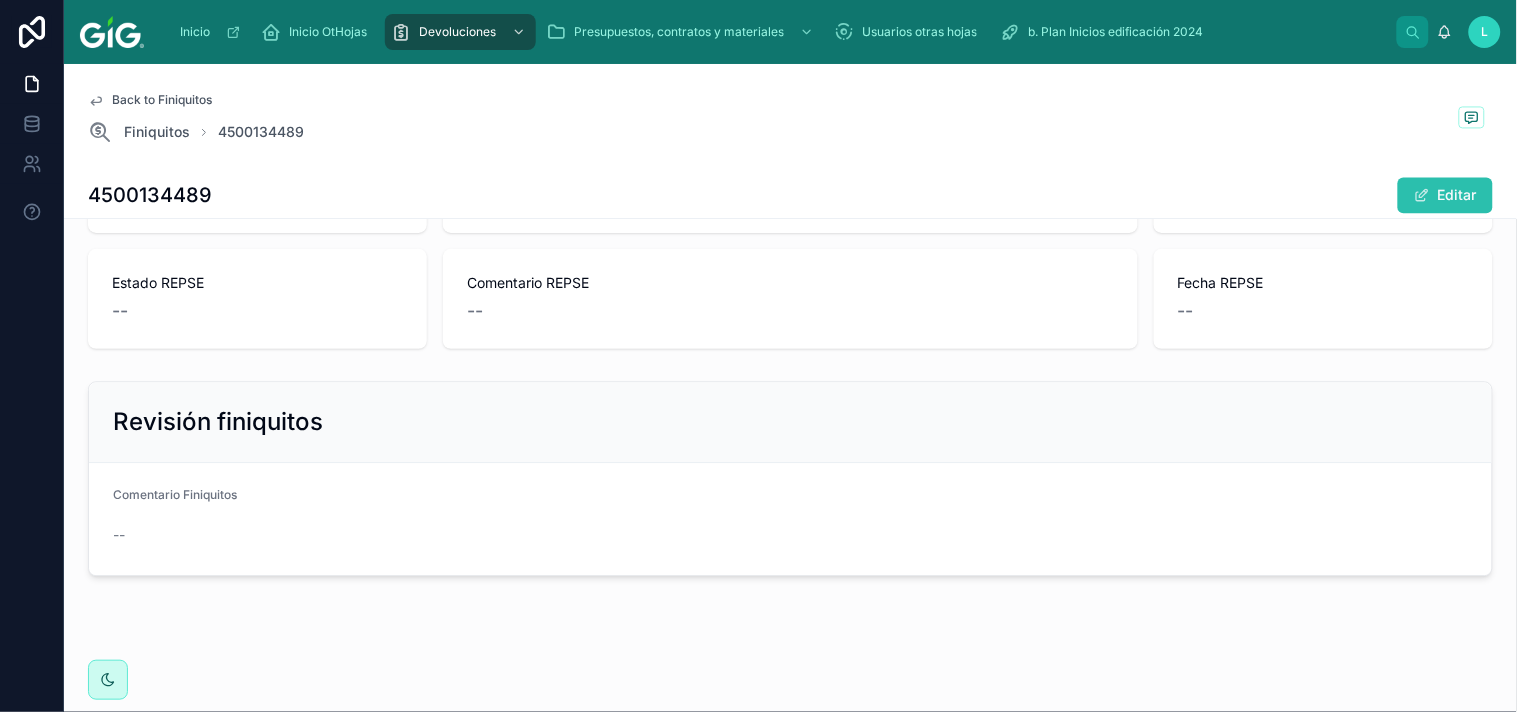 click on "Editar" at bounding box center (1445, 195) 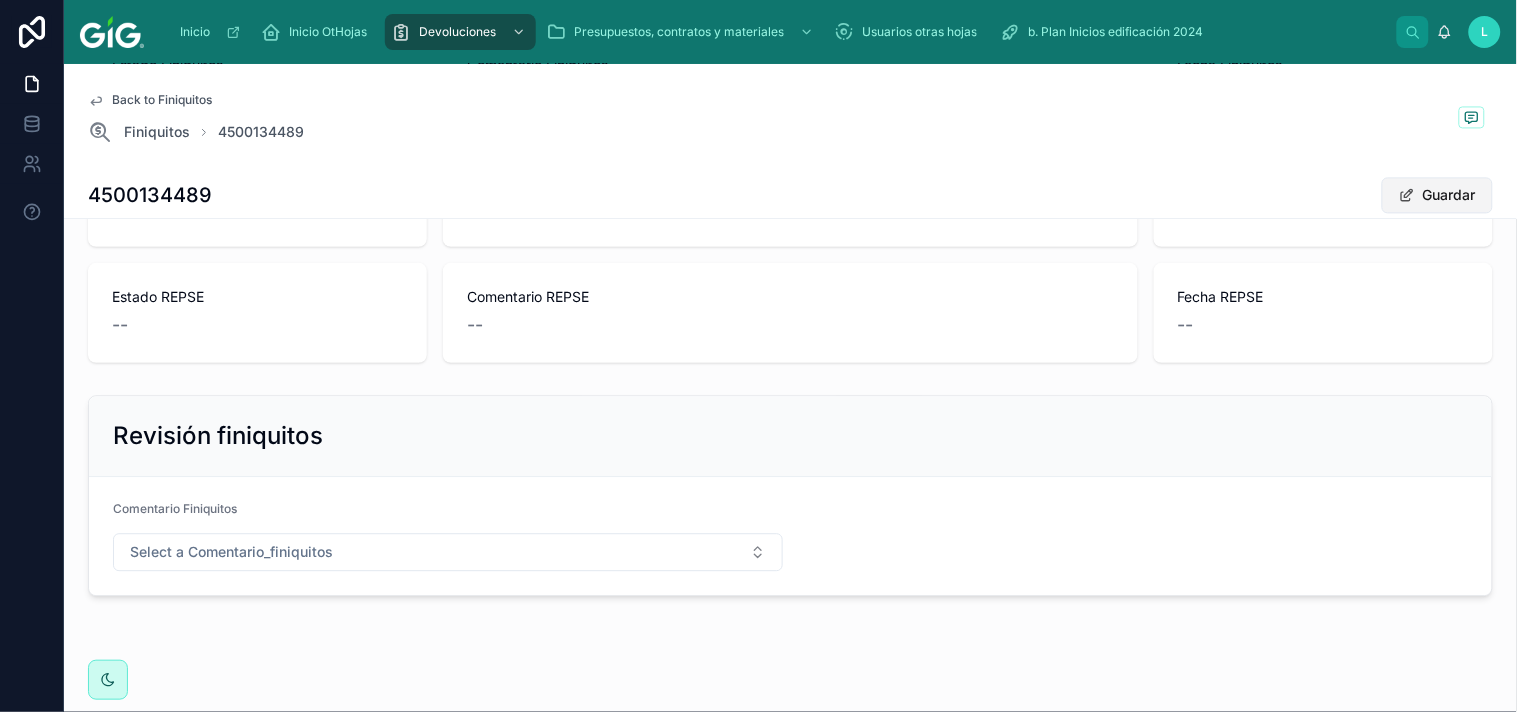 scroll, scrollTop: 1095, scrollLeft: 0, axis: vertical 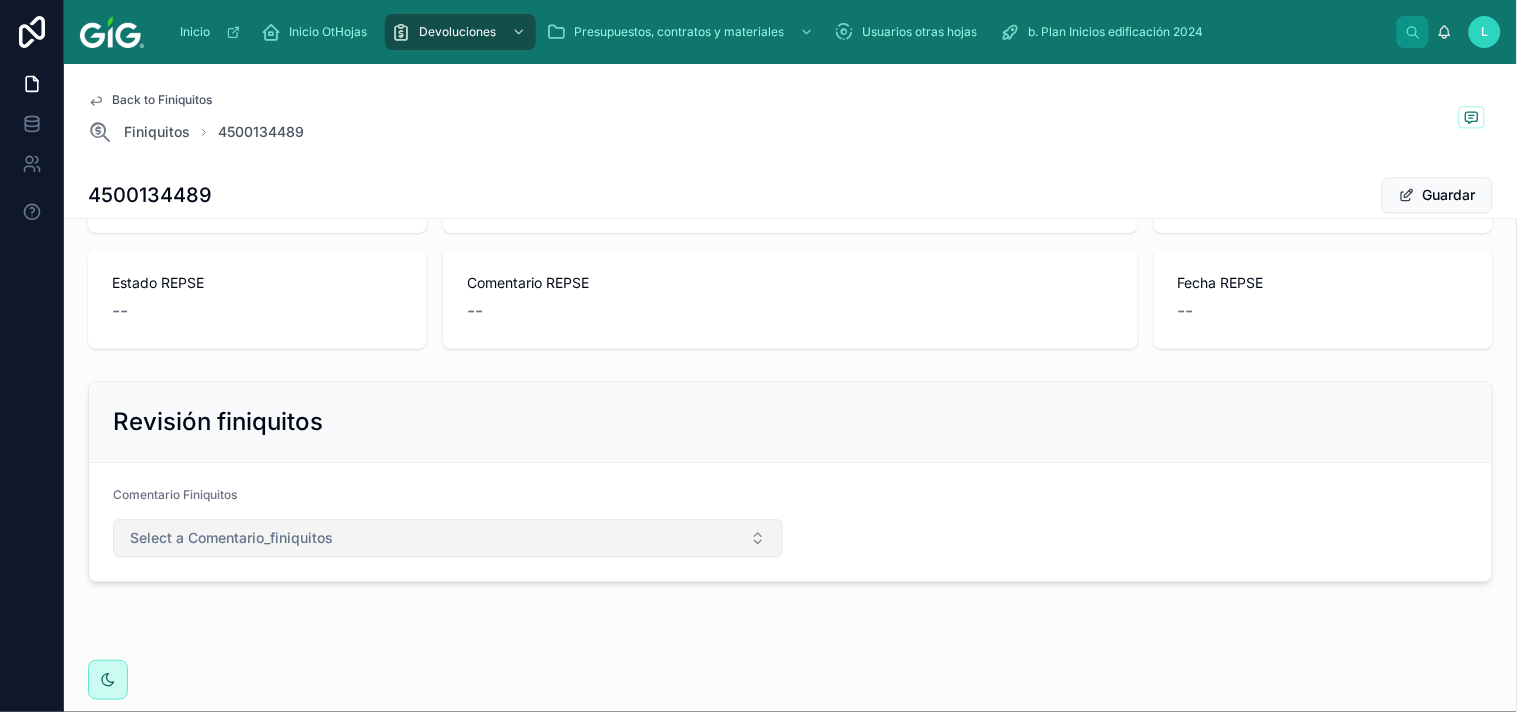 click on "Select a Comentario_finiquitos" at bounding box center [448, 538] 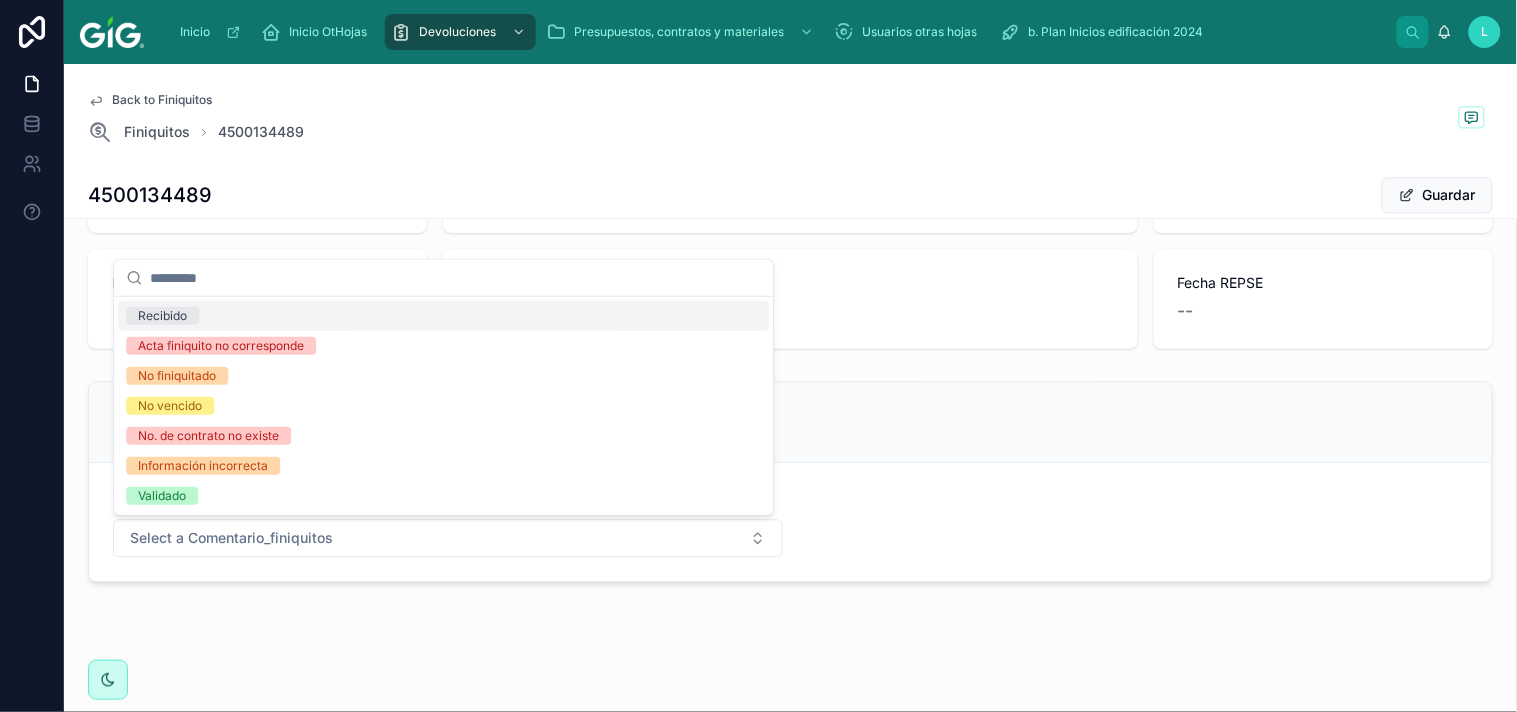 click on "**********" at bounding box center (790, -157) 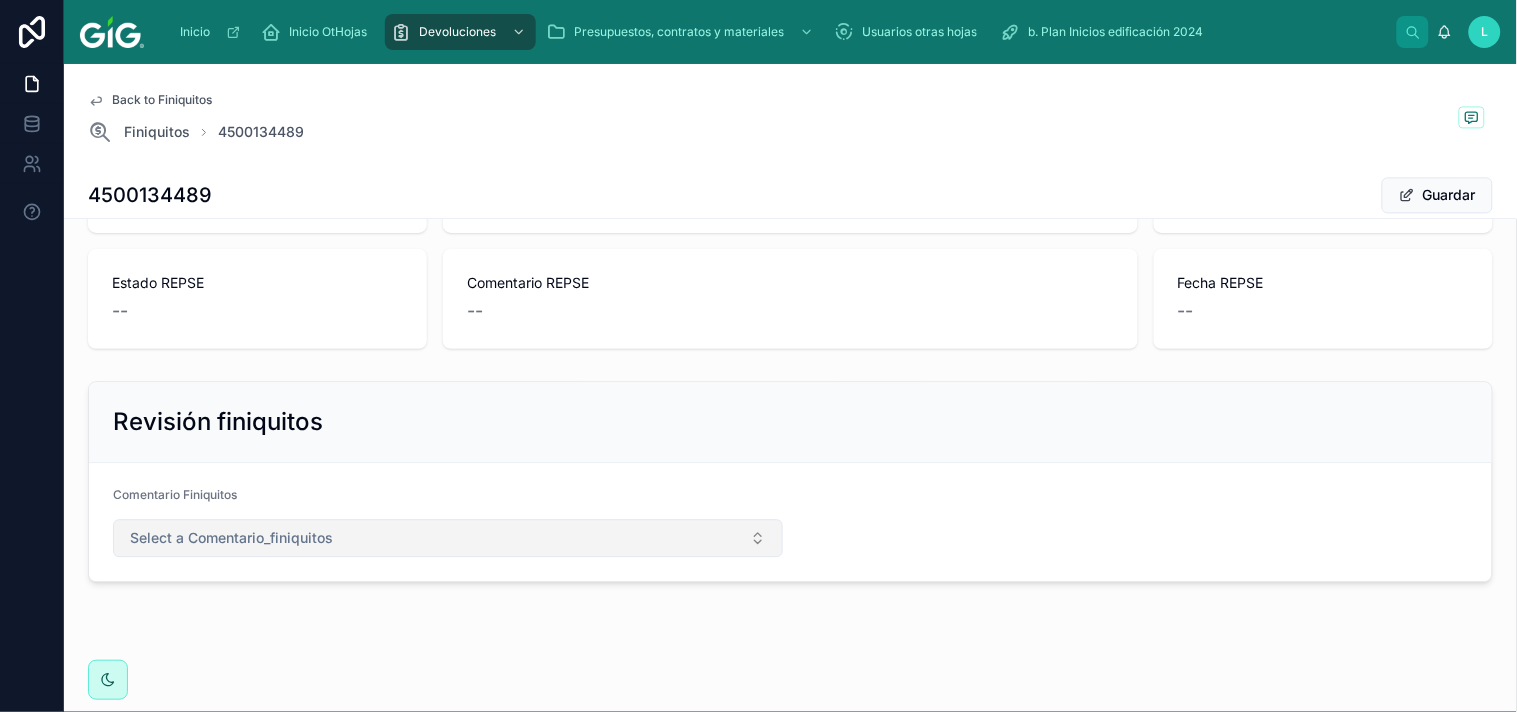click on "Select a Comentario_finiquitos" at bounding box center [448, 538] 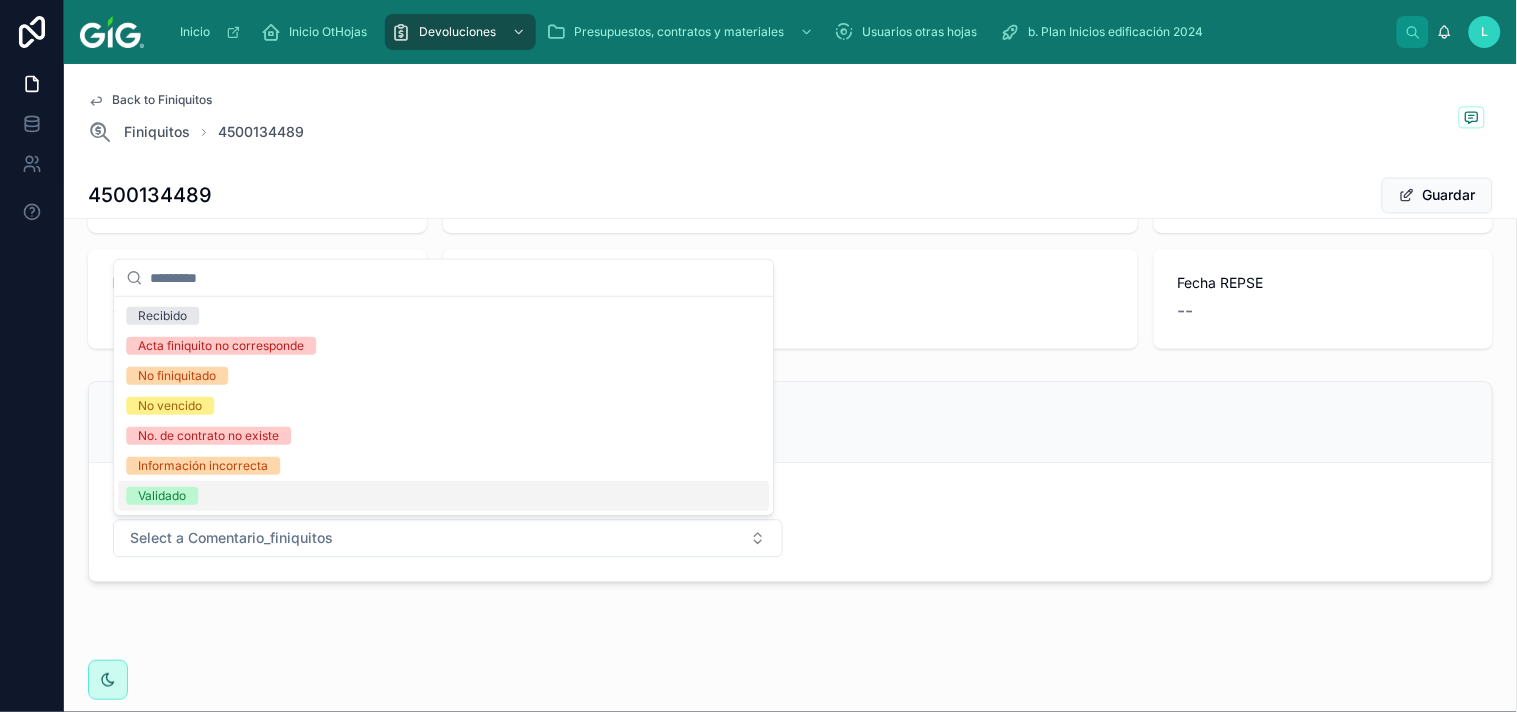 click on "Validado" at bounding box center [162, 496] 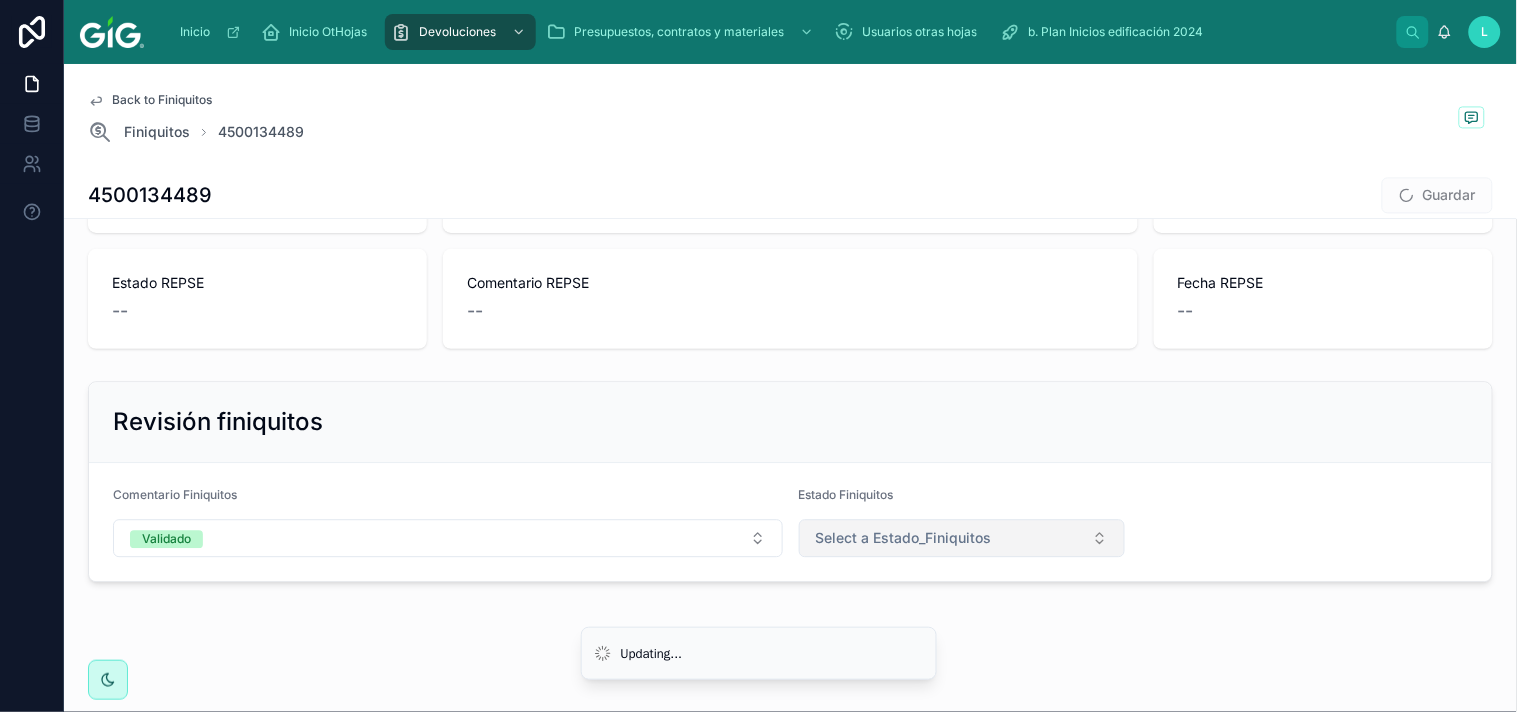 click on "Select a Estado_Finiquitos" at bounding box center [962, 538] 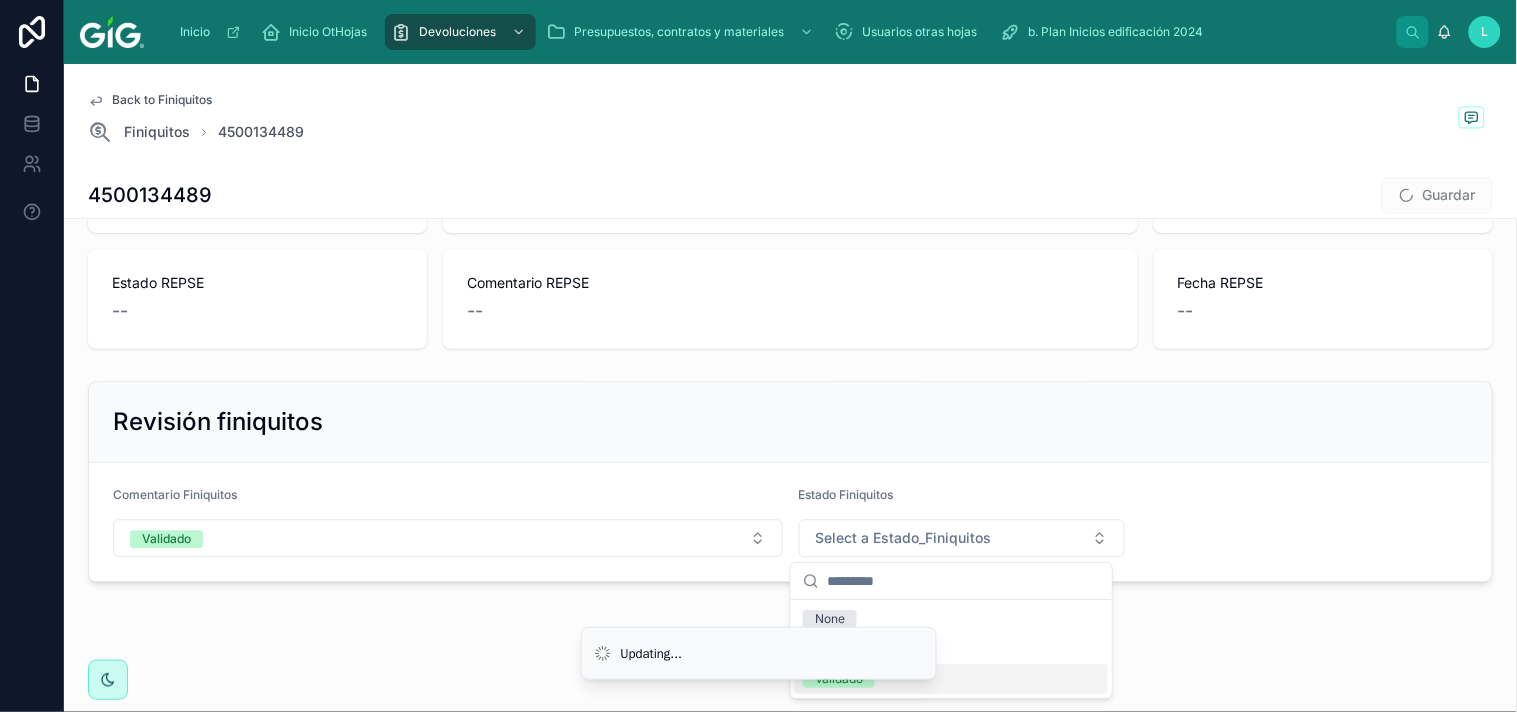 click on "Validado" at bounding box center (951, 679) 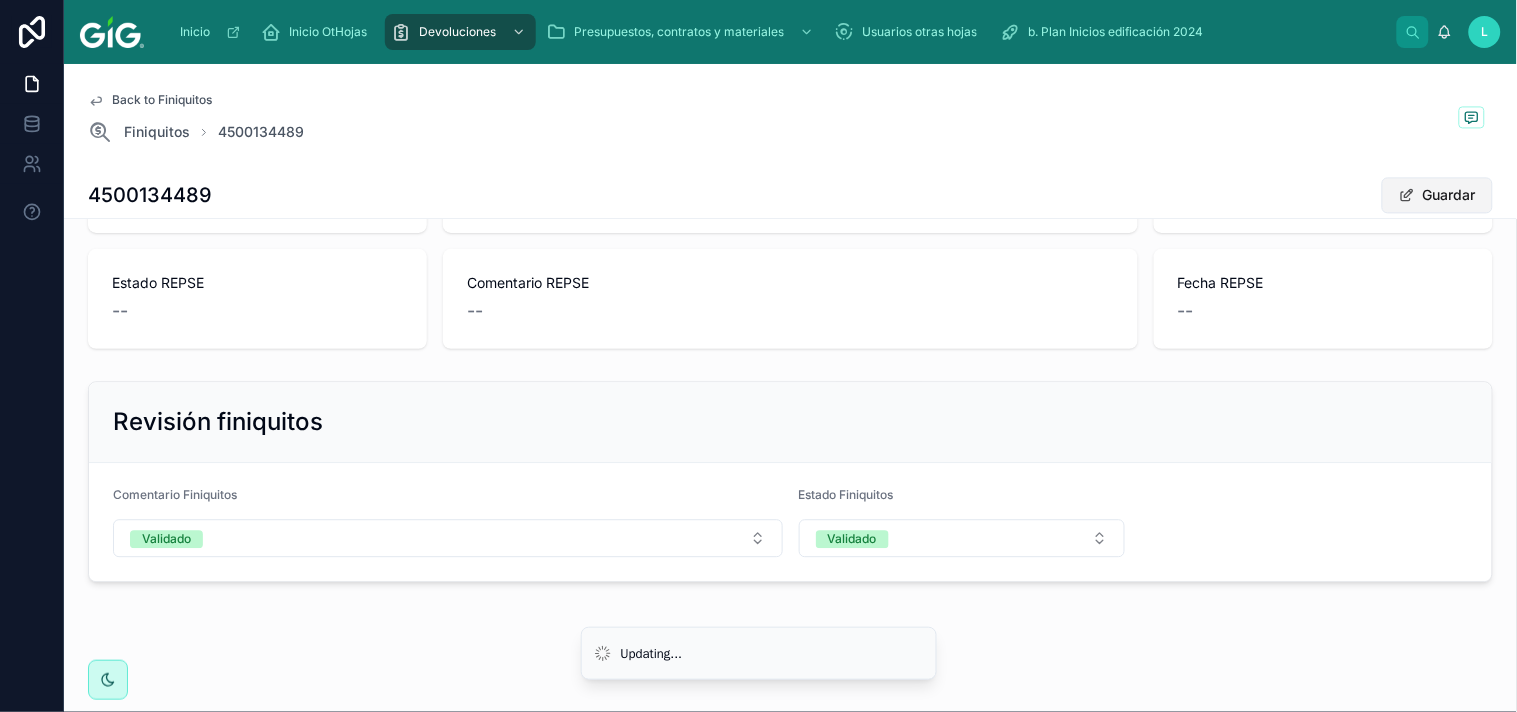 click on "Guardar" at bounding box center (1437, 195) 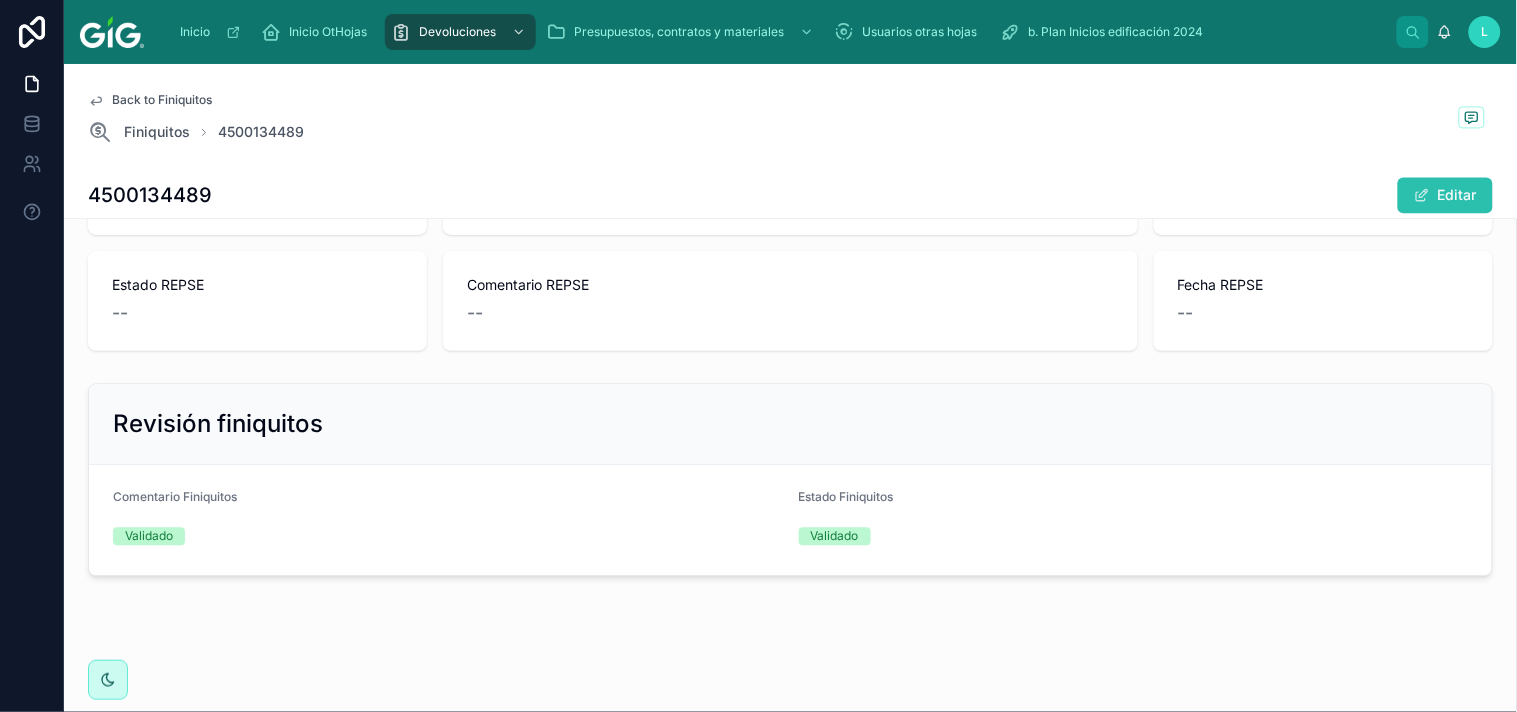 scroll, scrollTop: 1080, scrollLeft: 0, axis: vertical 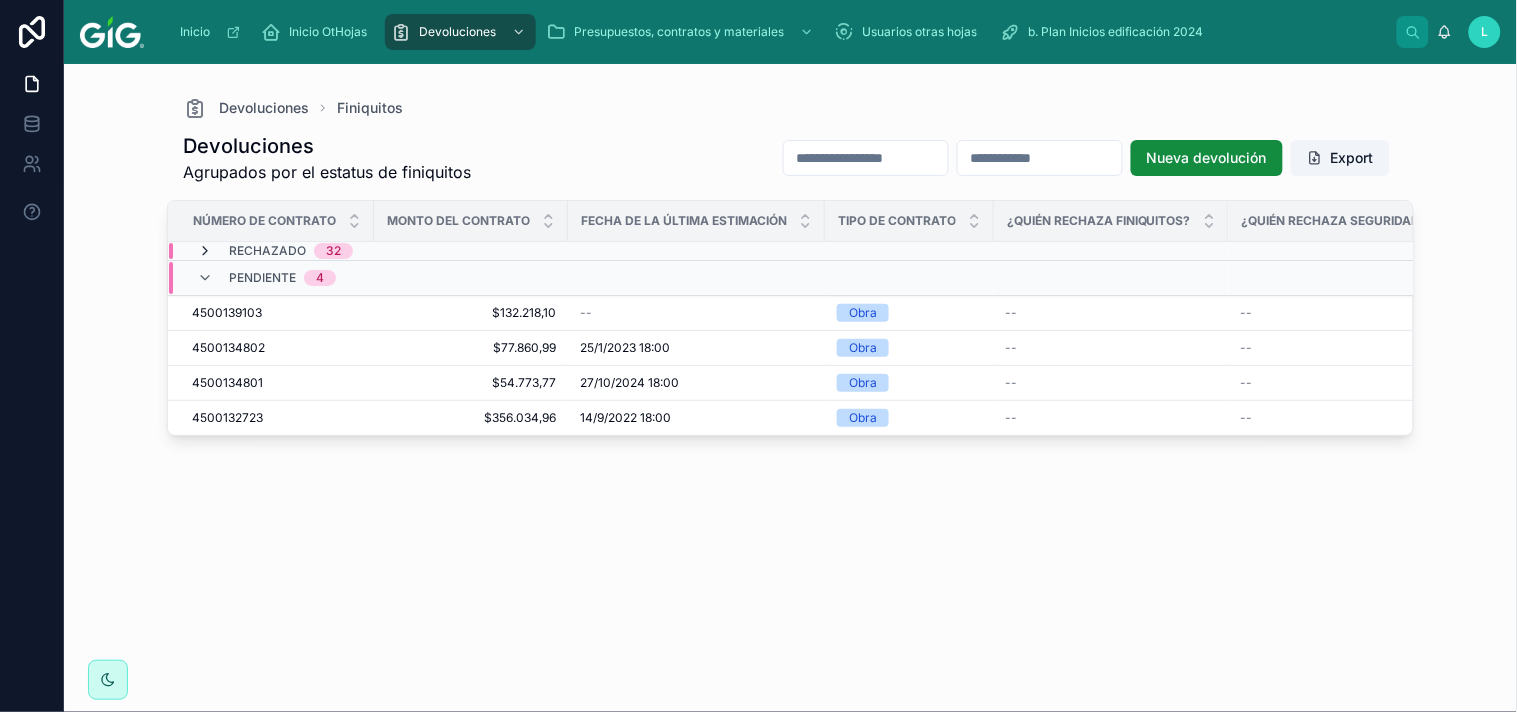 click at bounding box center [205, 251] 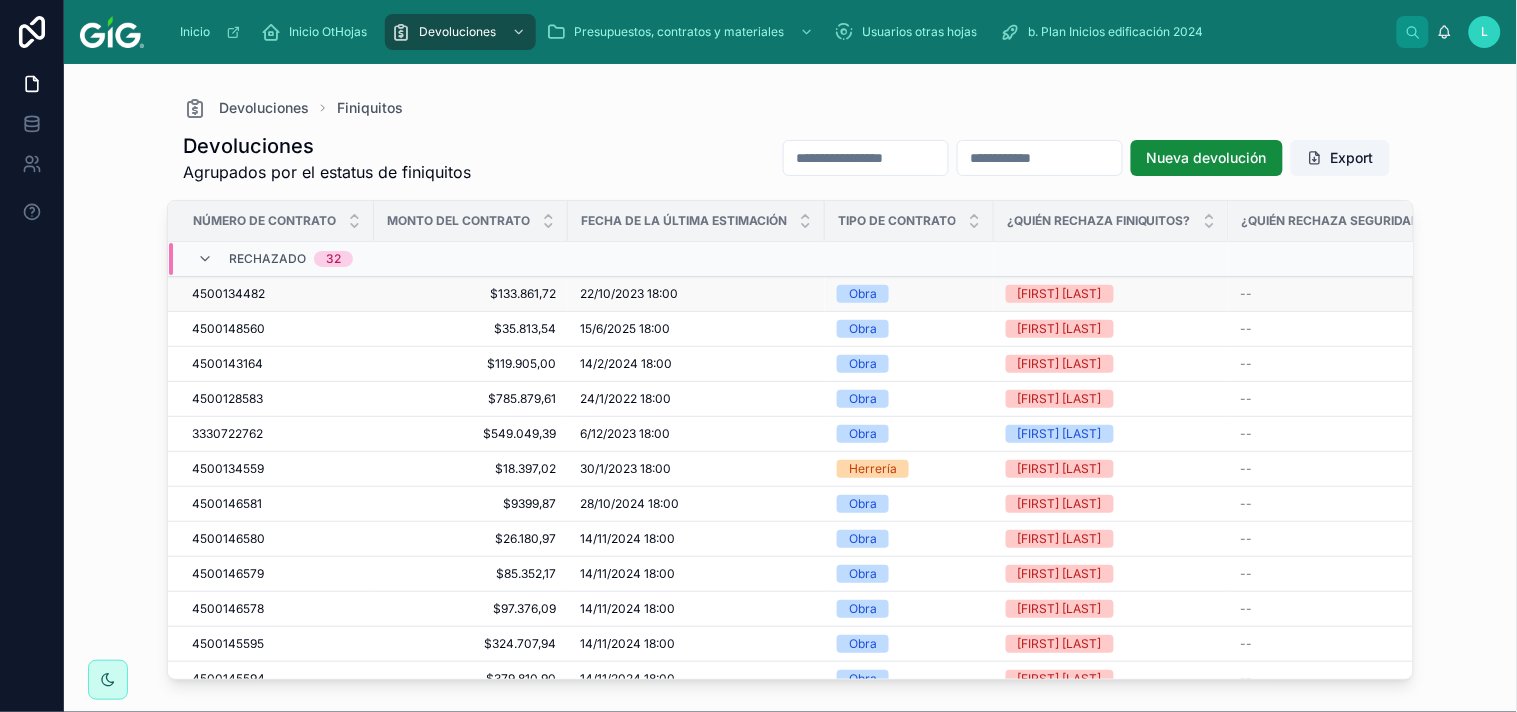 click on "4500134482" at bounding box center [228, 294] 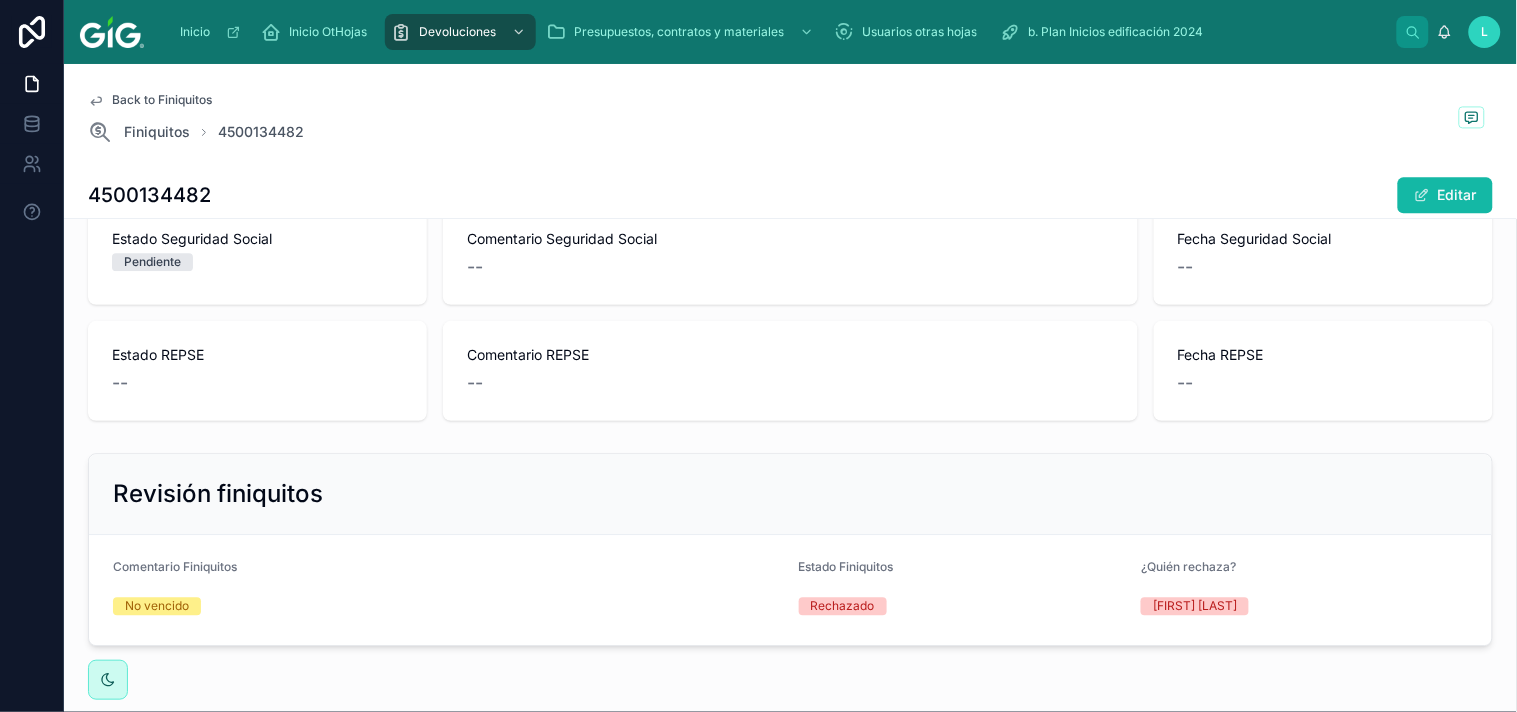 scroll, scrollTop: 1185, scrollLeft: 0, axis: vertical 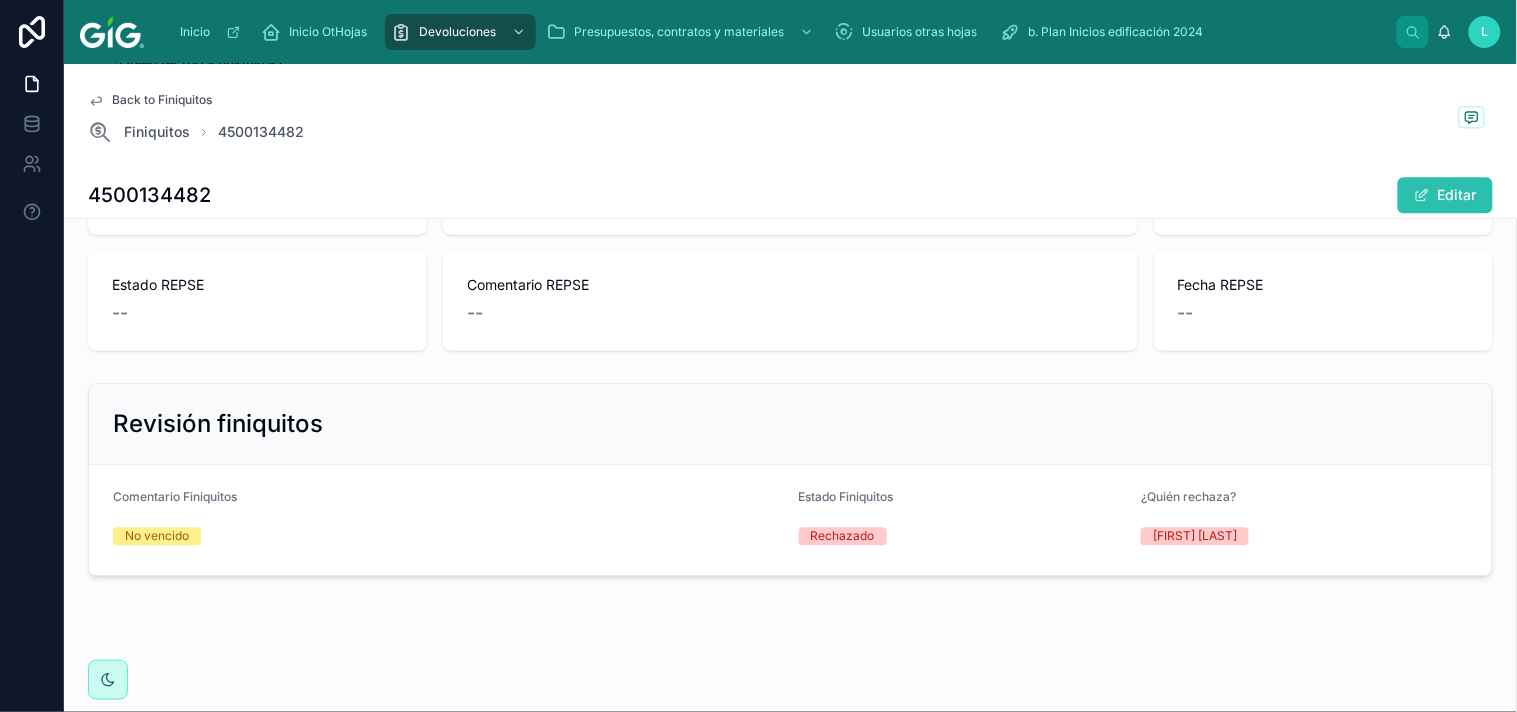 click on "Editar" at bounding box center [1445, 195] 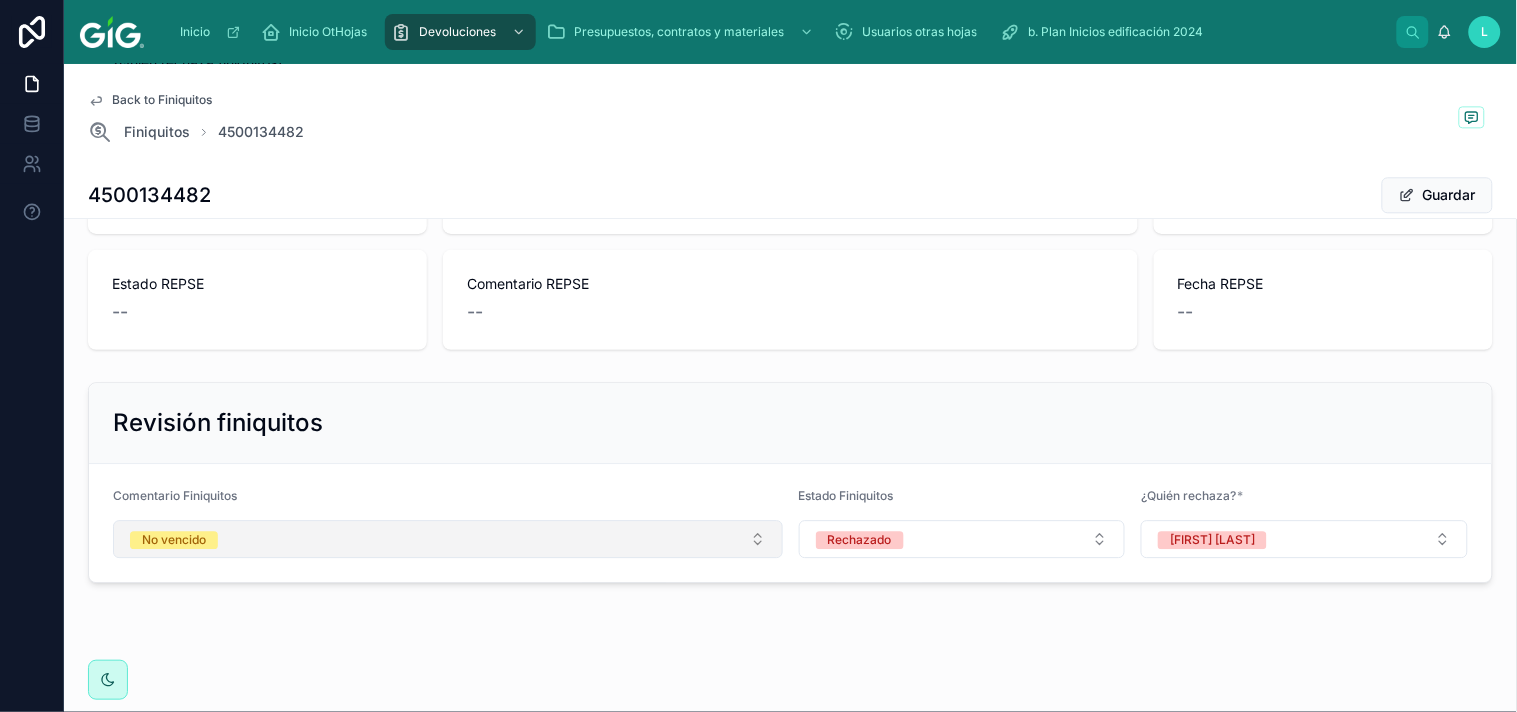 click on "No vencido" at bounding box center (448, 539) 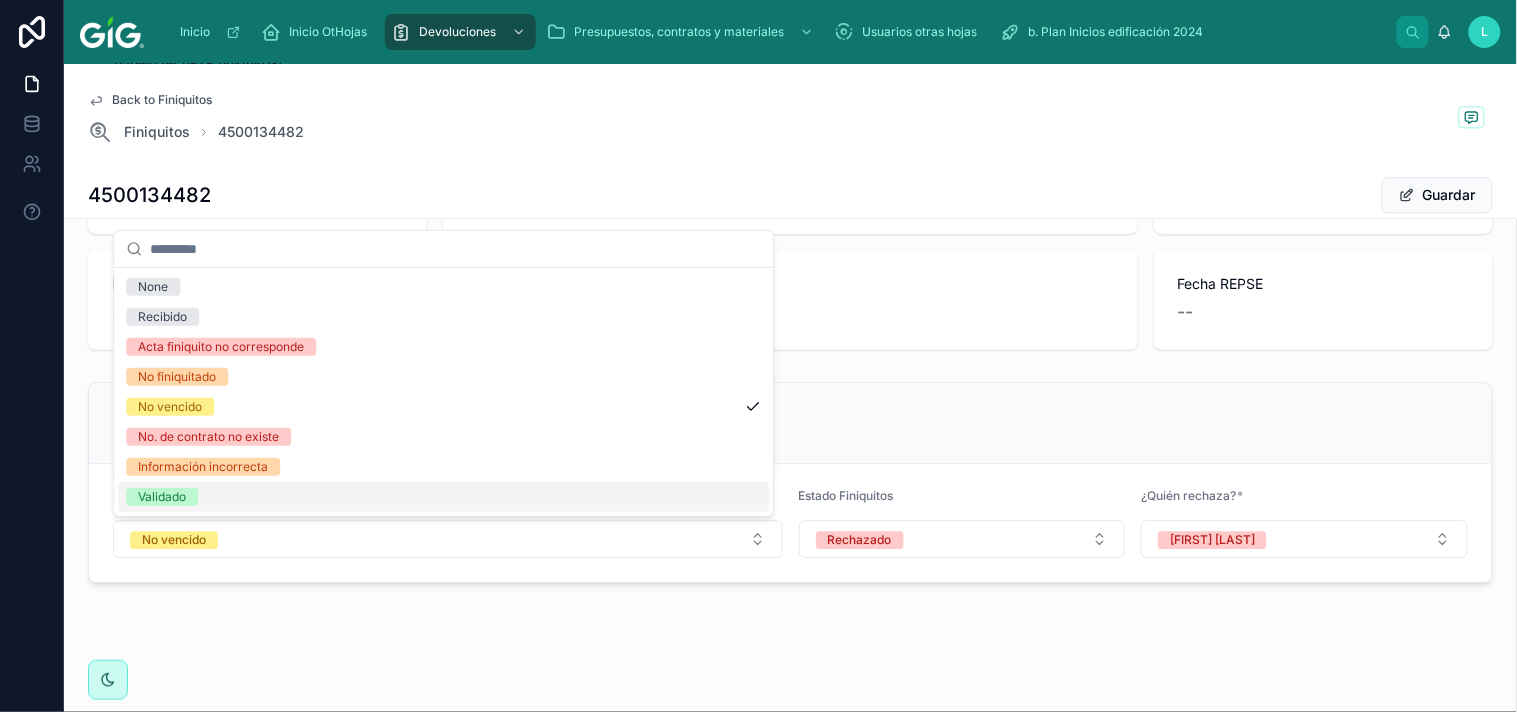 click on "Validado" at bounding box center (162, 497) 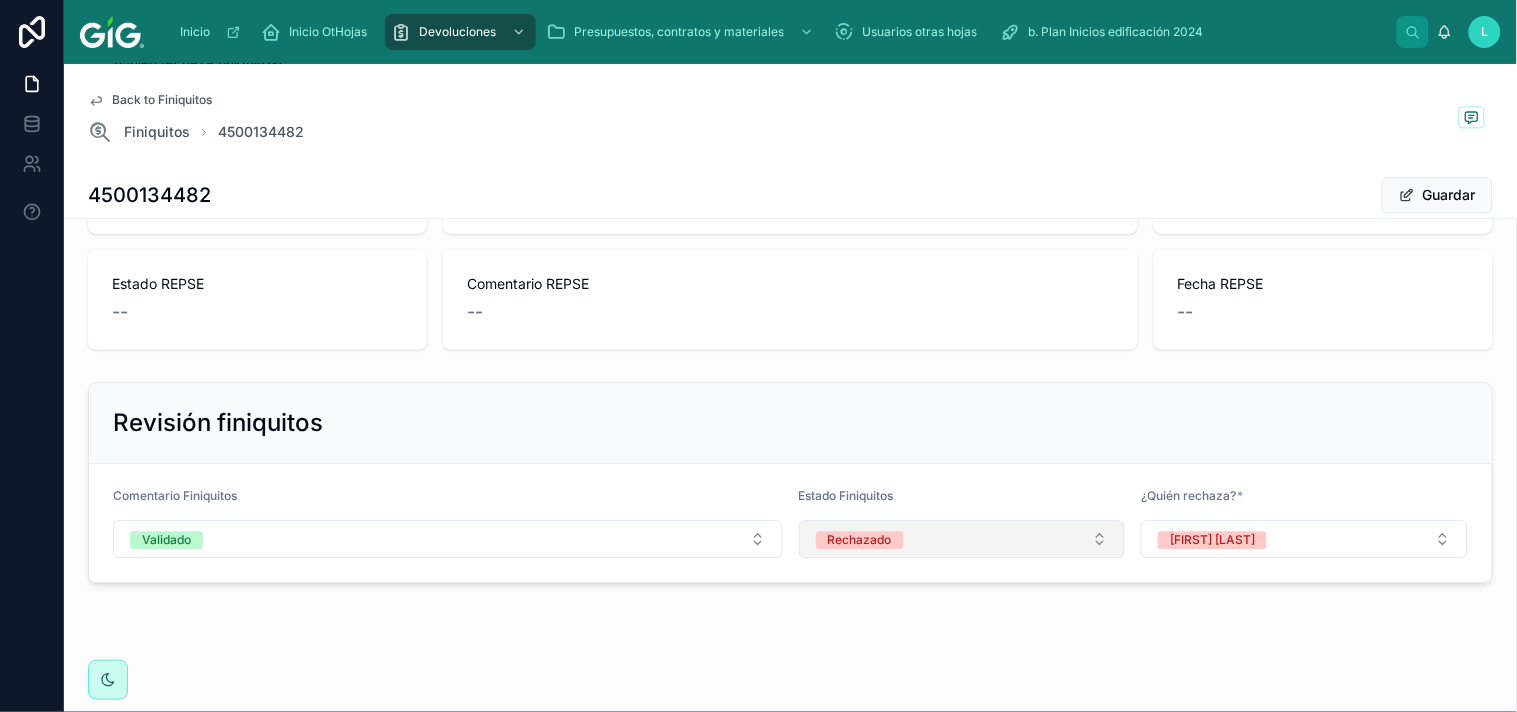 click on "Rechazado" at bounding box center [962, 539] 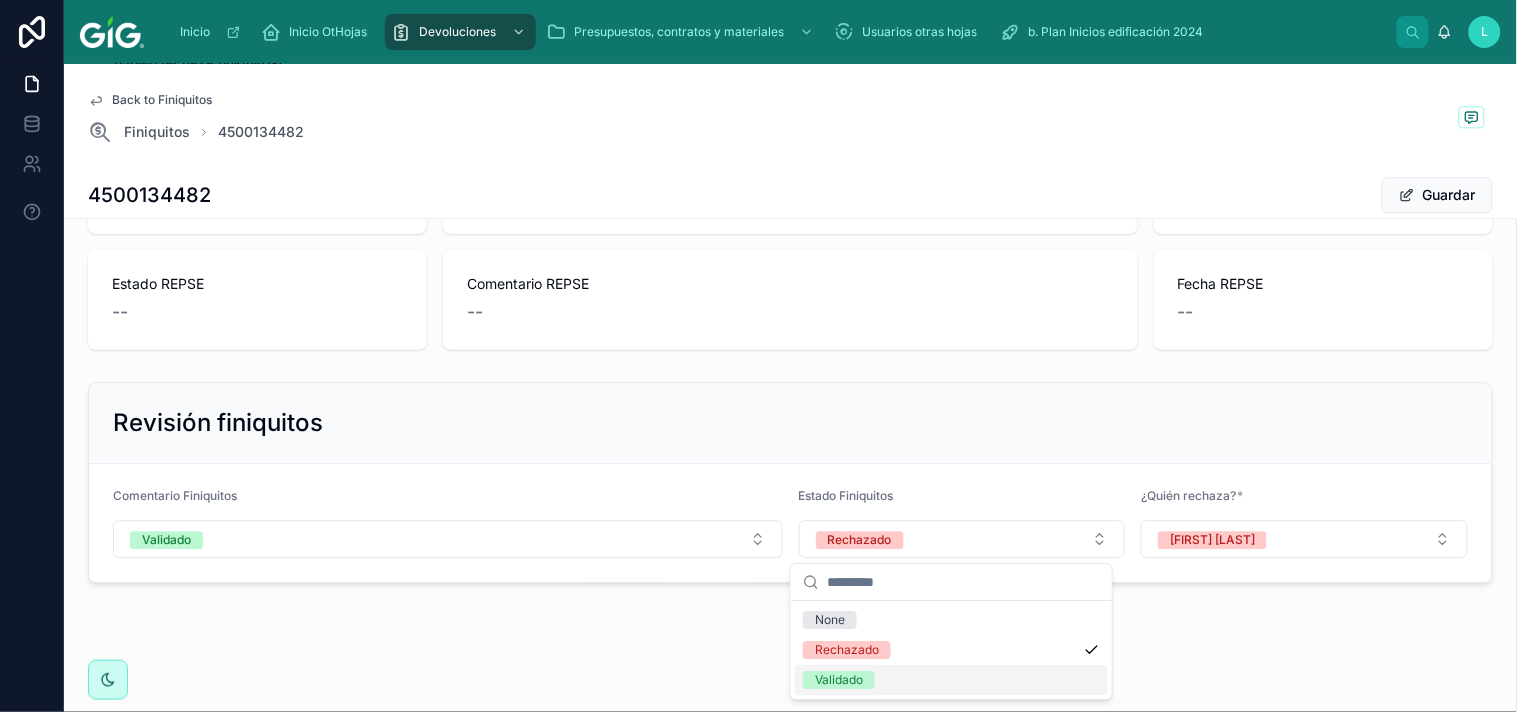 click on "Validado" at bounding box center (839, 680) 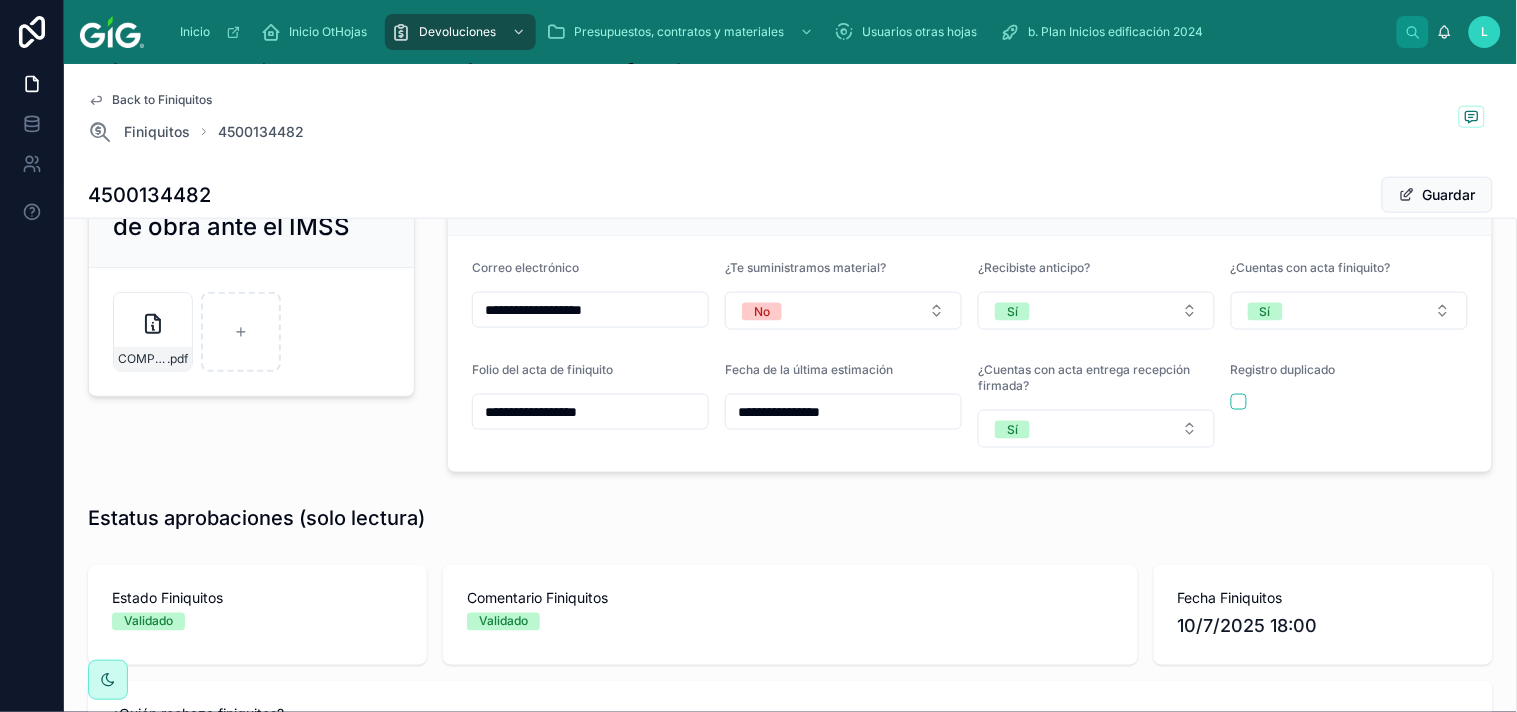 scroll, scrollTop: 564, scrollLeft: 0, axis: vertical 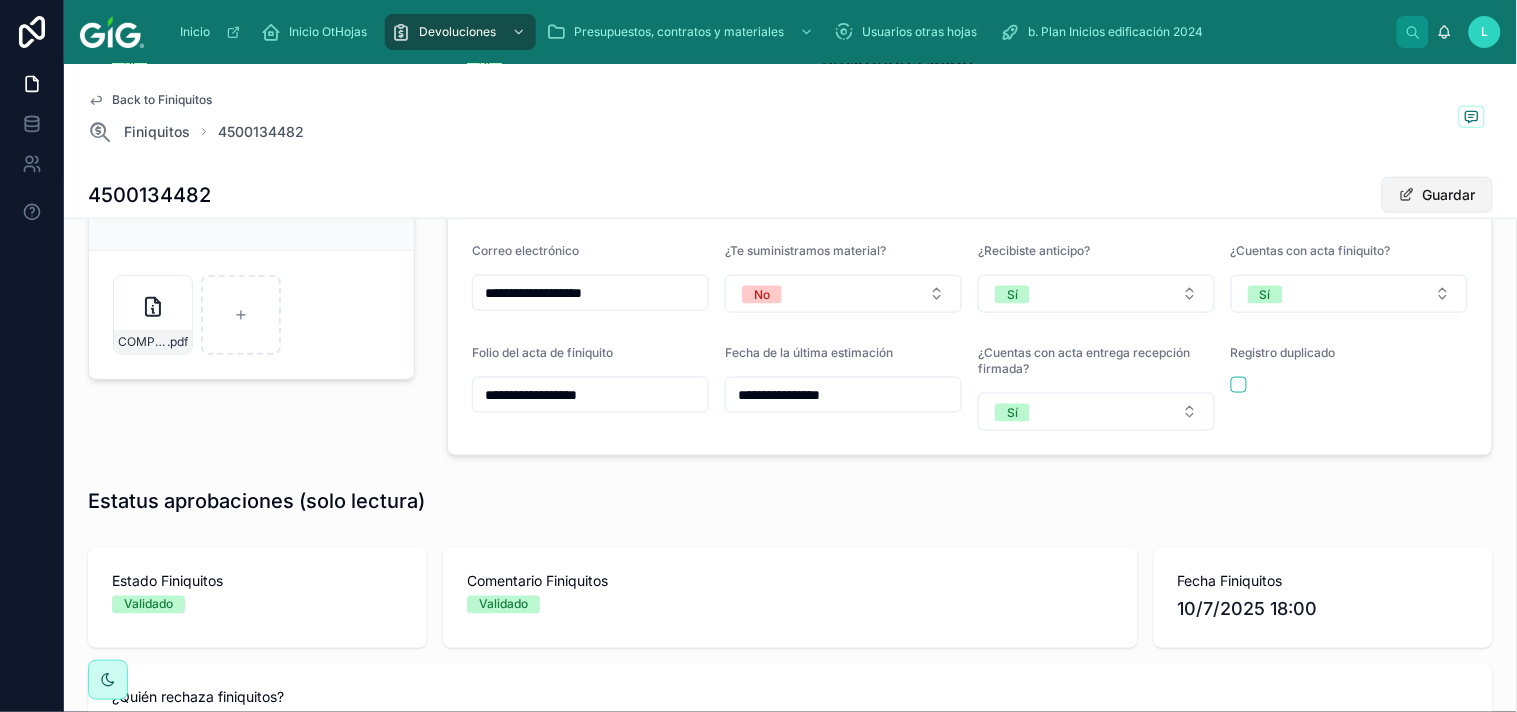 click on "Guardar" at bounding box center [1437, 195] 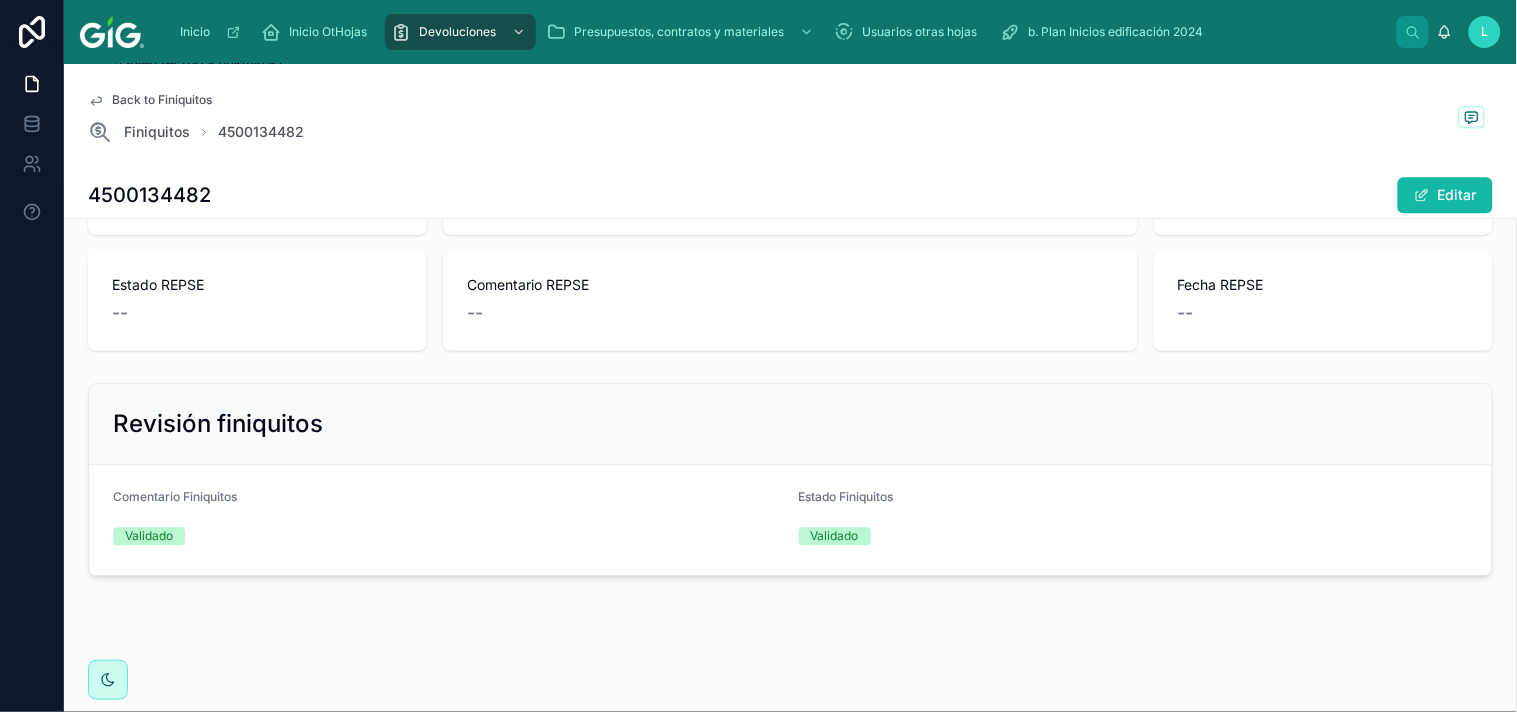 scroll, scrollTop: 103, scrollLeft: 0, axis: vertical 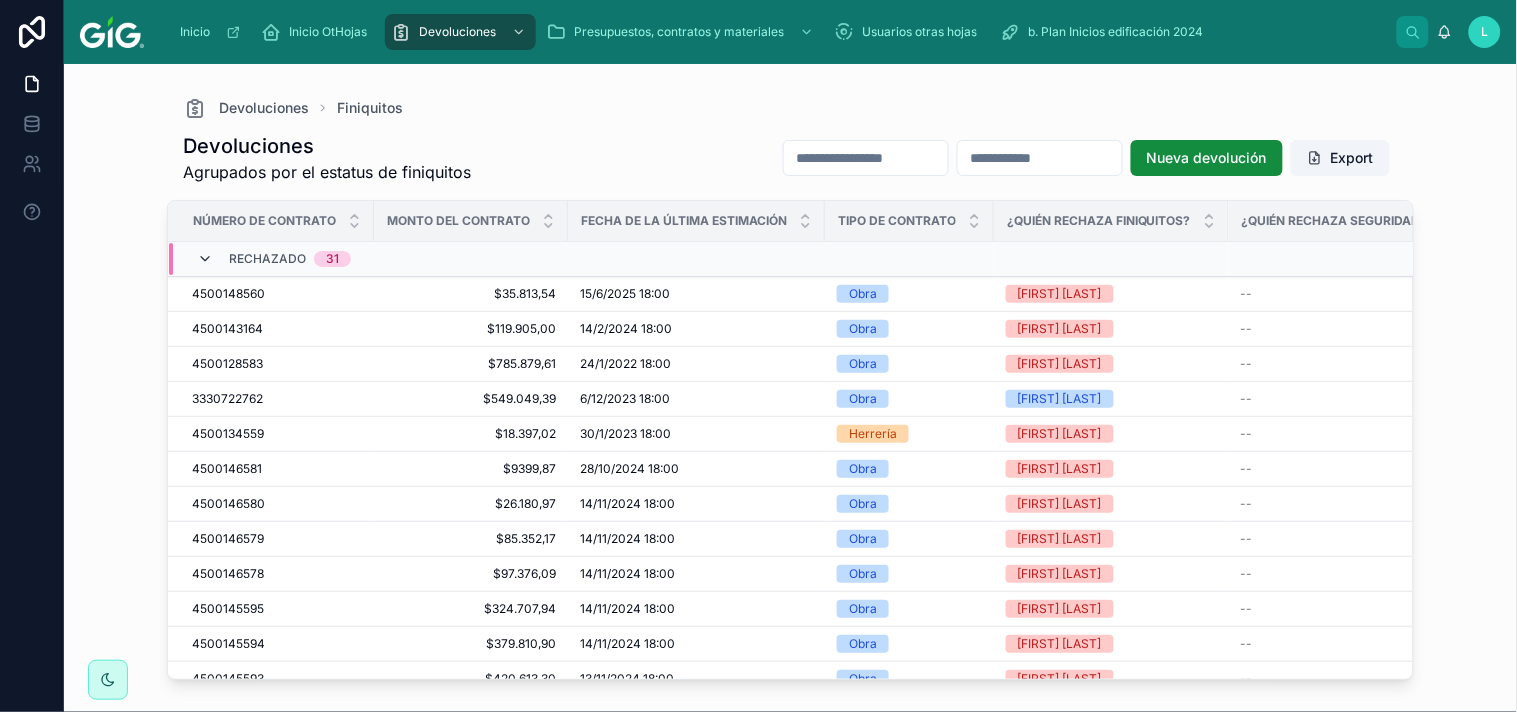 click at bounding box center (205, 259) 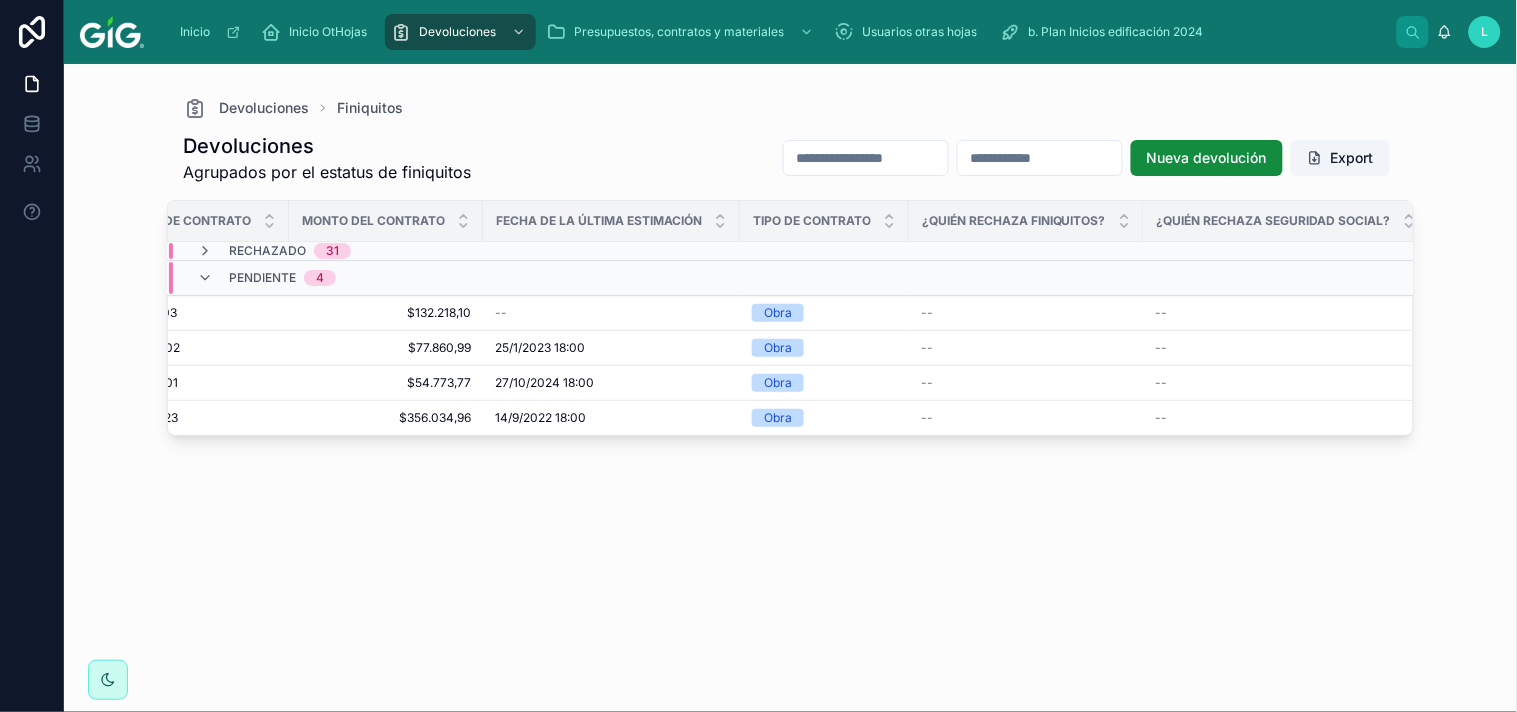 scroll, scrollTop: 0, scrollLeft: 0, axis: both 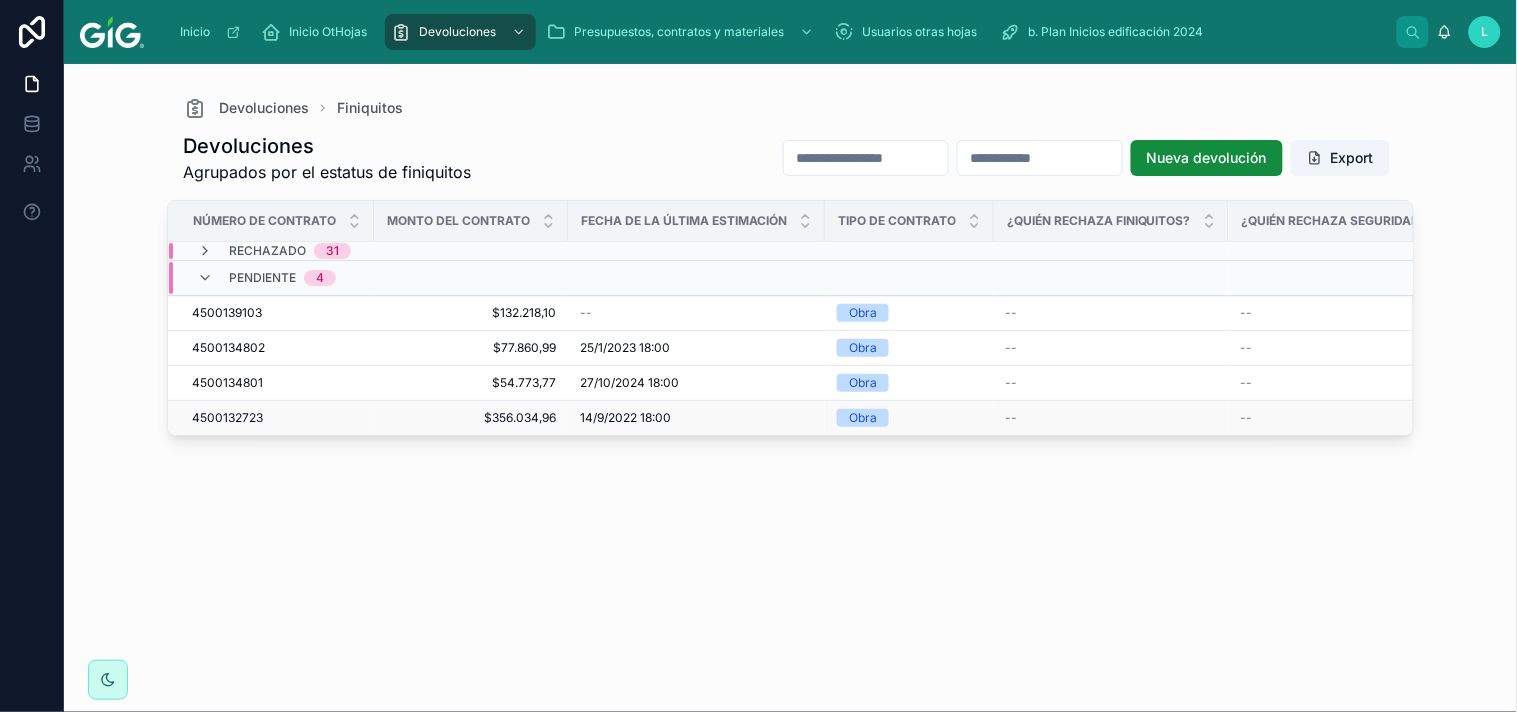 click on "4500132723" at bounding box center [227, 418] 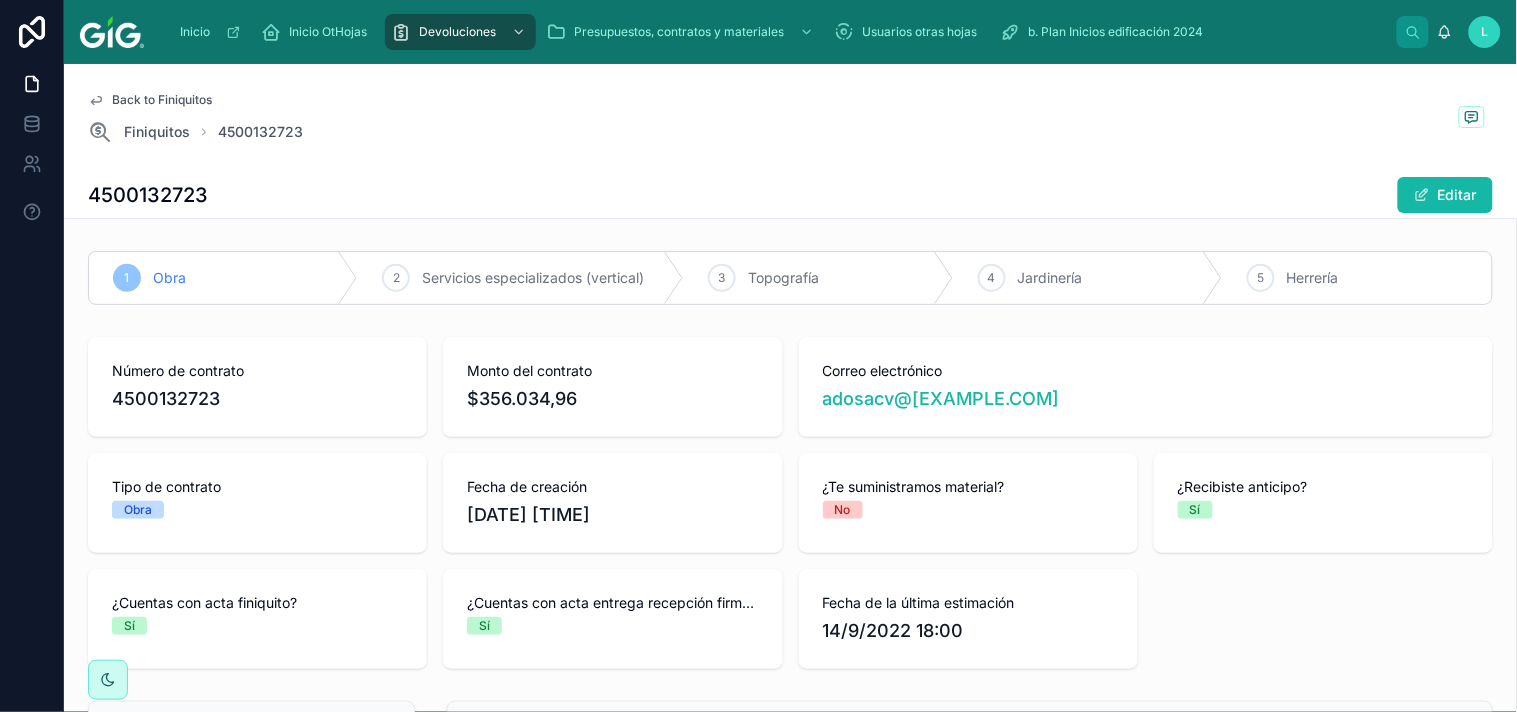 click on "4500132723" at bounding box center [148, 195] 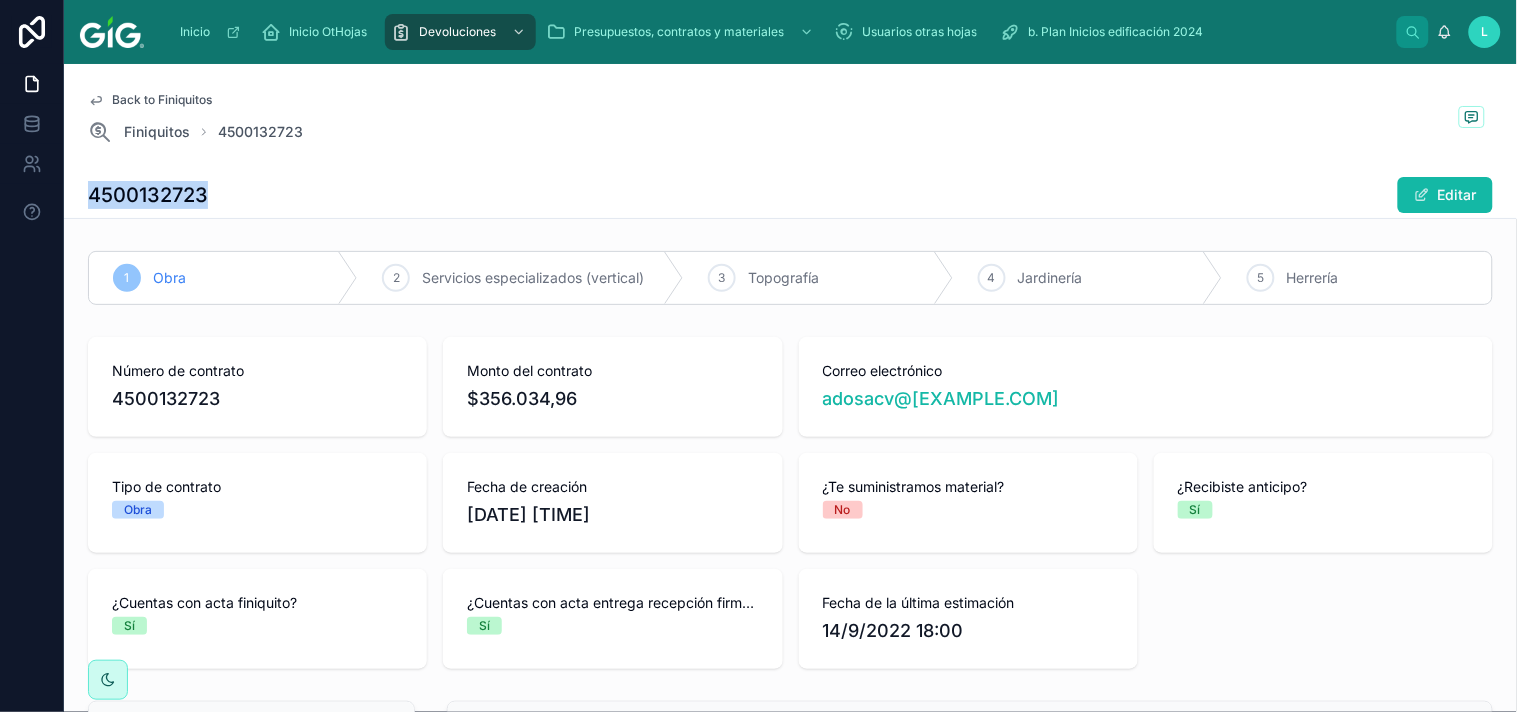 click on "4500132723" at bounding box center [148, 195] 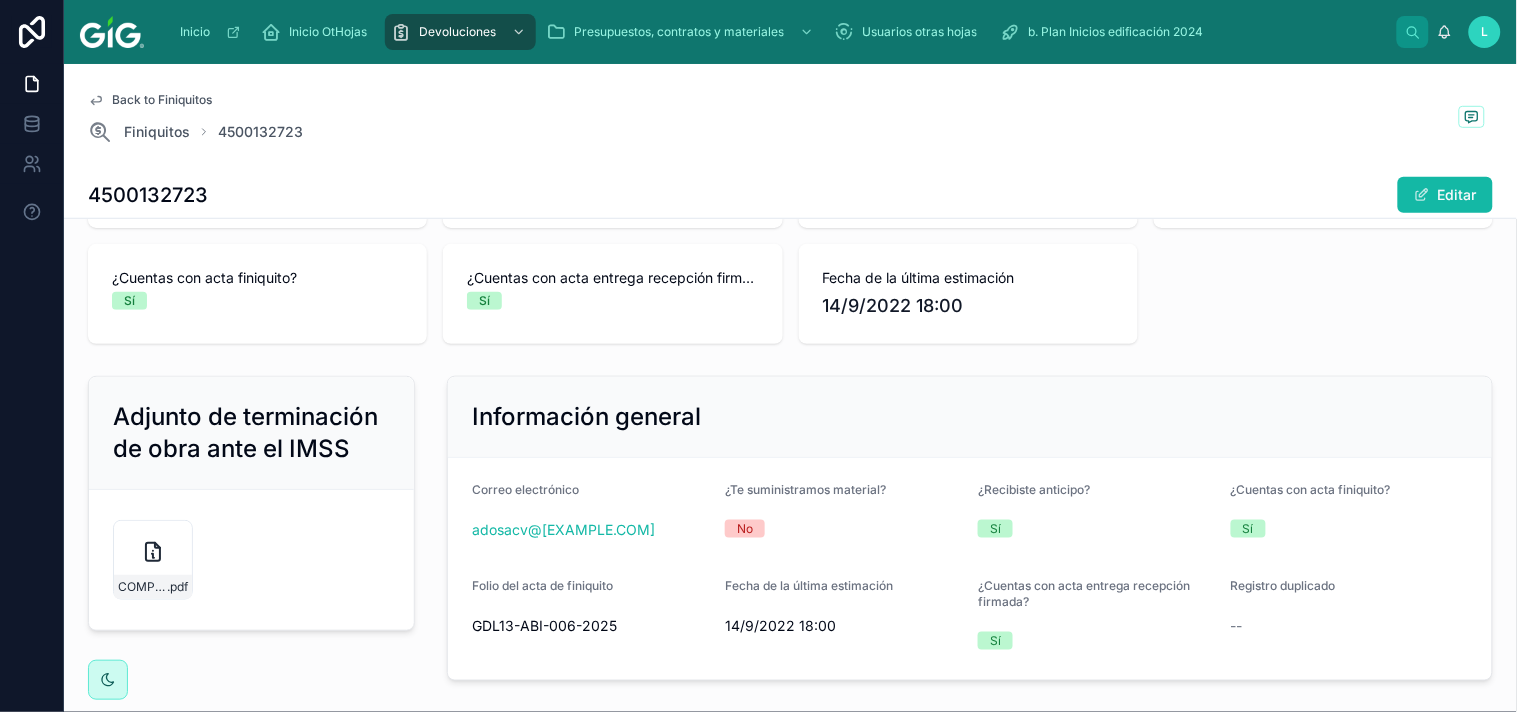 scroll, scrollTop: 328, scrollLeft: 0, axis: vertical 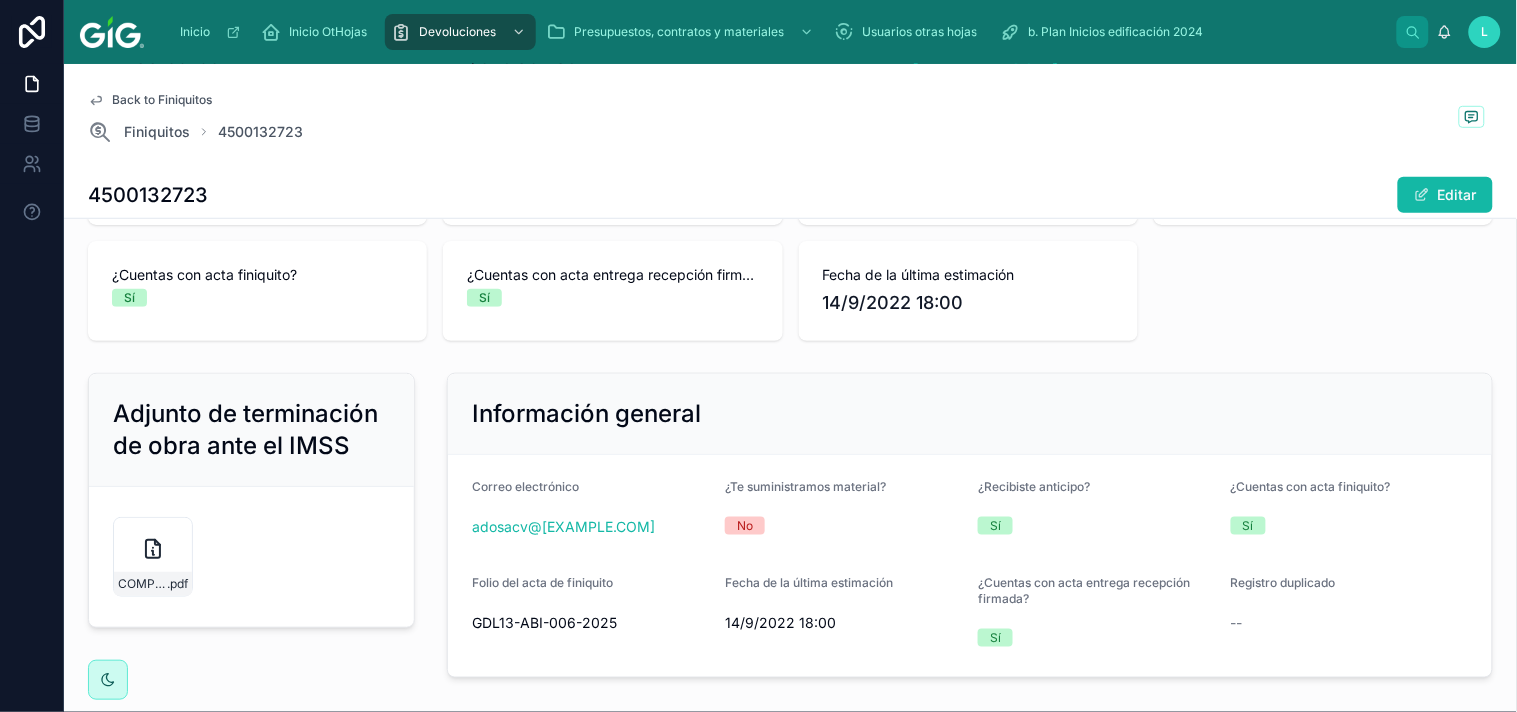 click on "Número de contrato 4500132723 Monto del contrato $356.034,96 Correo electrónico adosacv@hotmail.com Tipo de contrato Obra Fecha de creación 10/7/2025 12:47 ¿Te suministramos material? No ¿Recibiste anticipo? Sí ¿Cuentas con acta finiquito? Sí ¿Cuentas con acta entrega recepción firmada? Sí Fecha de la última estimación 14/9/2022 18:00" at bounding box center (790, 175) 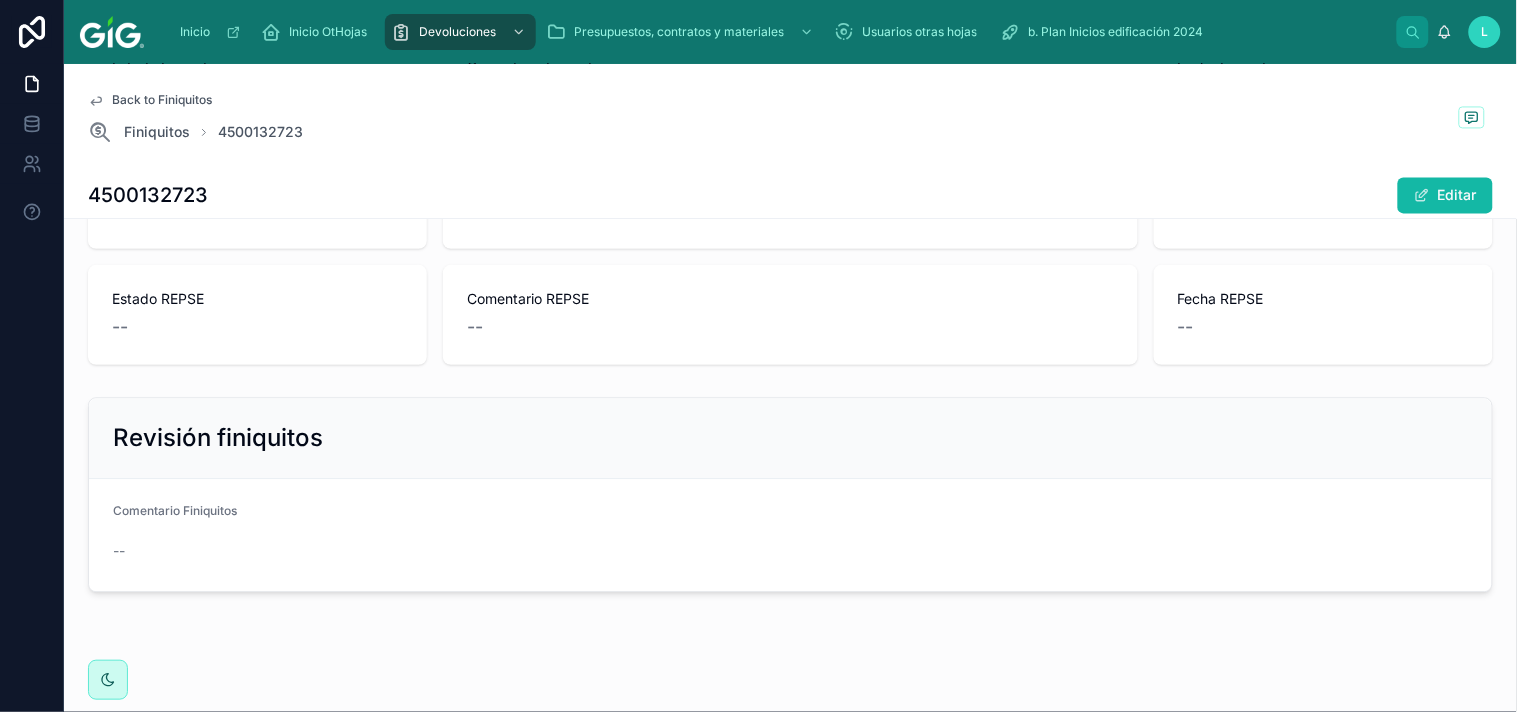 scroll, scrollTop: 1081, scrollLeft: 0, axis: vertical 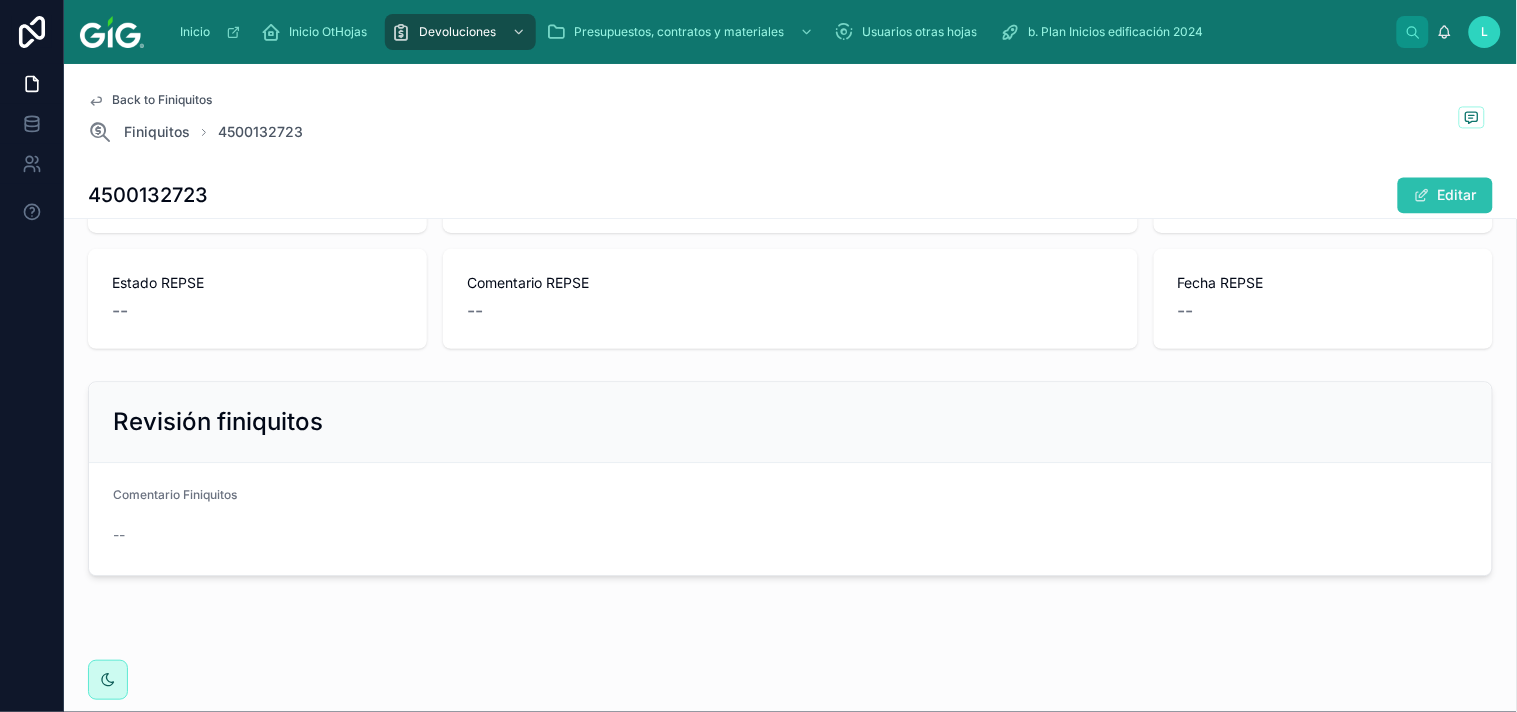 click on "Editar" at bounding box center [1445, 195] 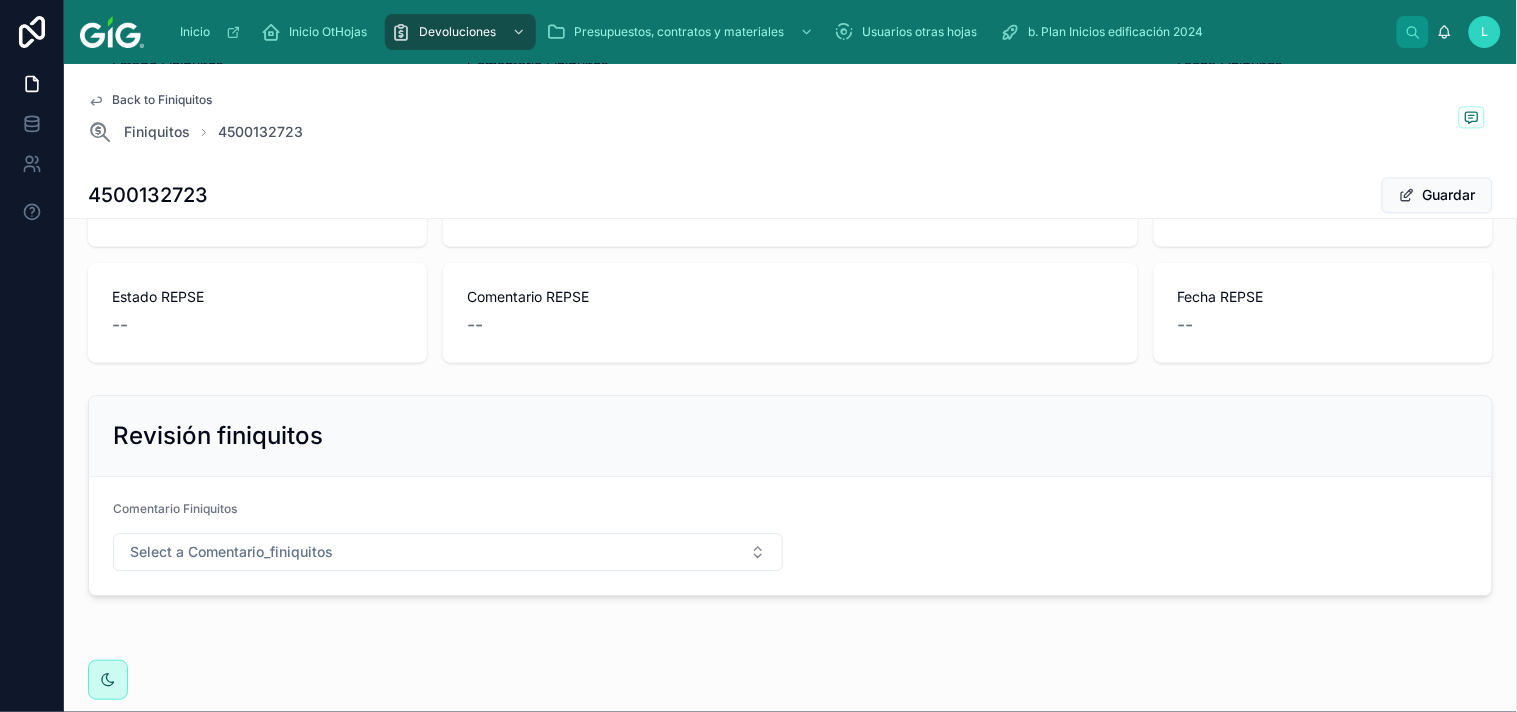 scroll, scrollTop: 1095, scrollLeft: 0, axis: vertical 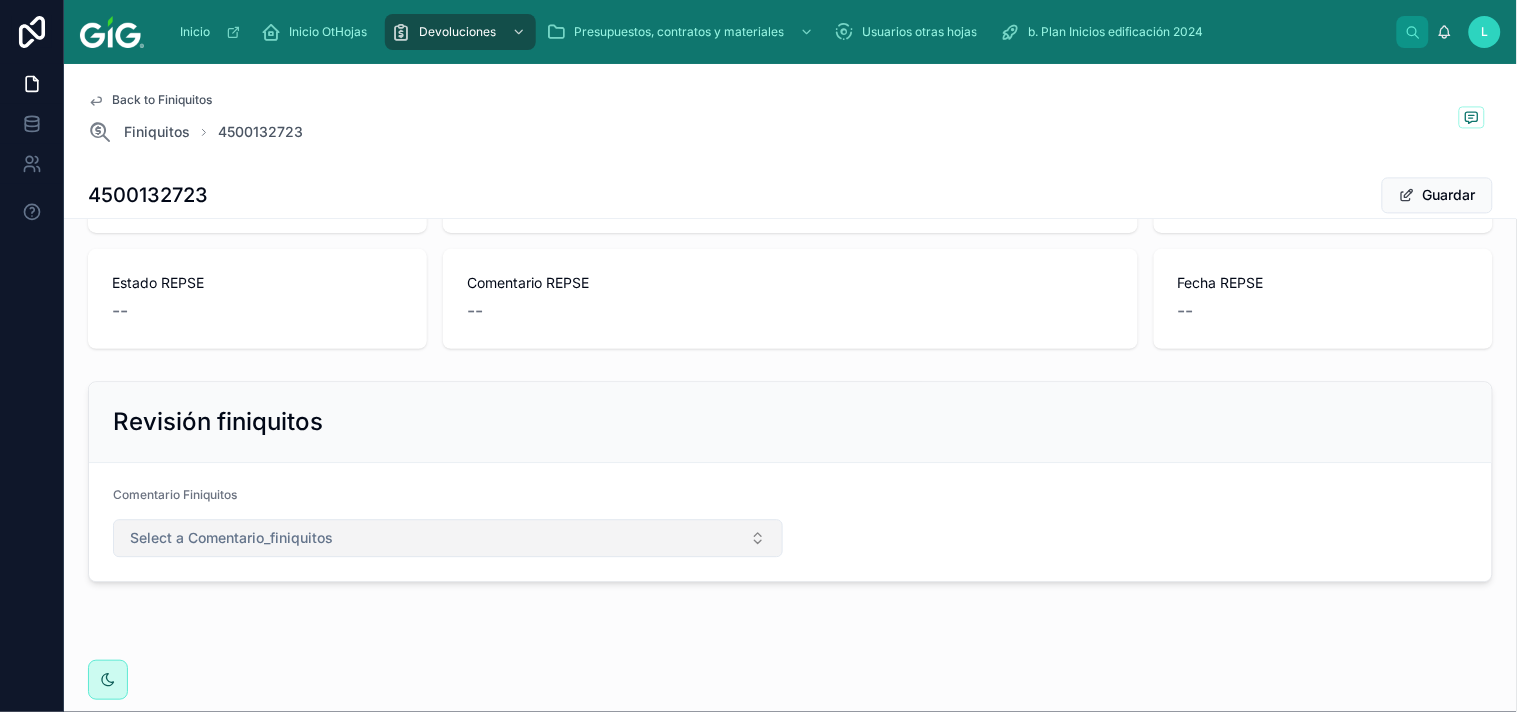 click on "Select a Comentario_finiquitos" at bounding box center [448, 538] 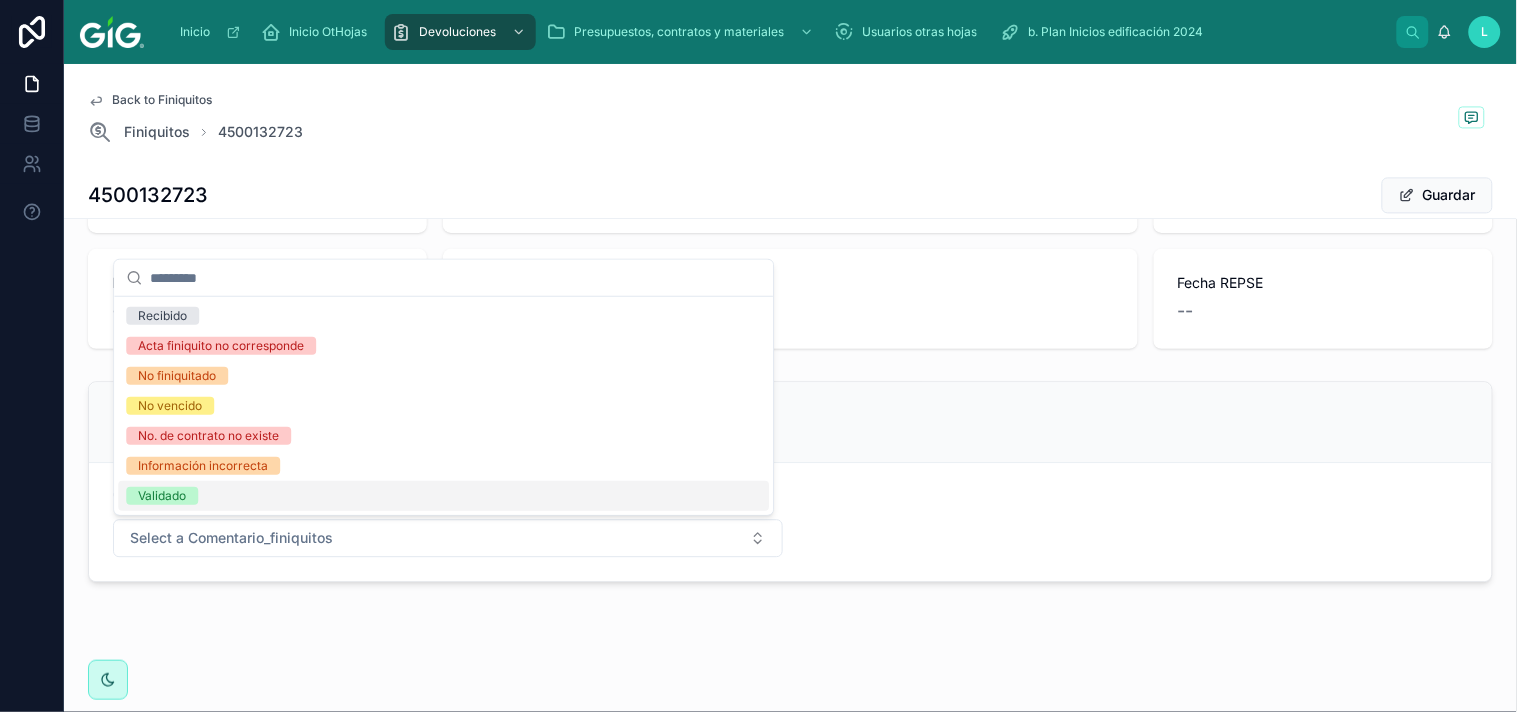 click on "Validado" at bounding box center (162, 496) 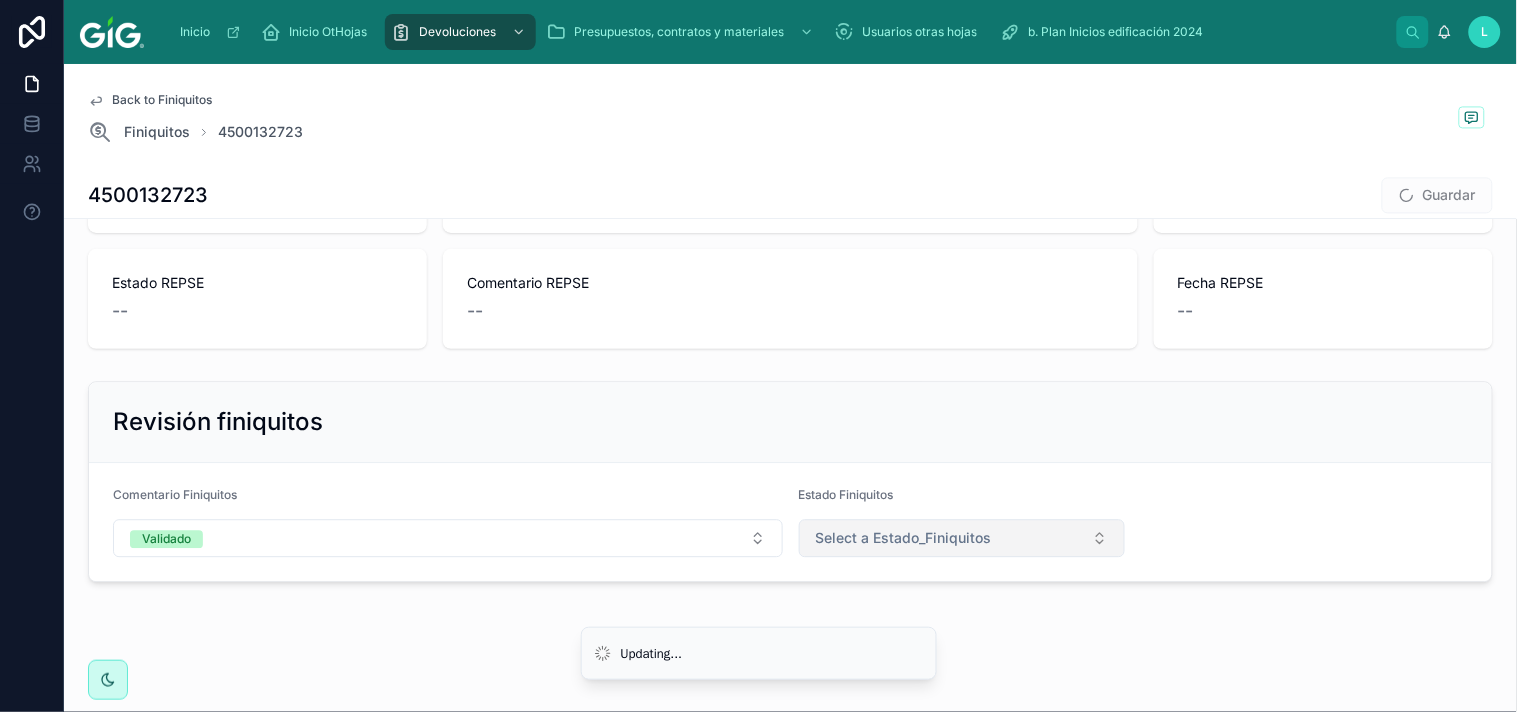 click on "Select a Estado_Finiquitos" at bounding box center [962, 538] 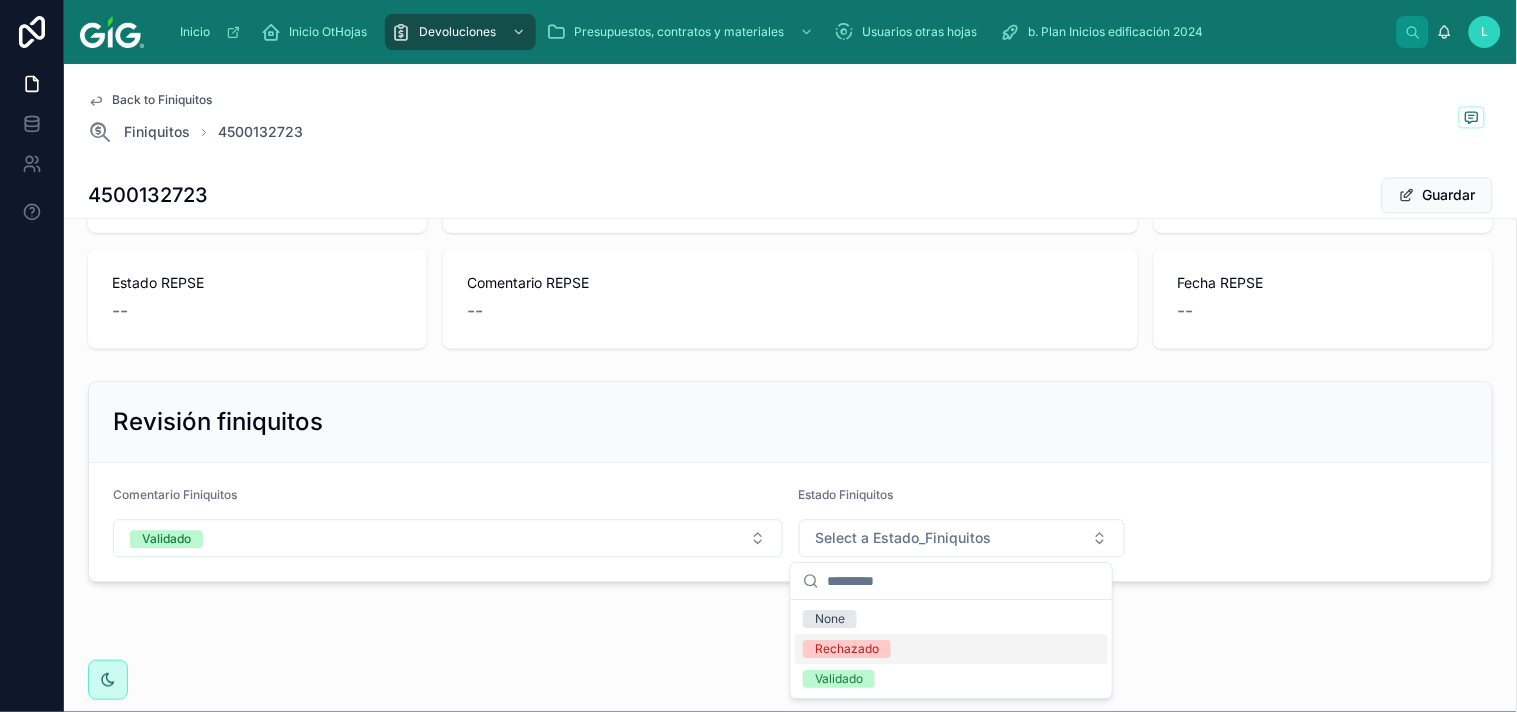 click on "Validado" at bounding box center [951, 679] 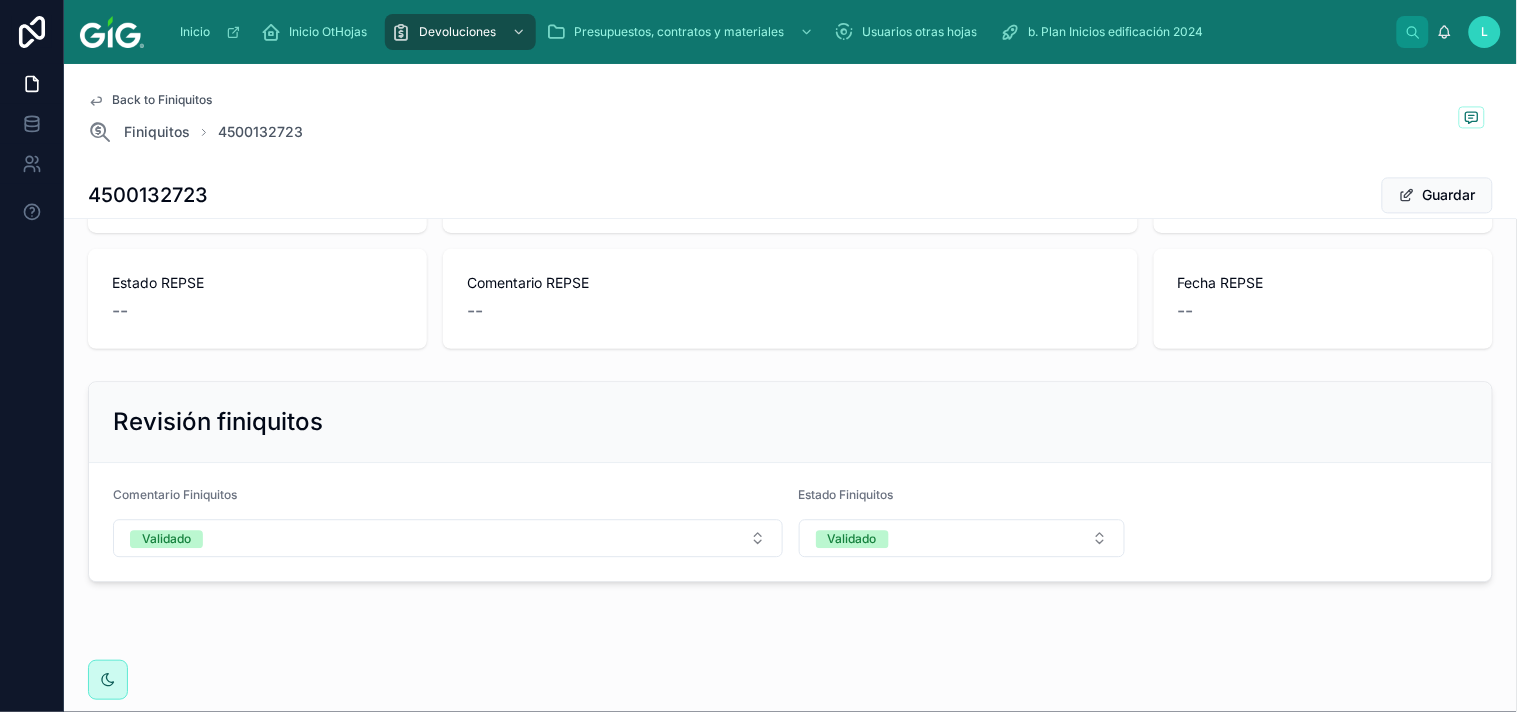 click on "Guardar" at bounding box center (1437, 195) 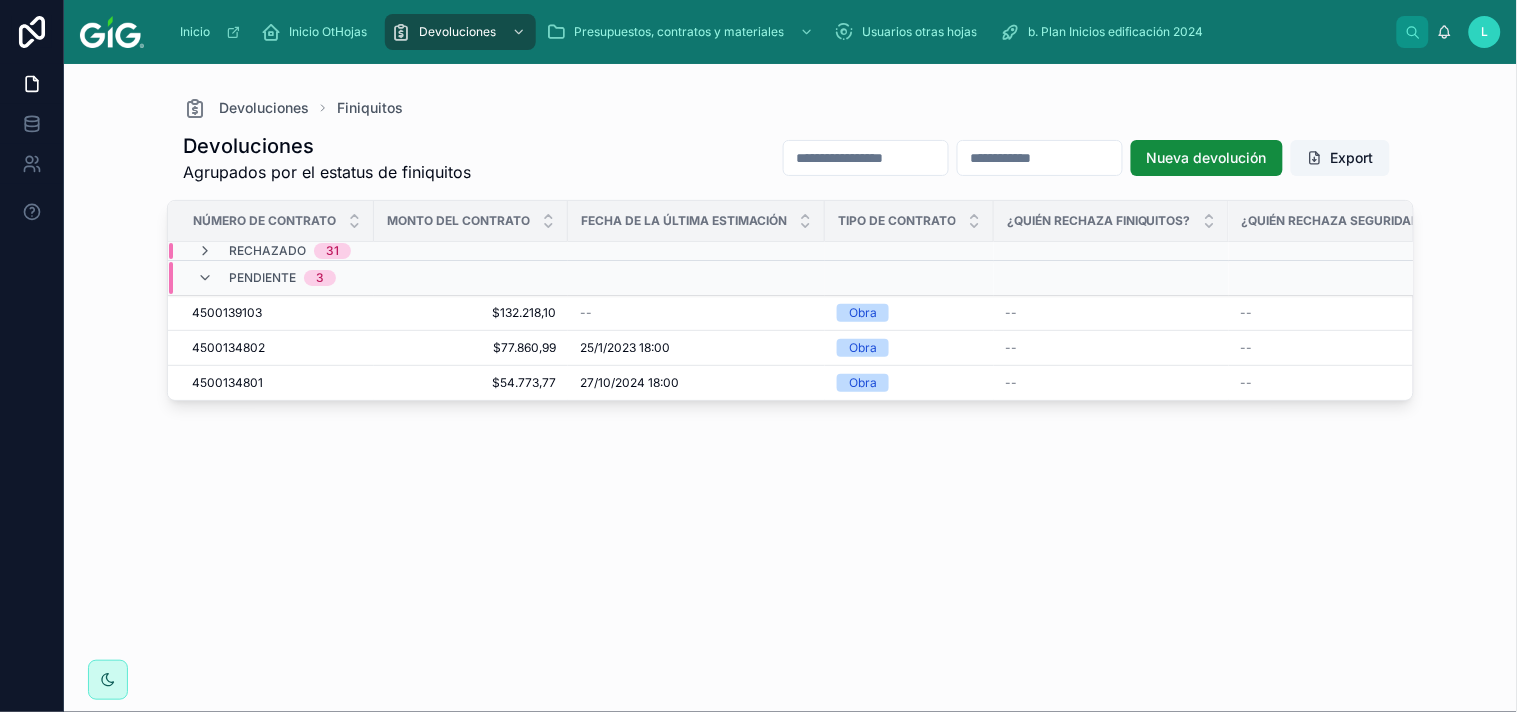 scroll, scrollTop: 0, scrollLeft: 0, axis: both 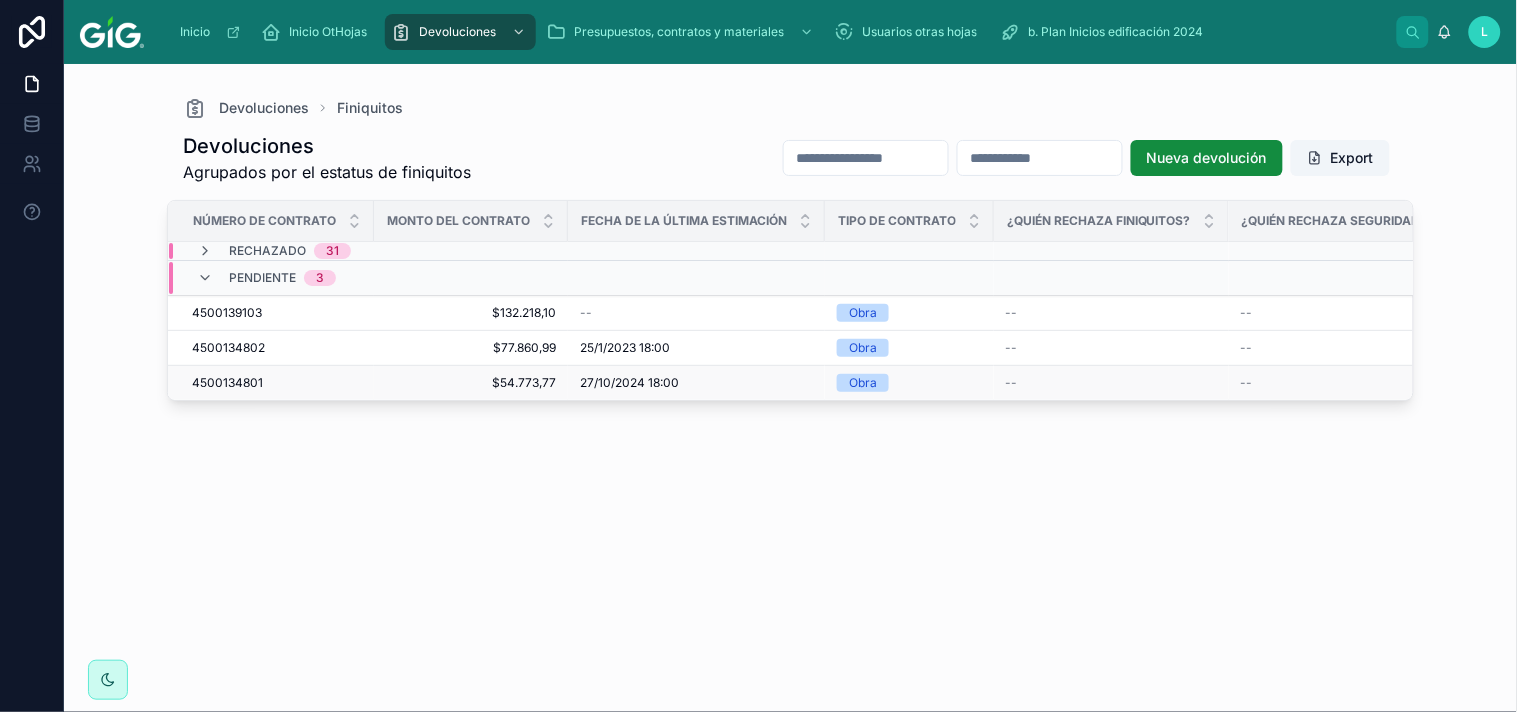 click on "4500134801" at bounding box center [227, 383] 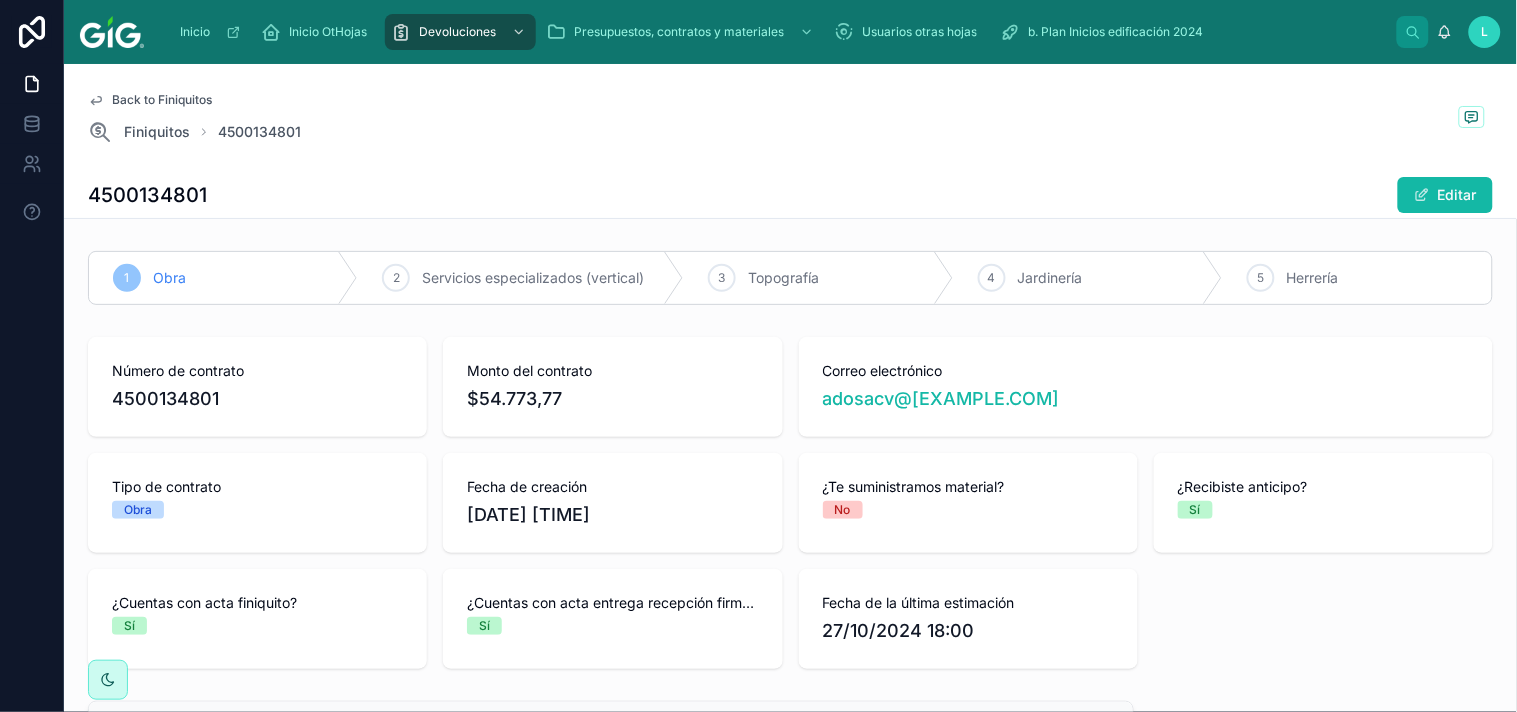 click on "4500134801" at bounding box center [147, 195] 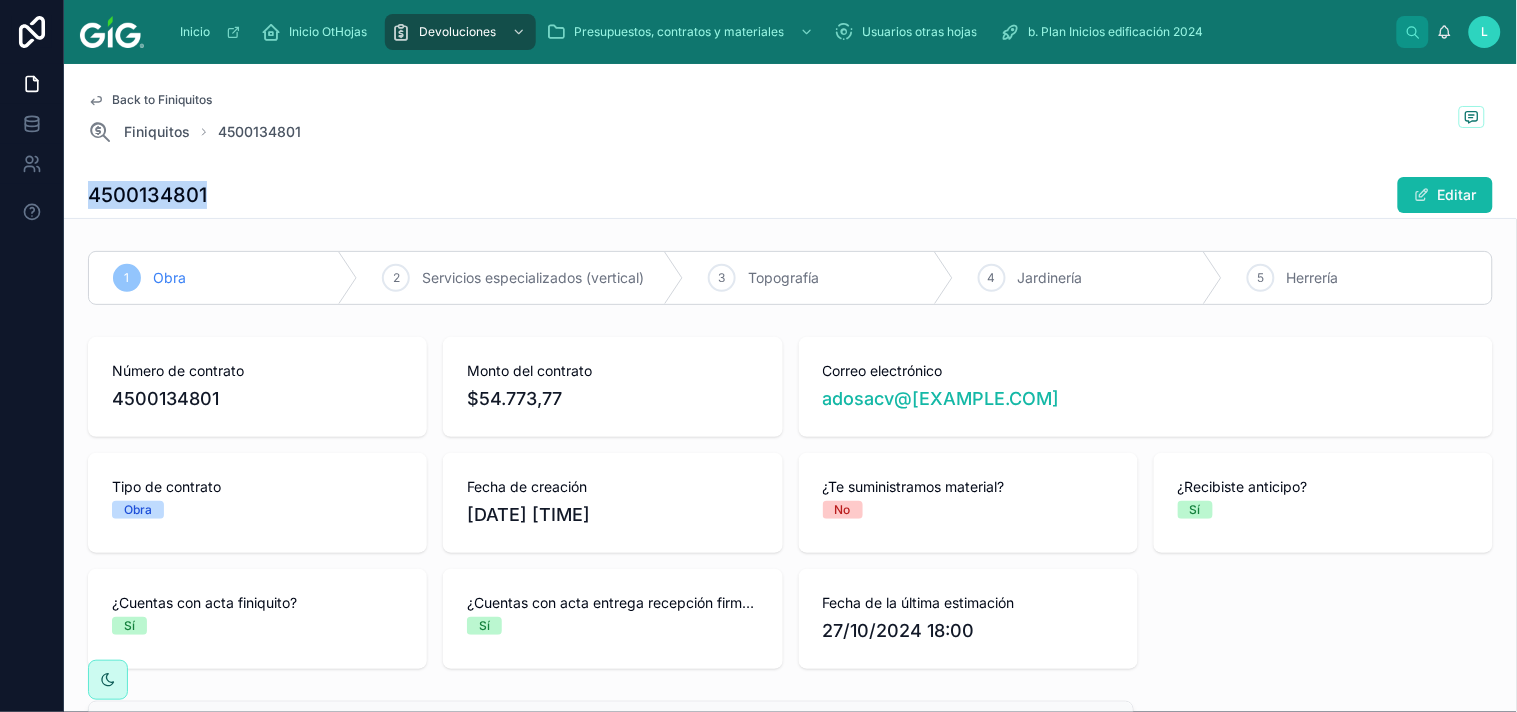 click on "4500134801" at bounding box center [147, 195] 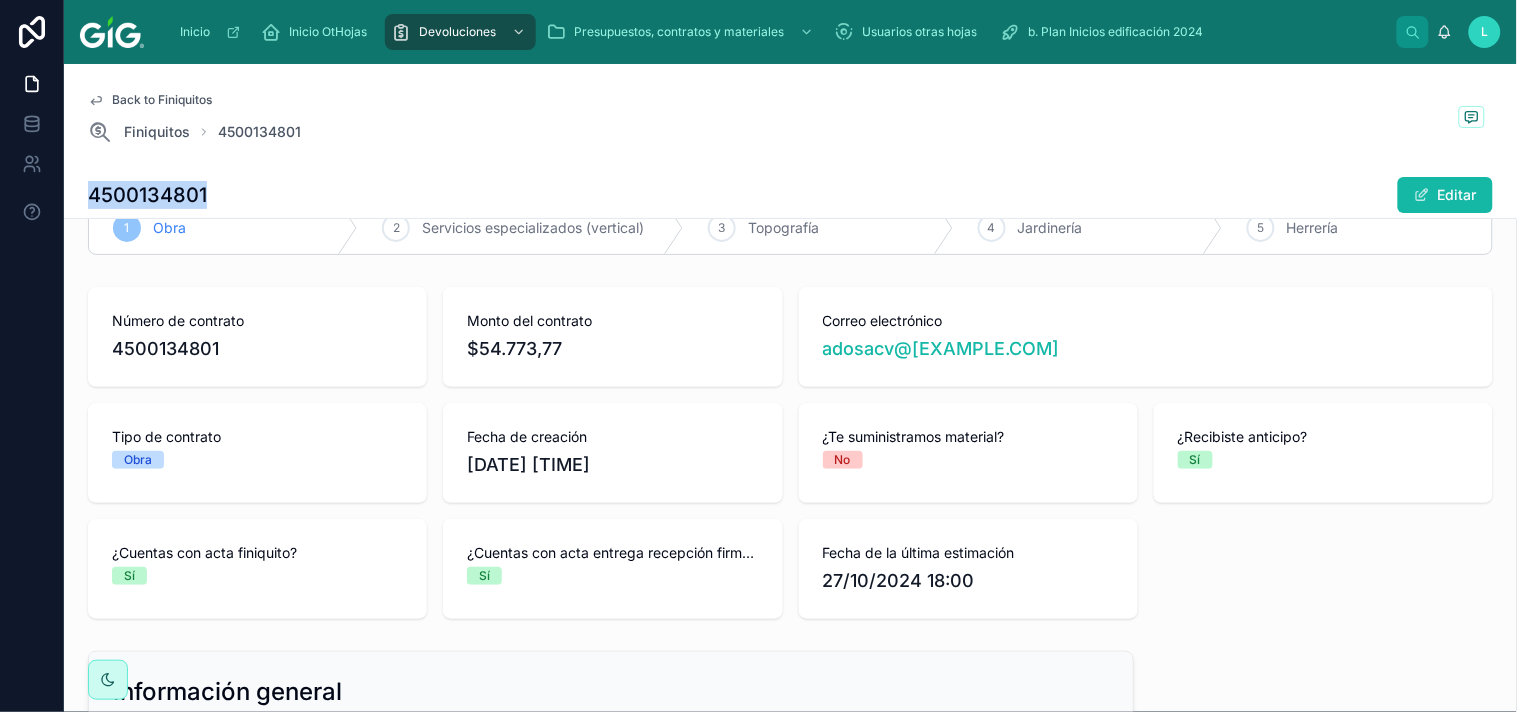 scroll, scrollTop: 0, scrollLeft: 0, axis: both 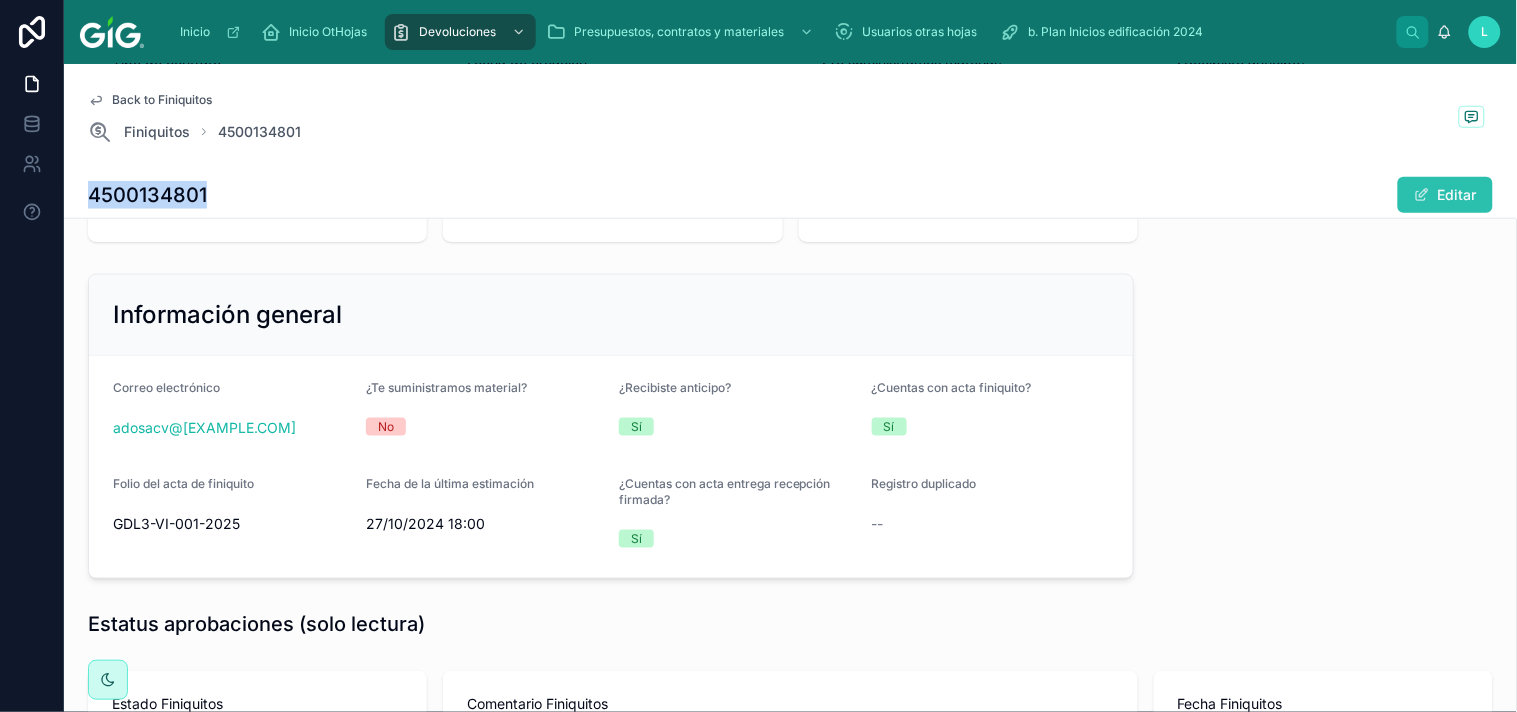 click at bounding box center (1422, 195) 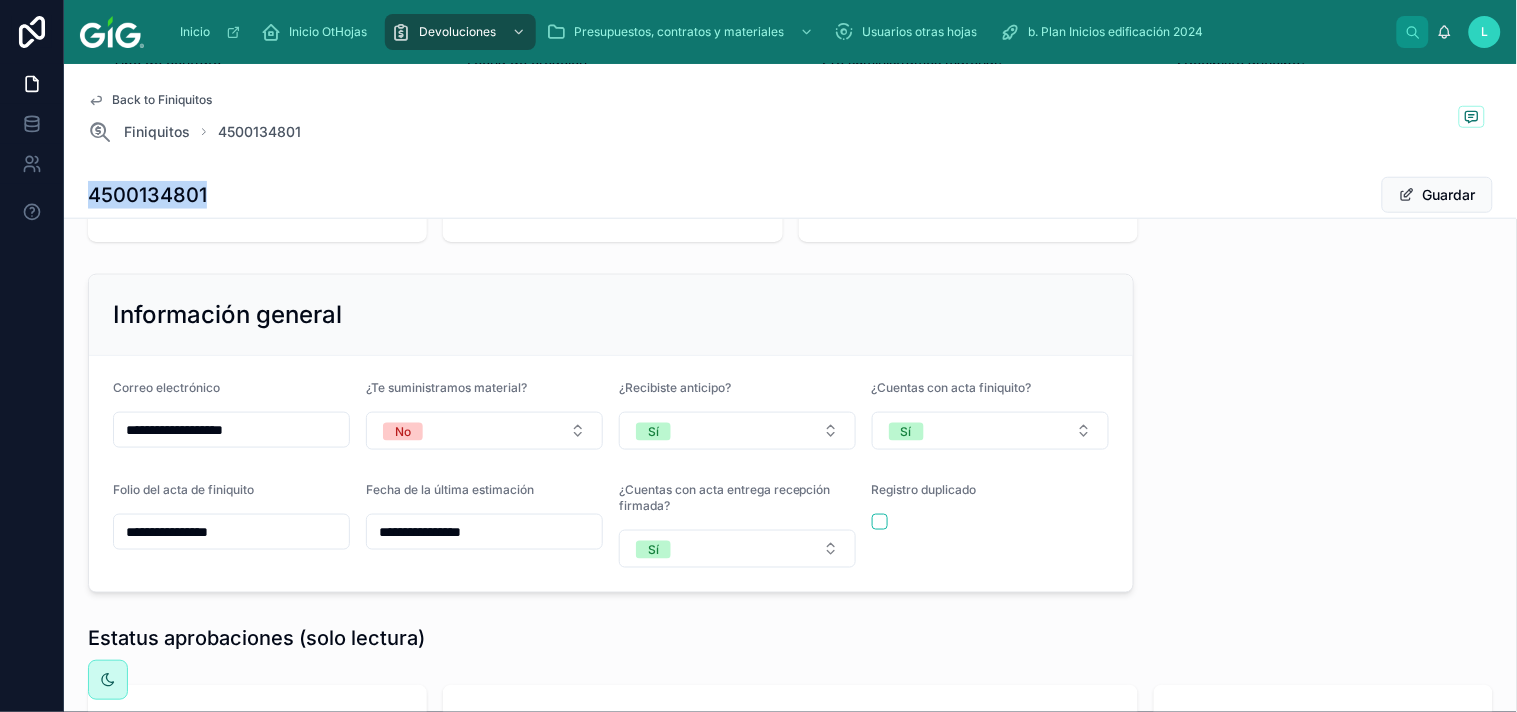 click on "Registro duplicado" at bounding box center [990, 525] 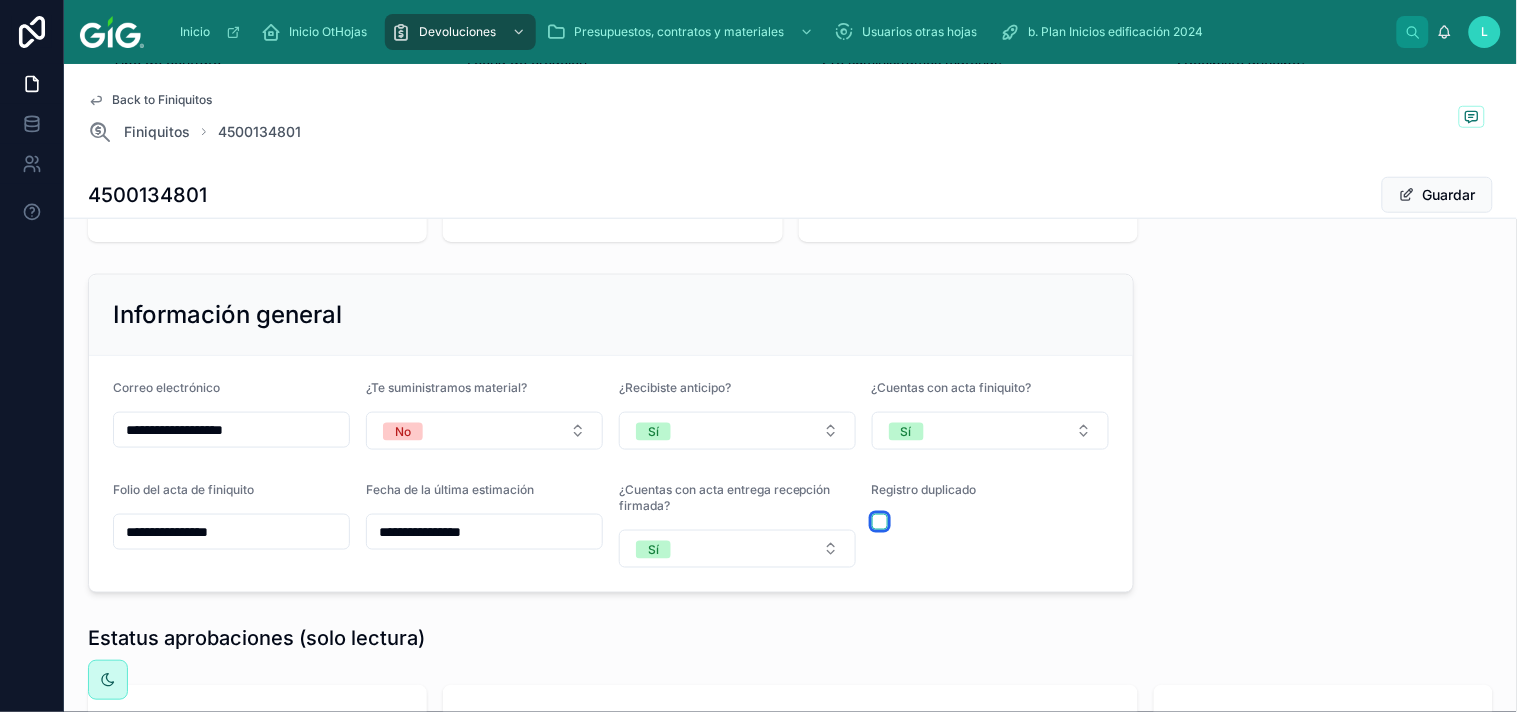 click at bounding box center [880, 522] 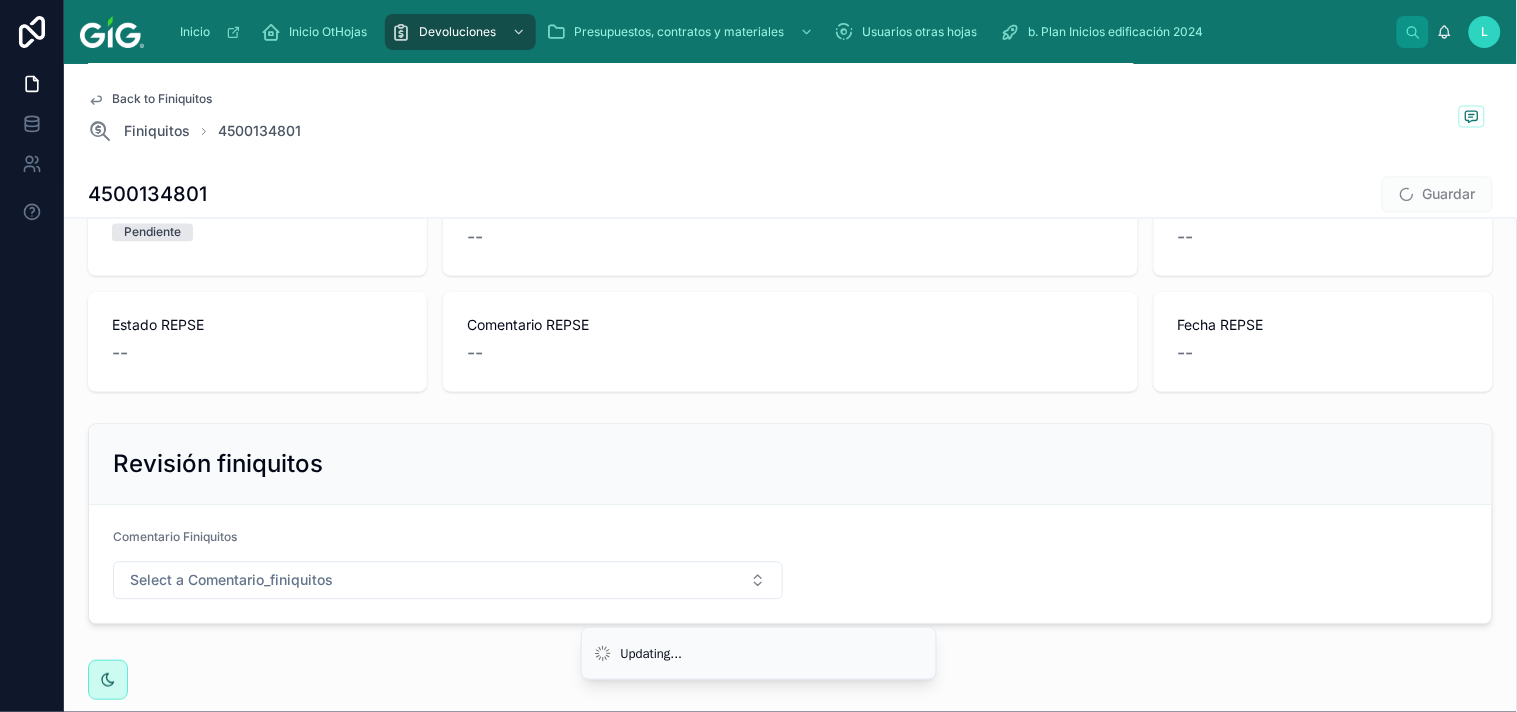 scroll, scrollTop: 986, scrollLeft: 0, axis: vertical 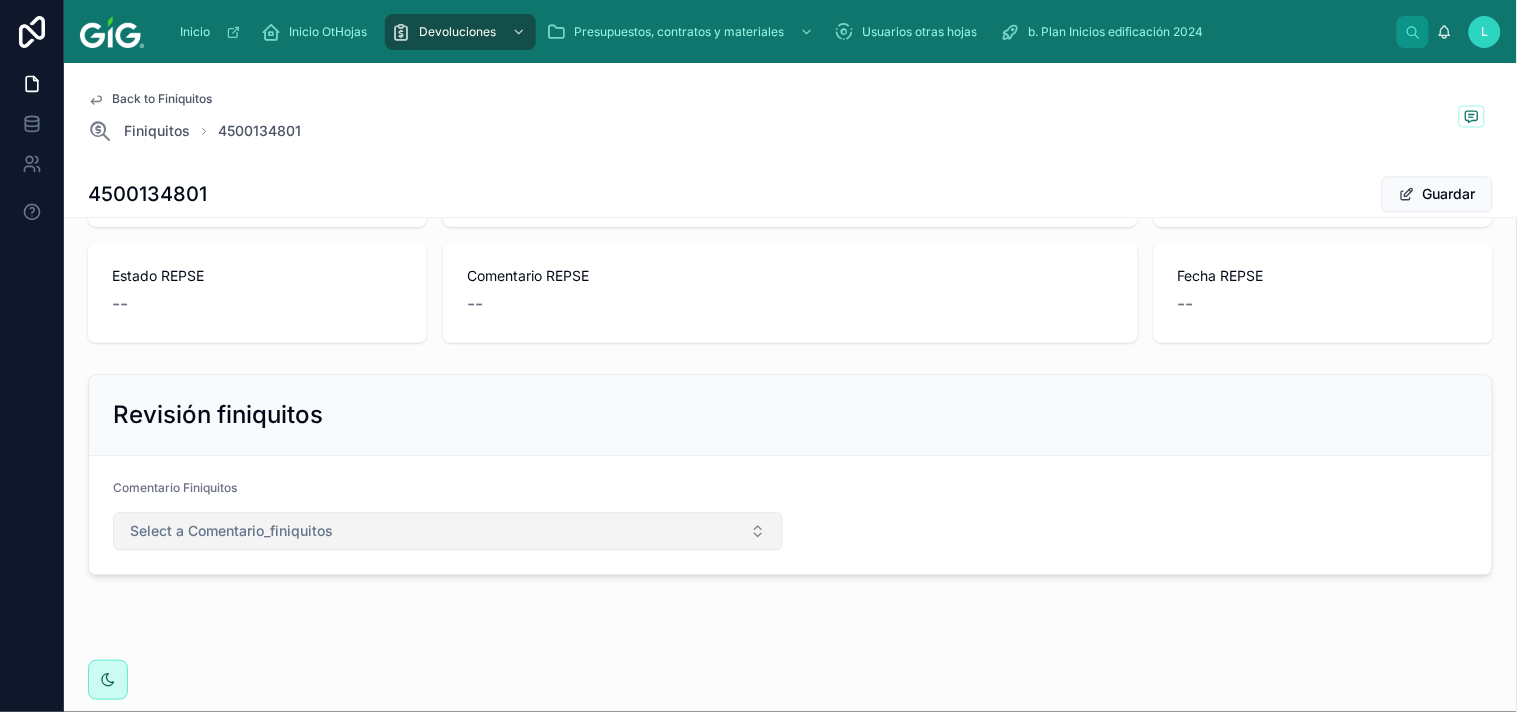 click on "Select a Comentario_finiquitos" at bounding box center (448, 532) 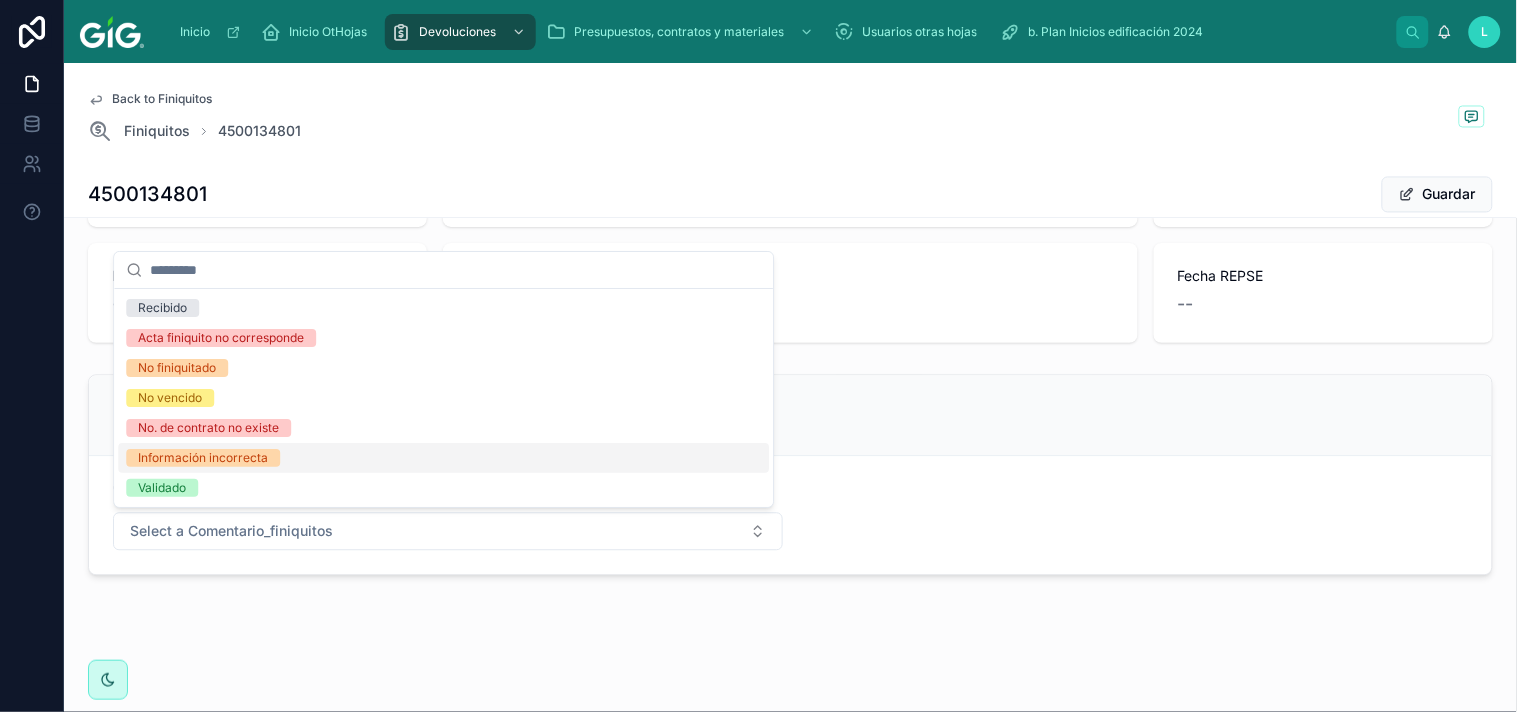 click on "Información incorrecta" at bounding box center [203, 458] 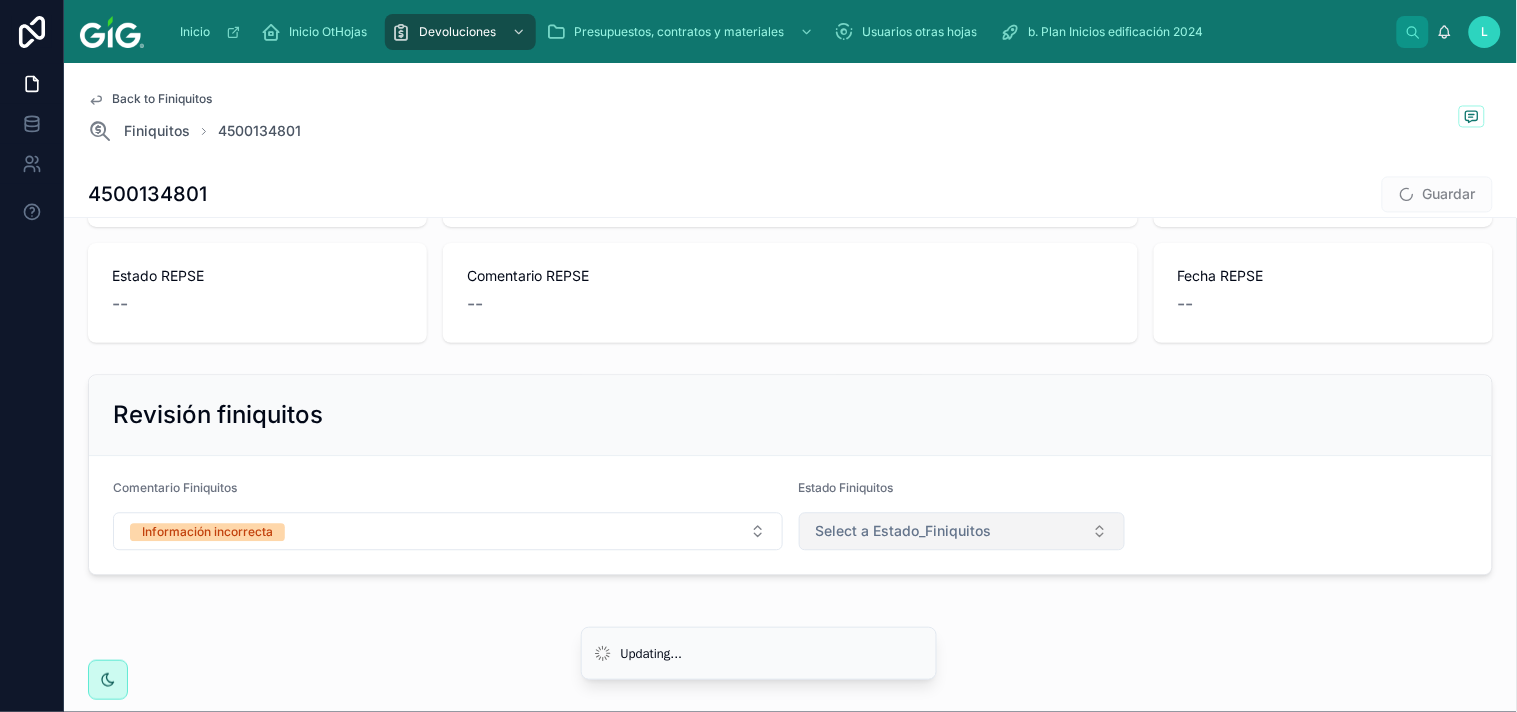 click on "Select a Estado_Finiquitos" at bounding box center [962, 532] 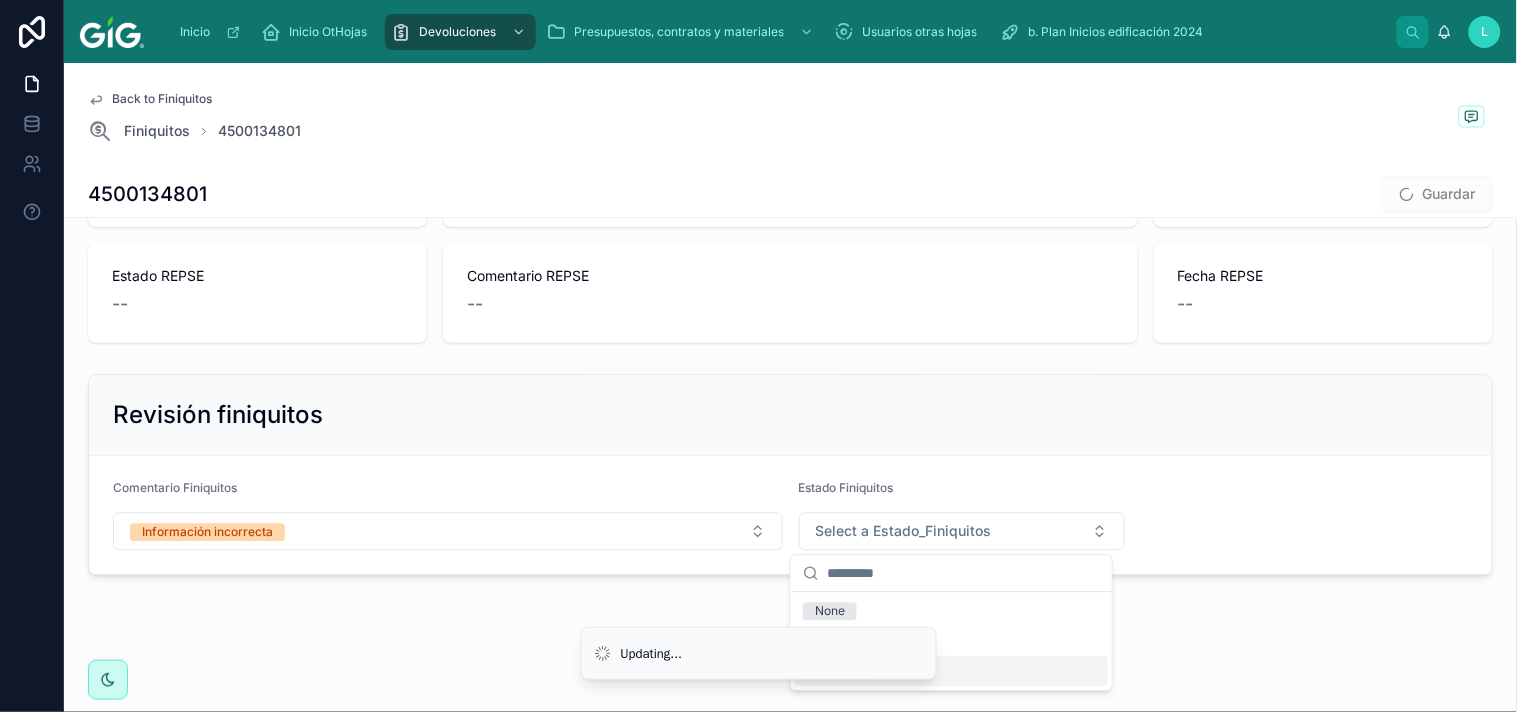 click on "Validado" at bounding box center [951, 671] 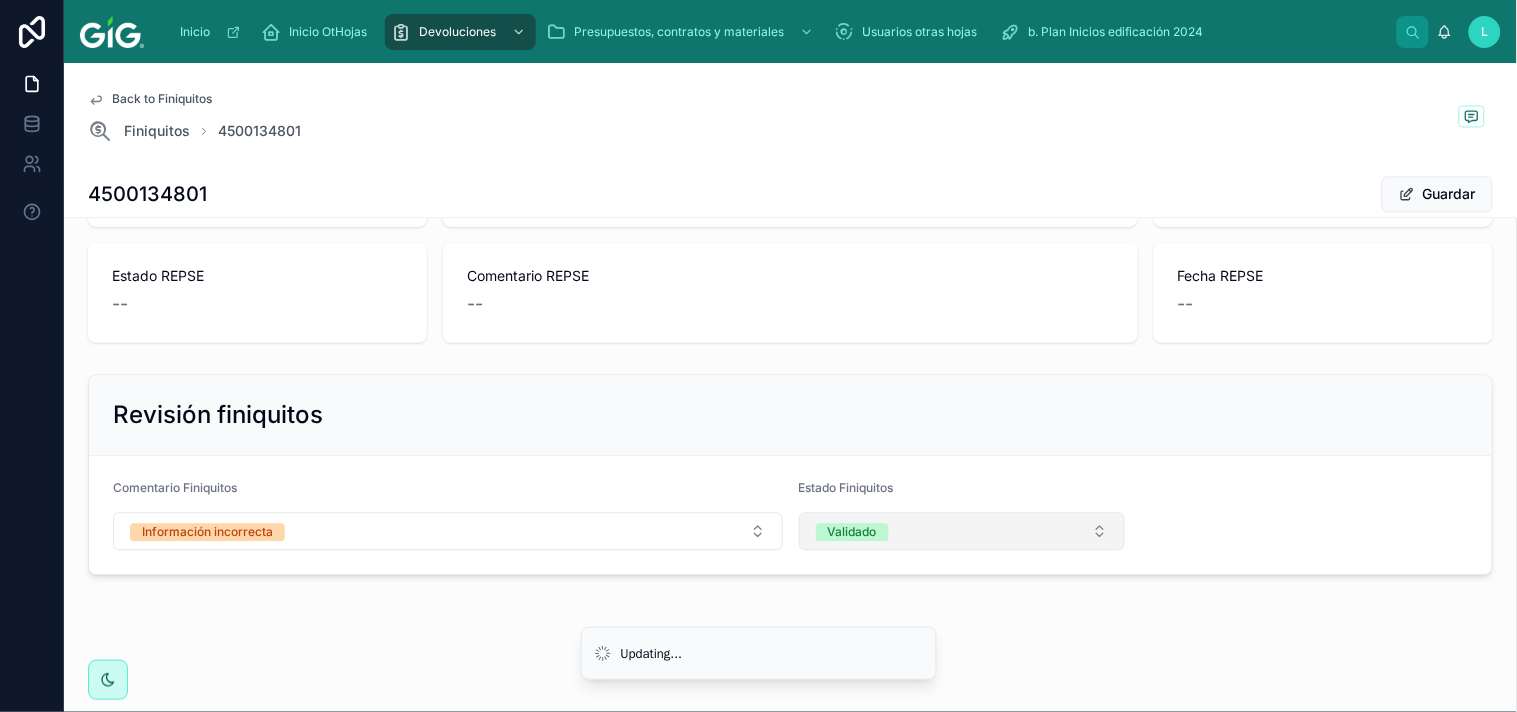 click on "Validado" at bounding box center [962, 532] 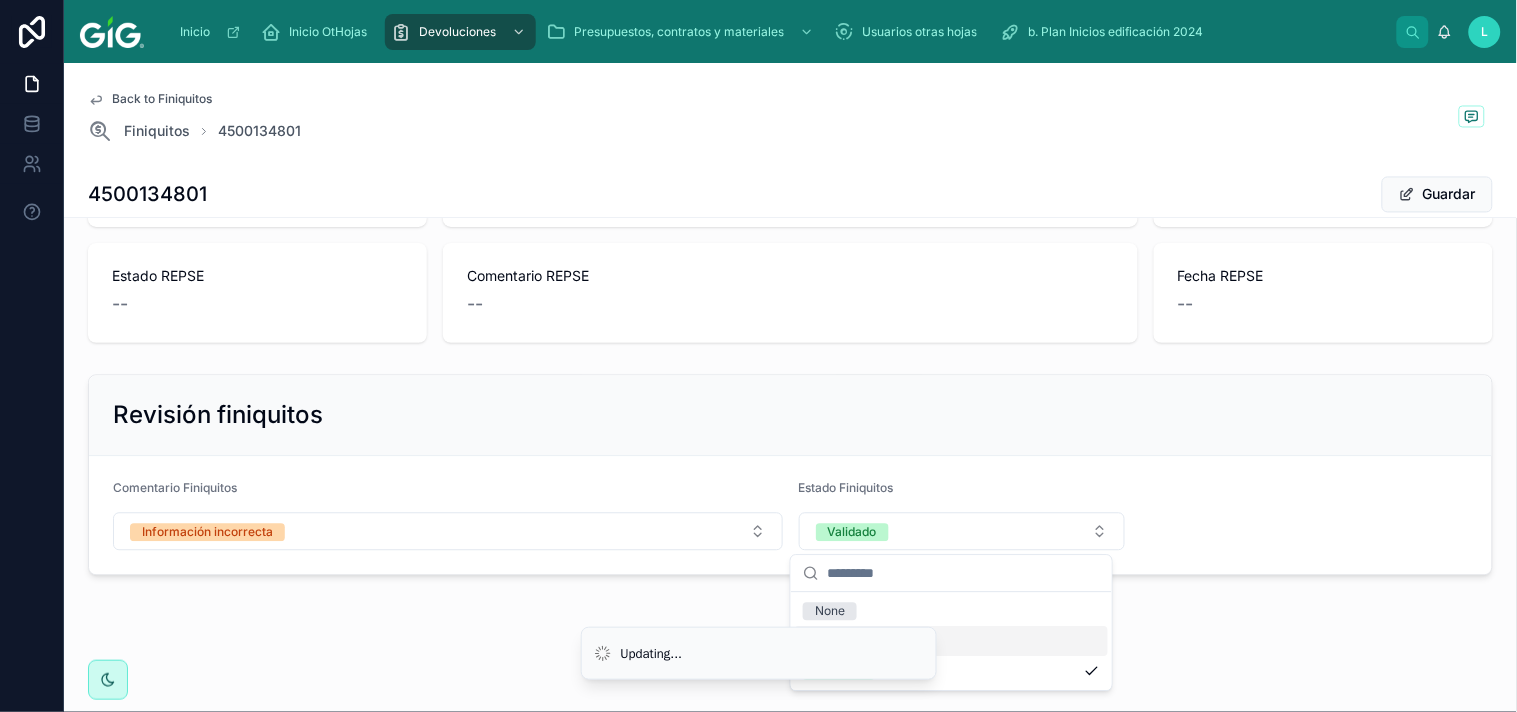 click on "Rechazado" at bounding box center [951, 641] 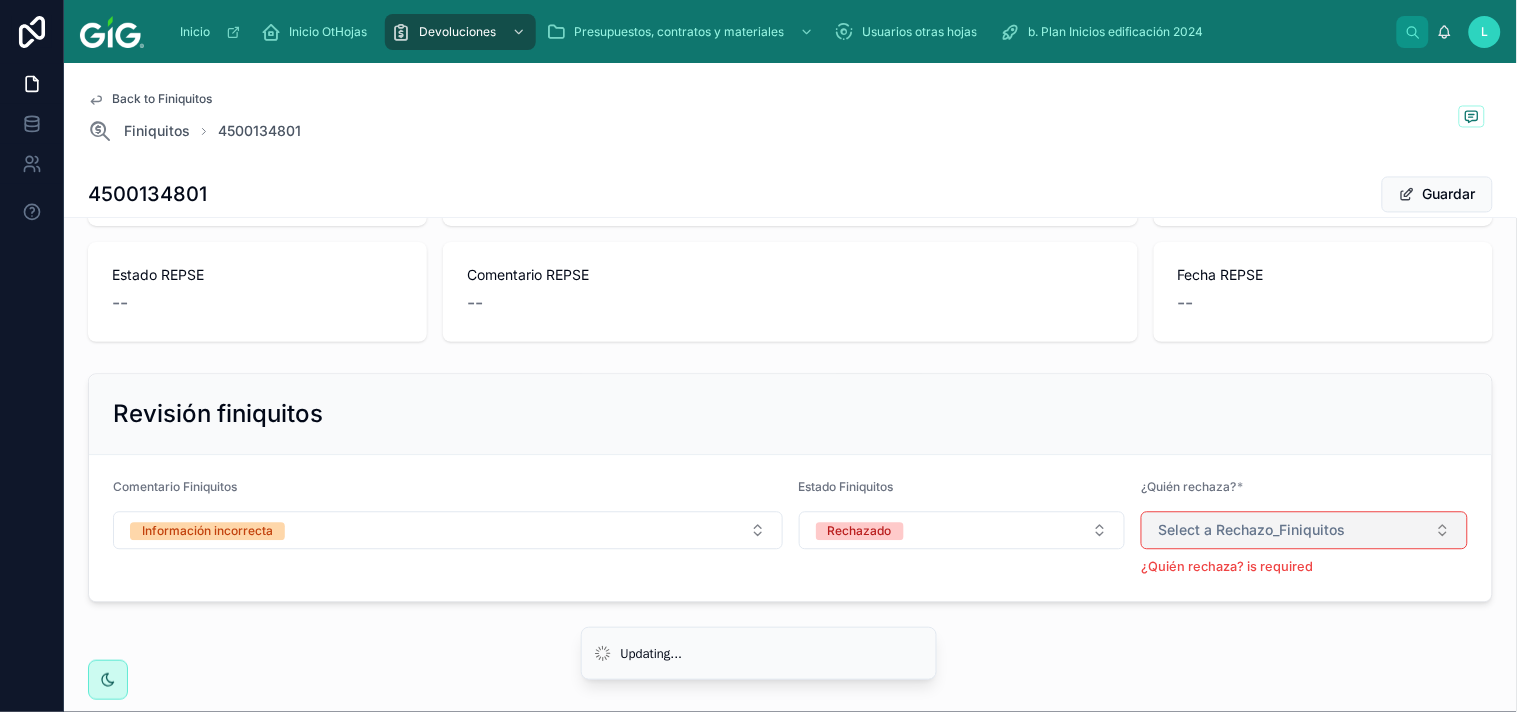 click on "Select a Rechazo_Finiquitos" at bounding box center [1304, 531] 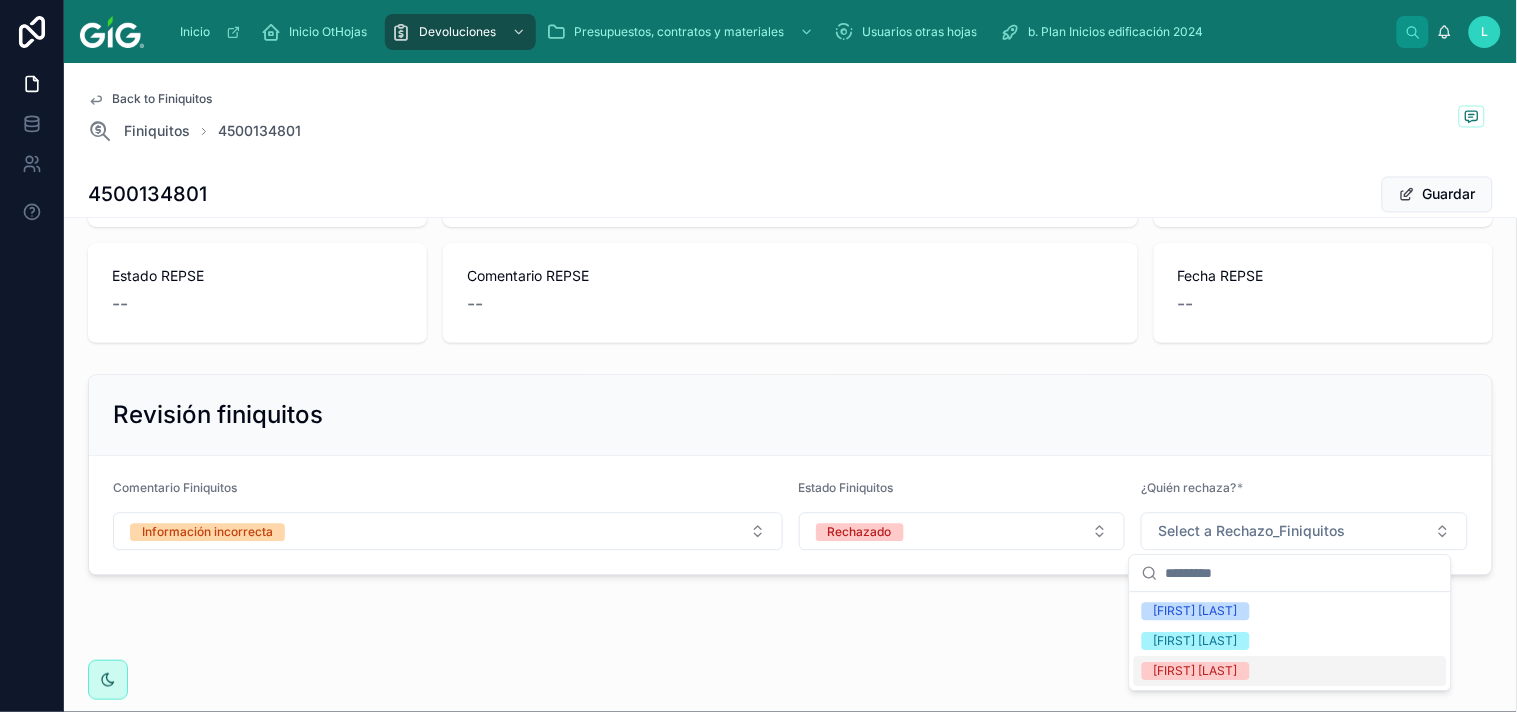 click on "[FIRST] [LAST]" at bounding box center (1196, 671) 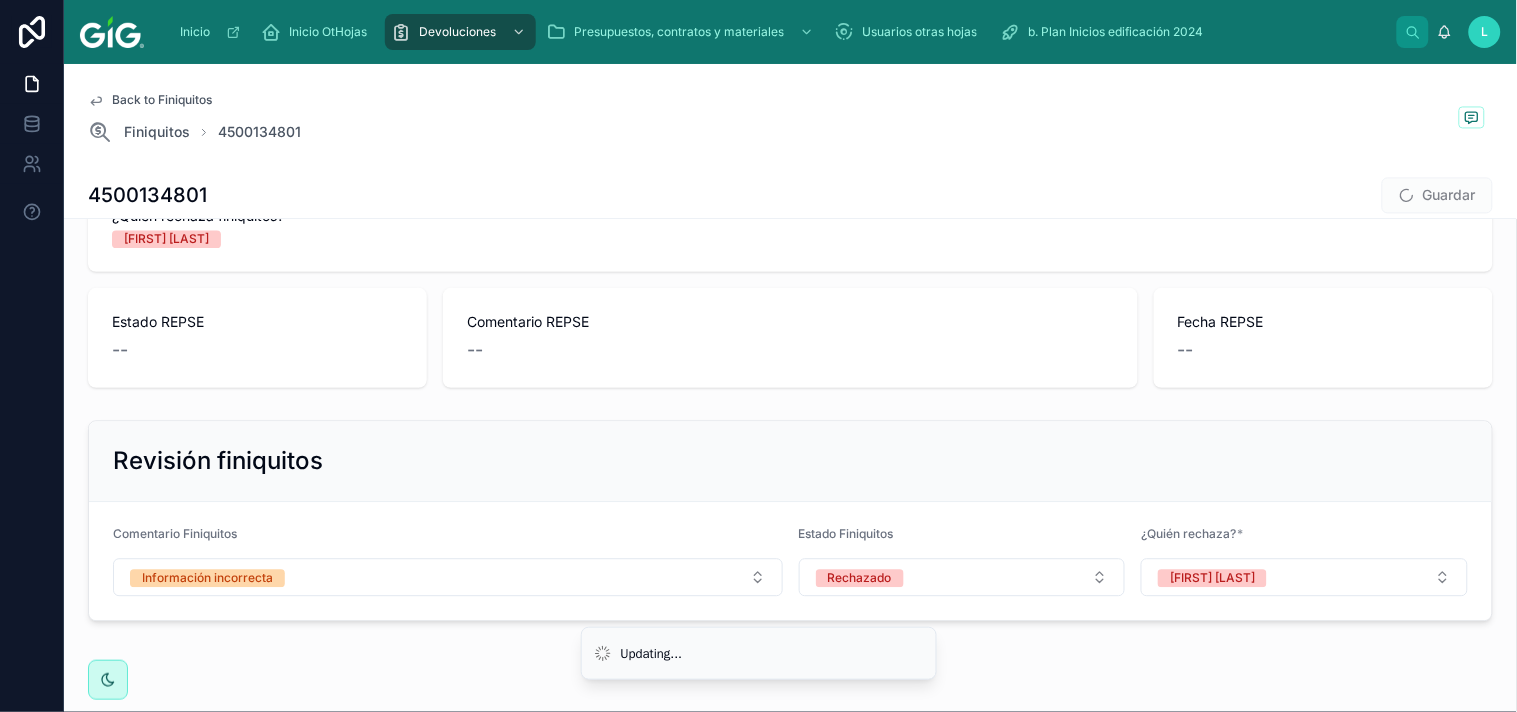 scroll, scrollTop: 1092, scrollLeft: 0, axis: vertical 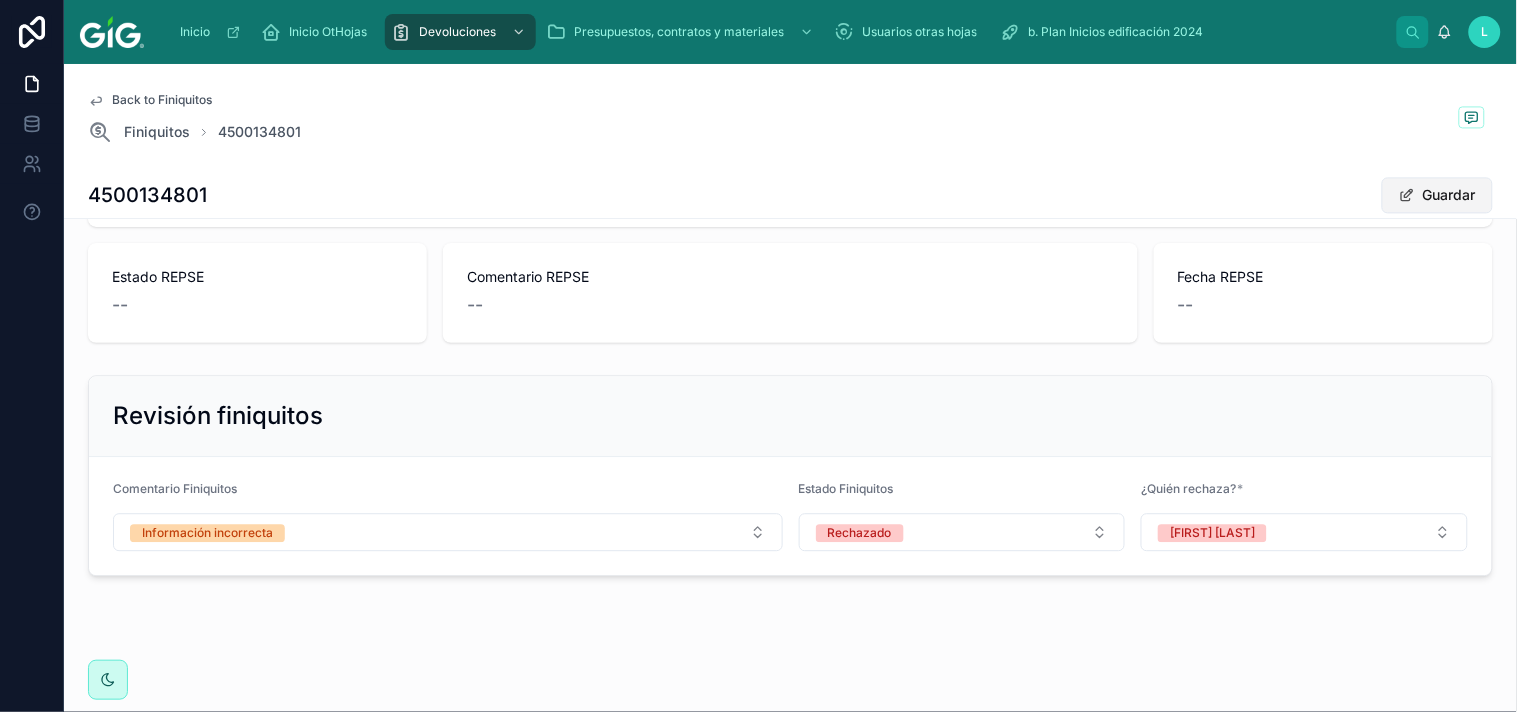click on "Guardar" at bounding box center (1437, 195) 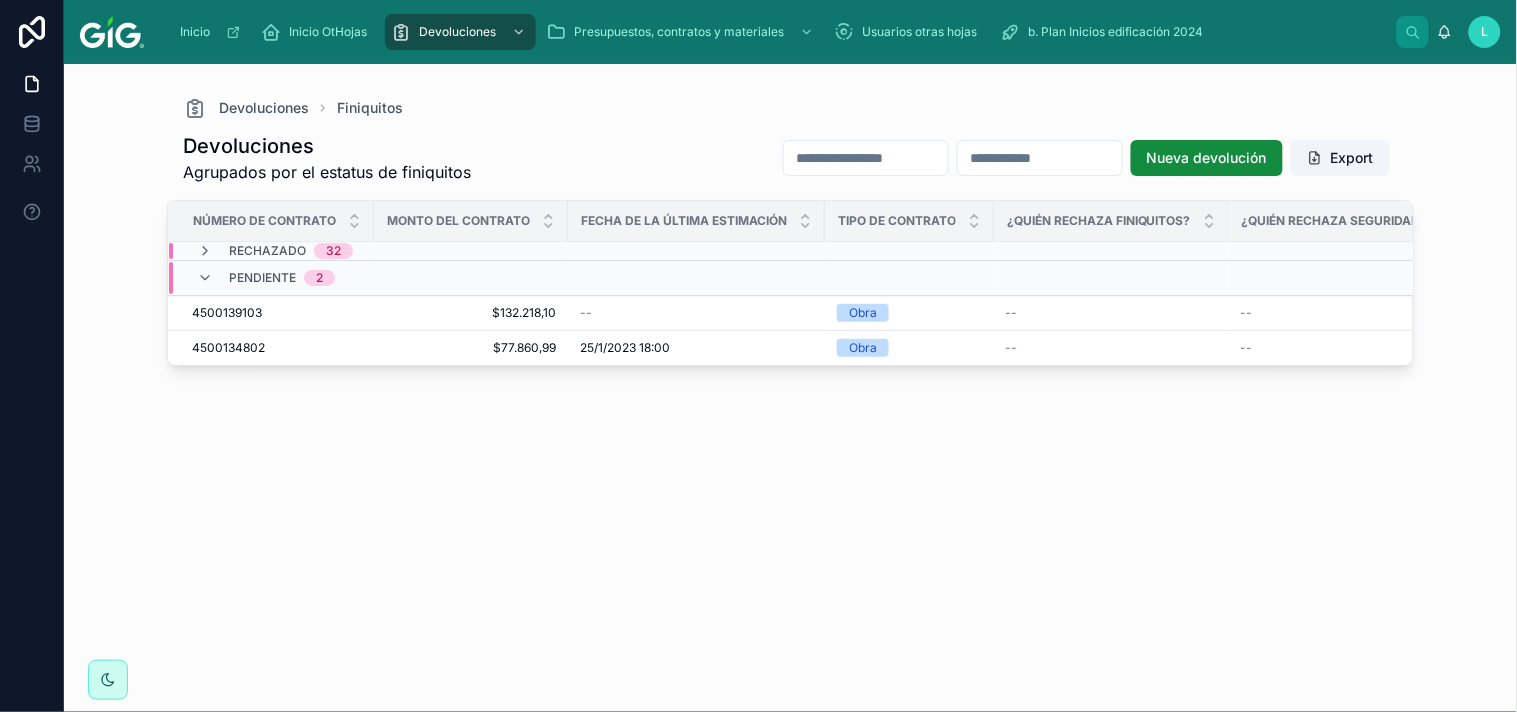 scroll, scrollTop: 0, scrollLeft: 0, axis: both 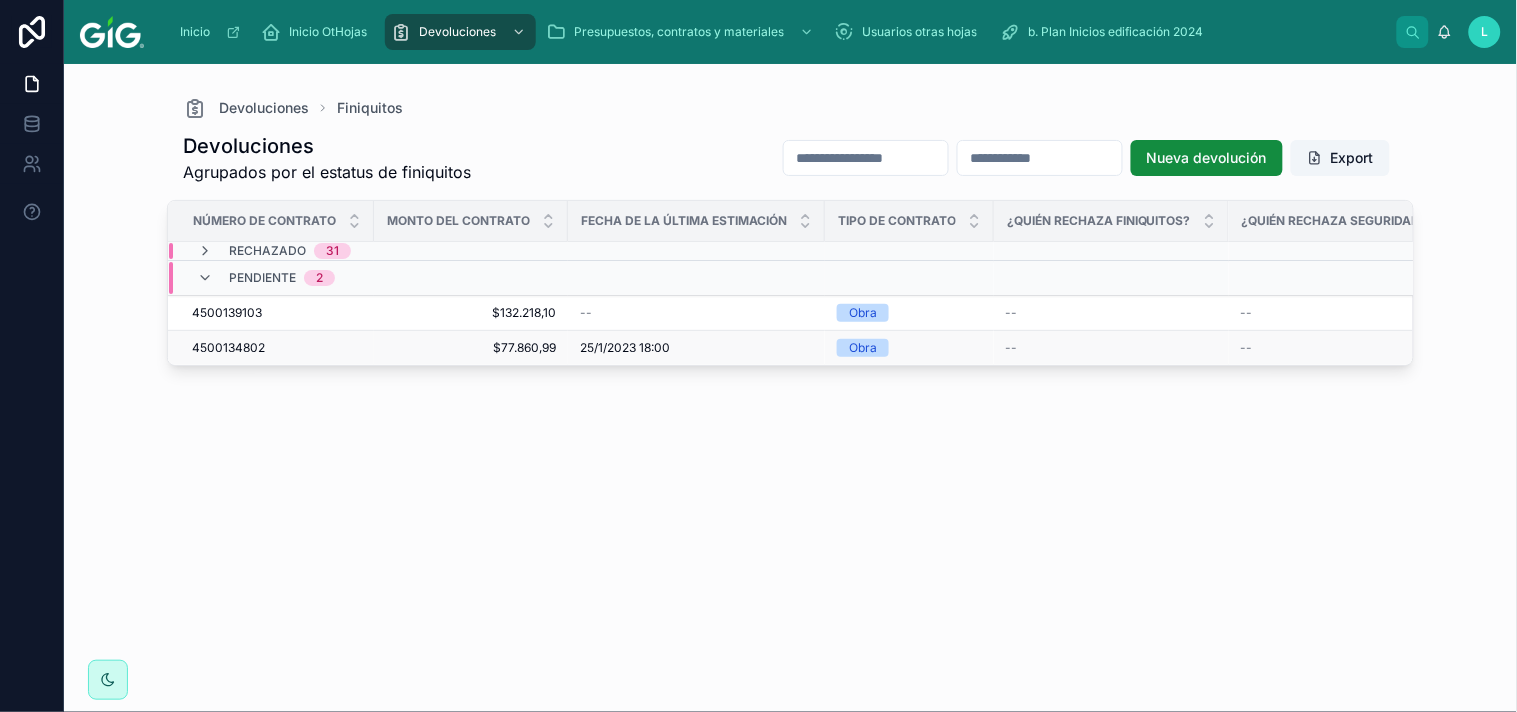 click on "4500134802" at bounding box center [228, 348] 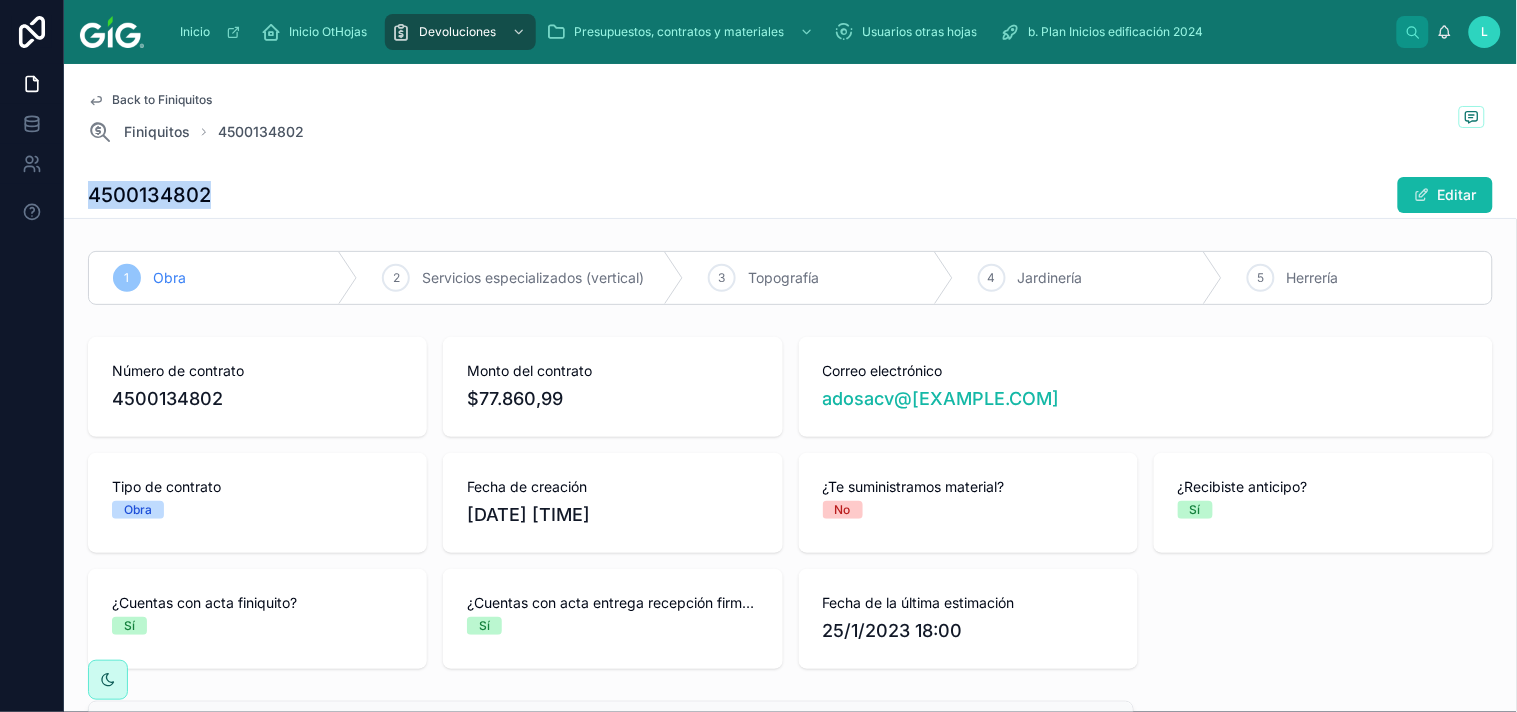 drag, startPoint x: 222, startPoint y: 195, endPoint x: 77, endPoint y: 196, distance: 145.00345 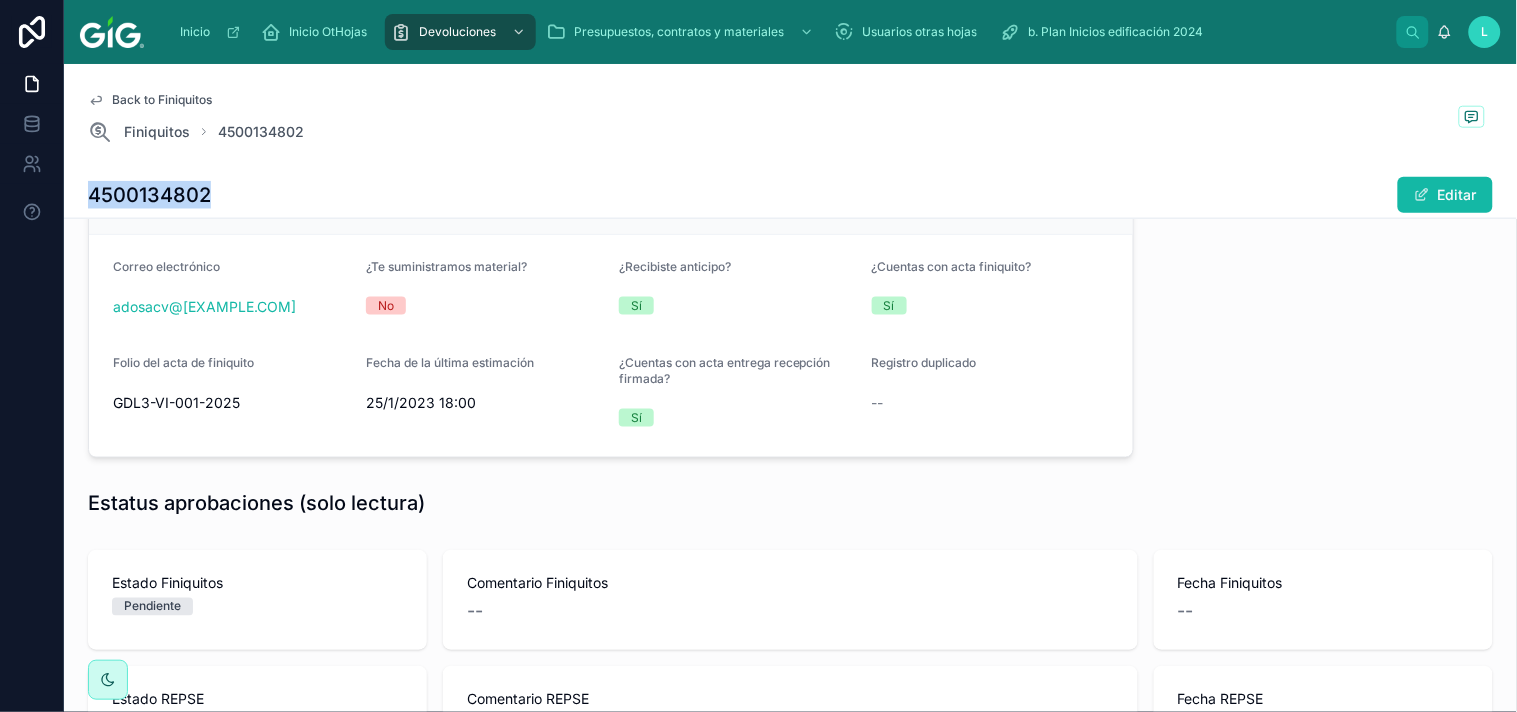 scroll, scrollTop: 578, scrollLeft: 0, axis: vertical 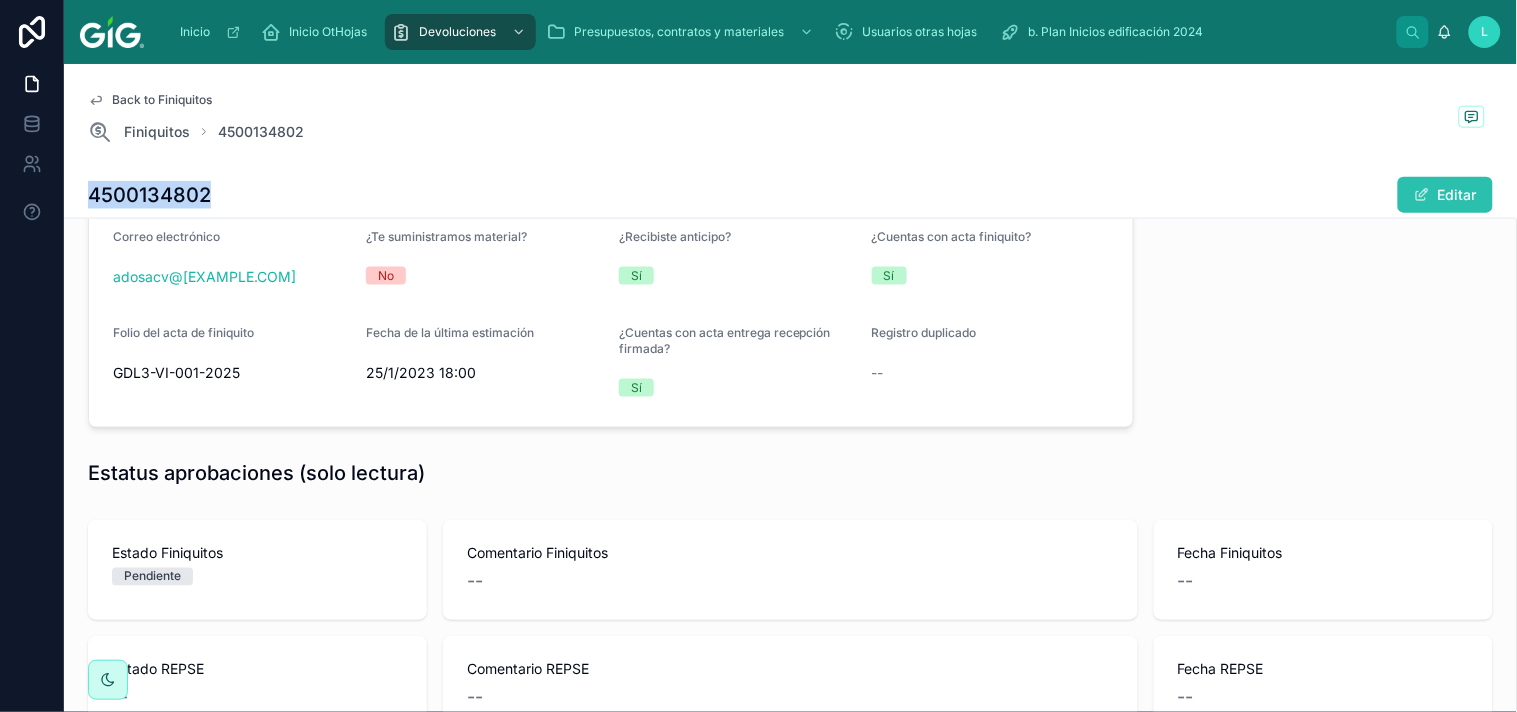 click on "Editar" at bounding box center [1445, 195] 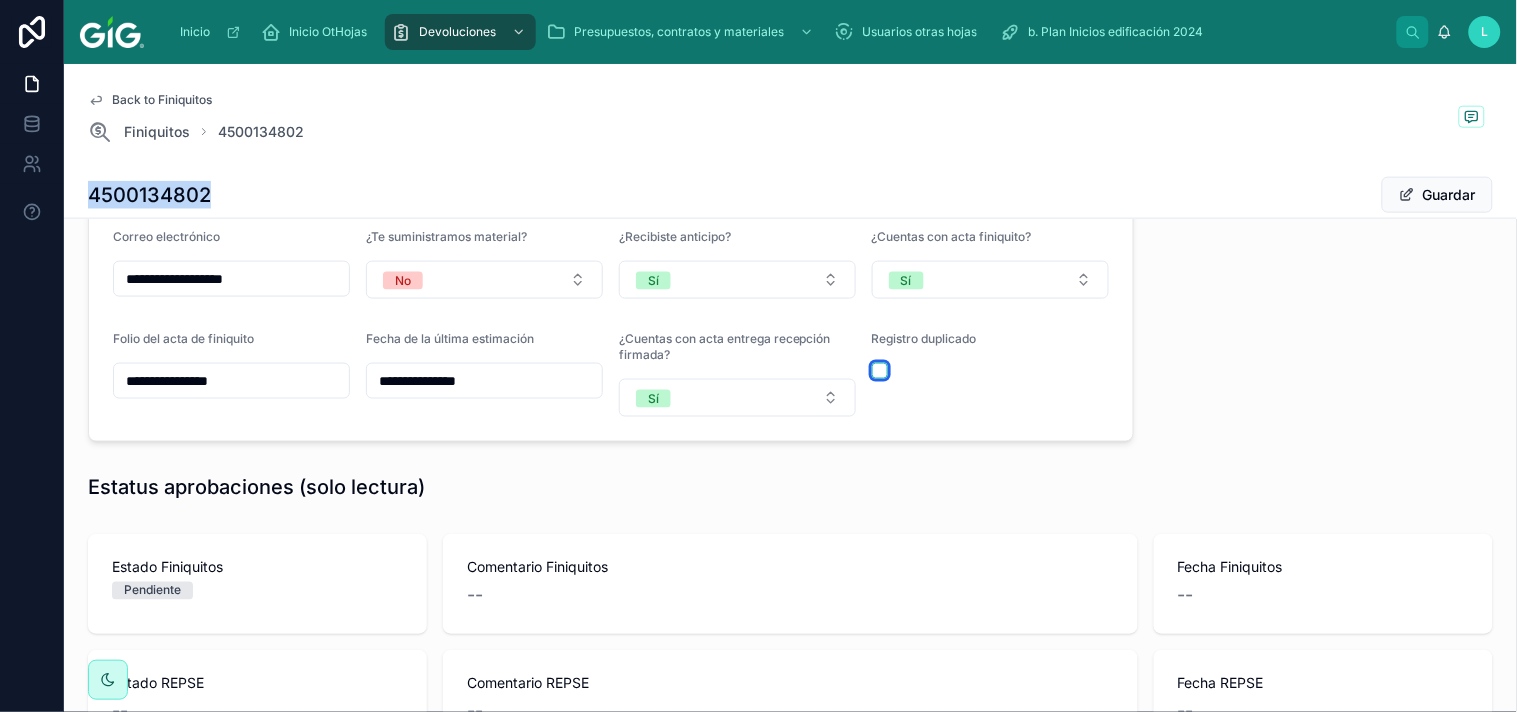 click at bounding box center (880, 371) 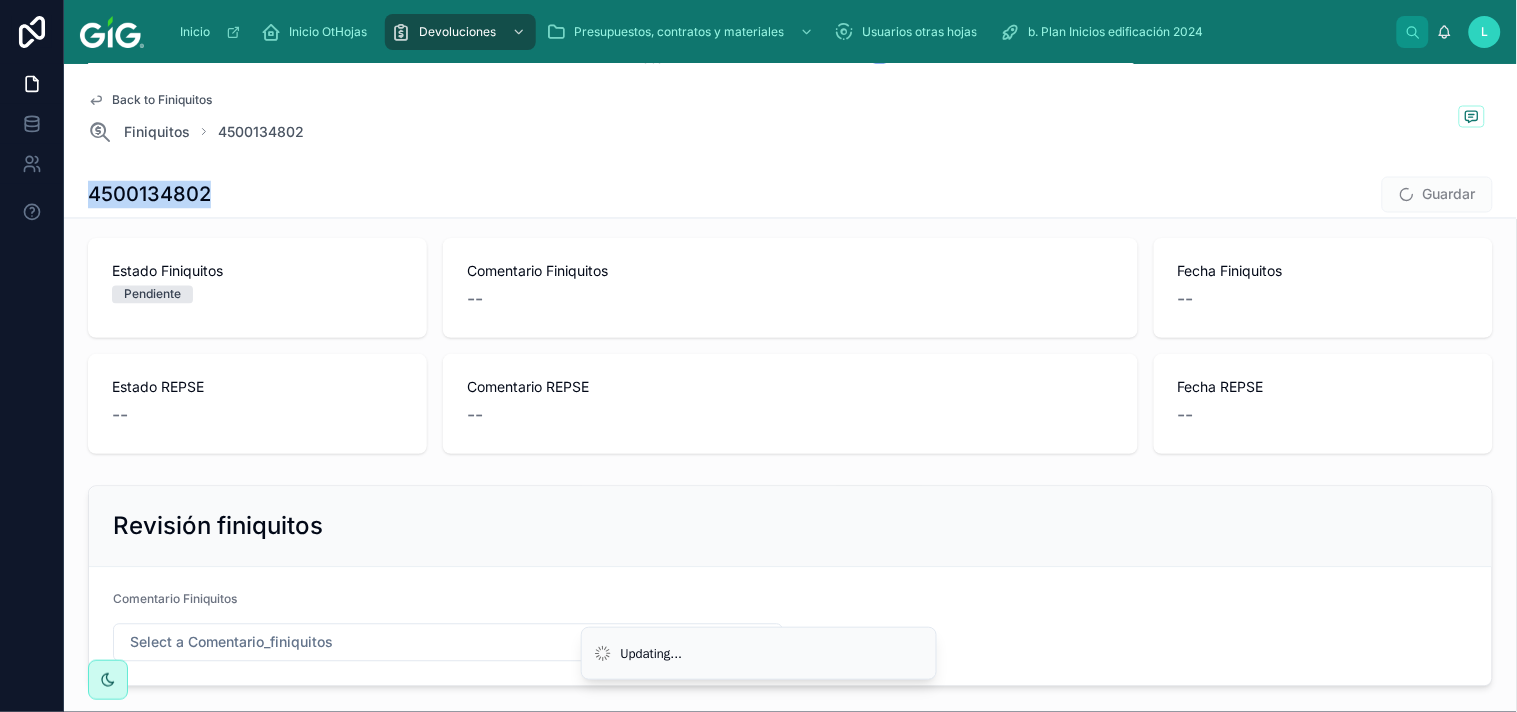 scroll, scrollTop: 986, scrollLeft: 0, axis: vertical 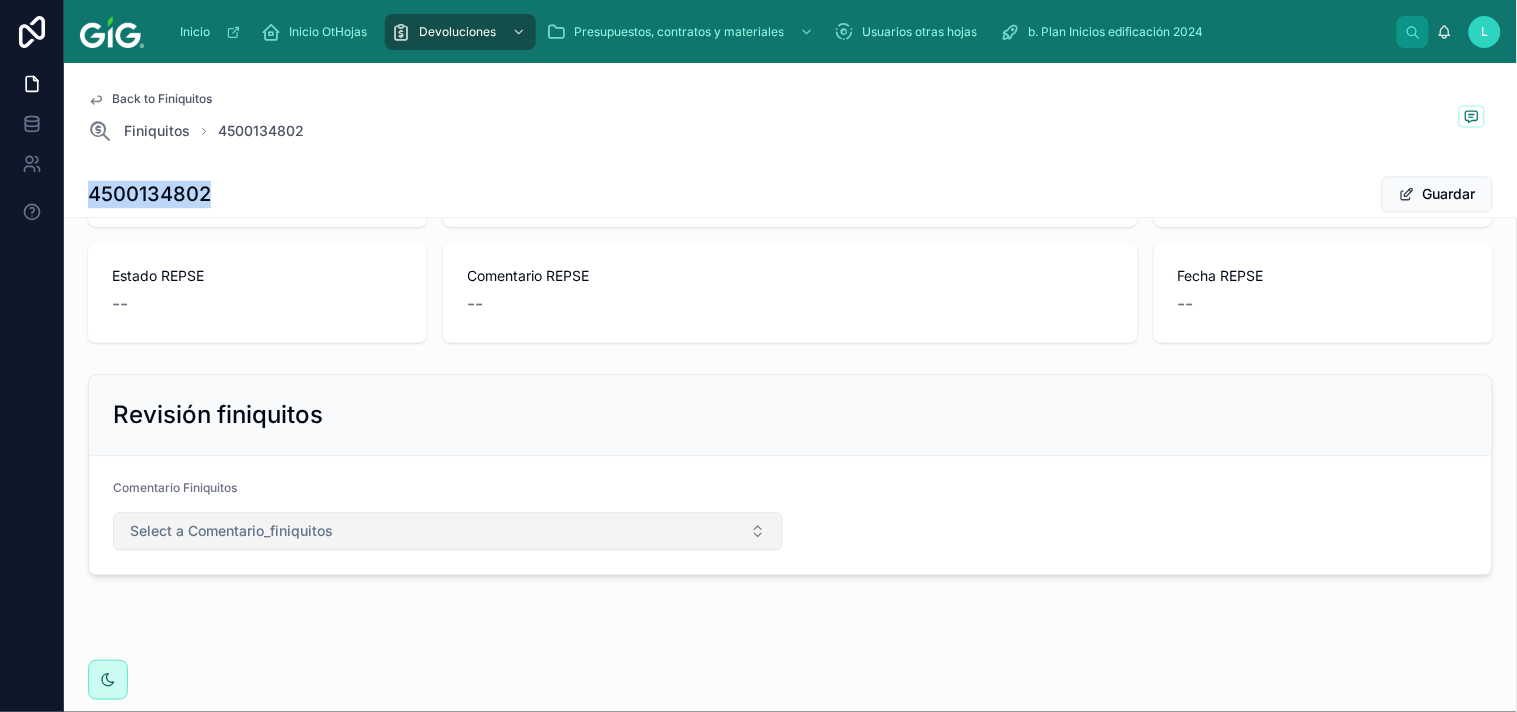 click on "Select a Comentario_finiquitos" at bounding box center (448, 532) 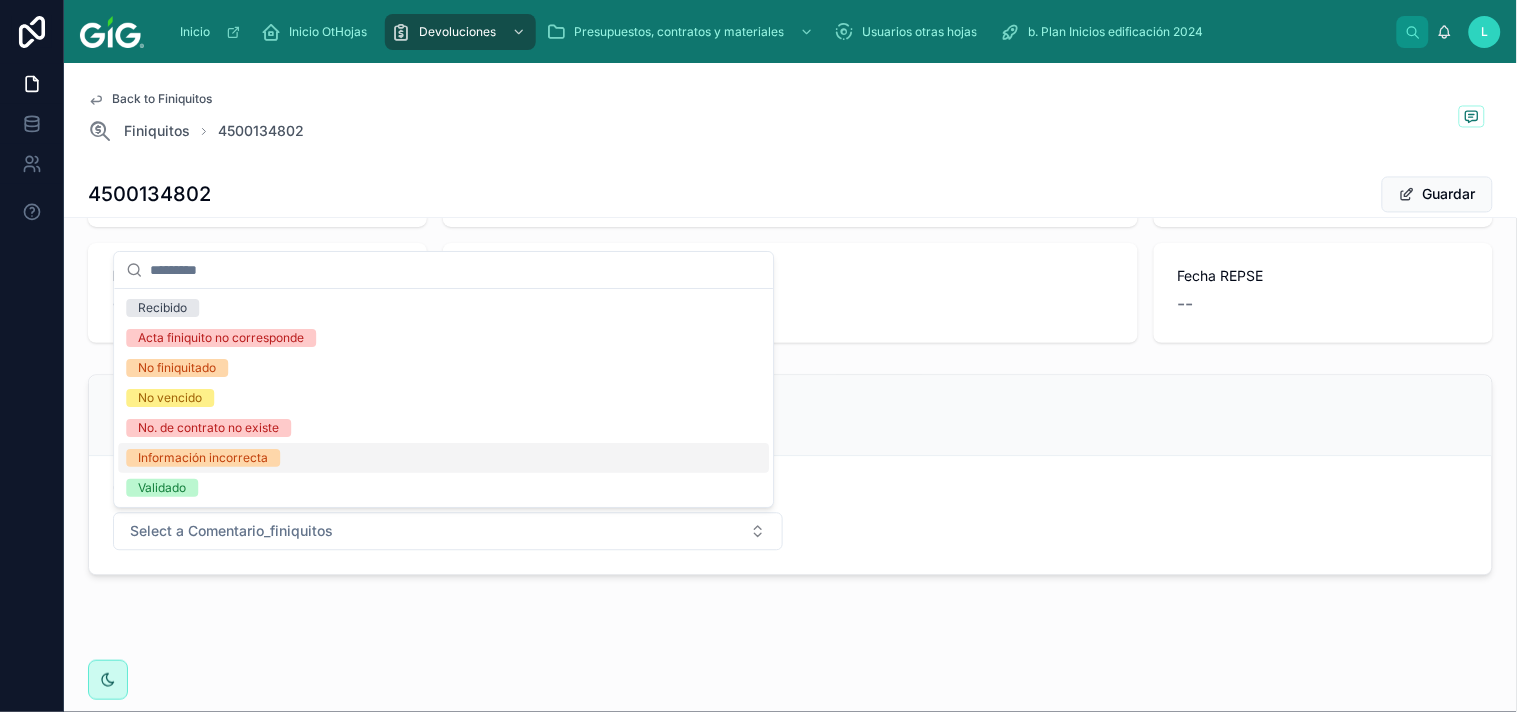 click on "Información incorrecta" at bounding box center (203, 458) 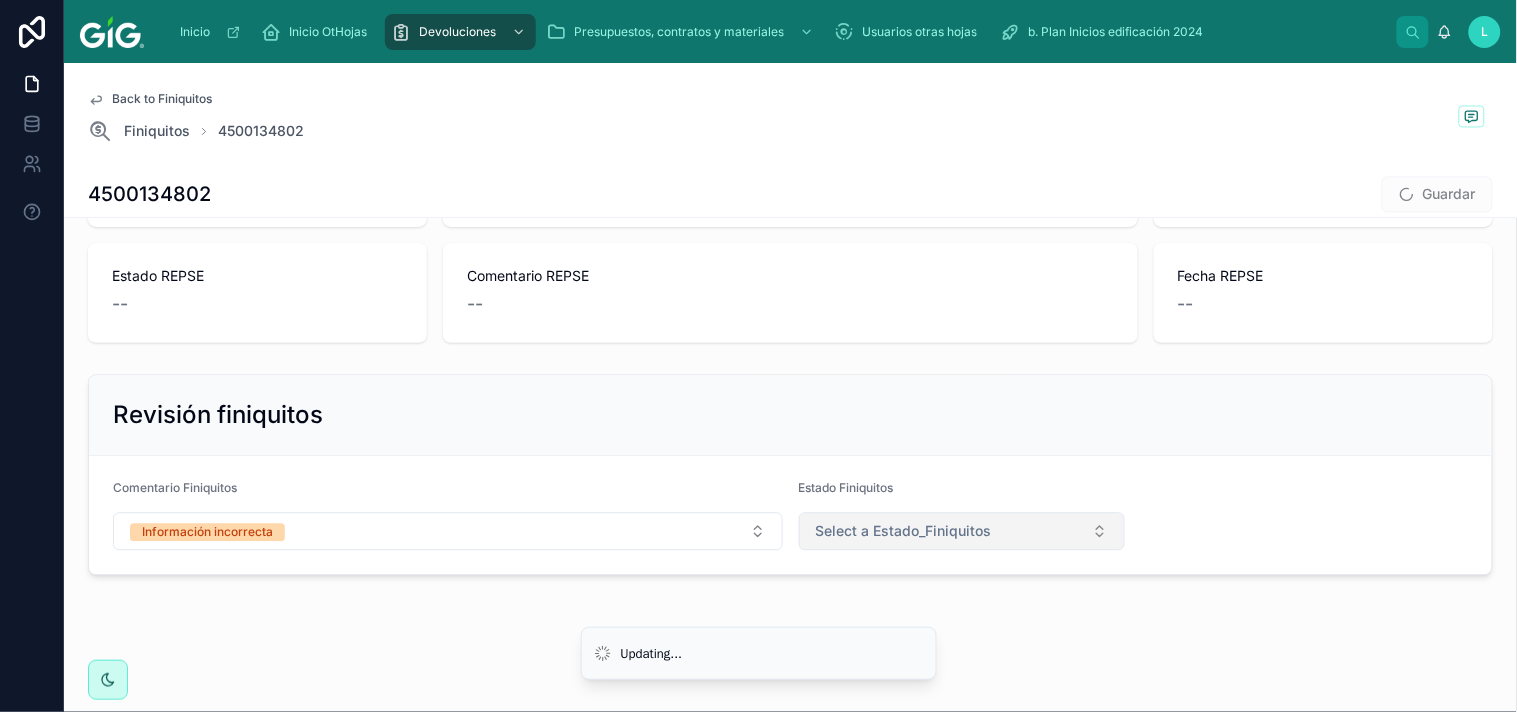 click on "Select a Estado_Finiquitos" at bounding box center [962, 532] 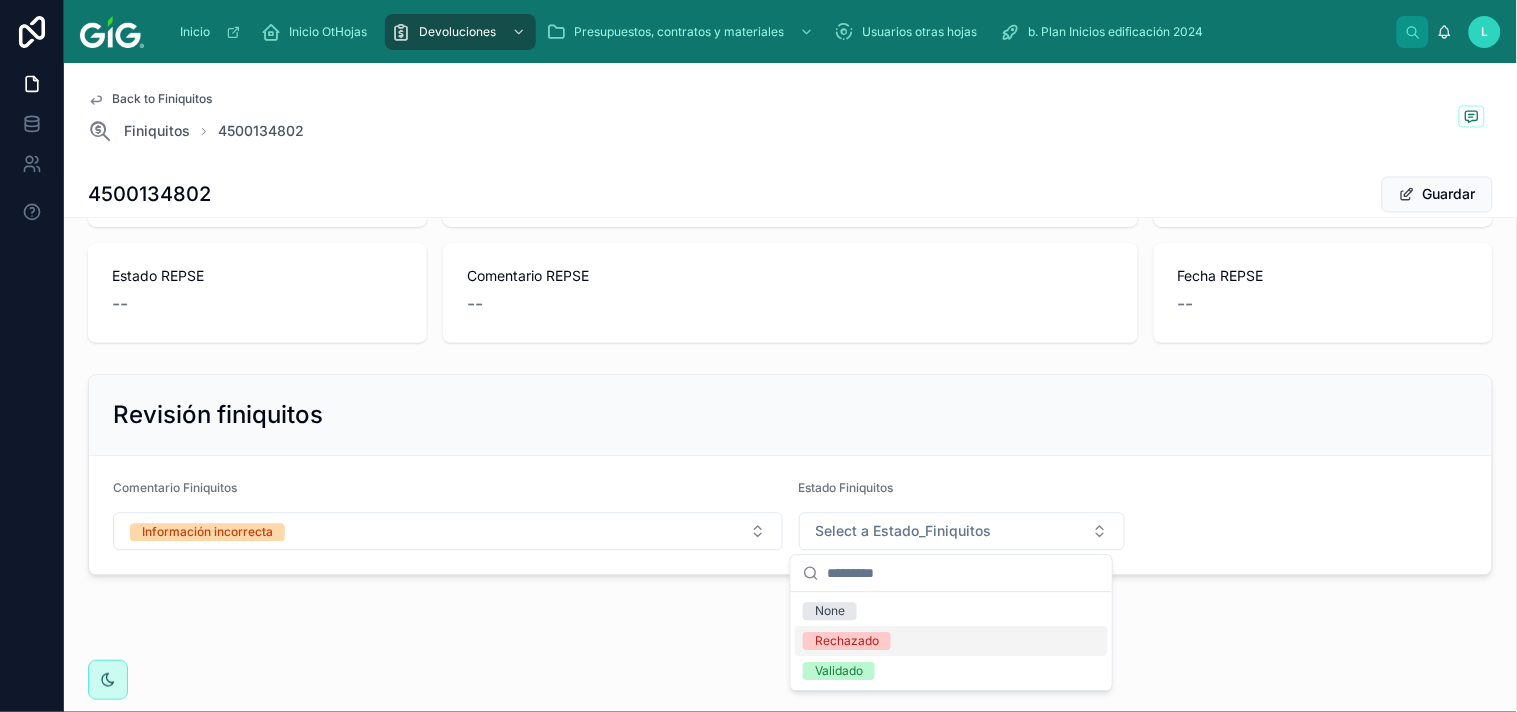 click on "Rechazado" at bounding box center (951, 641) 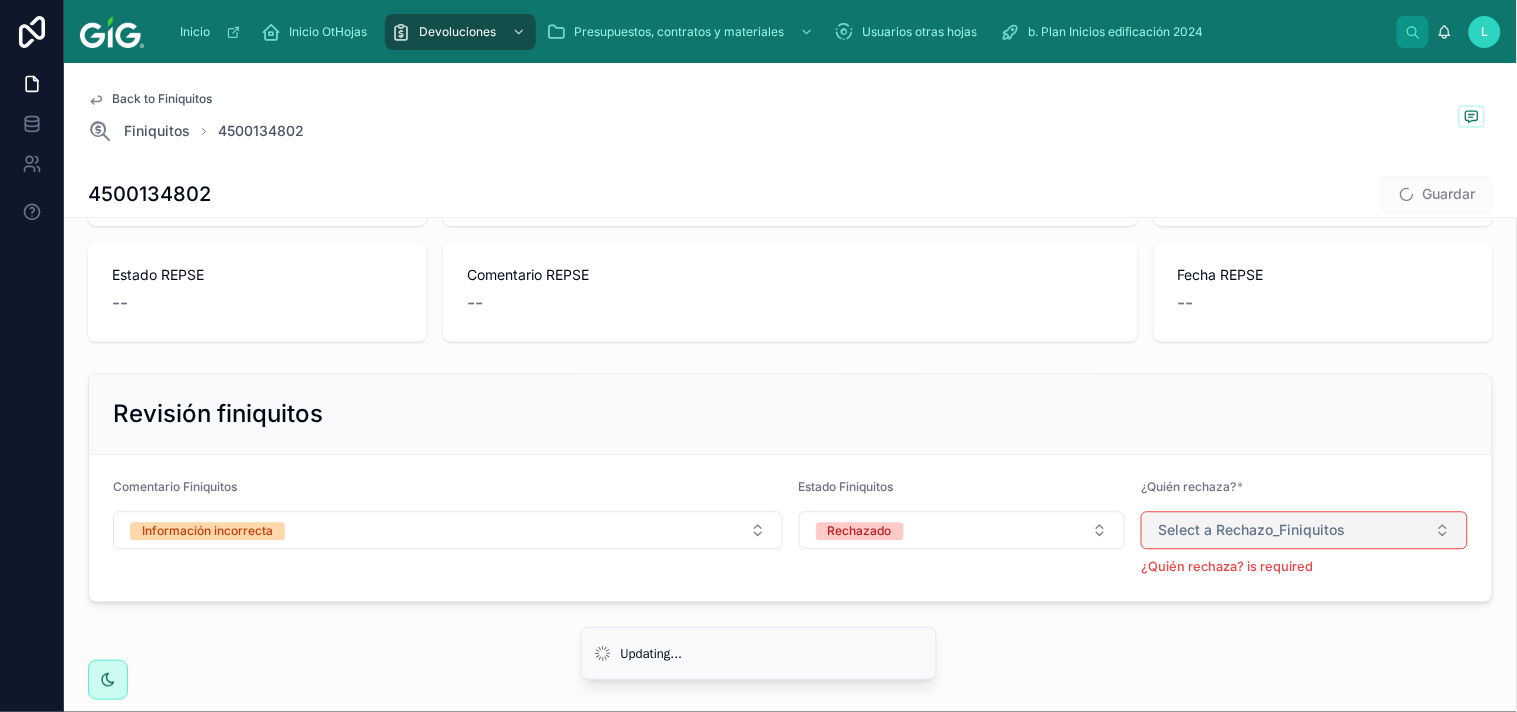 click on "Select a Rechazo_Finiquitos" at bounding box center (1304, 531) 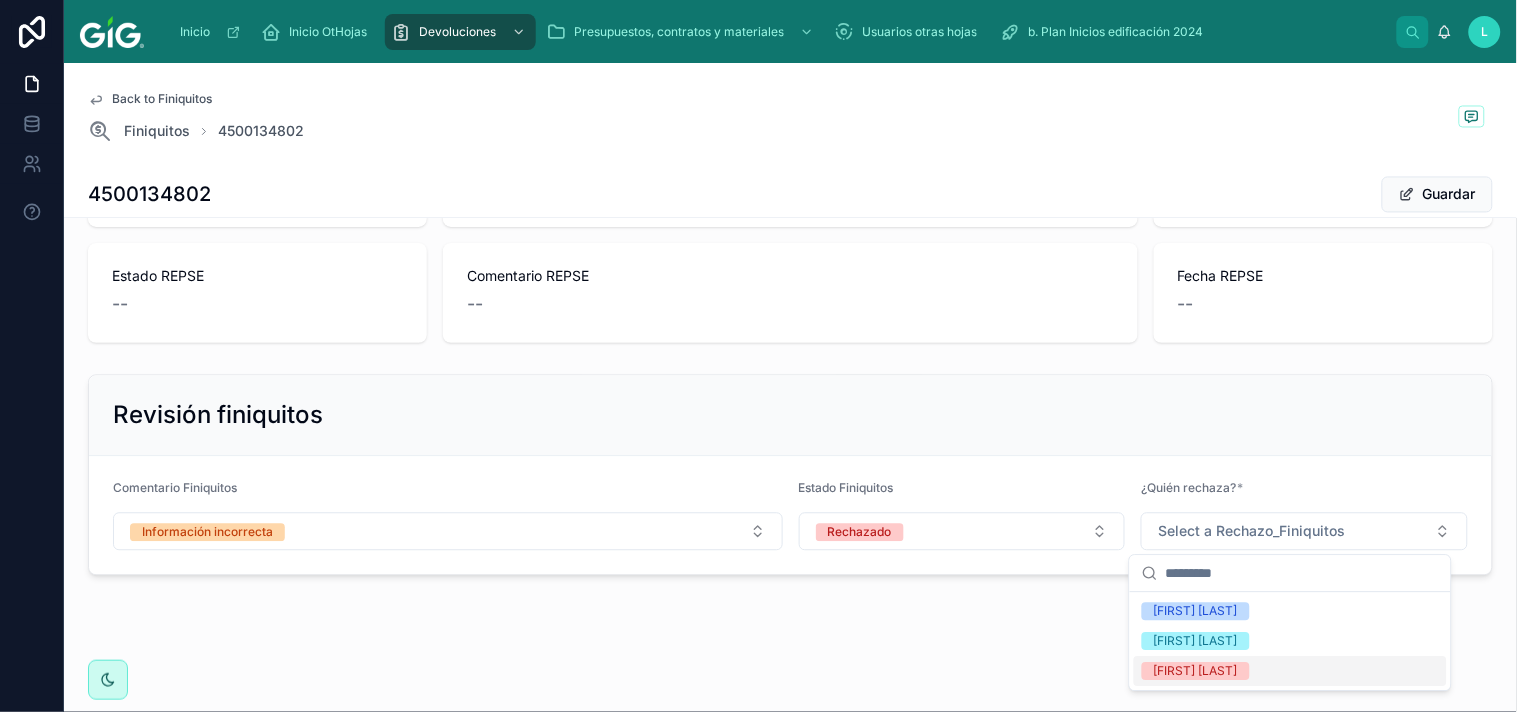 click on "[FIRST] [LAST]" at bounding box center (1196, 671) 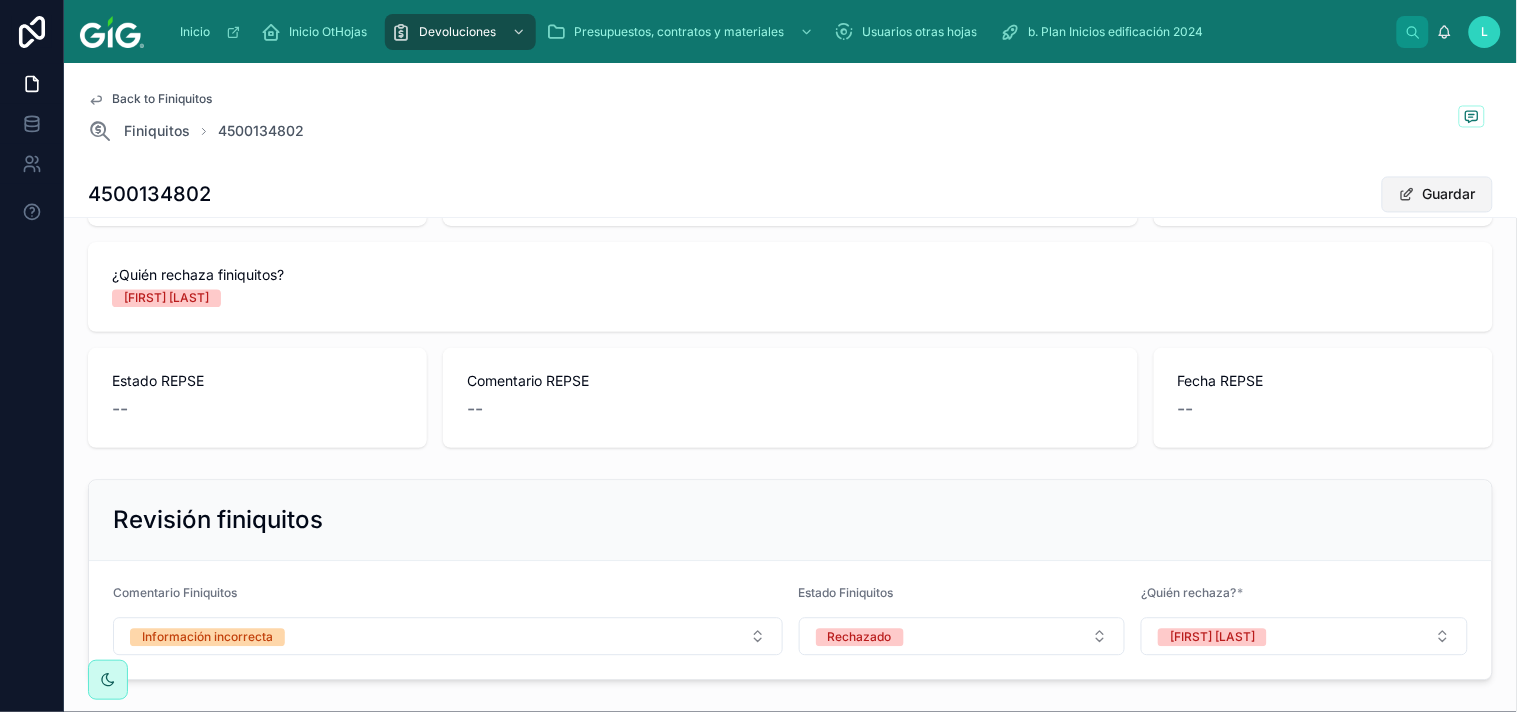 click on "Guardar" at bounding box center [1437, 195] 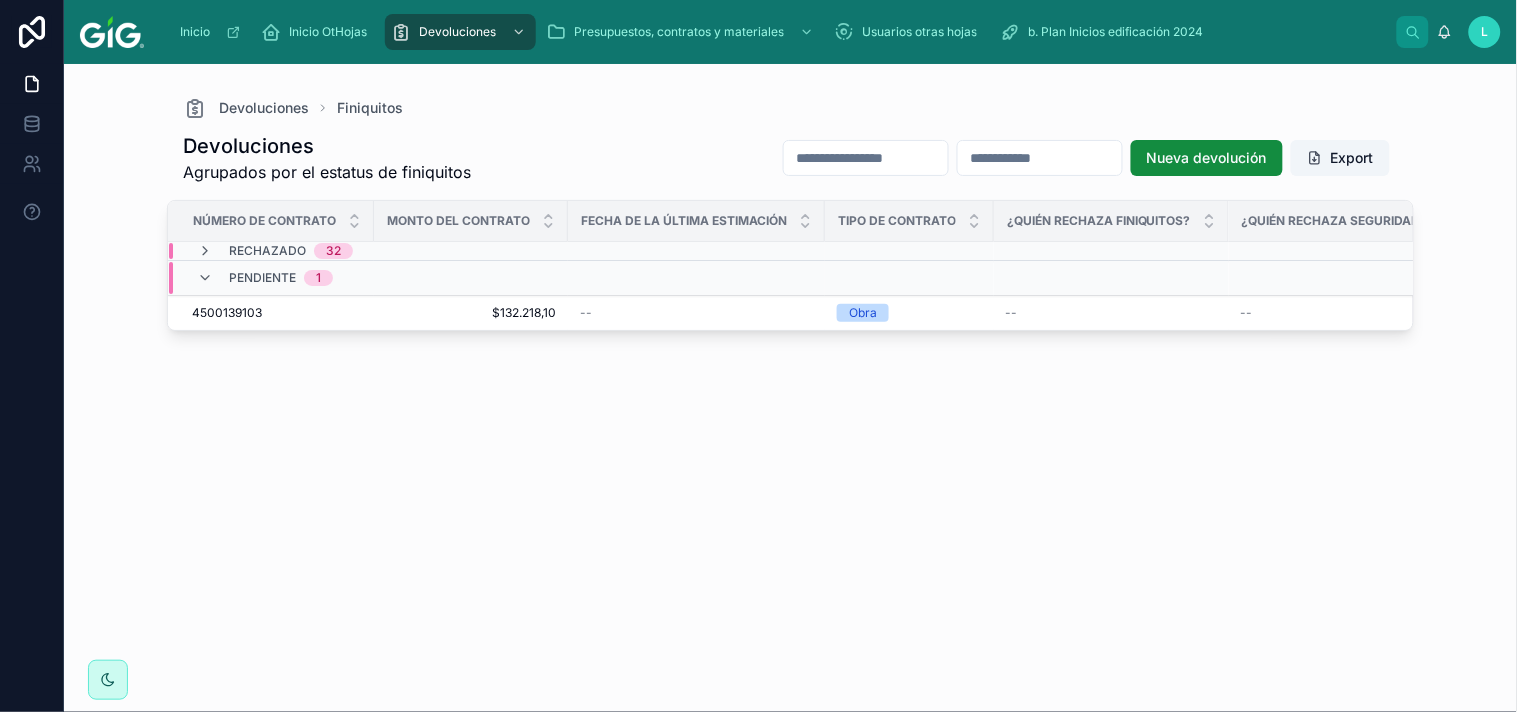 scroll, scrollTop: 0, scrollLeft: 0, axis: both 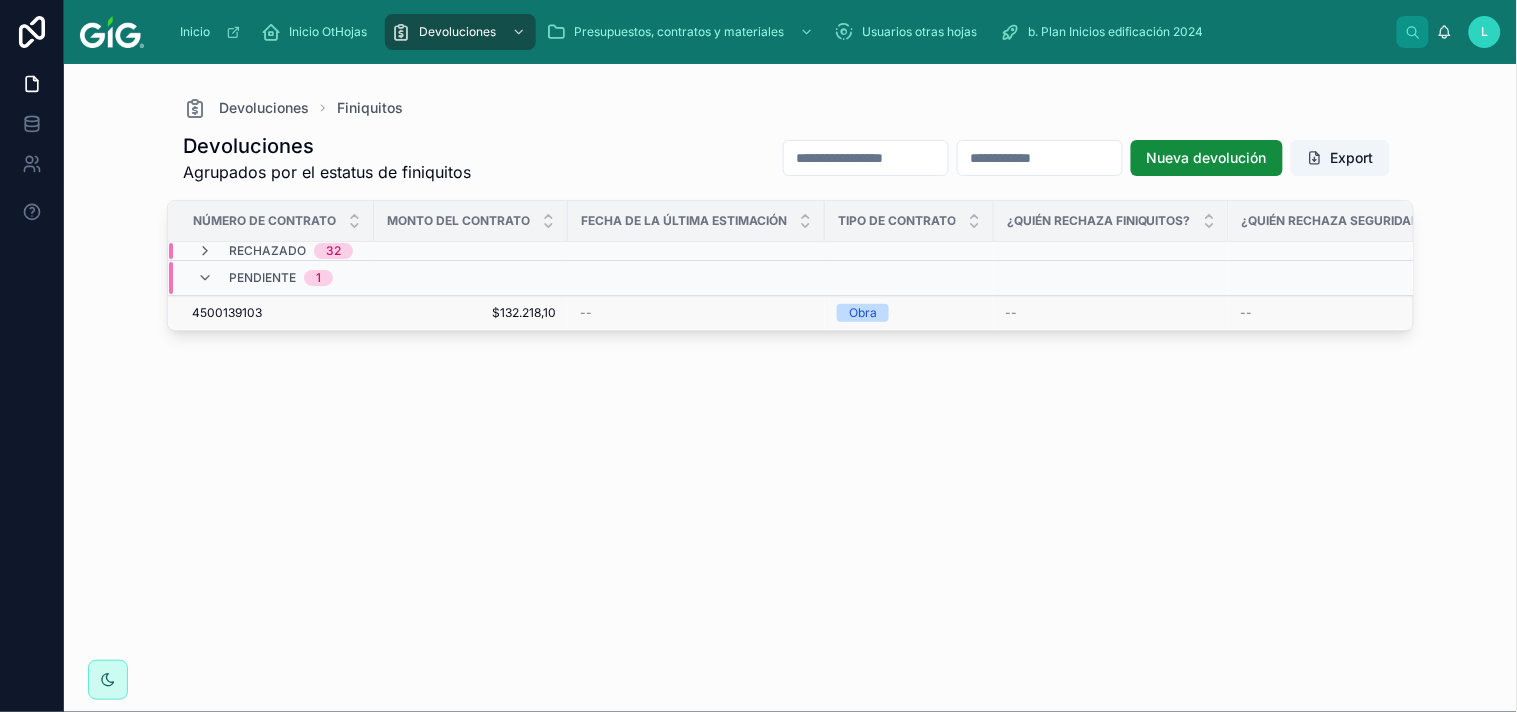 click on "4500139103" at bounding box center (227, 313) 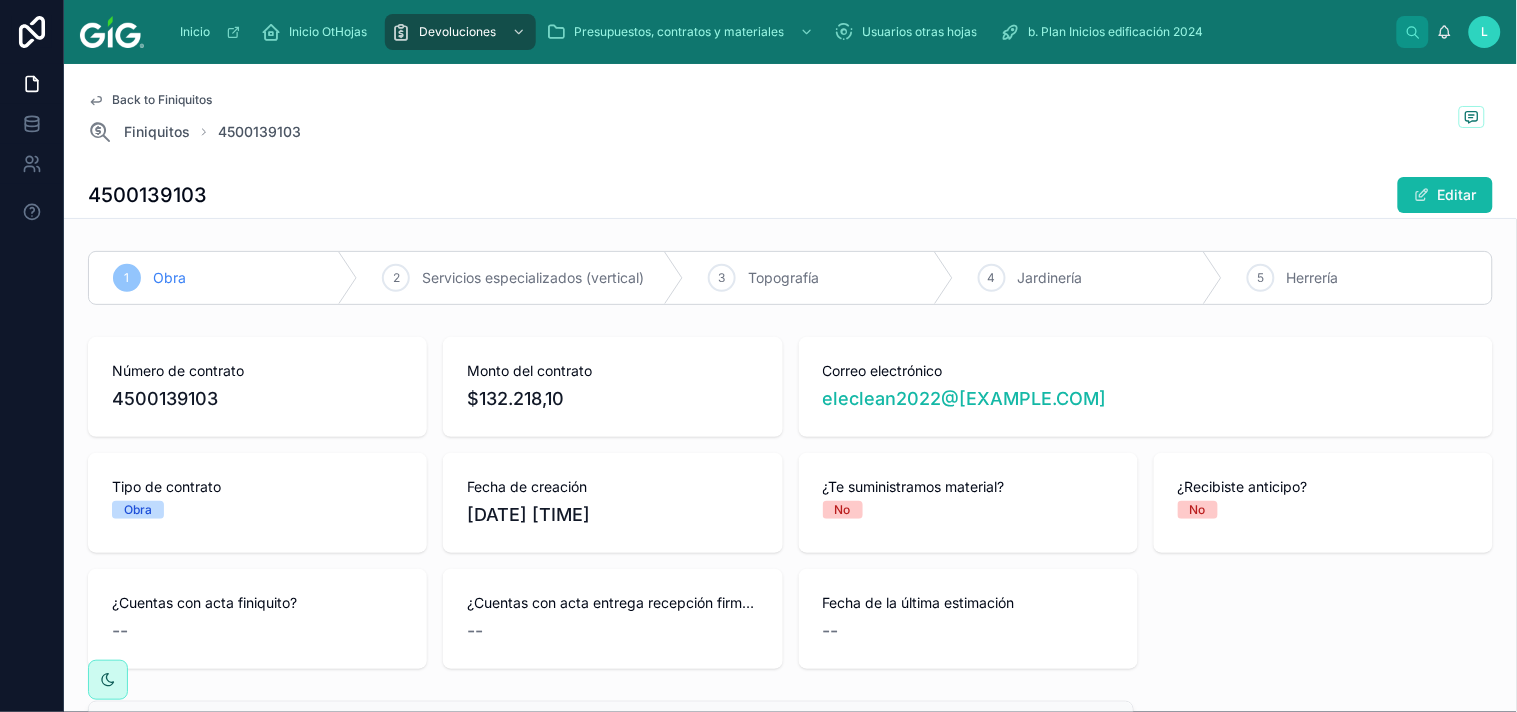 click on "4500139103" at bounding box center [147, 195] 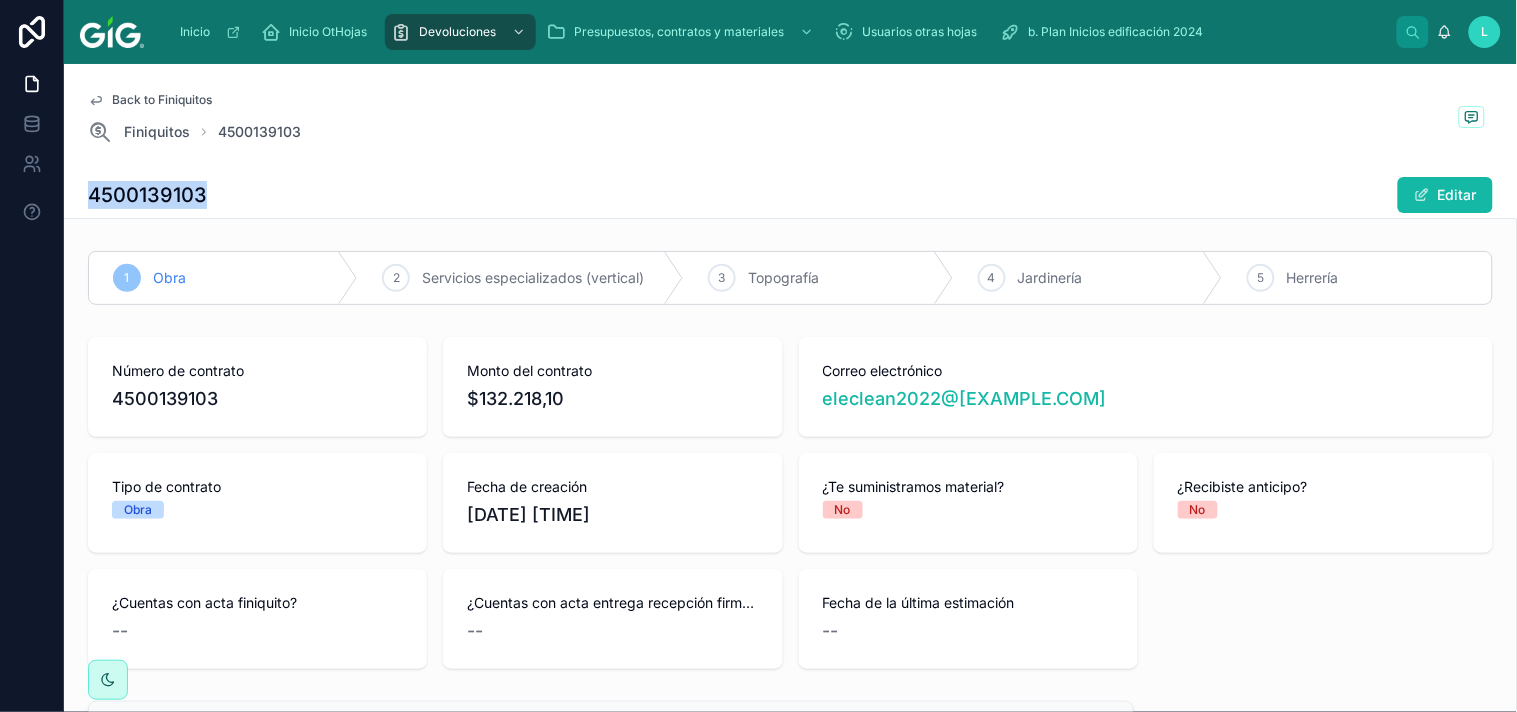 click on "4500139103" at bounding box center [147, 195] 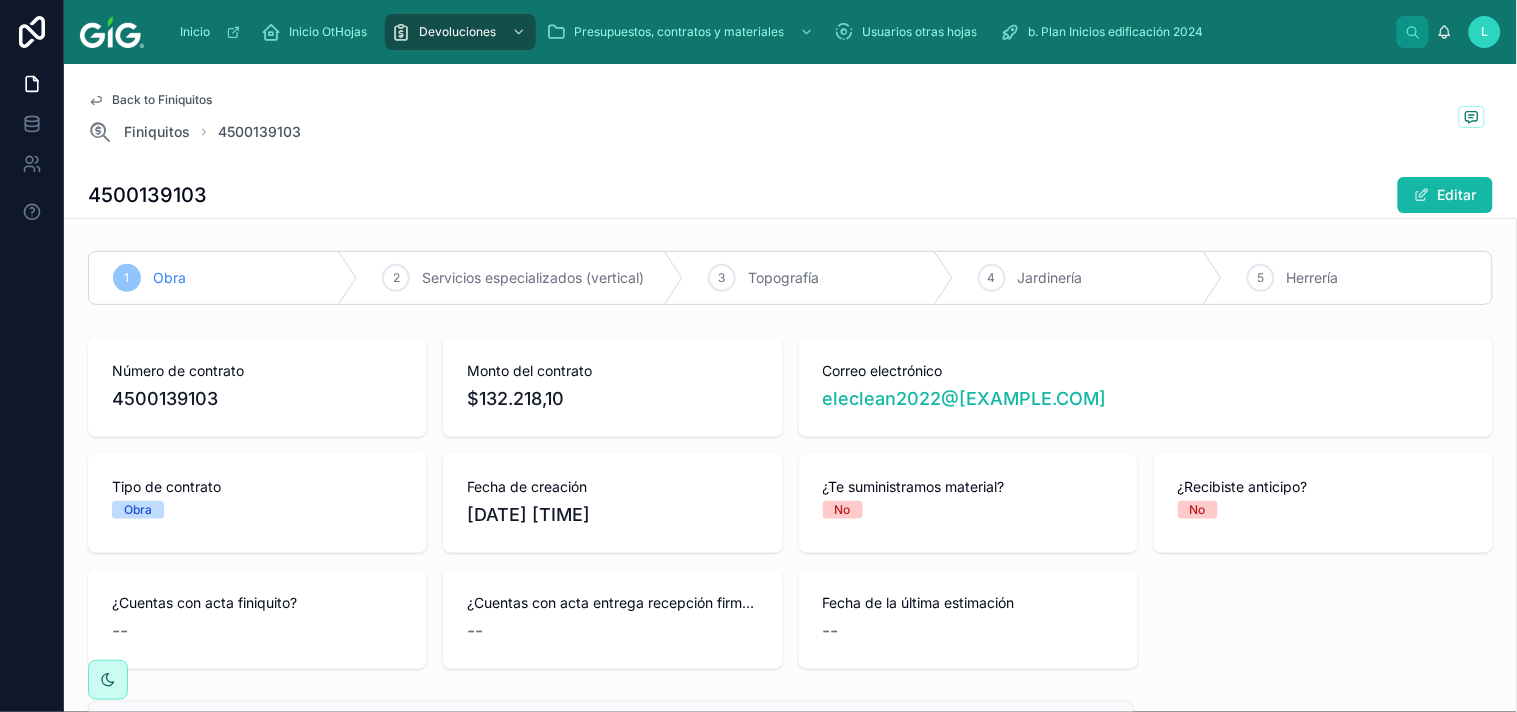 click on "4500139103" at bounding box center [147, 195] 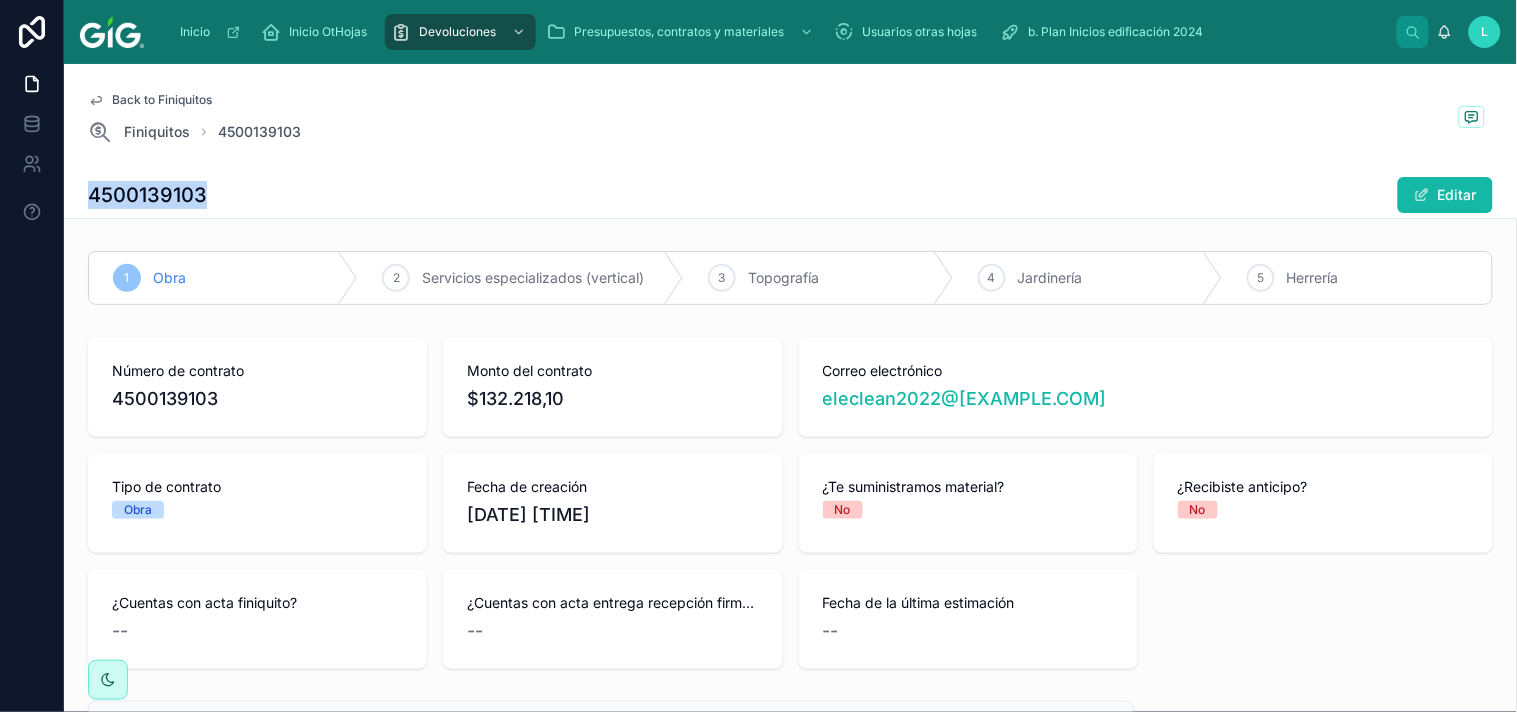 drag, startPoint x: 88, startPoint y: 197, endPoint x: 235, endPoint y: 204, distance: 147.16656 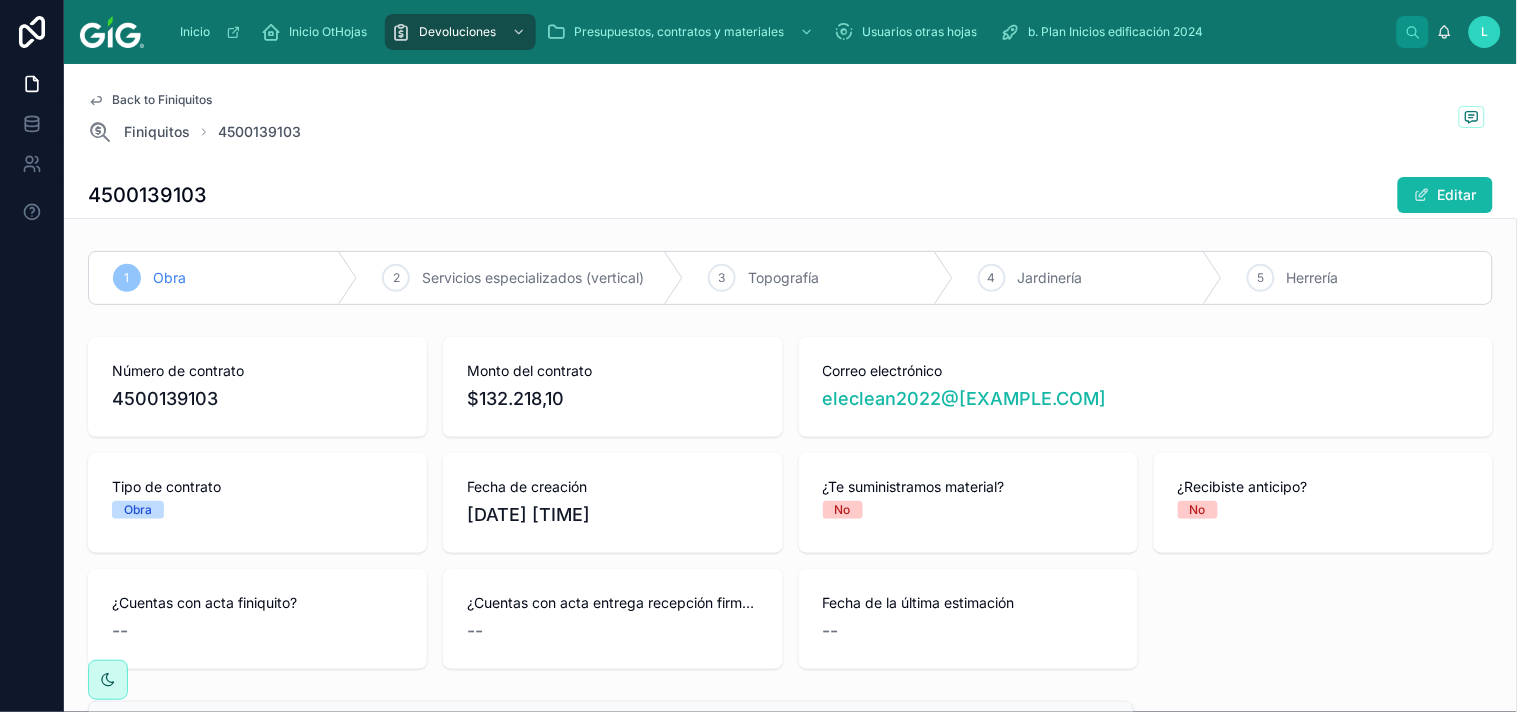 click on "Back to Finiquitos Finiquitos 4500139103" at bounding box center (790, 118) 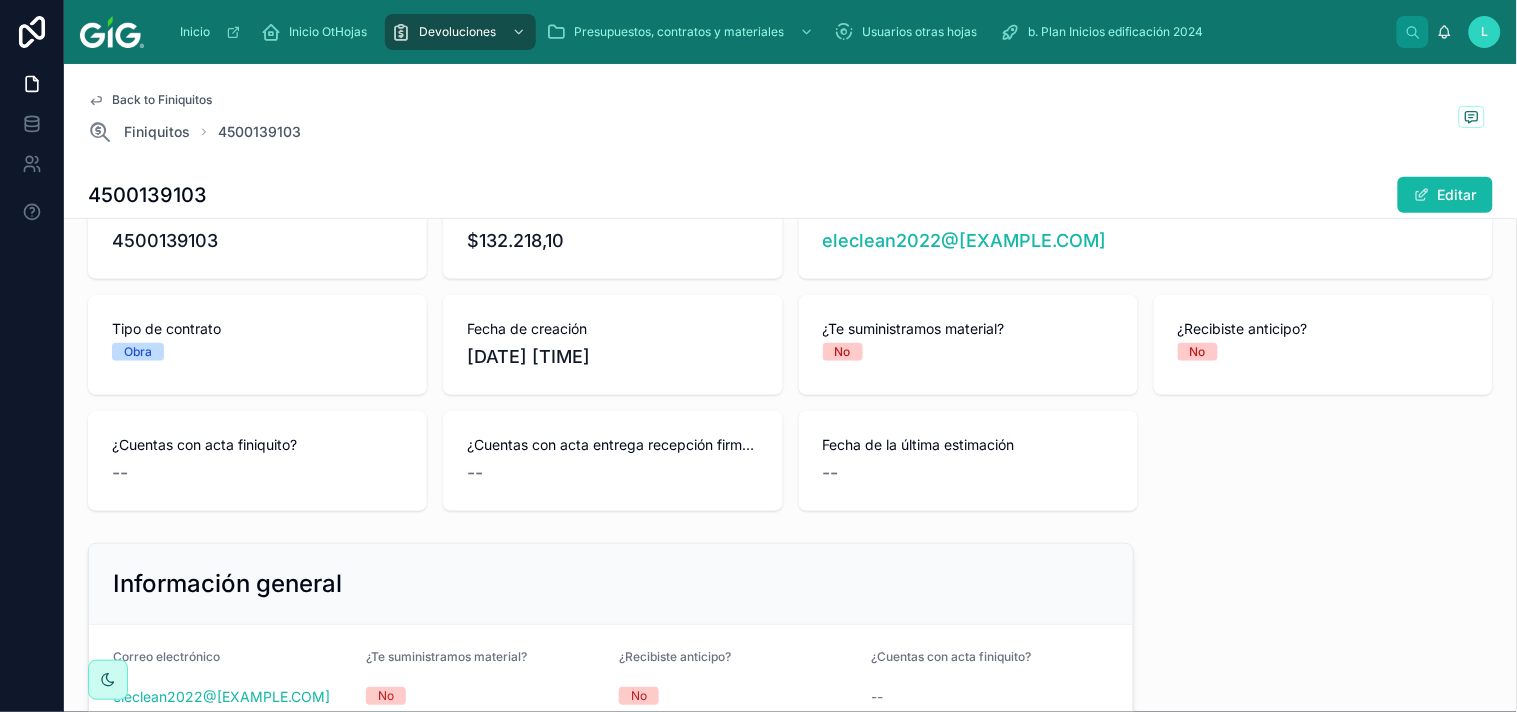 scroll, scrollTop: 167, scrollLeft: 0, axis: vertical 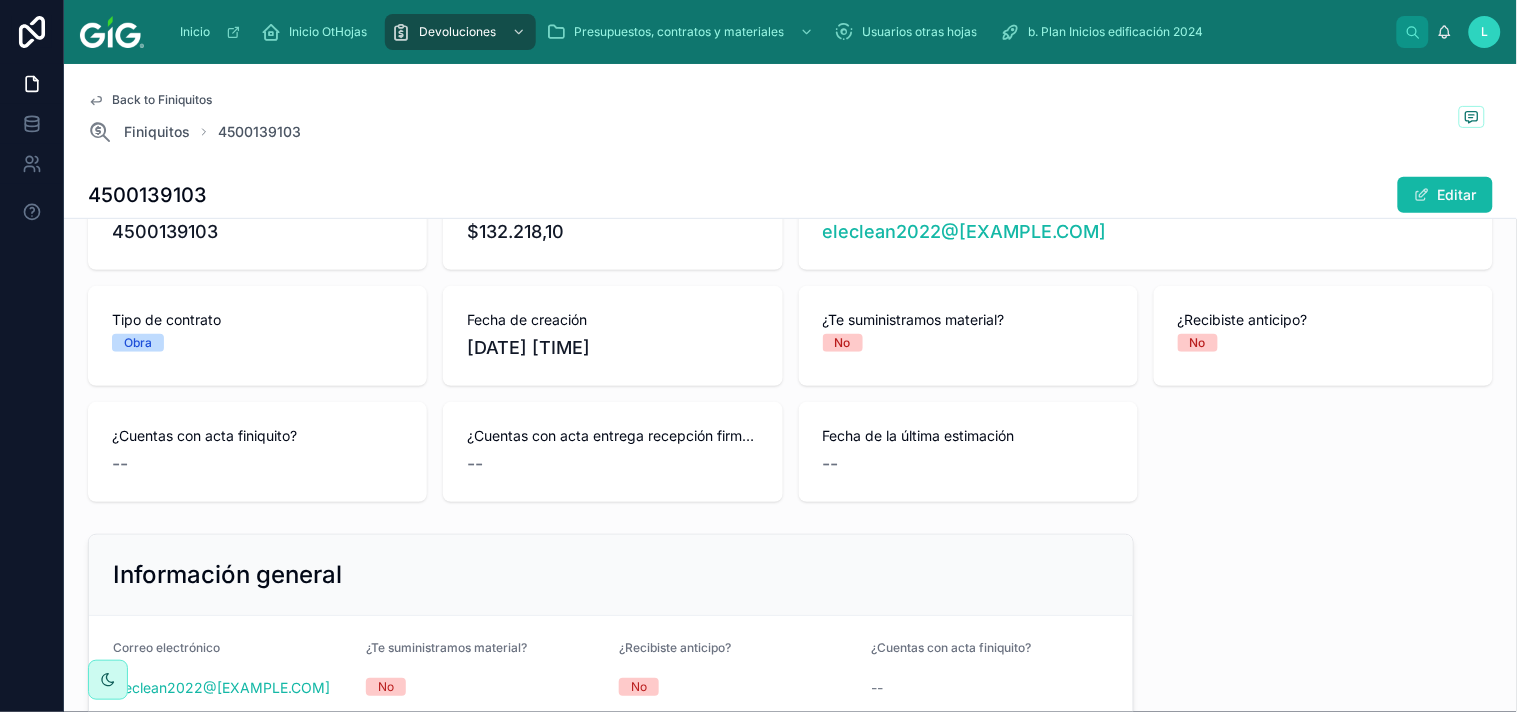 click on "1 Obra 2 Servicios especializados (vertical) 3 Topografía 4 Jardinería 5 Herrería Número de contrato 4500139103 Monto del contrato $132.218,10 Correo electrónico eleclean2022@gmail.com Tipo de contrato Obra Fecha de creación 10/7/2025 14:13 ¿Te suministramos material? No ¿Recibiste anticipo? No ¿Cuentas con acta finiquito? -- ¿Cuentas con acta entrega recepción firmada? -- Fecha de la última estimación -- Información general Correo electrónico eleclean2022@gmail.com ¿Te suministramos material? No ¿Recibiste anticipo? No ¿Cuentas con acta finiquito? -- Folio del acta de finiquito -- Fecha de la última estimación -- ¿Cuentas con acta entrega recepción firmada? -- Registro duplicado -- Estatus aprobaciones (solo lectura) Estado Finiquitos Pendiente Comentario Finiquitos -- Fecha Finiquitos -- Estado REPSE -- Comentario REPSE -- Fecha REPSE -- Revisión finiquitos Comentario Finiquitos --" at bounding box center [790, 730] 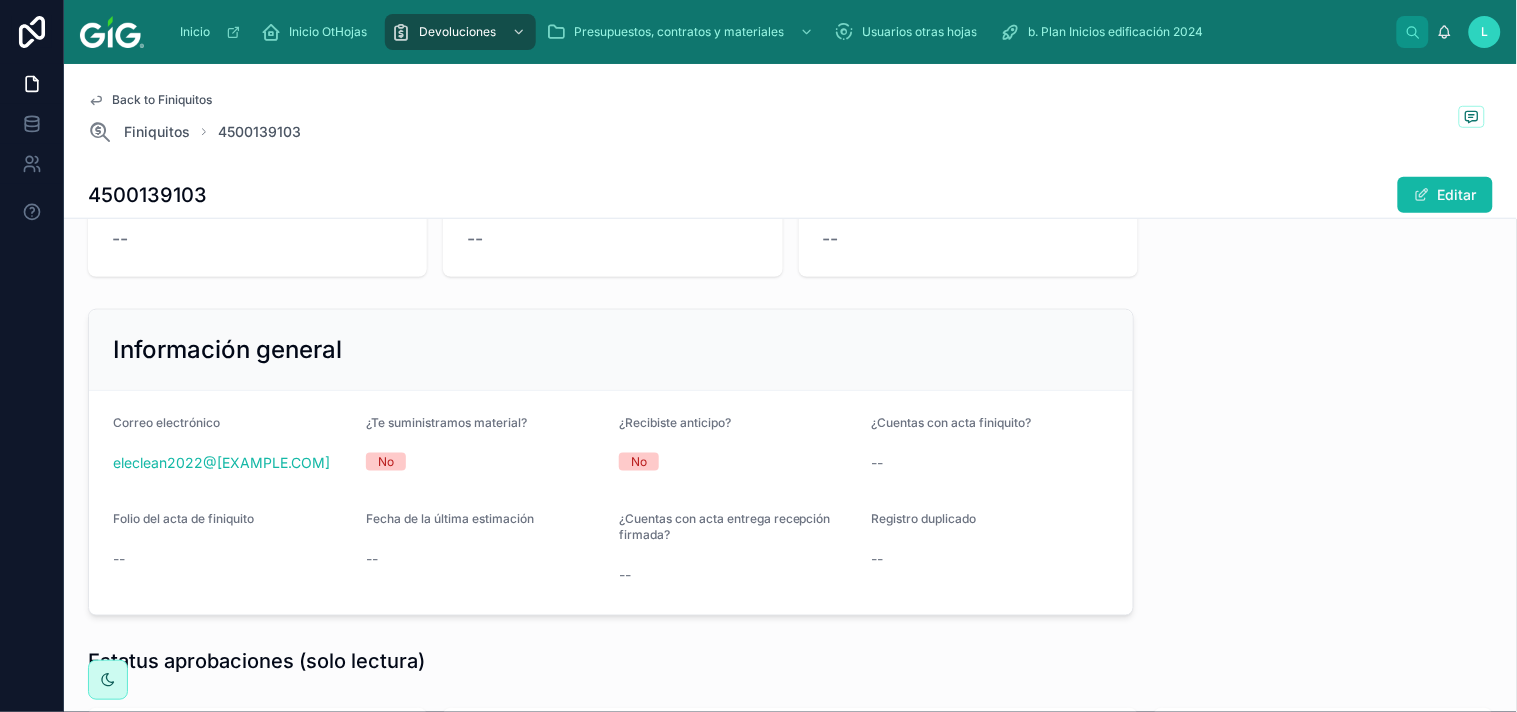 scroll, scrollTop: 333, scrollLeft: 0, axis: vertical 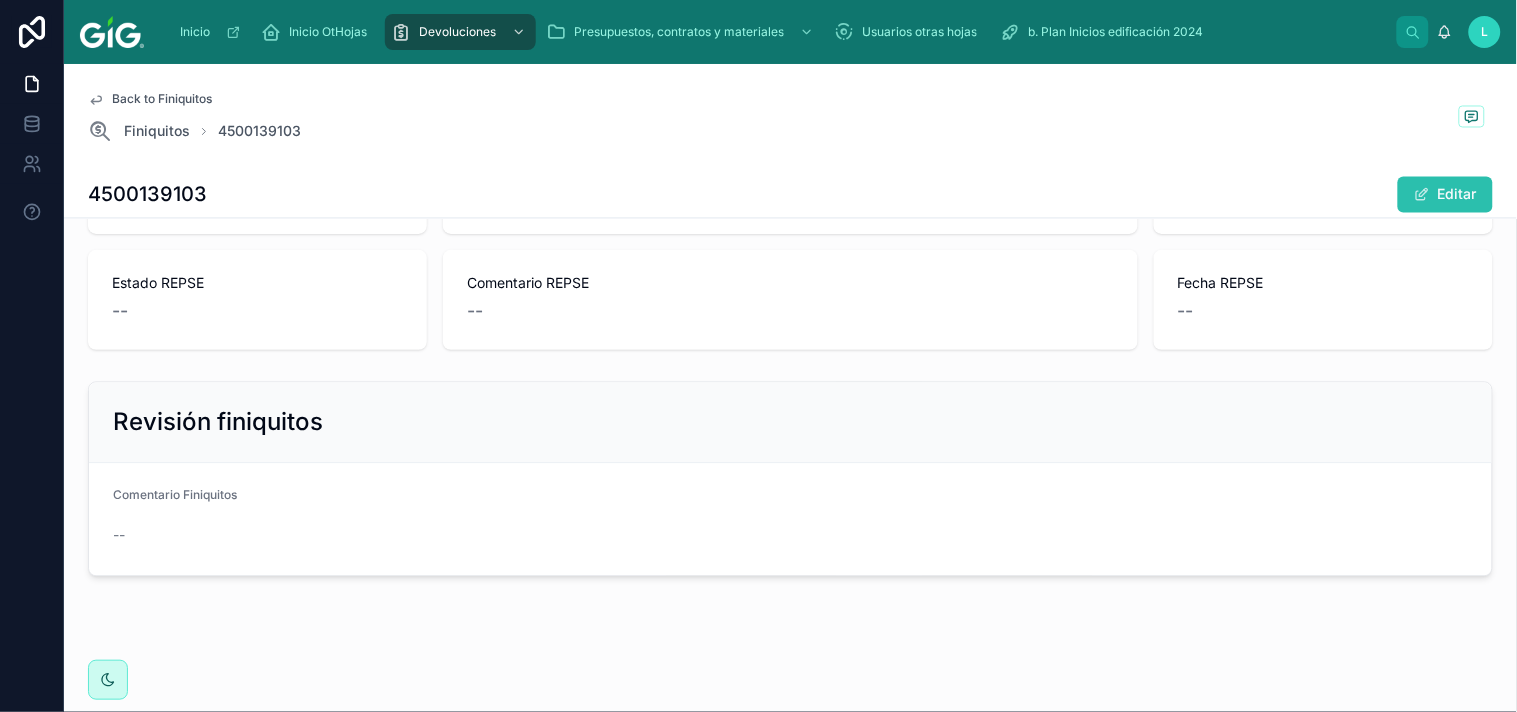 click on "Editar" at bounding box center (1445, 195) 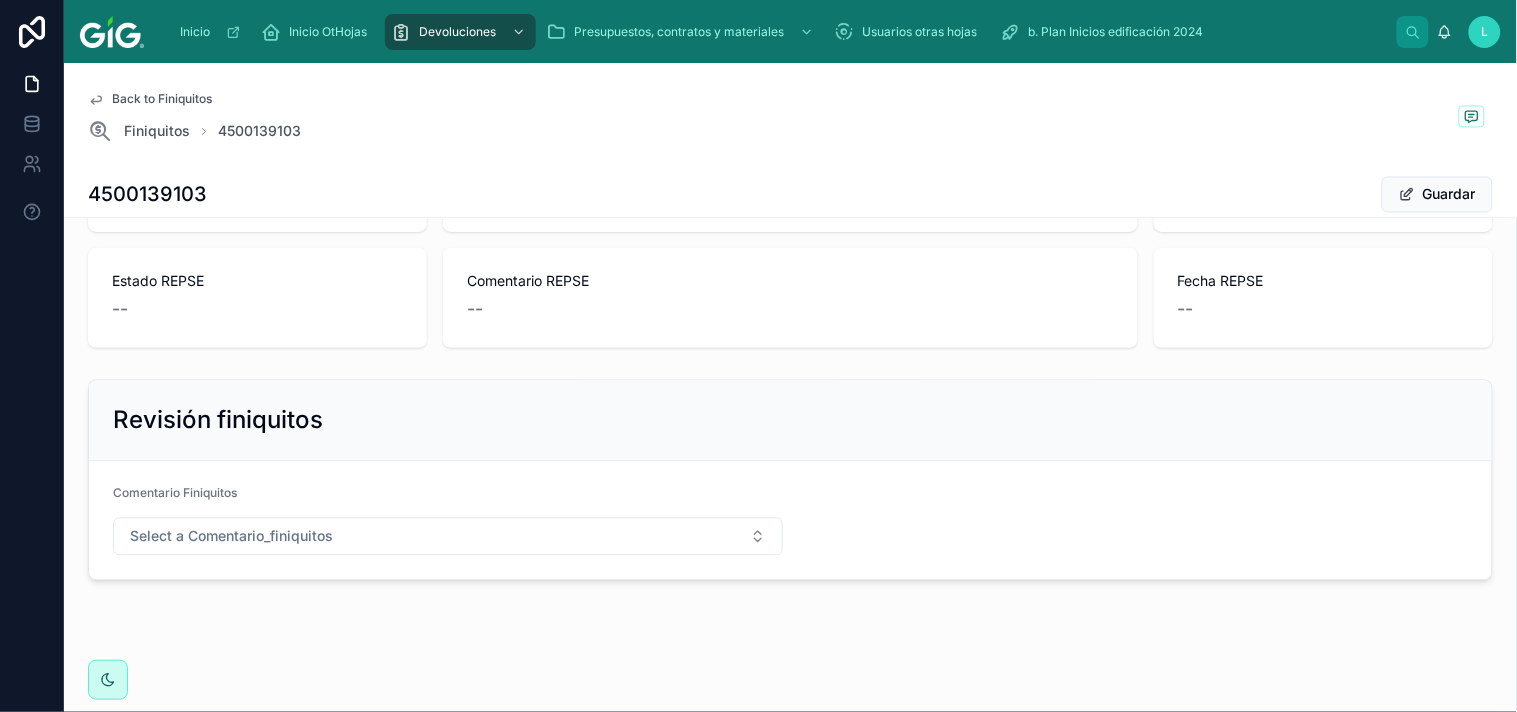 scroll, scrollTop: 985, scrollLeft: 0, axis: vertical 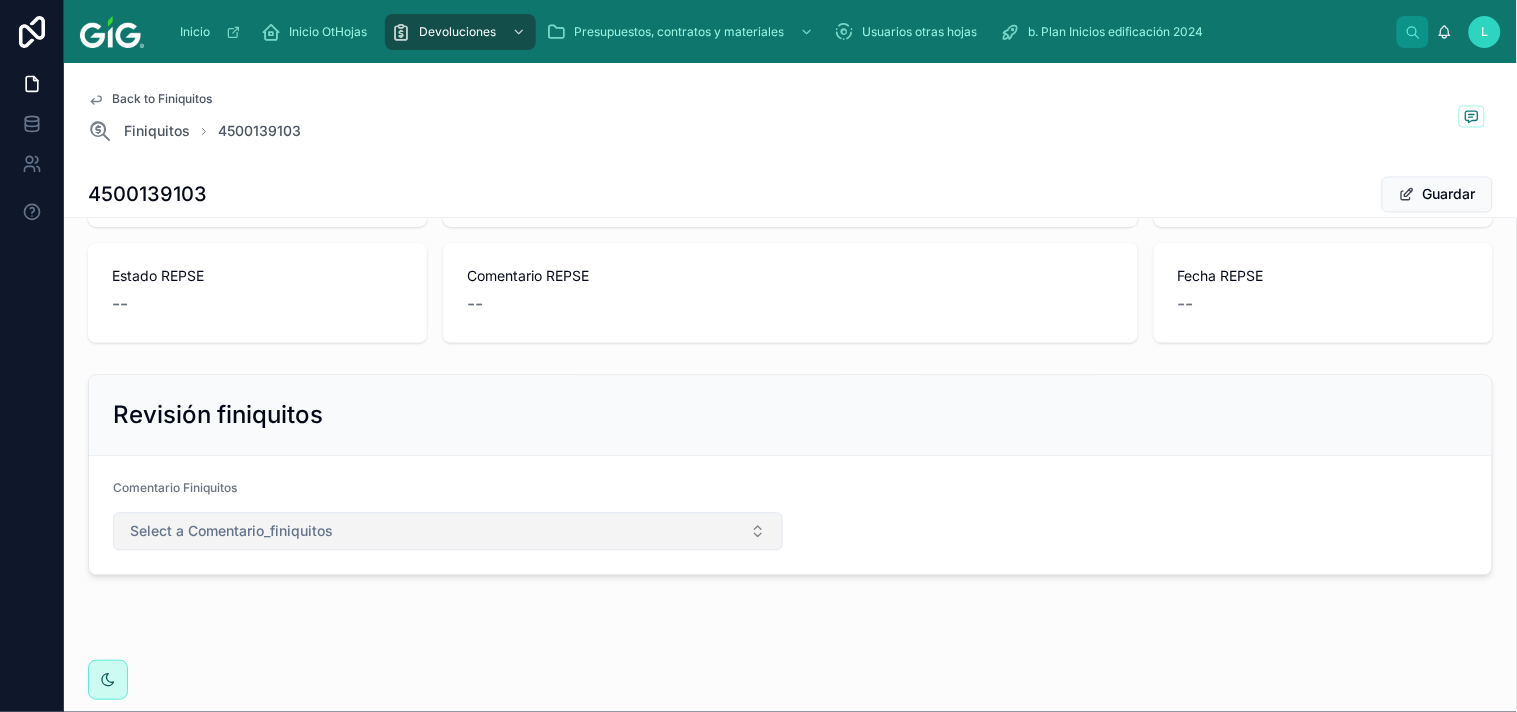 click on "Select a Comentario_finiquitos" at bounding box center [448, 532] 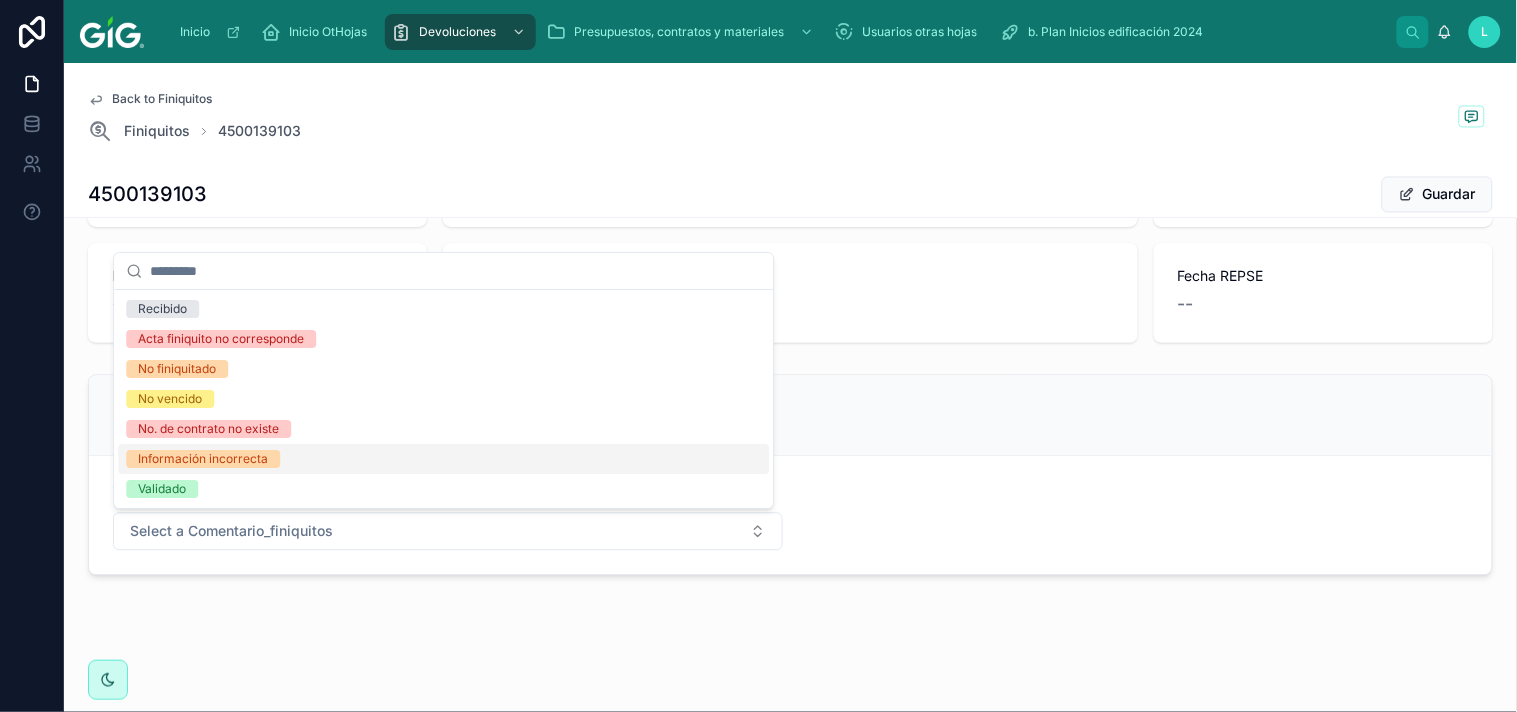 click on "Información incorrecta" at bounding box center [203, 459] 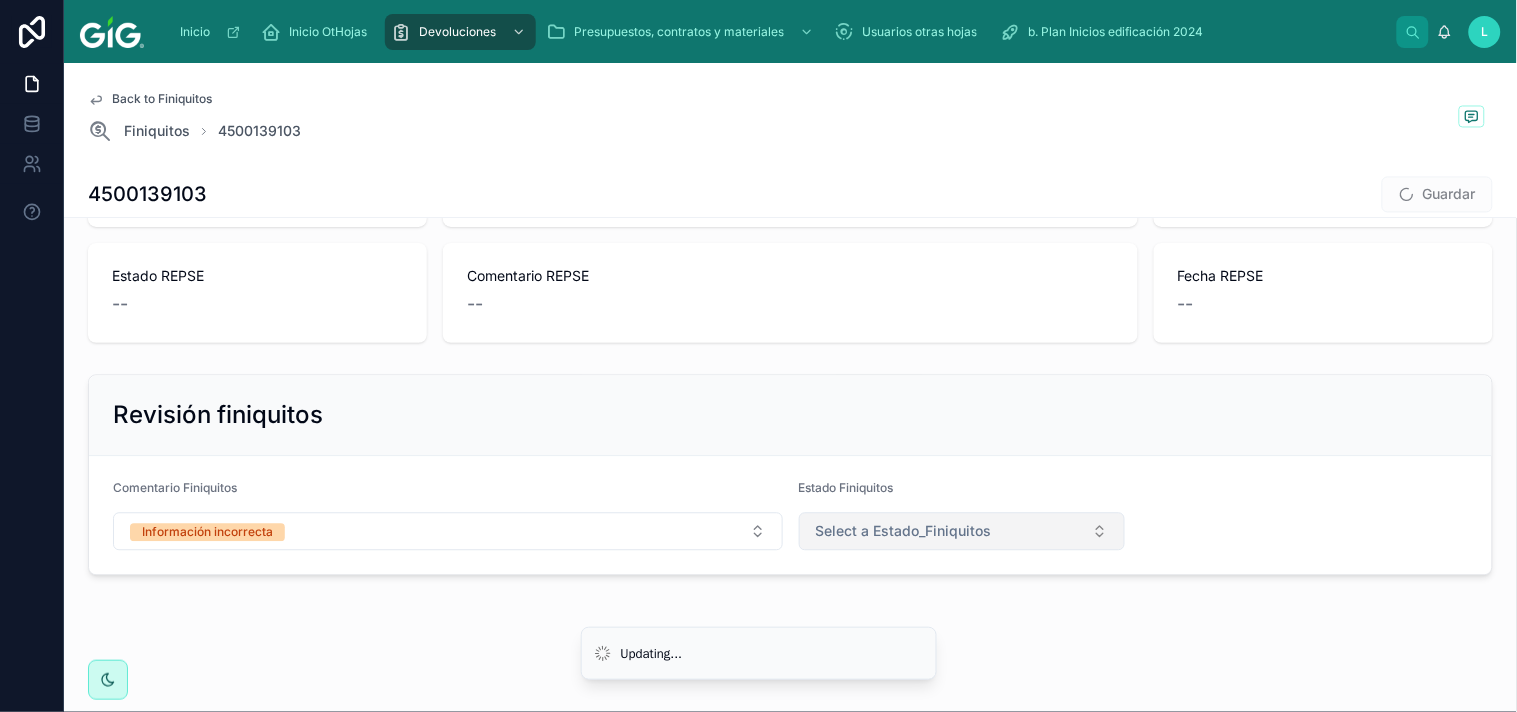 click on "Select a Estado_Finiquitos" at bounding box center [962, 532] 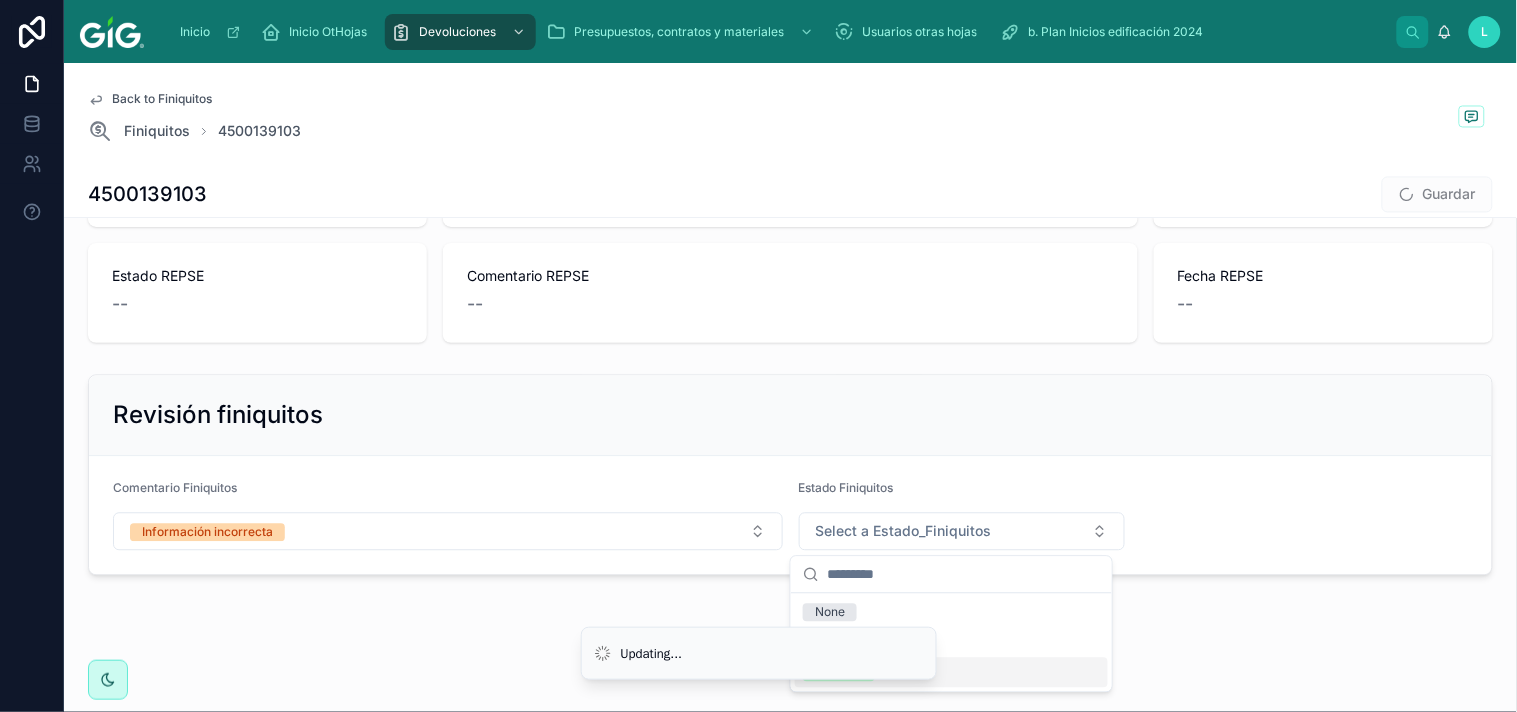click on "Validado" at bounding box center (951, 673) 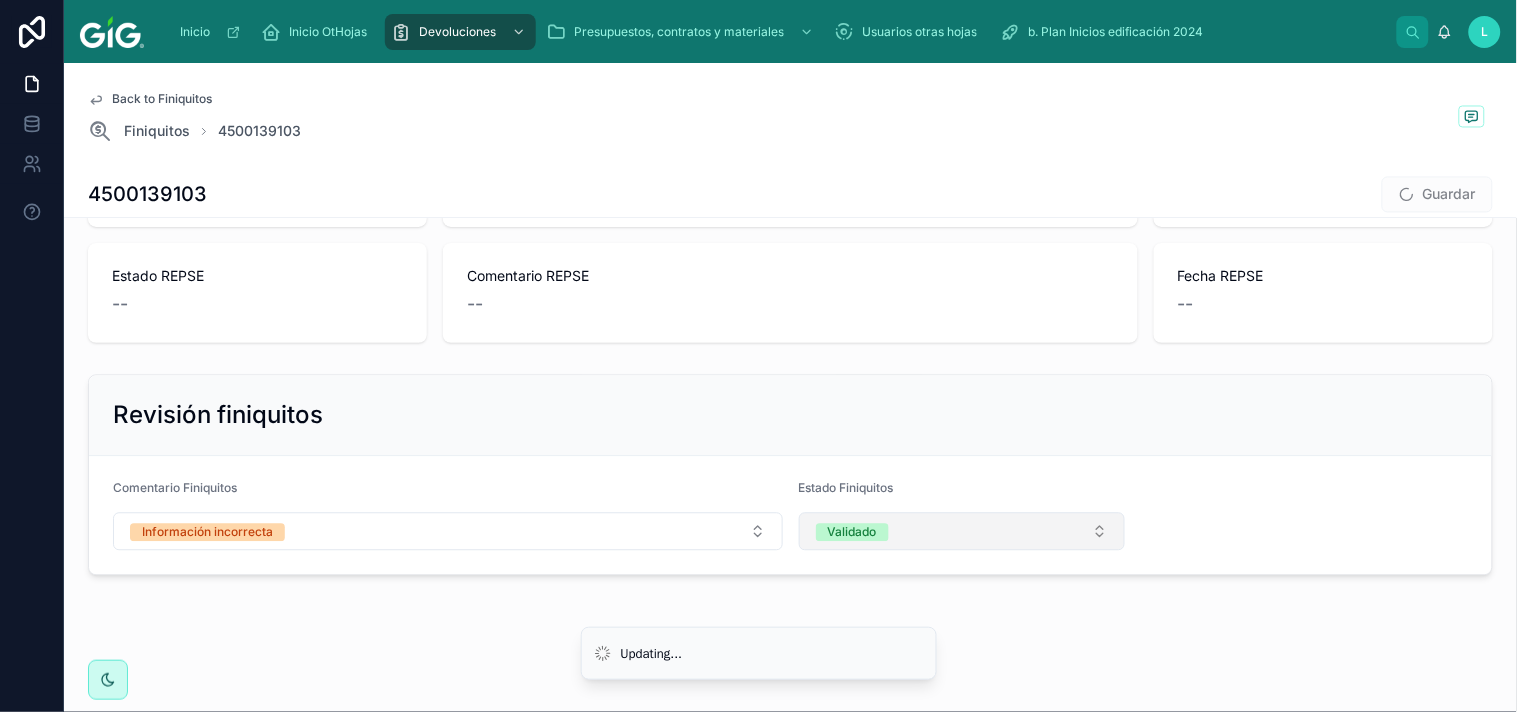 click on "Validado" at bounding box center (962, 532) 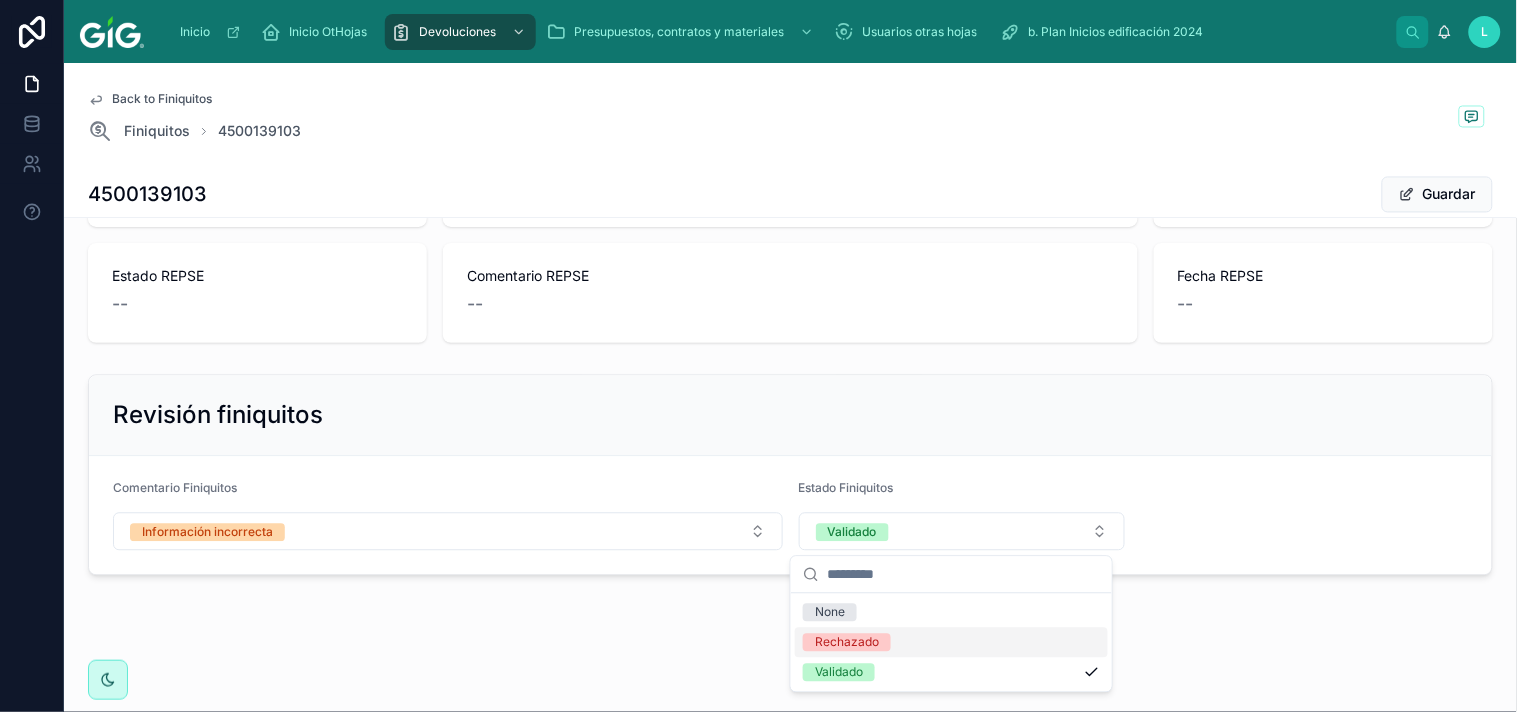 click on "Rechazado" at bounding box center [951, 643] 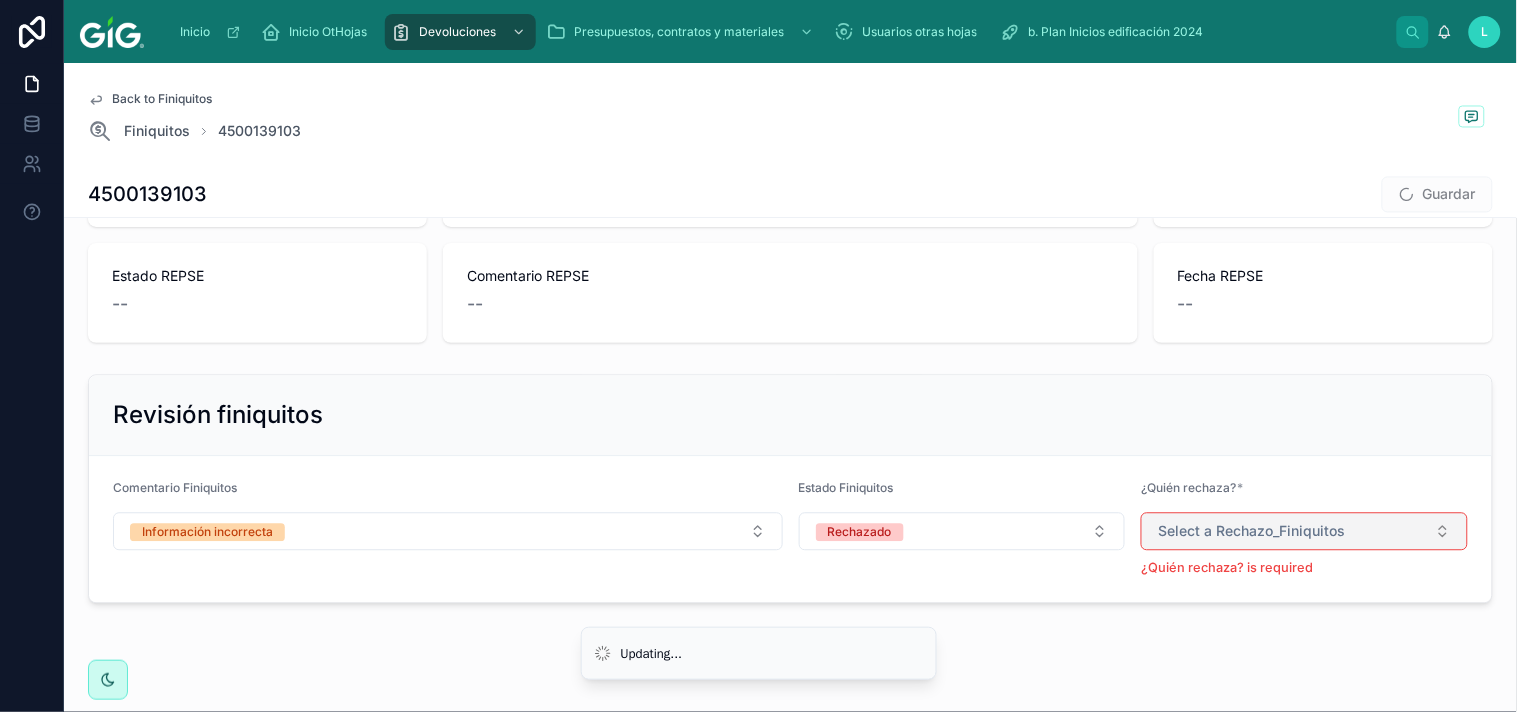 click on "Select a Rechazo_Finiquitos" at bounding box center [1304, 532] 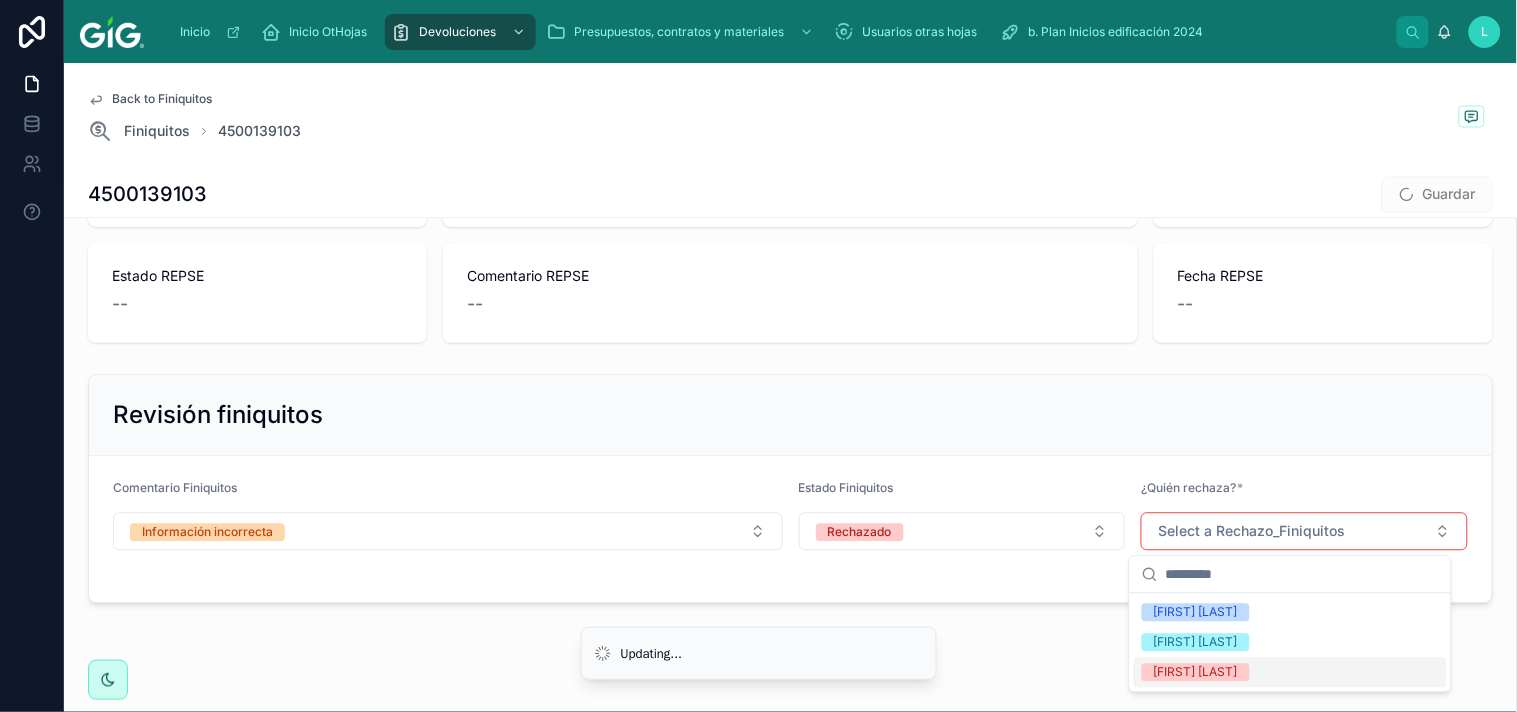 click on "[FIRST] [LAST]" at bounding box center [1196, 673] 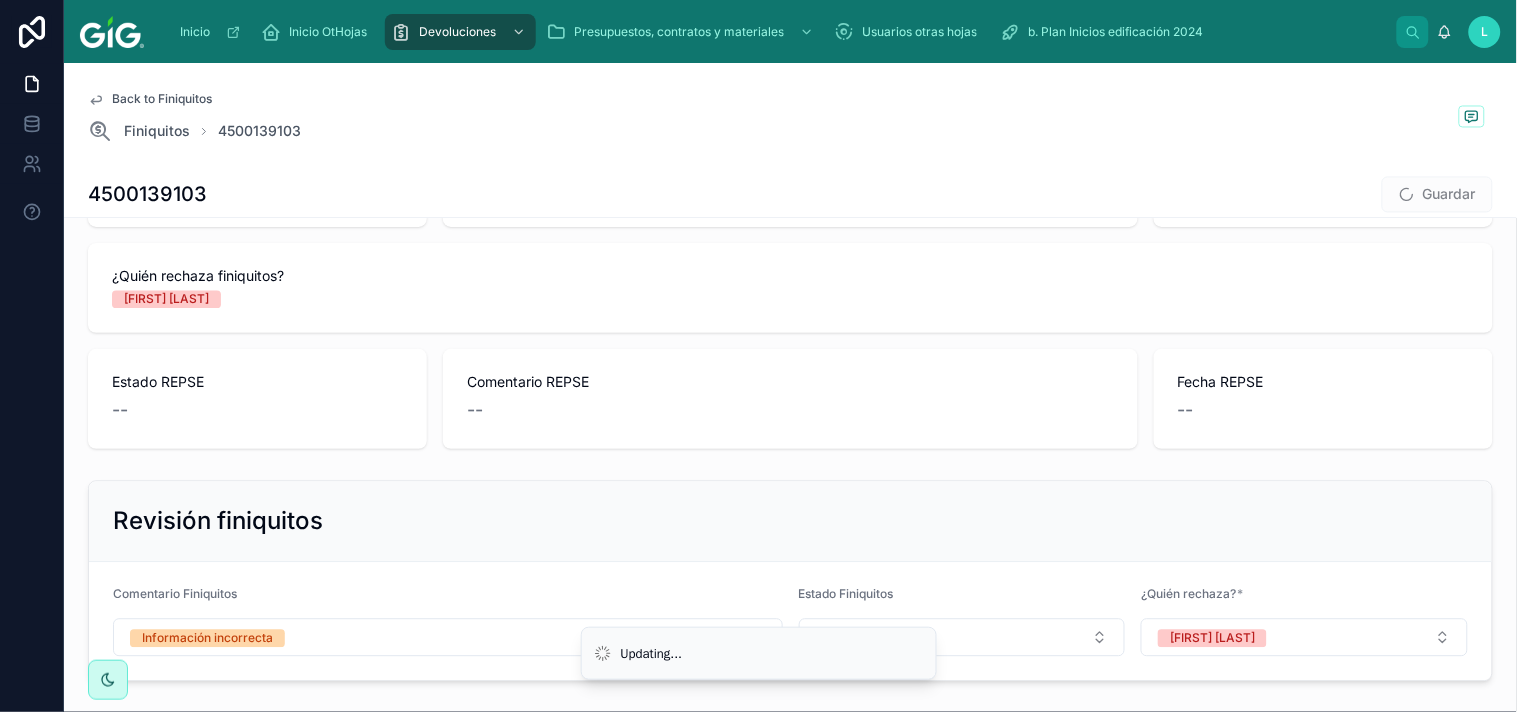 scroll, scrollTop: 1092, scrollLeft: 0, axis: vertical 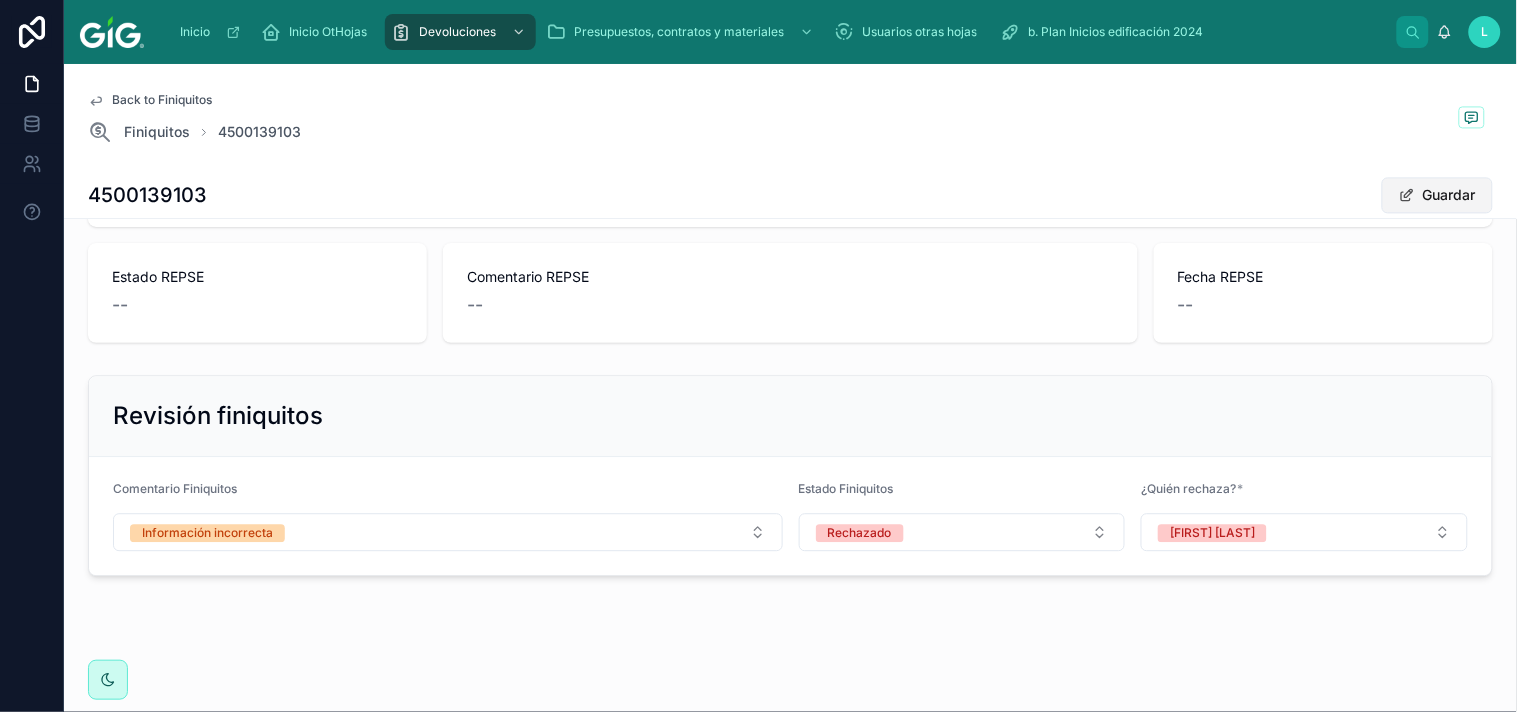 click on "Guardar" at bounding box center [1437, 195] 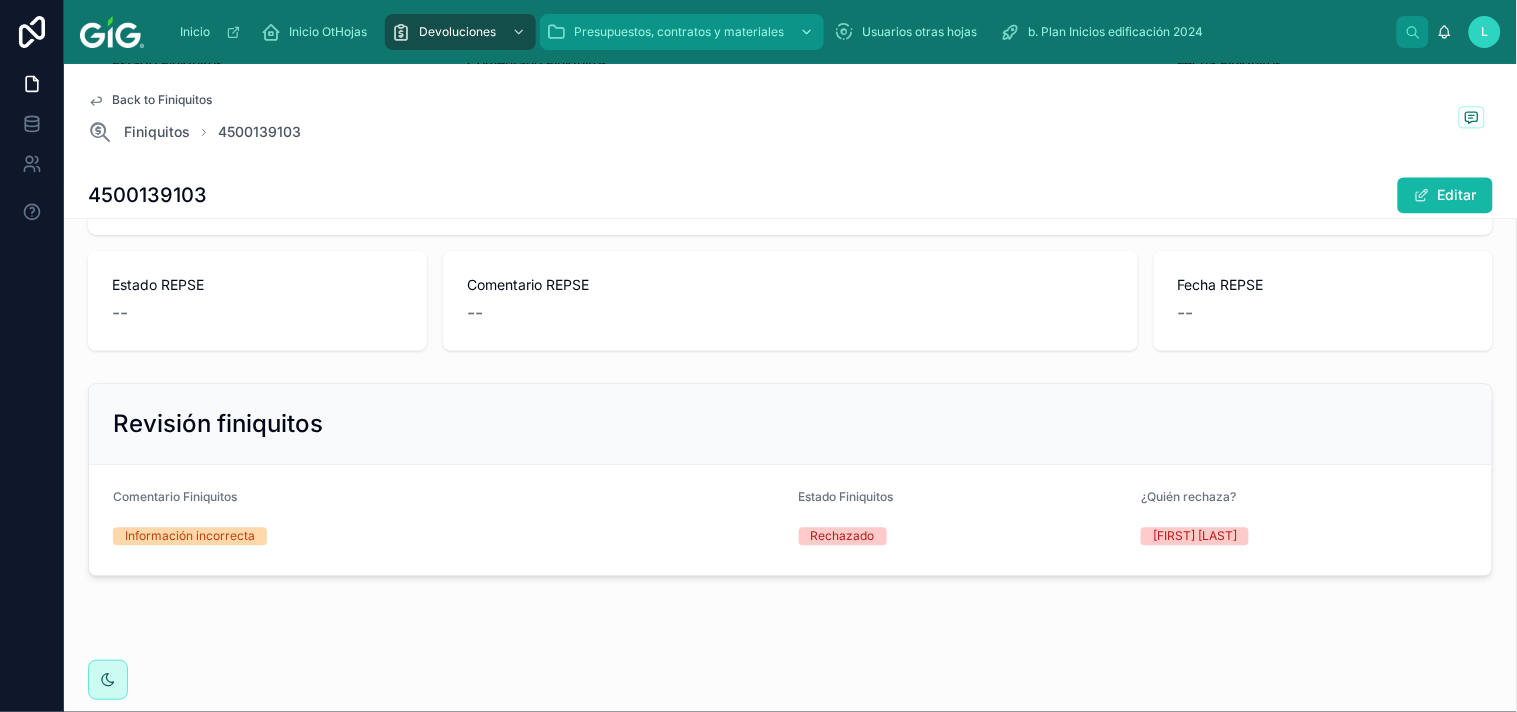 scroll, scrollTop: 0, scrollLeft: 0, axis: both 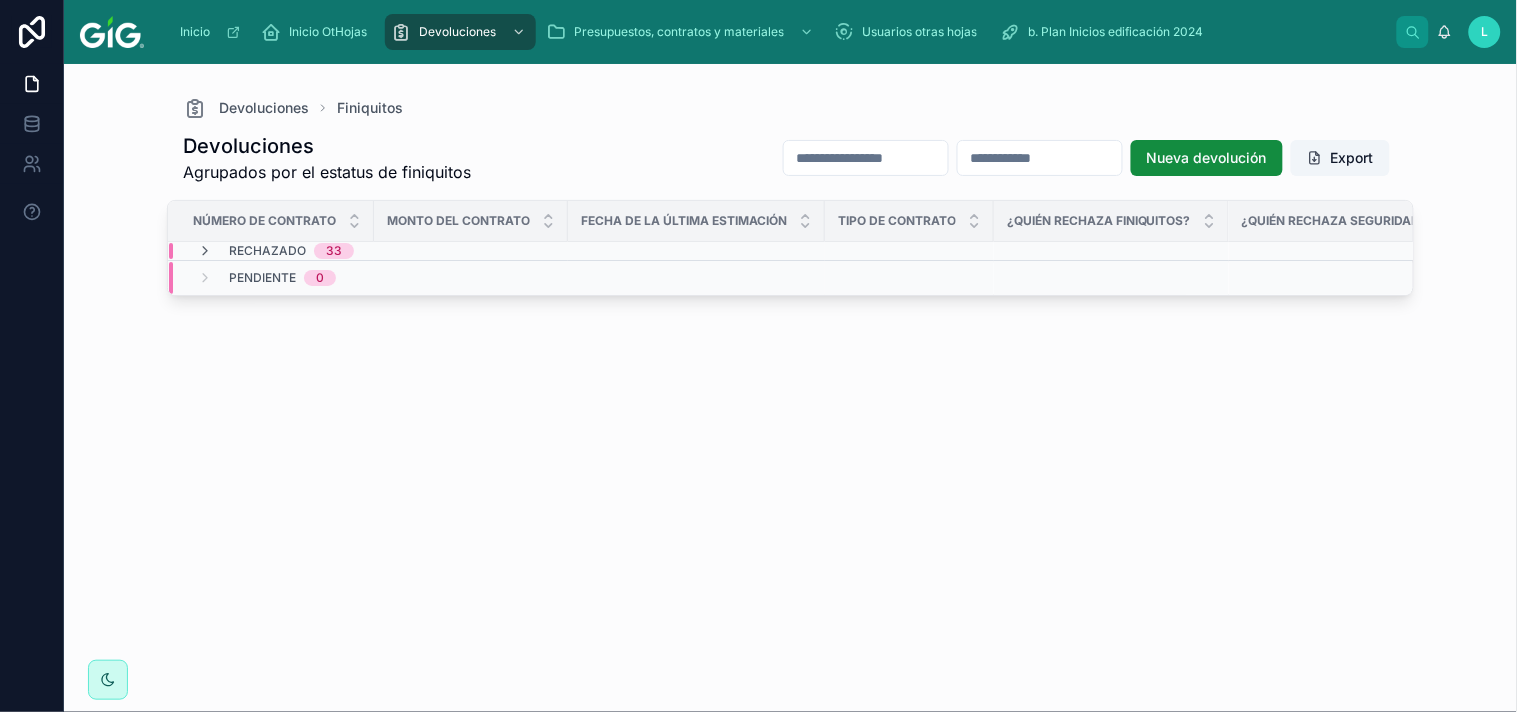 click on "Devoluciones Agrupados por el estatus de finiquitos Nueva devolución Export Número de contrato Monto del contrato Fecha de la última estimación Tipo de contrato ¿Quién rechaza Finiquitos? ¿Quién rechaza Seguridad Social? Fecha Finiquitos Fecha Seguridad Social Fecha_REPSE Rechazo_REPSE Correo electrónico Rechazado 33 Pendiente 0" at bounding box center (790, 410) 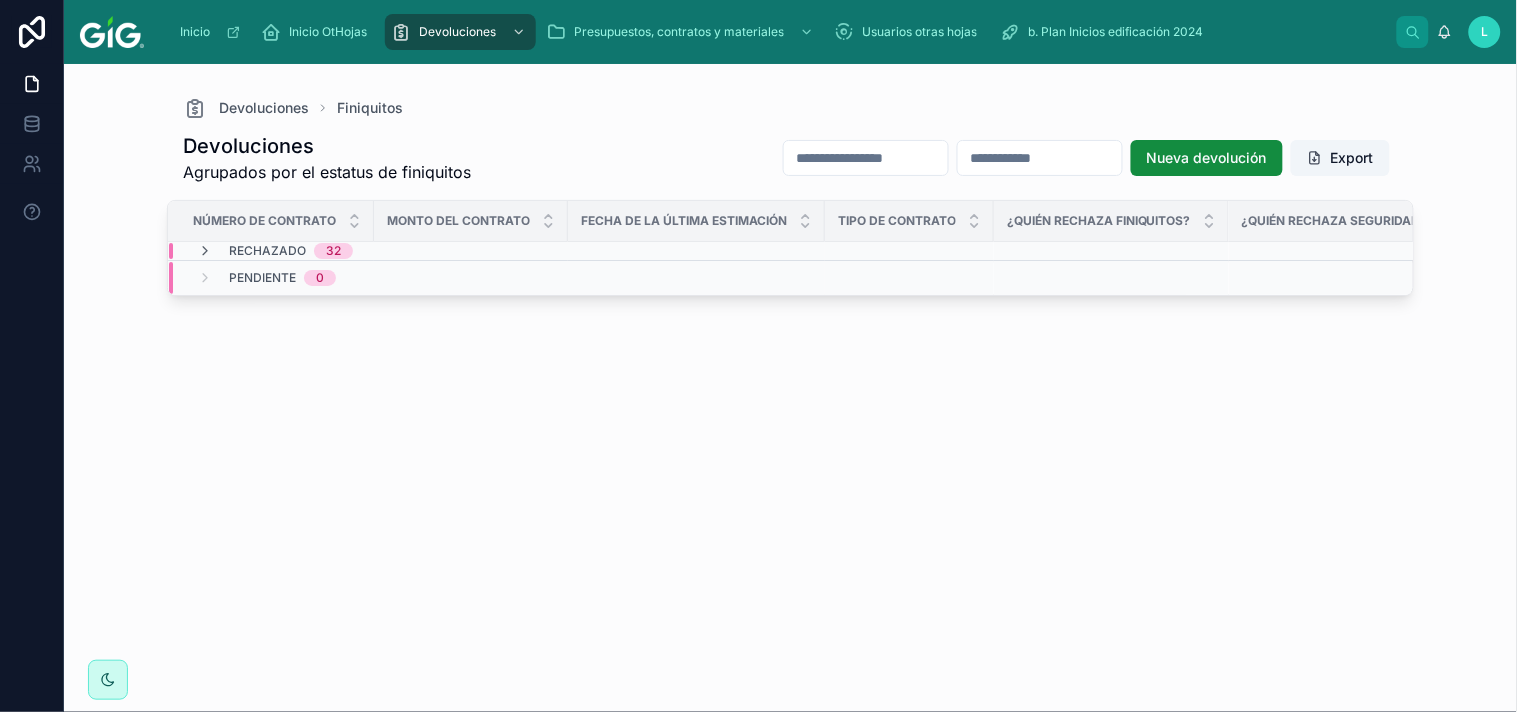 click on "Devoluciones Agrupados por el estatus de finiquitos Nueva devolución Export Número de contrato Monto del contrato Fecha de la última estimación Tipo de contrato ¿Quién rechaza Finiquitos? ¿Quién rechaza Seguridad Social? Fecha Finiquitos Fecha Seguridad Social Fecha_REPSE Rechazo_REPSE Correo electrónico Rechazado 32 Pendiente 0" at bounding box center [790, 410] 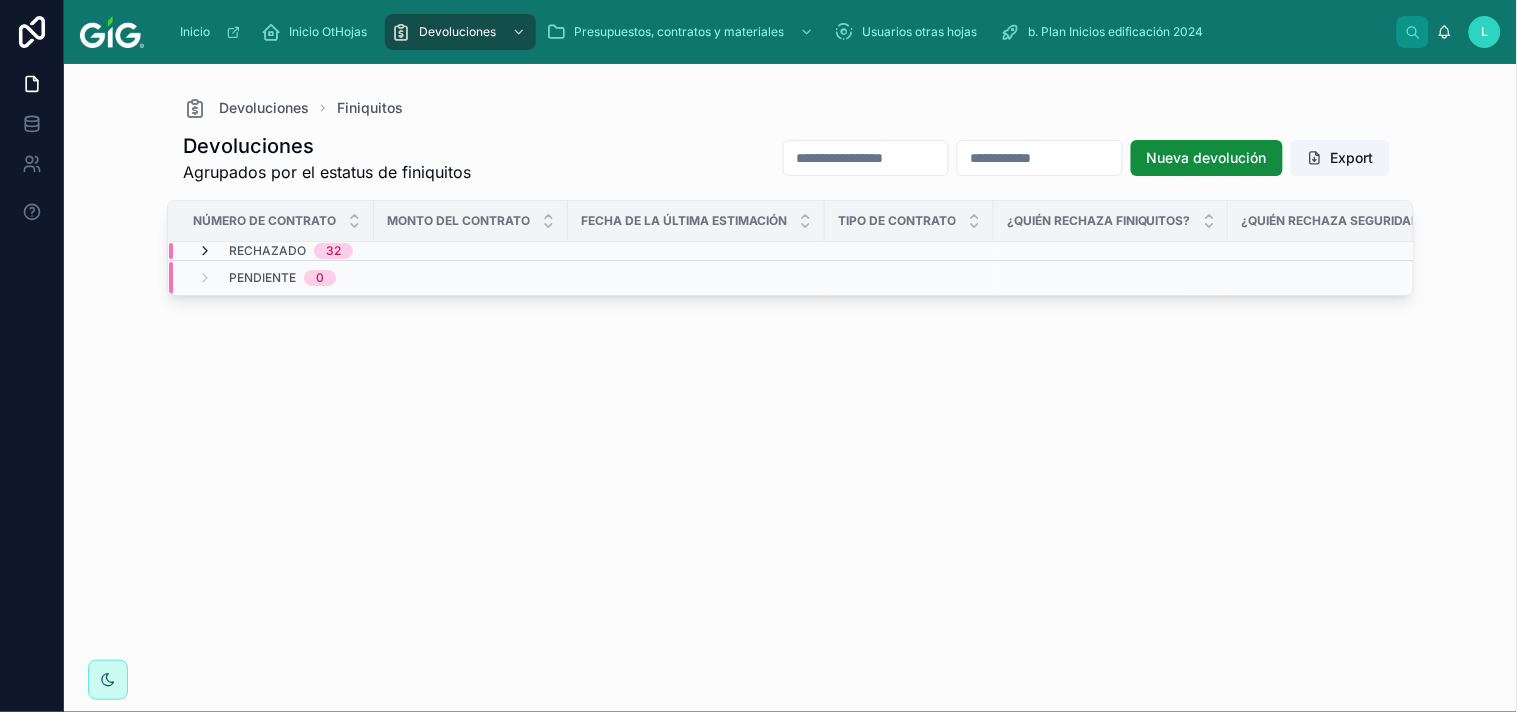 click at bounding box center (205, 251) 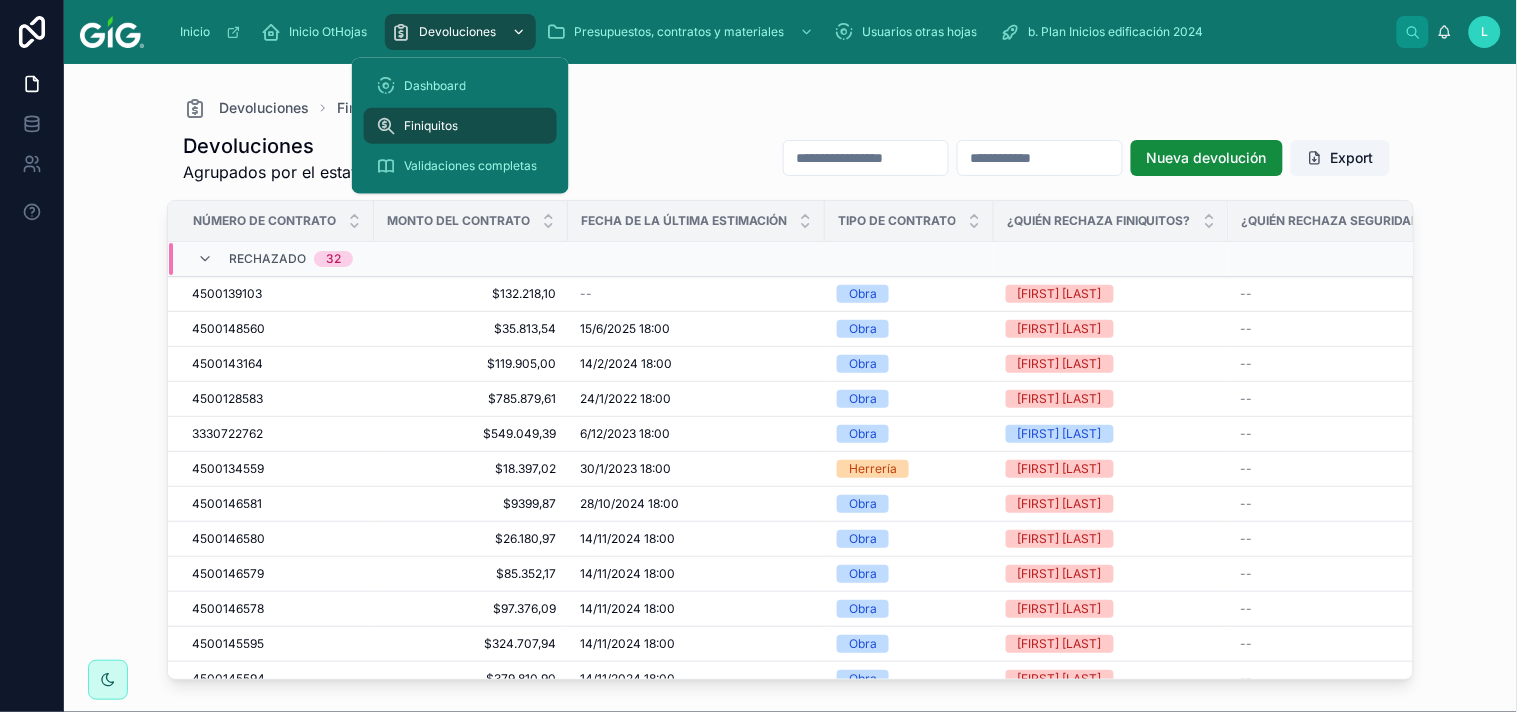 click on "Devoluciones" at bounding box center [457, 32] 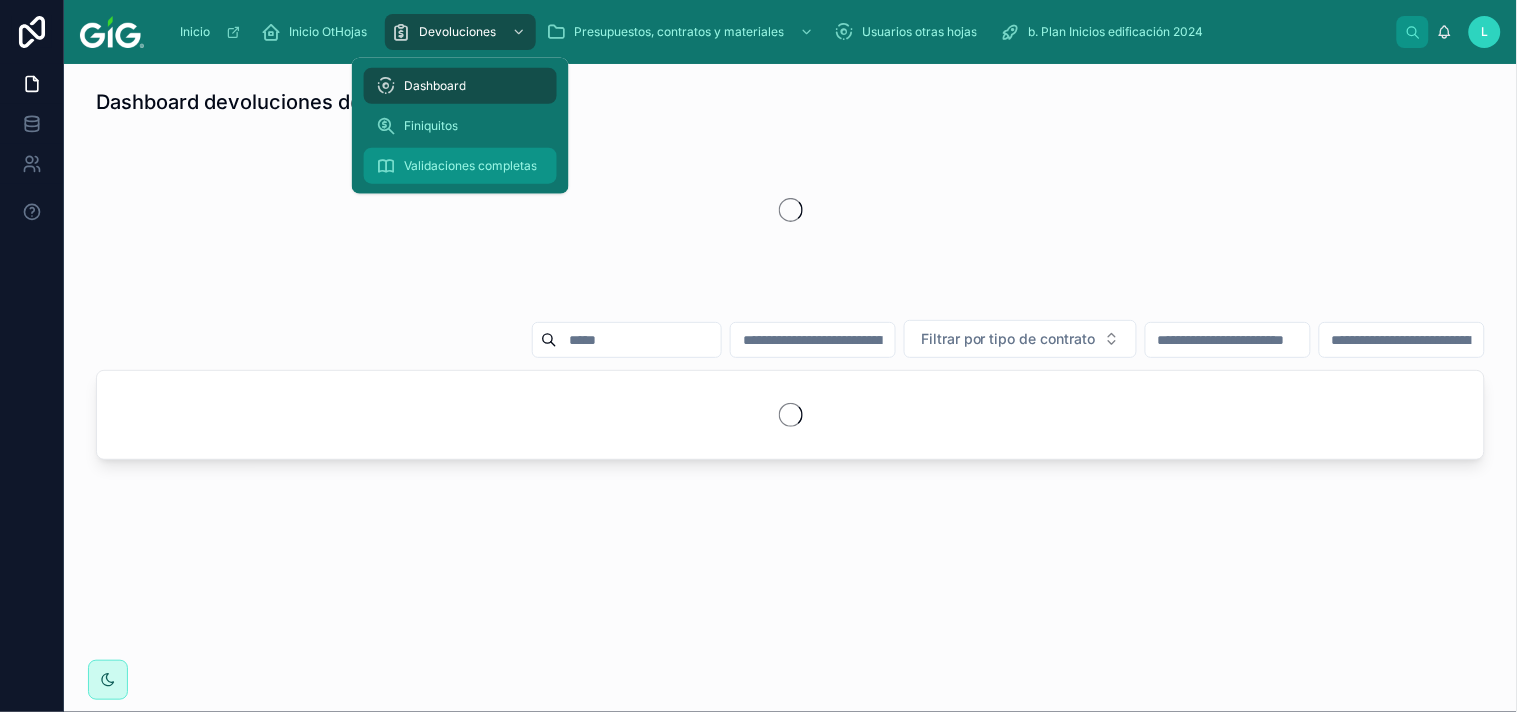 click on "Validaciones completas" at bounding box center [470, 166] 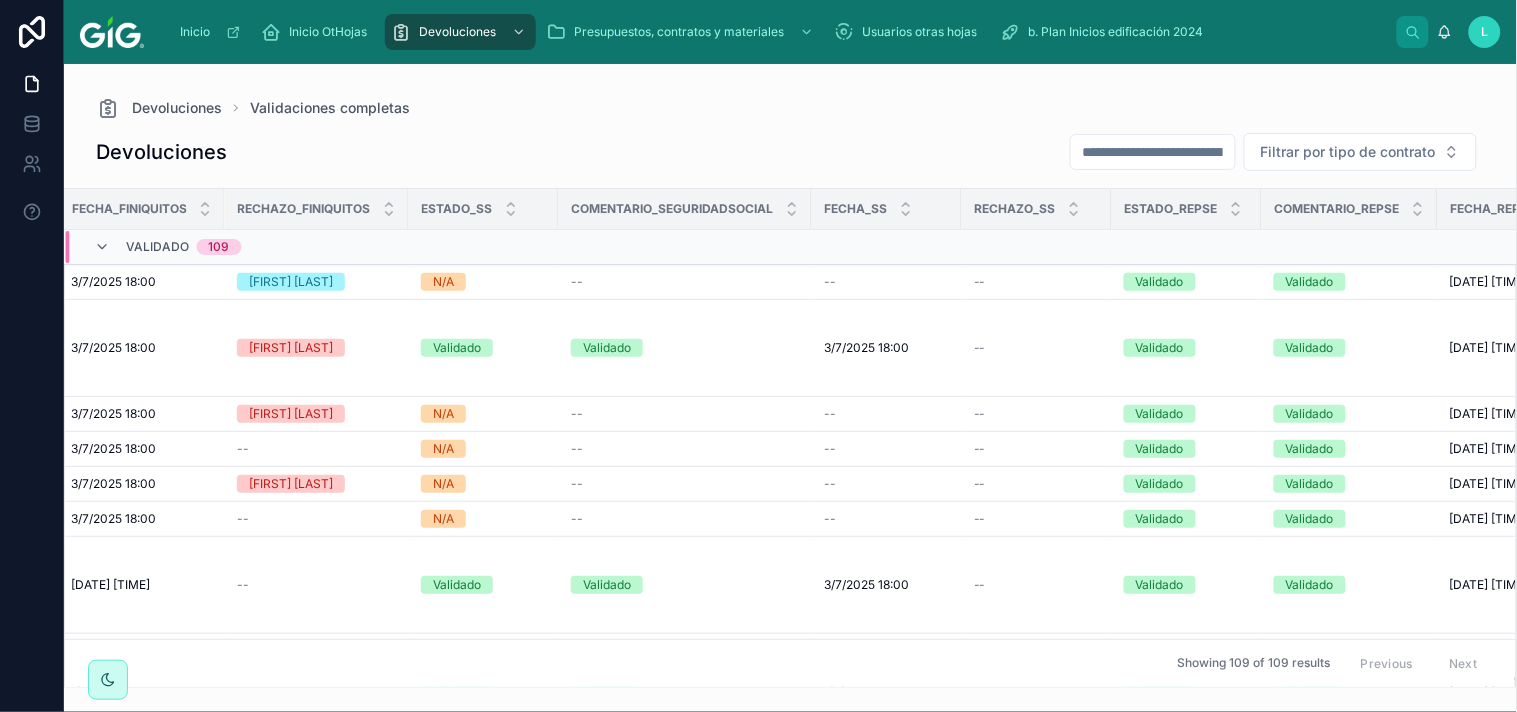 scroll, scrollTop: 0, scrollLeft: 2856, axis: horizontal 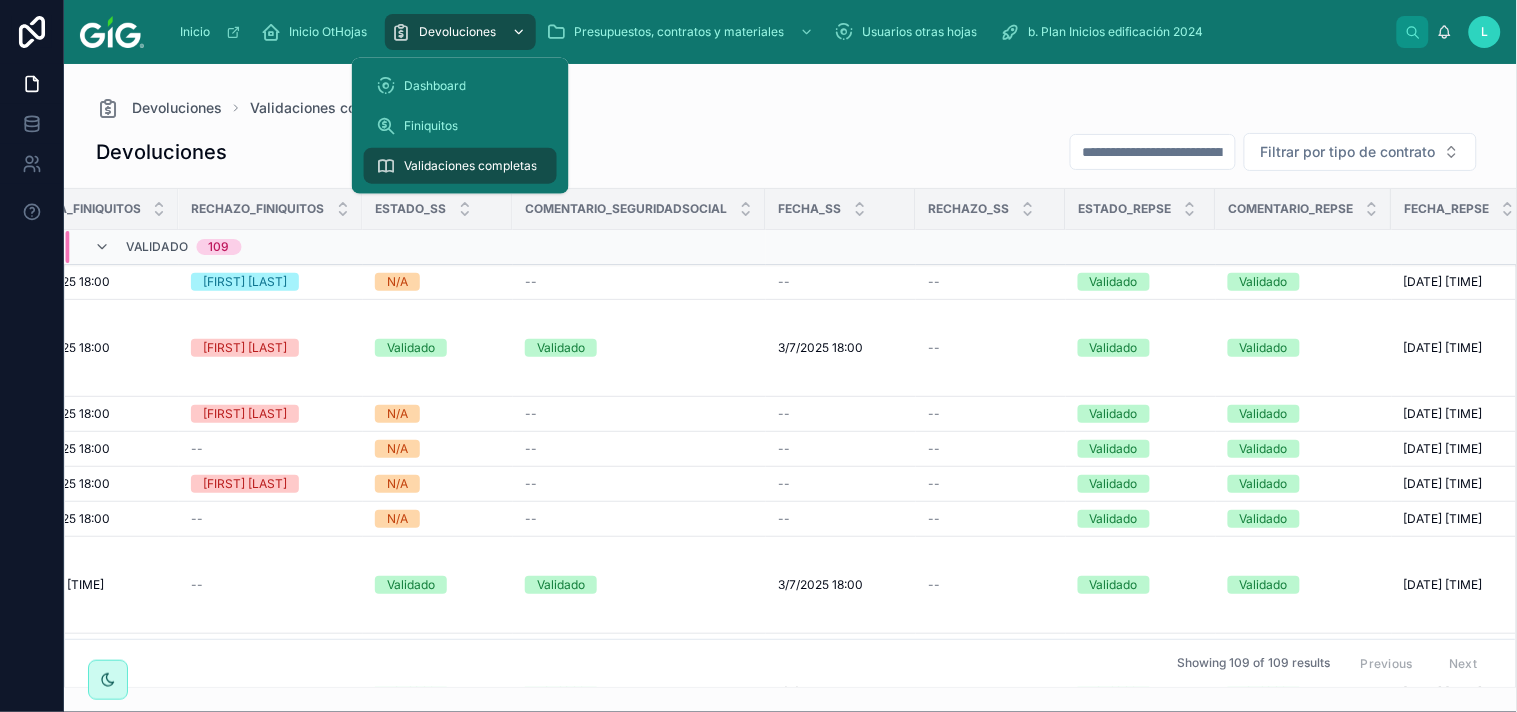 click on "Devoluciones" at bounding box center (460, 32) 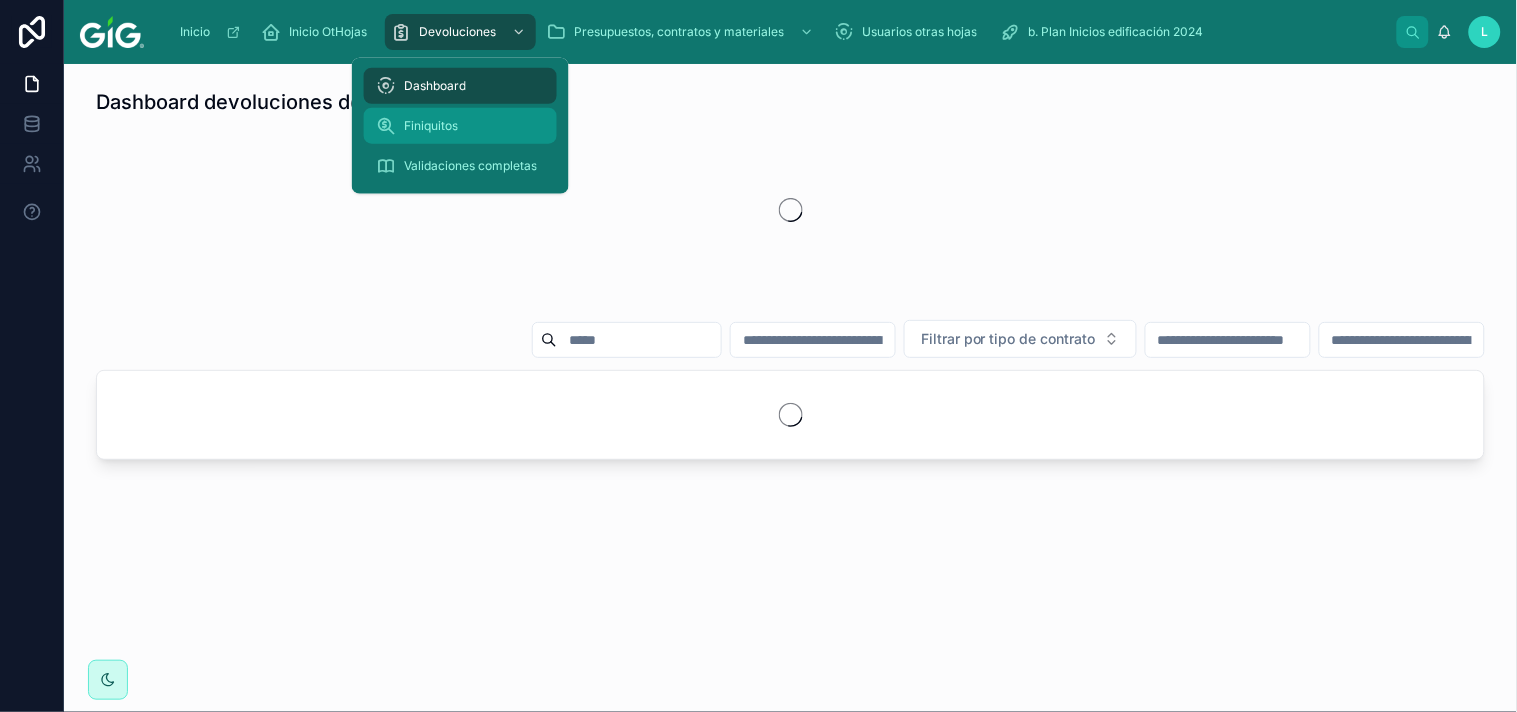 click on "Finiquitos" at bounding box center (460, 126) 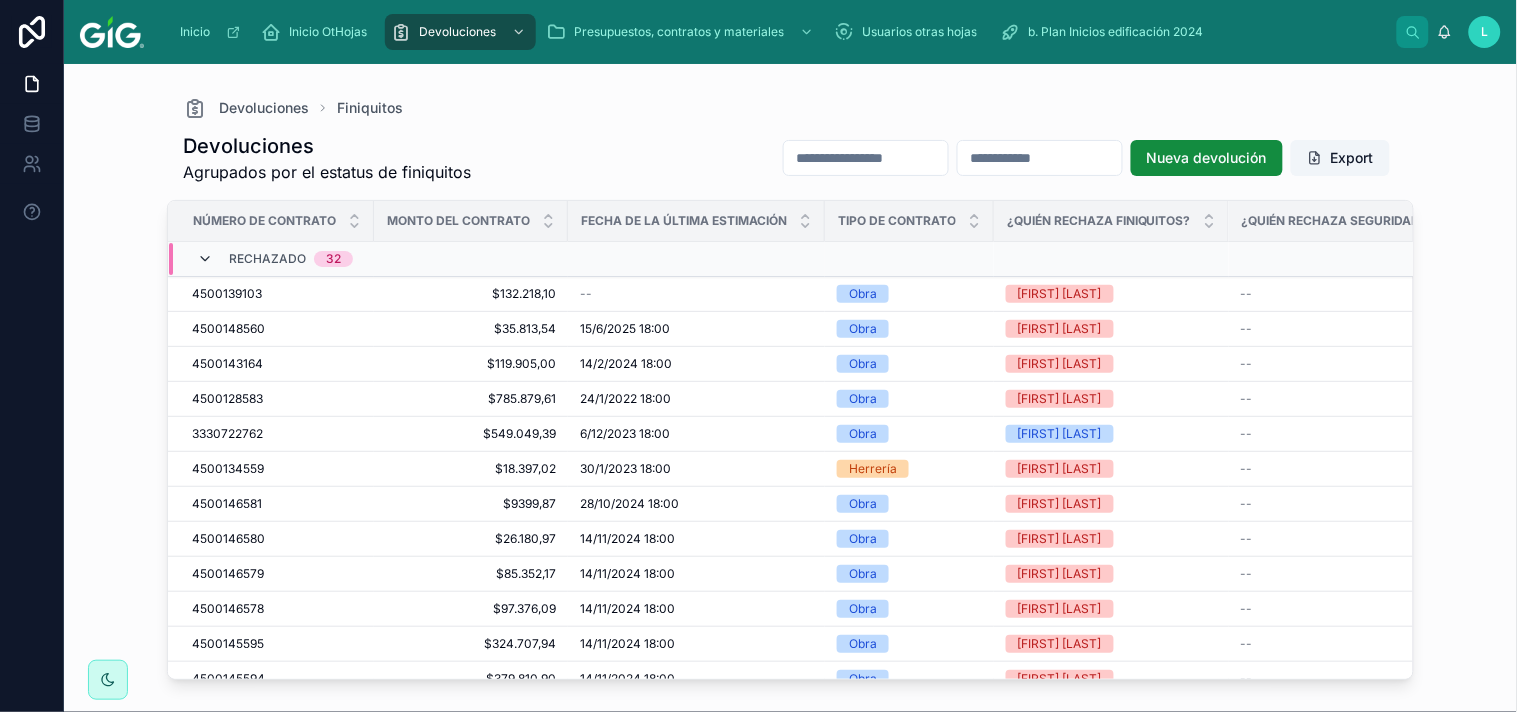 click at bounding box center [205, 259] 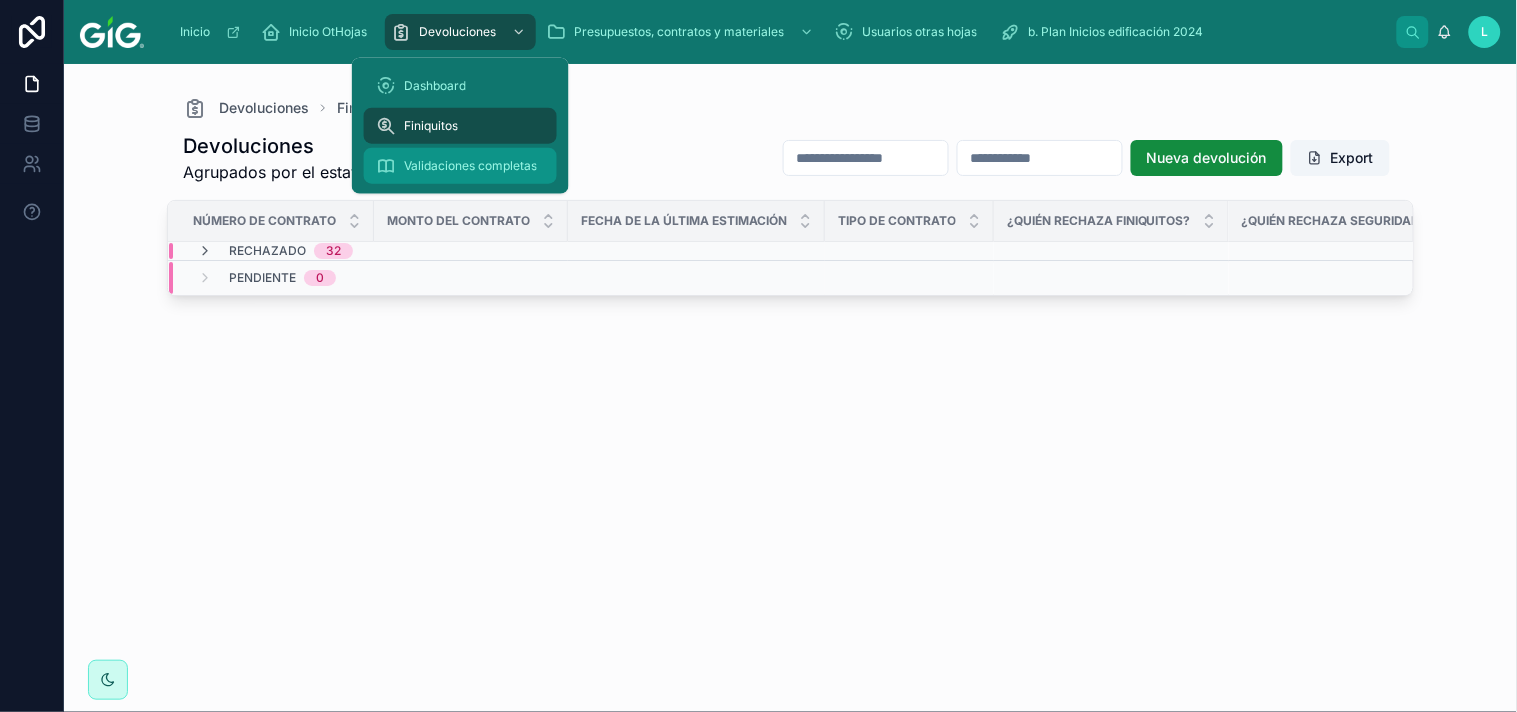 click on "Validaciones completas" at bounding box center [470, 166] 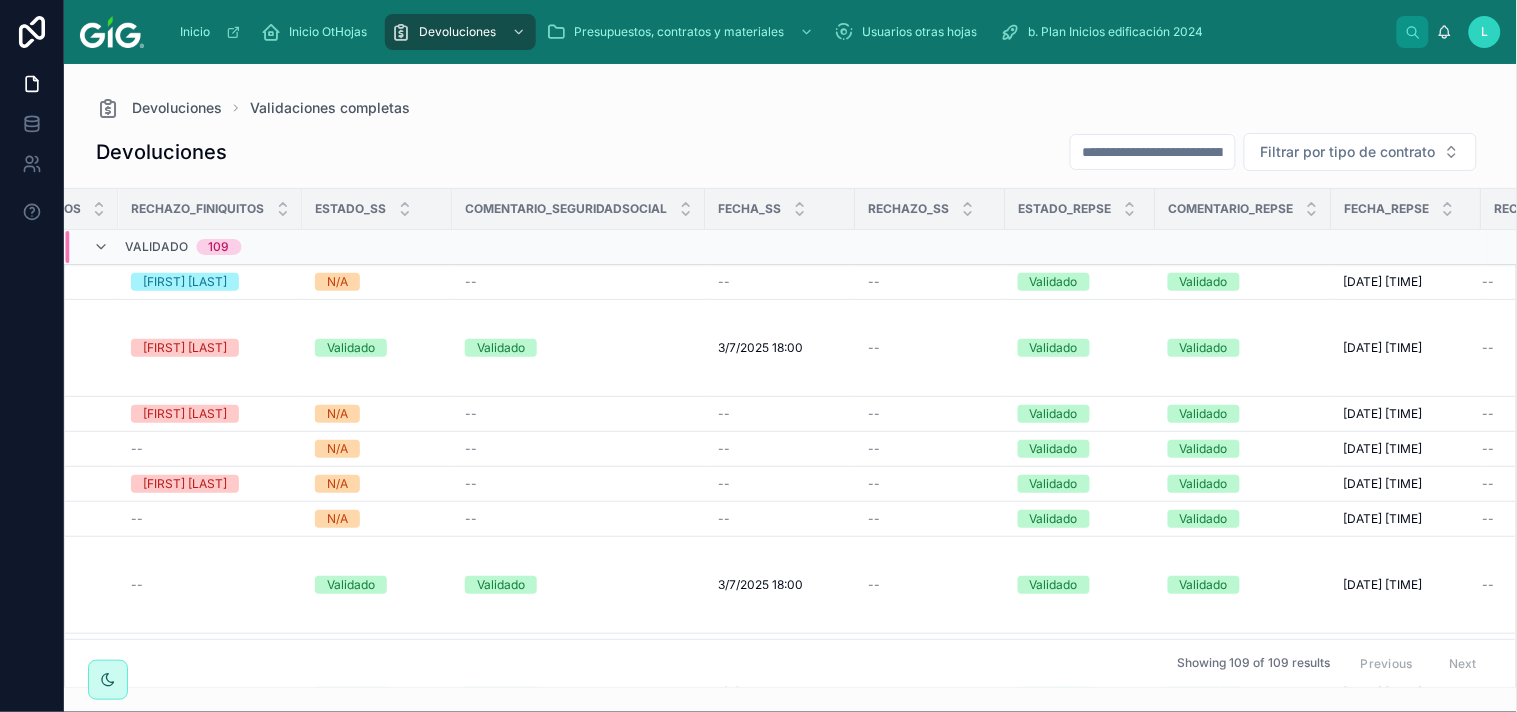 scroll, scrollTop: 0, scrollLeft: 3056, axis: horizontal 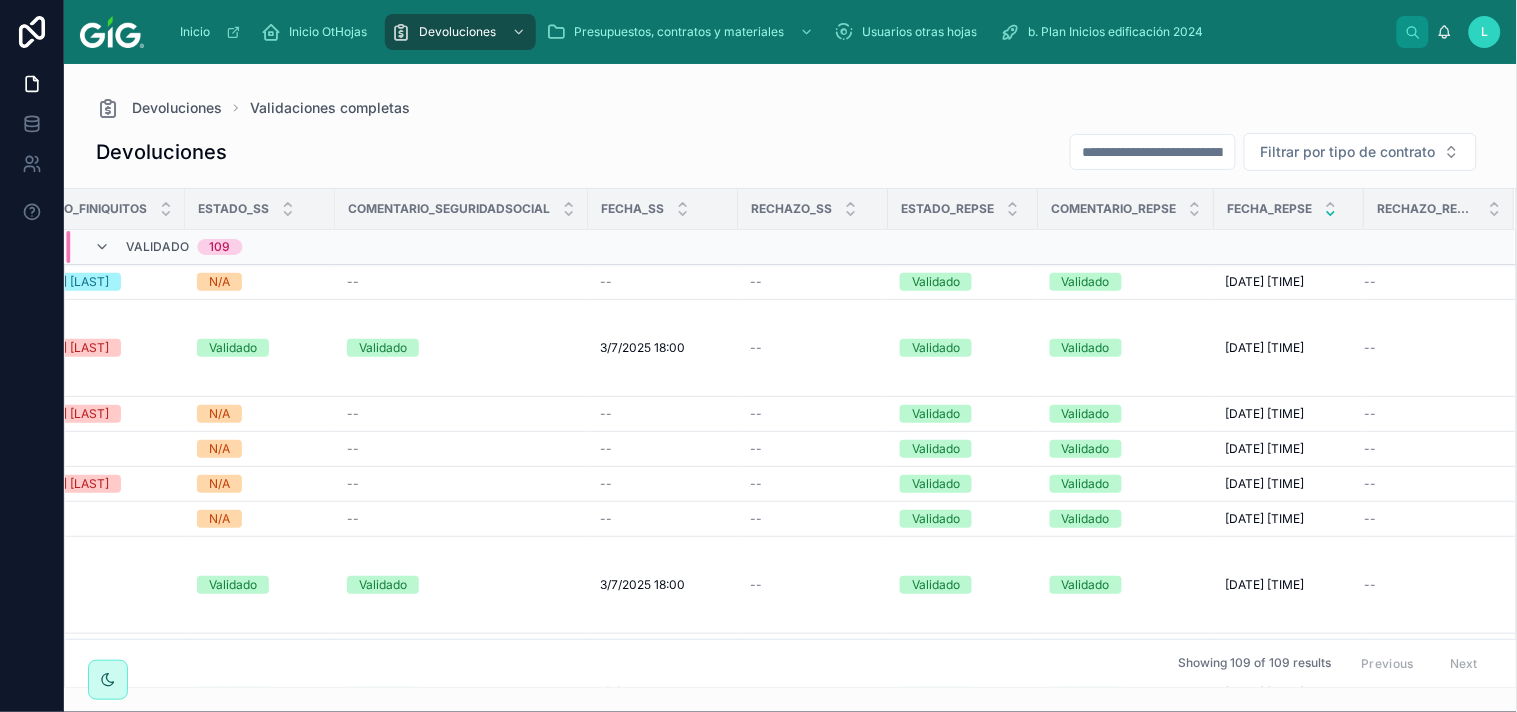 click 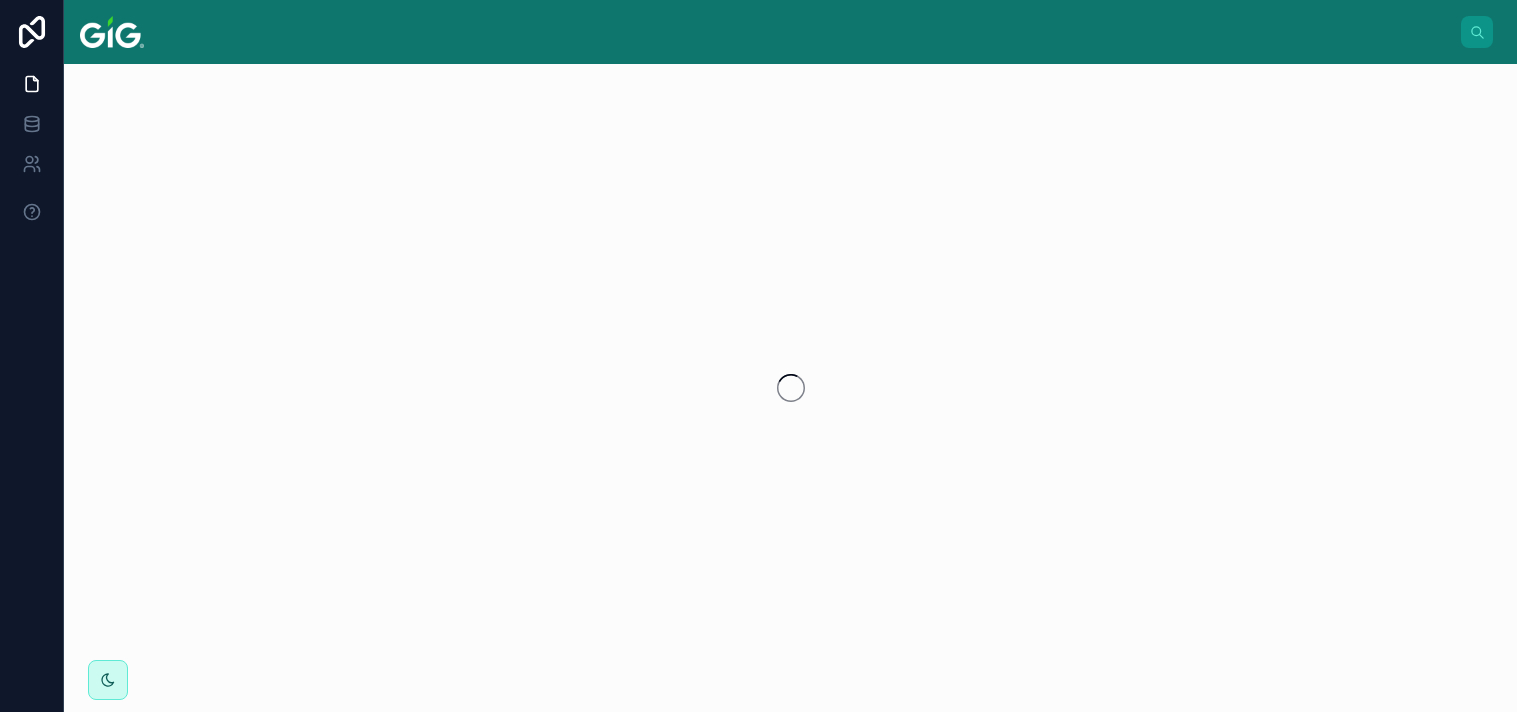 scroll, scrollTop: 0, scrollLeft: 0, axis: both 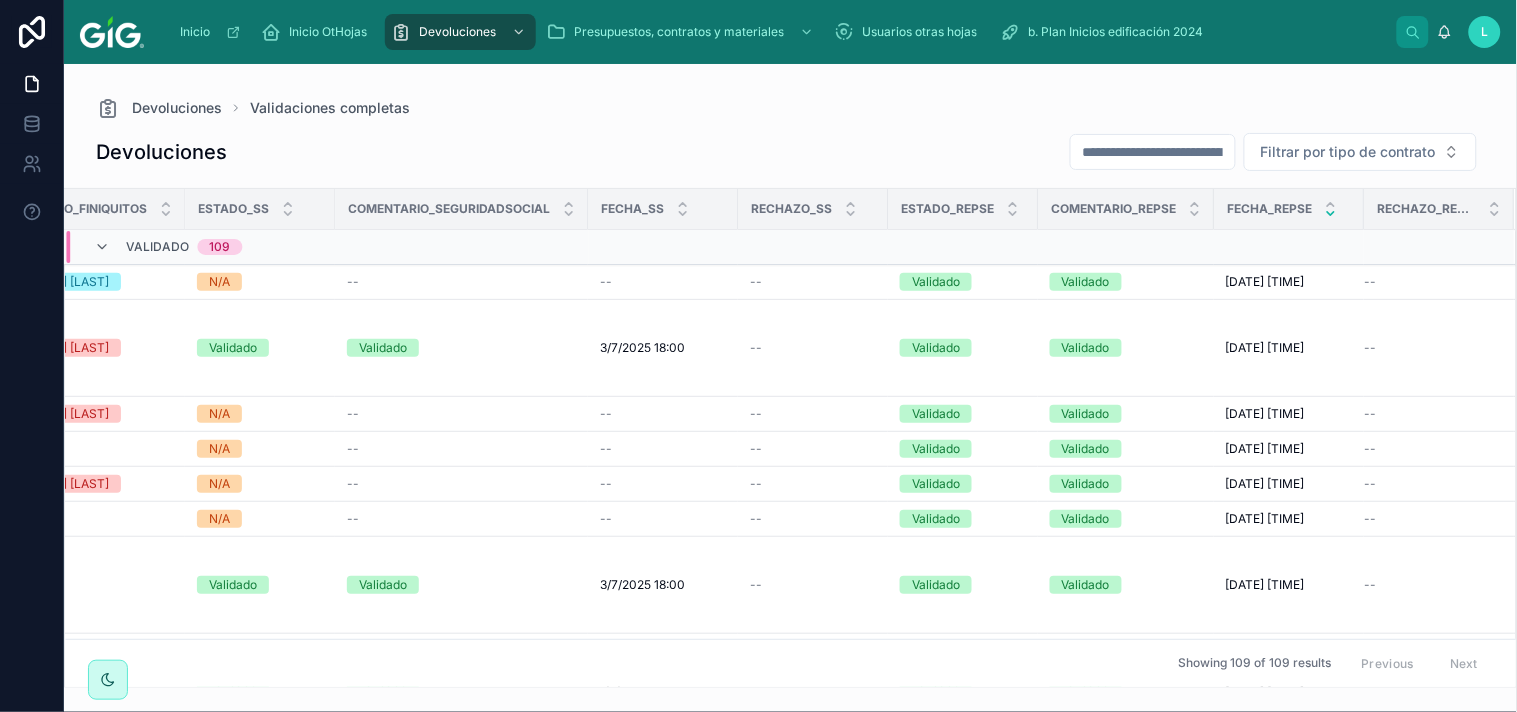 click 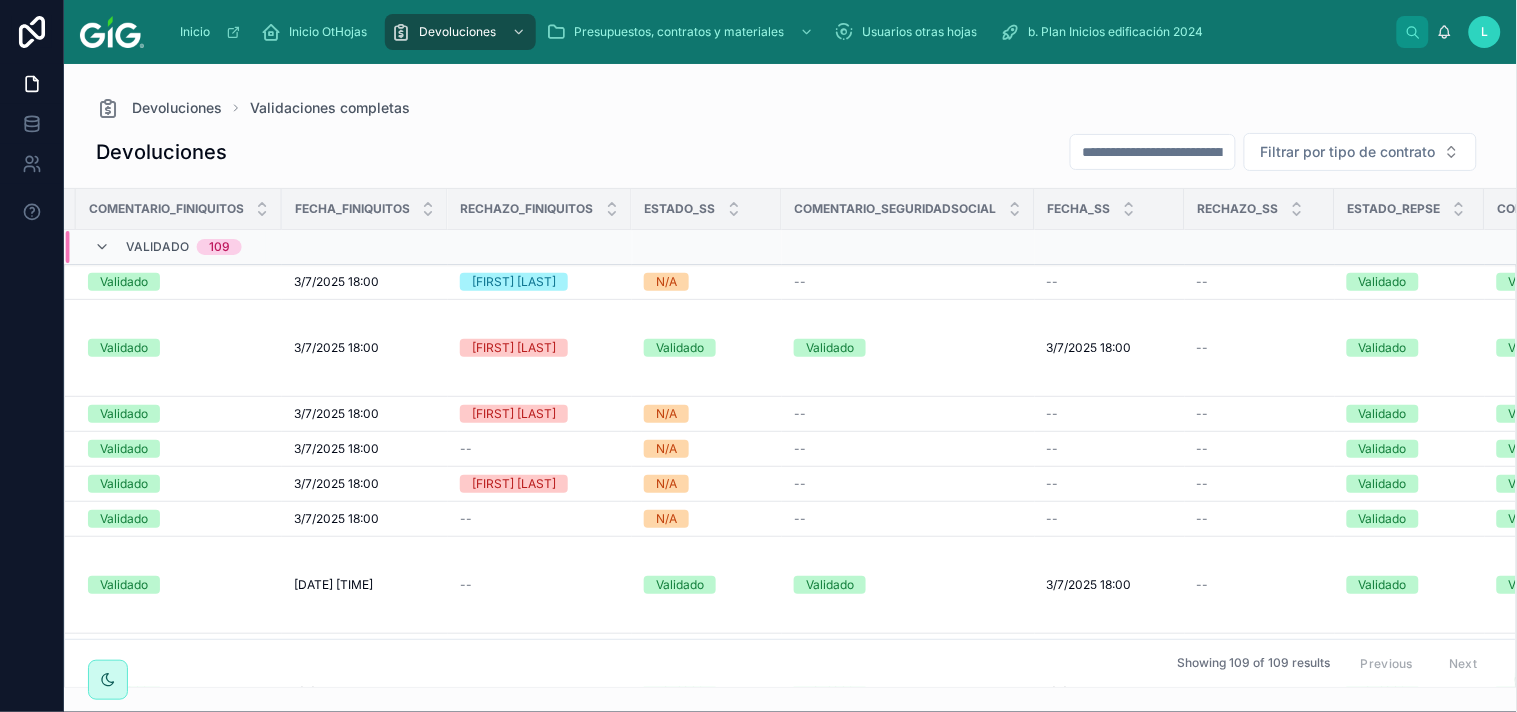 scroll, scrollTop: 0, scrollLeft: 3056, axis: horizontal 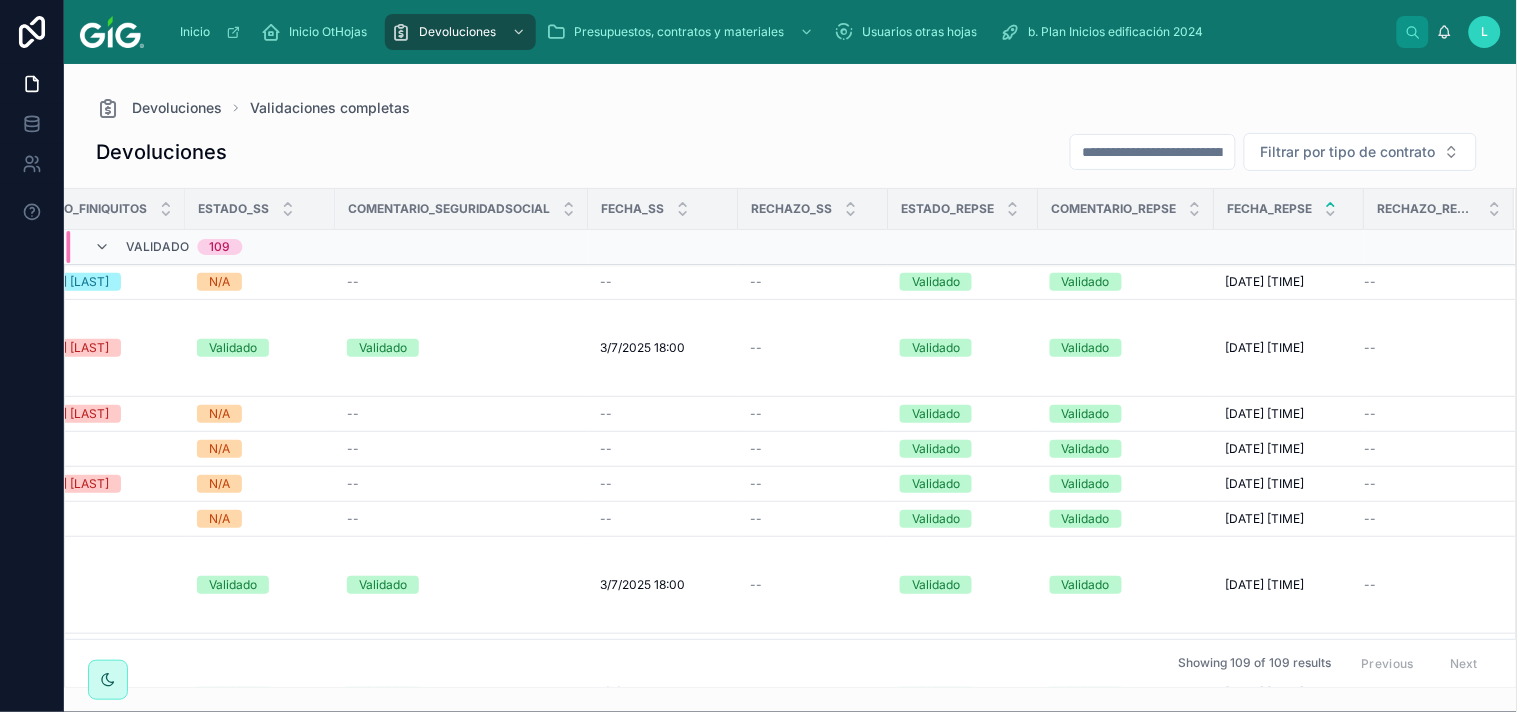 click 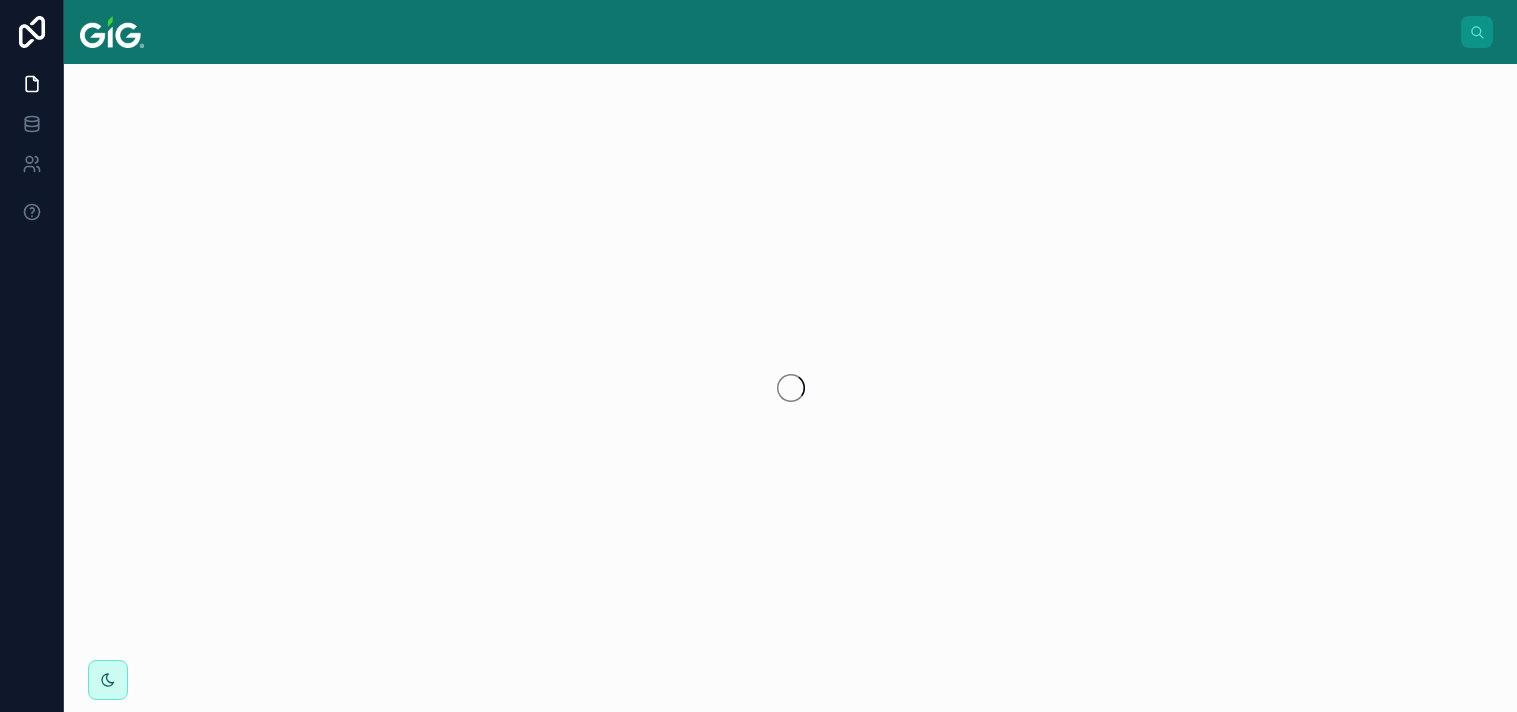 scroll, scrollTop: 0, scrollLeft: 0, axis: both 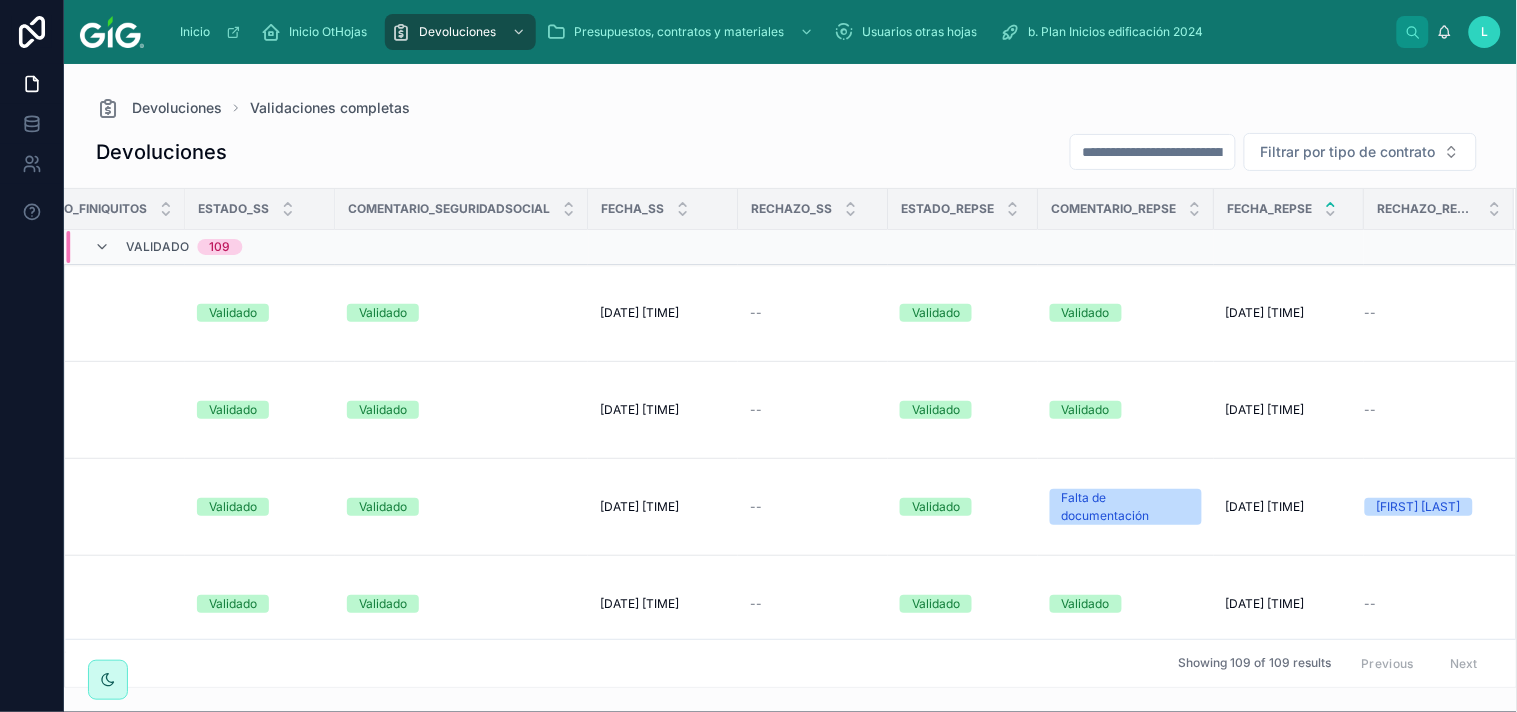 click 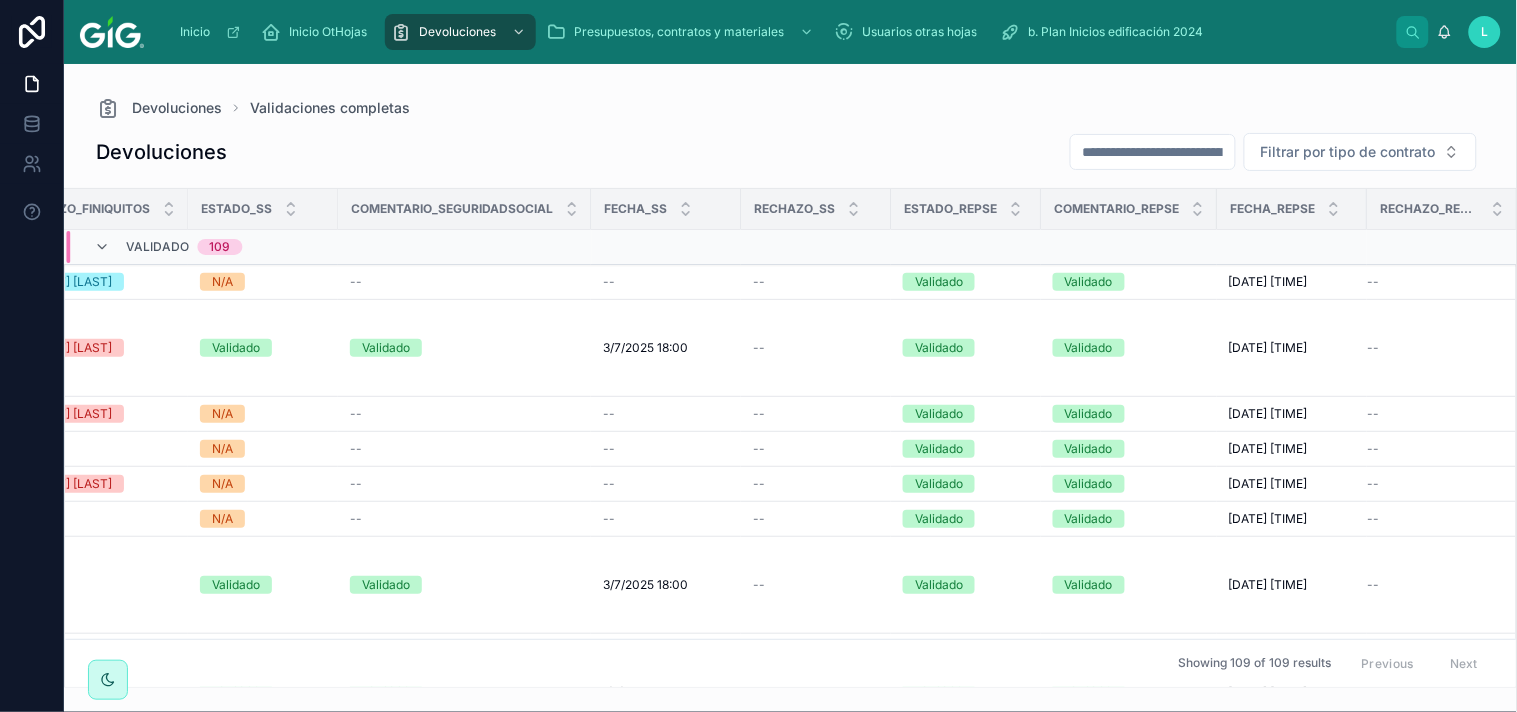 scroll, scrollTop: 0, scrollLeft: 3056, axis: horizontal 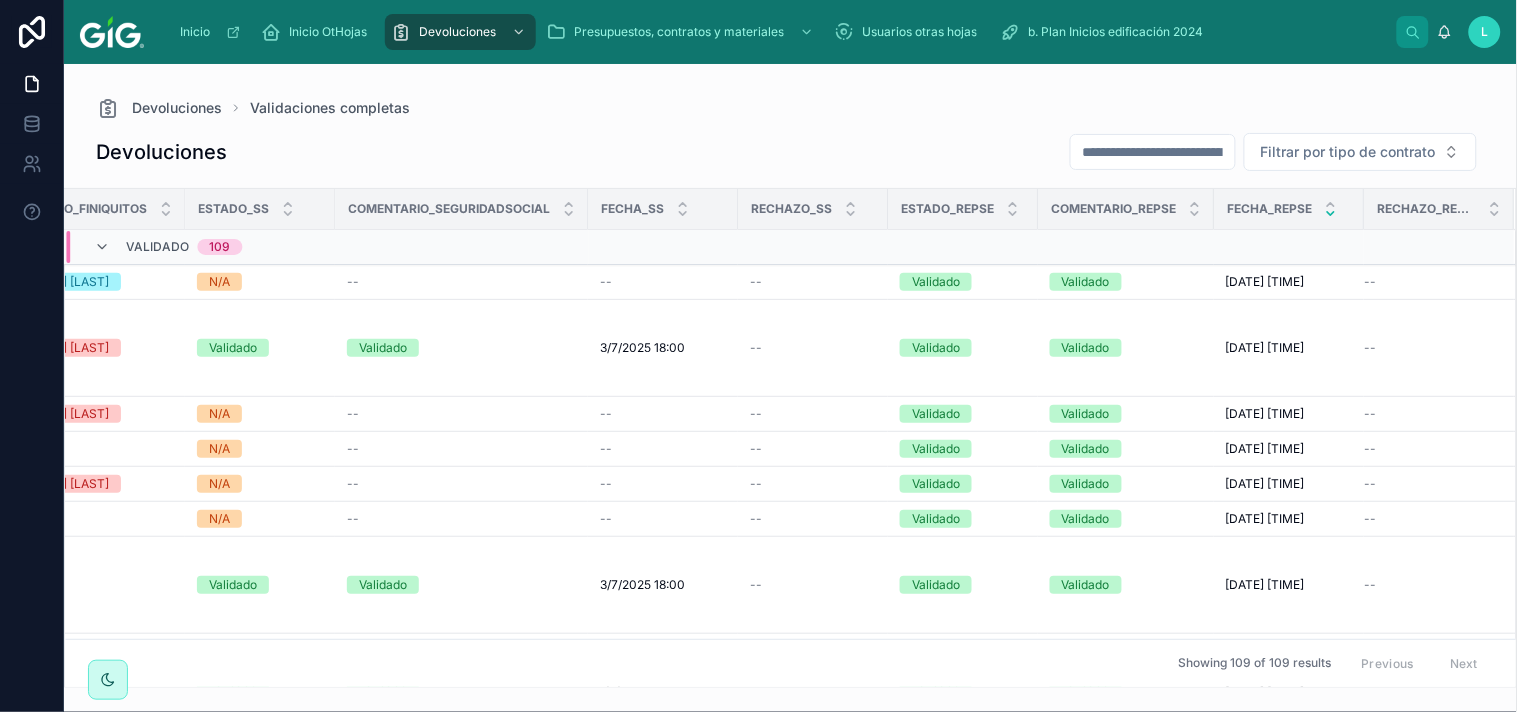 click 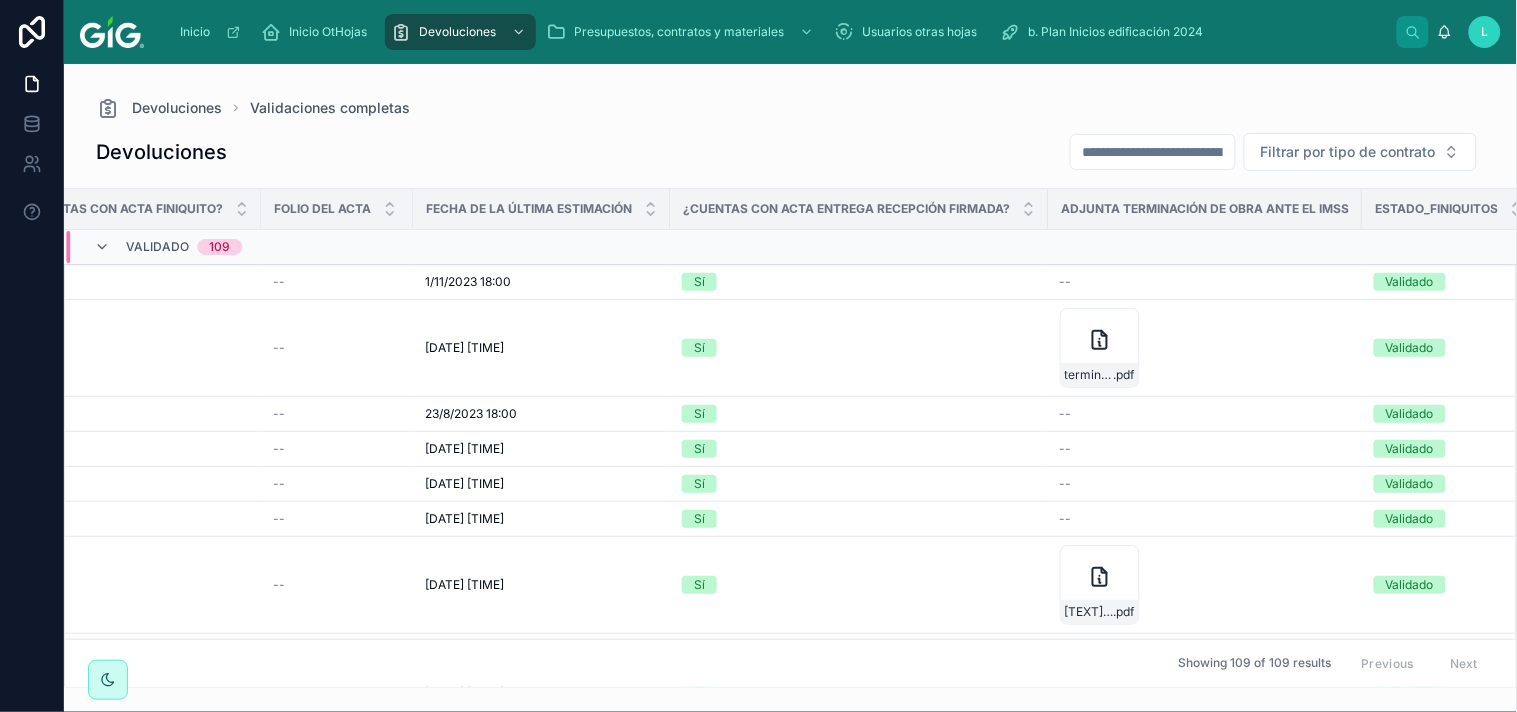 scroll, scrollTop: 0, scrollLeft: 3056, axis: horizontal 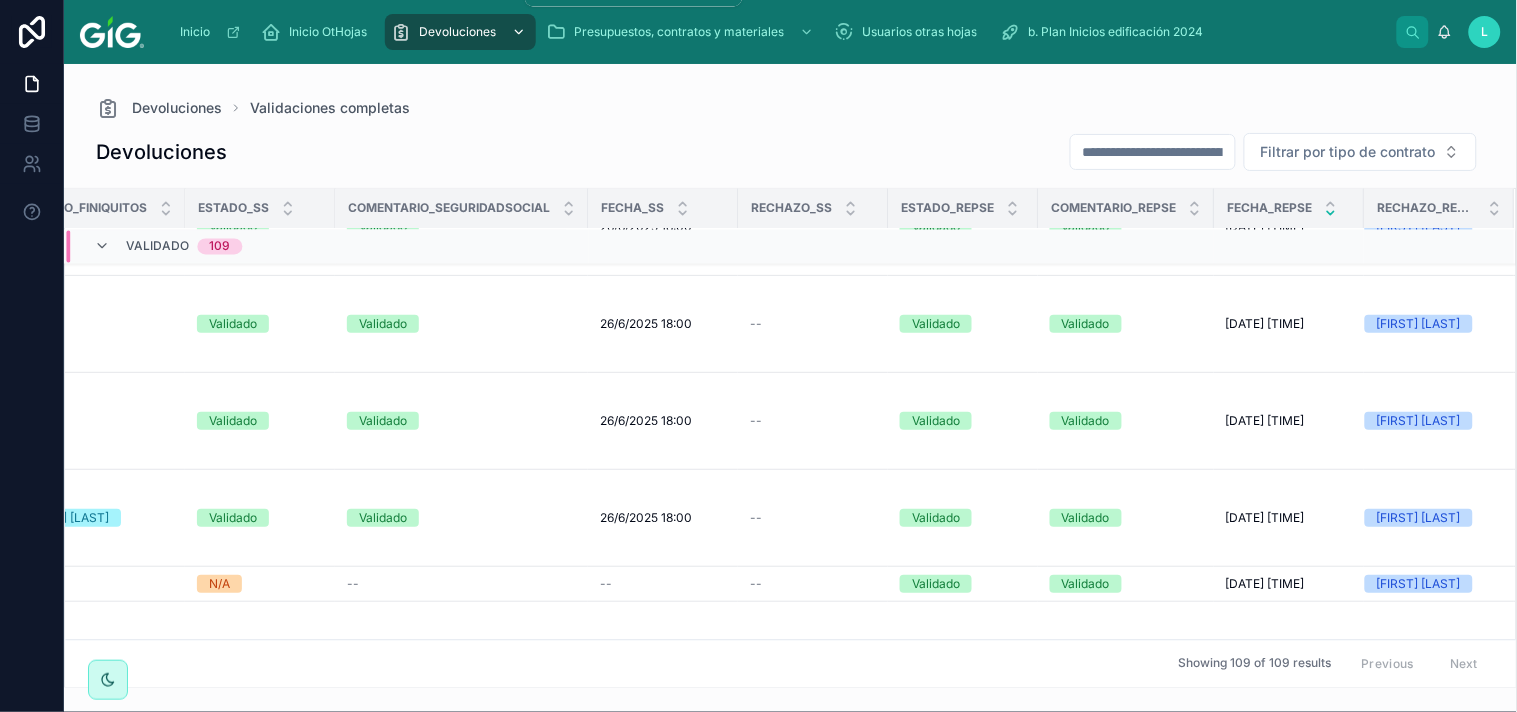 click 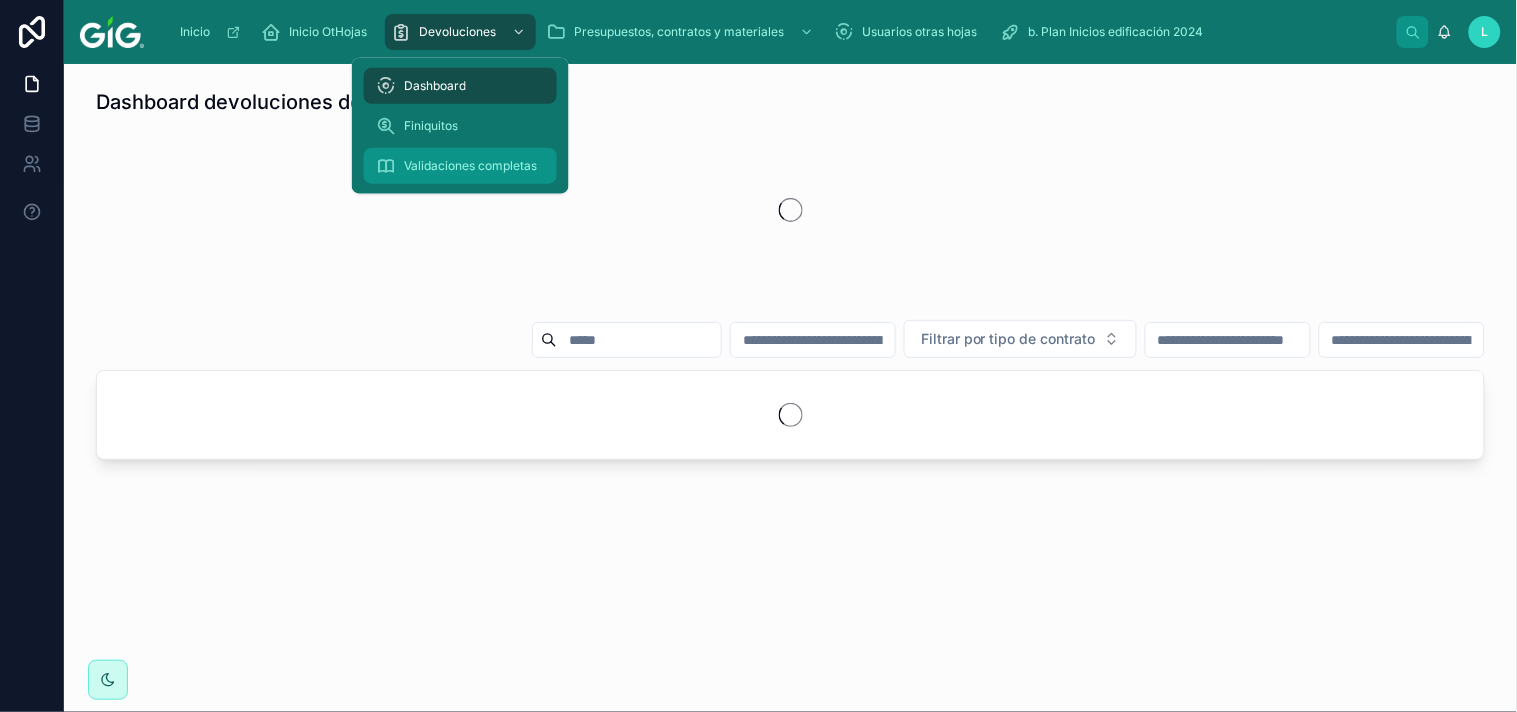 click on "Validaciones completas" at bounding box center (470, 166) 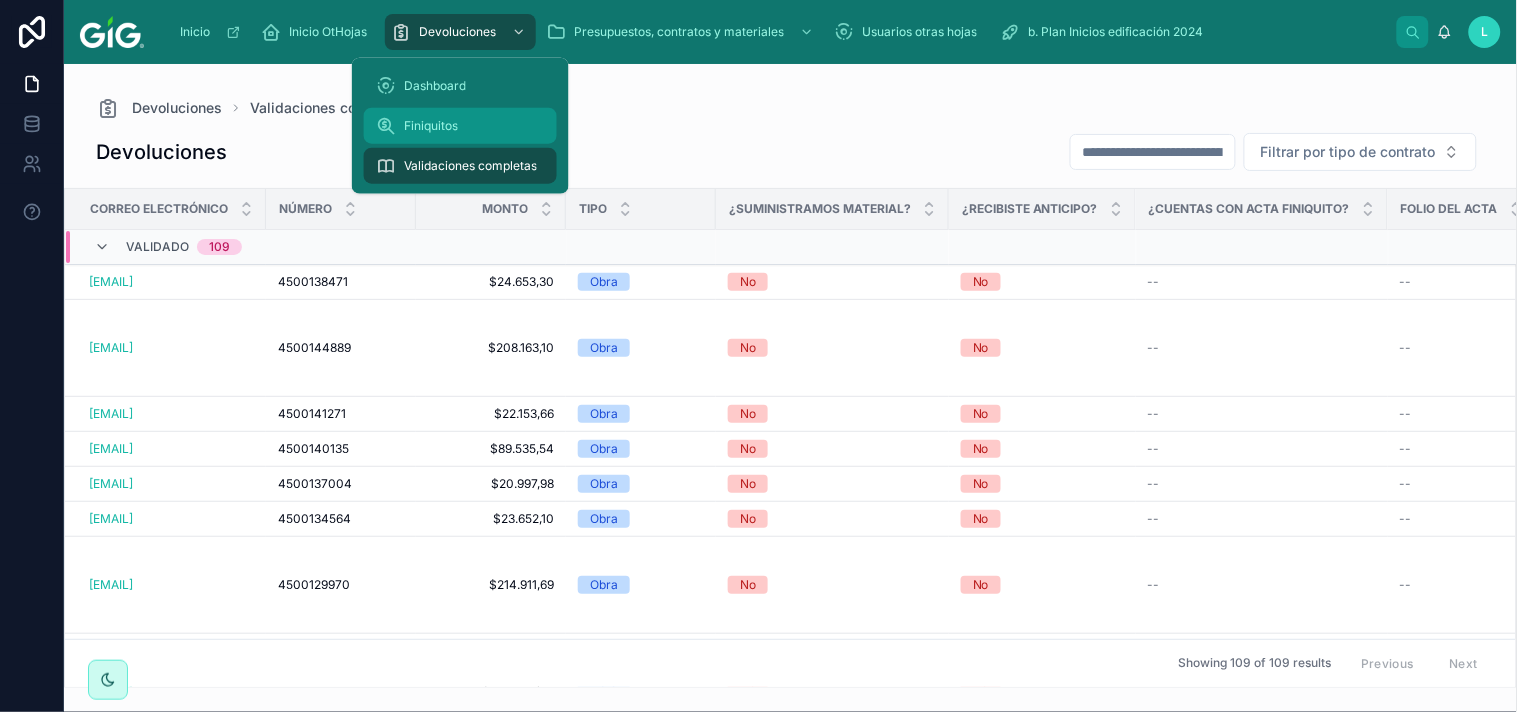 click on "Finiquitos" at bounding box center (431, 126) 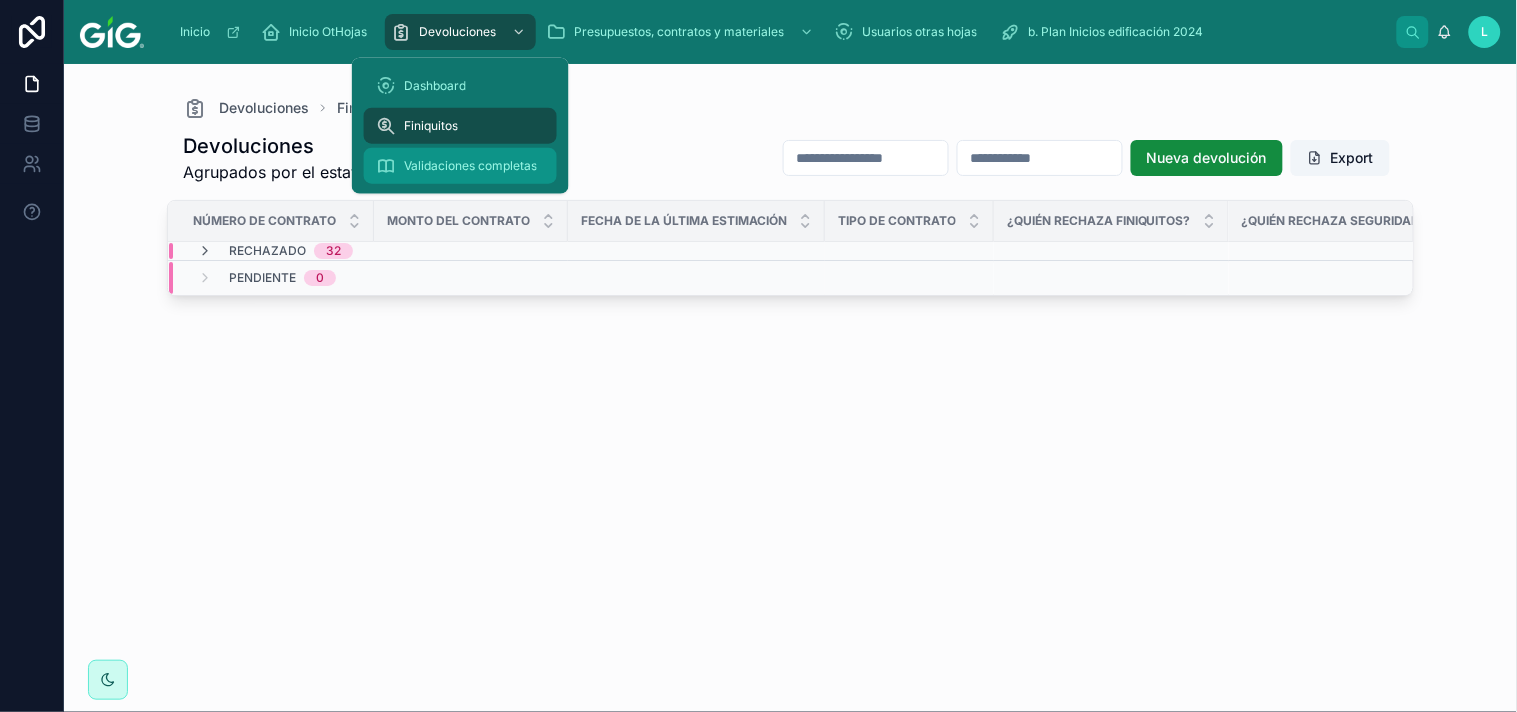 click on "Validaciones completas" at bounding box center (470, 166) 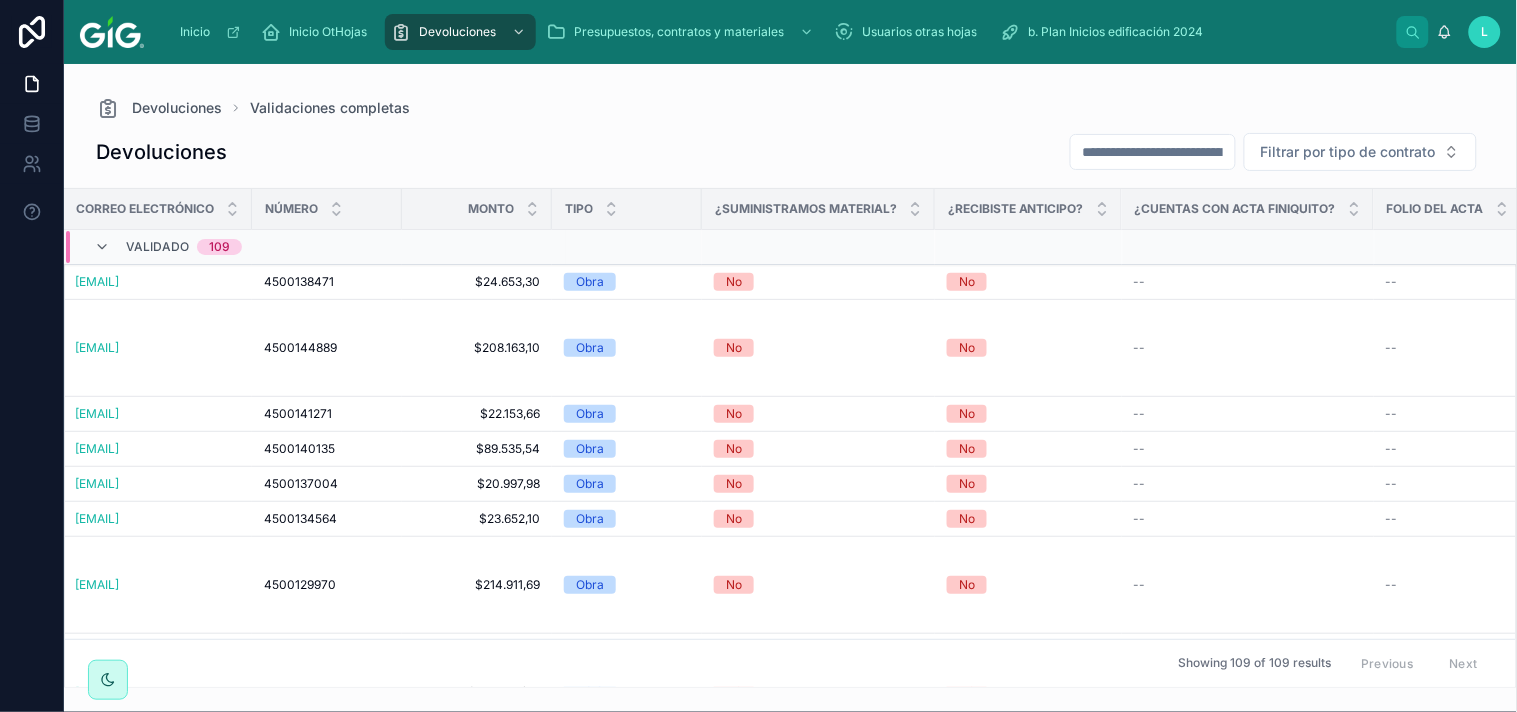 scroll, scrollTop: 0, scrollLeft: 0, axis: both 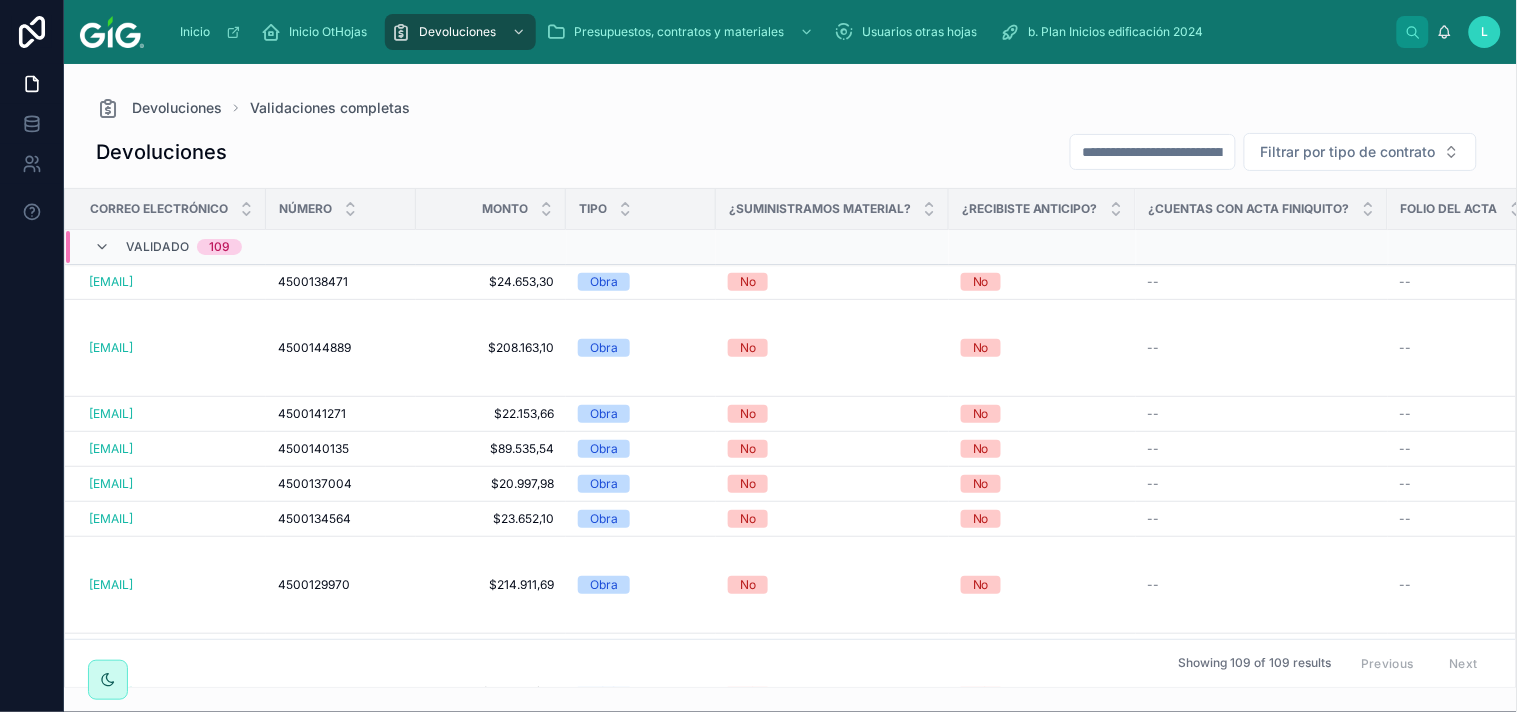 click on "Devoluciones Validaciones completas Devoluciones Filtrar por tipo de contrato Correo electrónico Número Monto Tipo ¿Suministramos material? ¿Recibiste anticipo? ¿Cuentas con acta finiquito? Folio del acta Fecha de la última estimación ¿Cuentas con acta entrega recepción firmada? Adjunta terminación de obra ante el IMSS Estado_Finiquitos Comentario_finiquitos Fecha_Finiquitos Rechazo_Finiquitos Estado_SS Comentario_SeguridadSocial Fecha_SS Rechazo_SS Estado_REPSE Comentario_REPSE Fecha_REPSE Rechazo_REPSE Validado 109 [EMAIL] [NUMBER] [NUMBER] $[AMOUNT] $[AMOUNT] Obra No No -- -- [DATE] [TIME] [DATE] [TIME] Sí terminacion .pdf Validado Validado [DATE] [TIME] [DATE] [TIME] [FIRST] [LAST] N/A -- -- -- Validado Validado [DATE] [TIME] [DATE] [TIME] -- [EMAIL] [NUMBER] [NUMBER] $[AMOUNT] $[AMOUNT] Obra No No -- -- [DATE] [TIME] [DATE] [TIME] Sí terminacion .pdf Validado Validado [DATE] [TIME] [DATE] [TIME] [FIRST] [LAST] Validado Validado [DATE] [TIME] -- Validado" at bounding box center [790, 376] 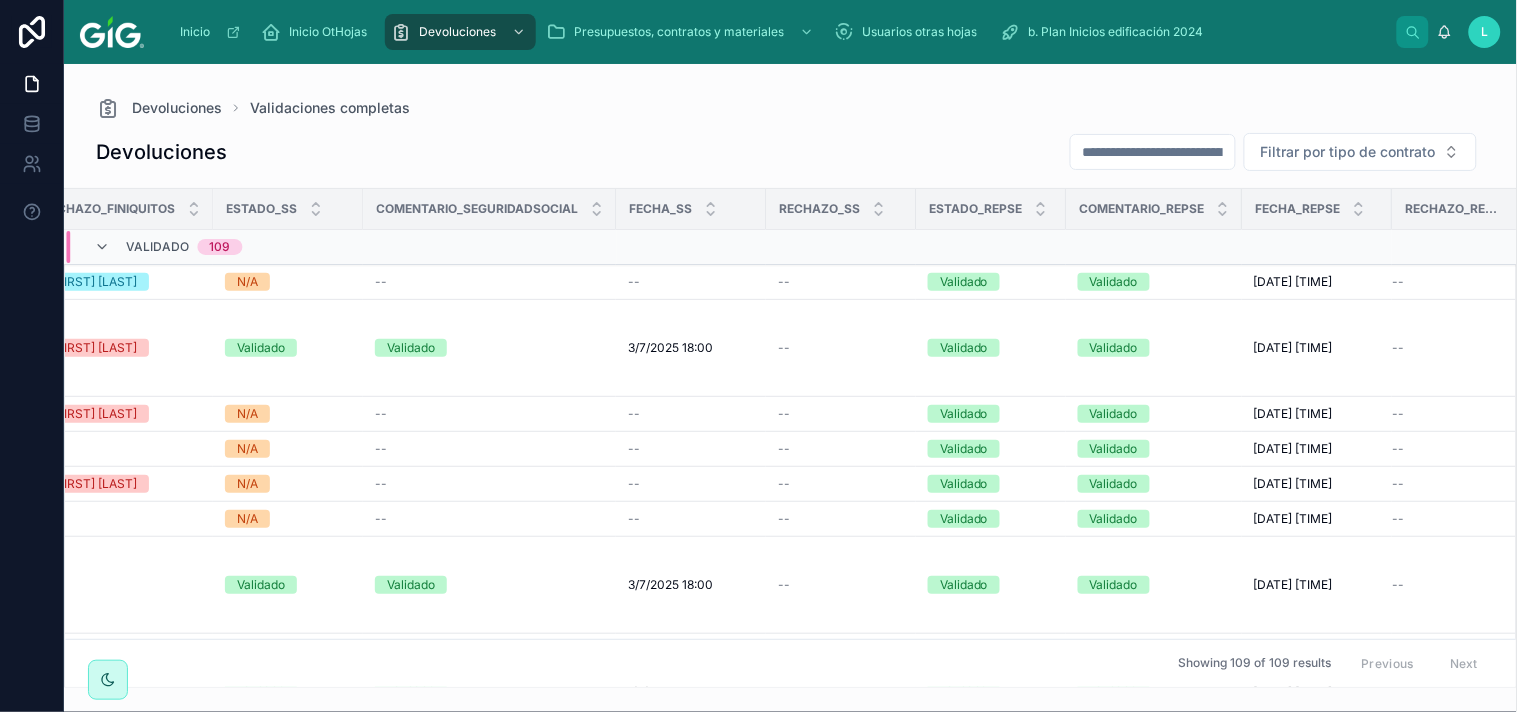 scroll, scrollTop: 0, scrollLeft: 3056, axis: horizontal 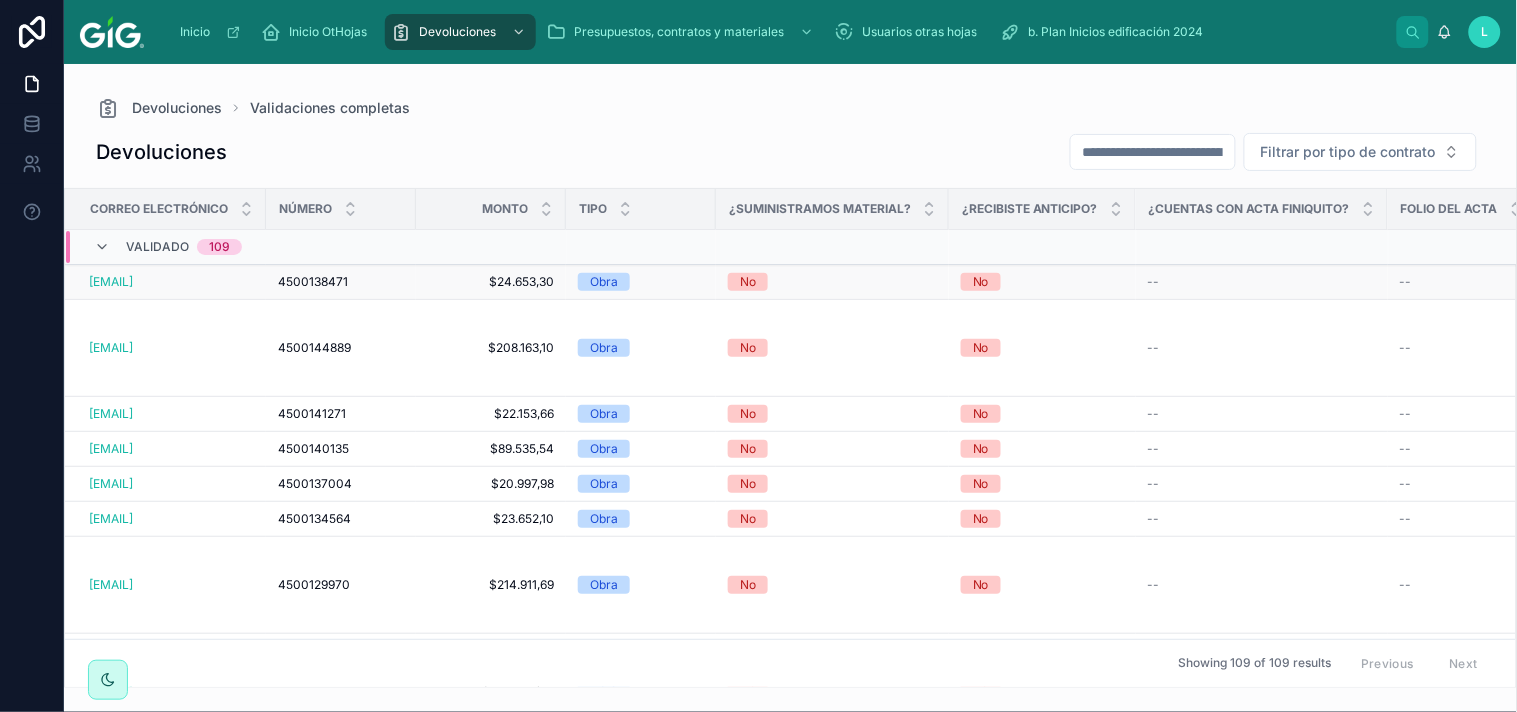 click on "4500138471" at bounding box center (313, 282) 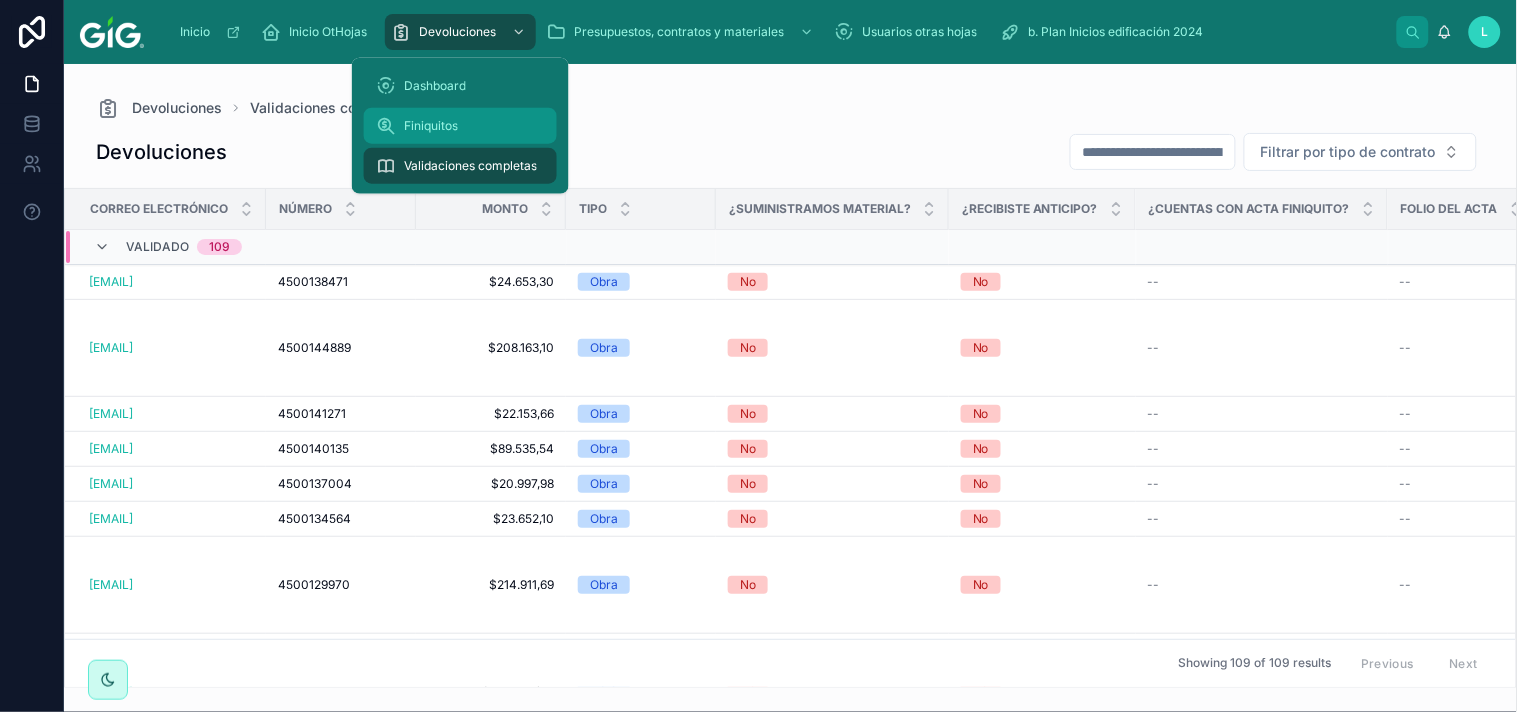 click on "Finiquitos" at bounding box center [431, 126] 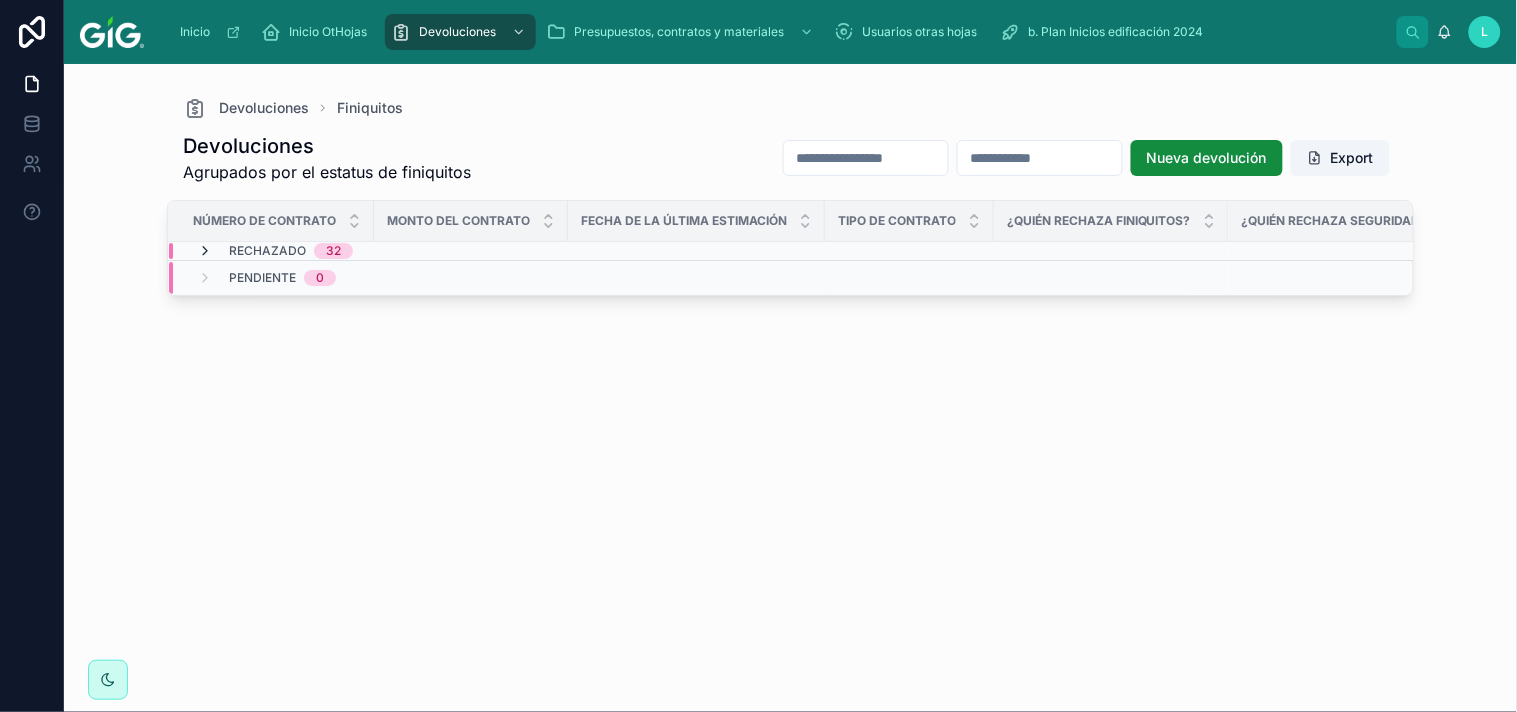 click at bounding box center [205, 251] 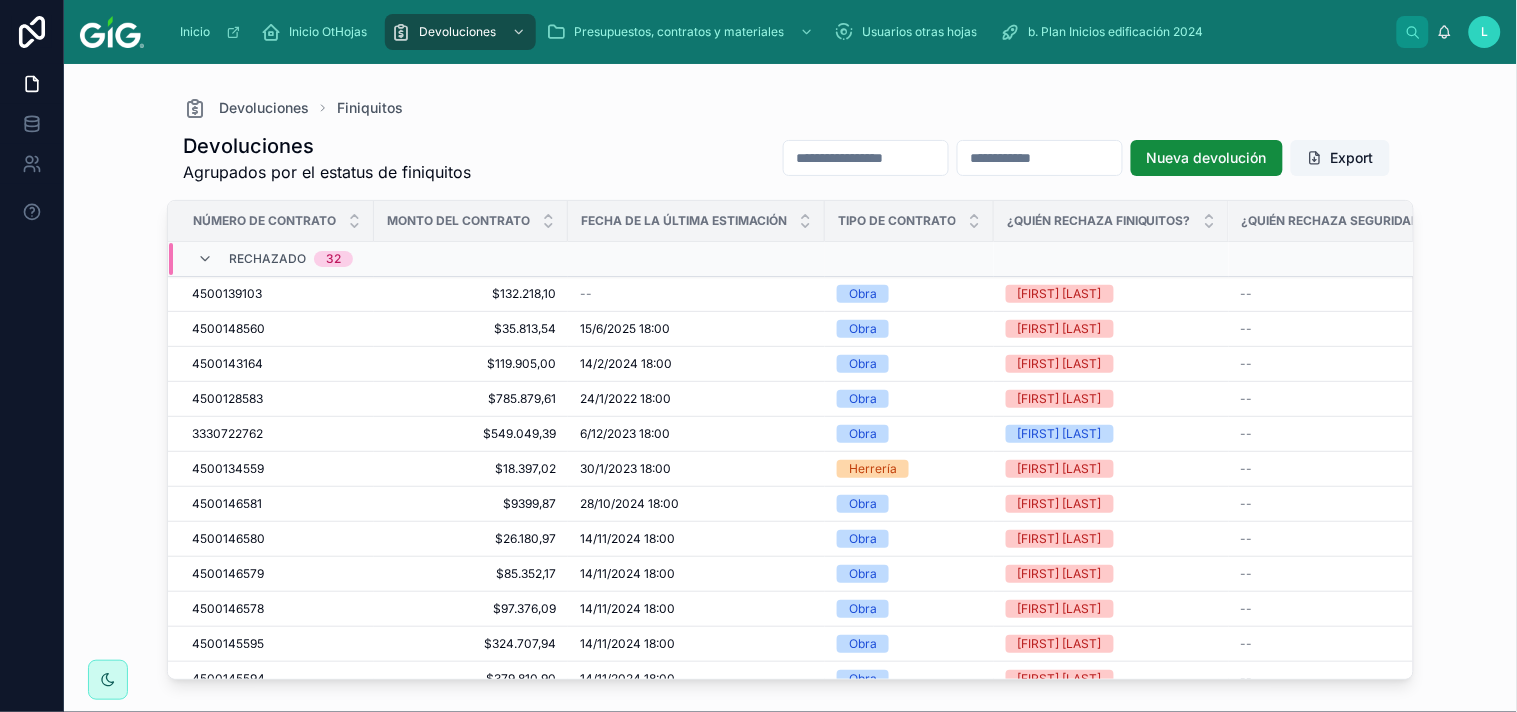 click at bounding box center [1040, 158] 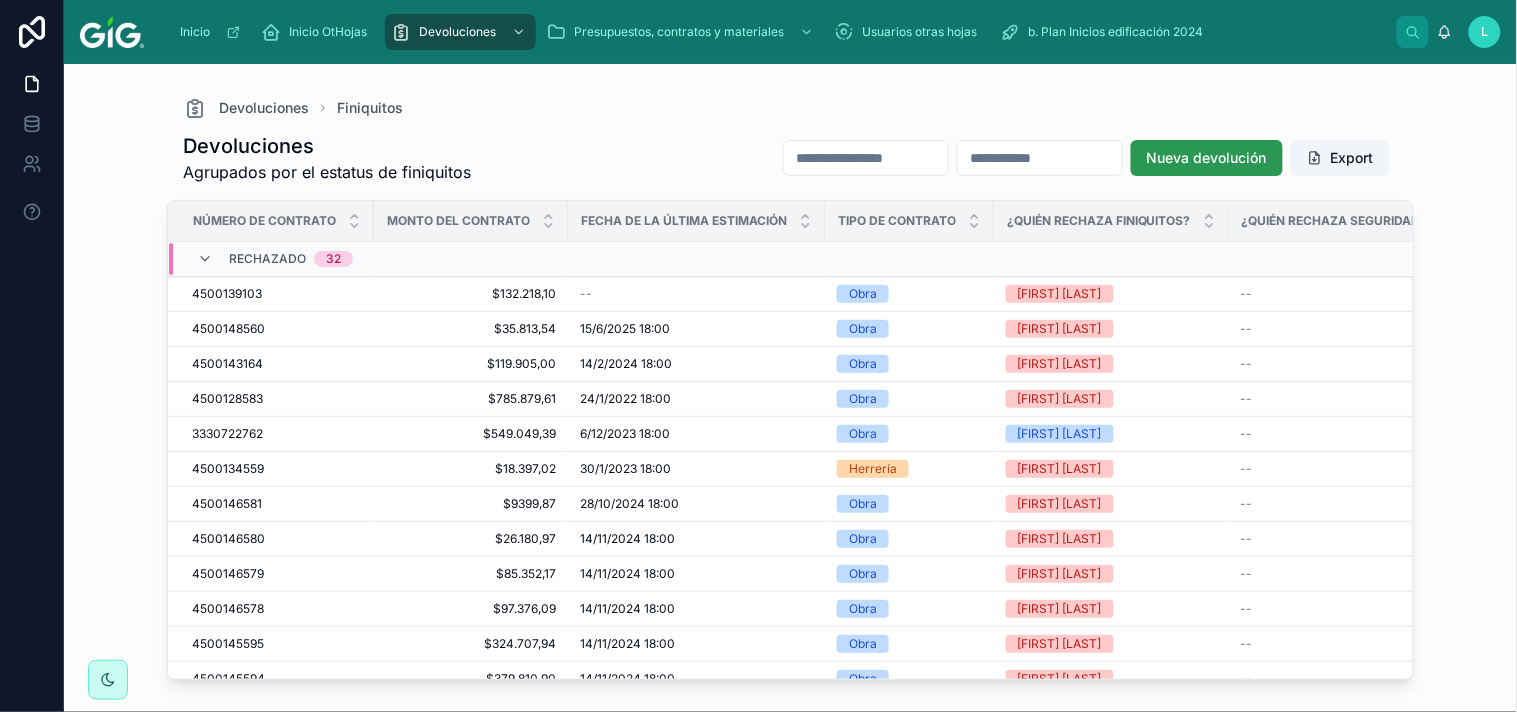 paste on "**********" 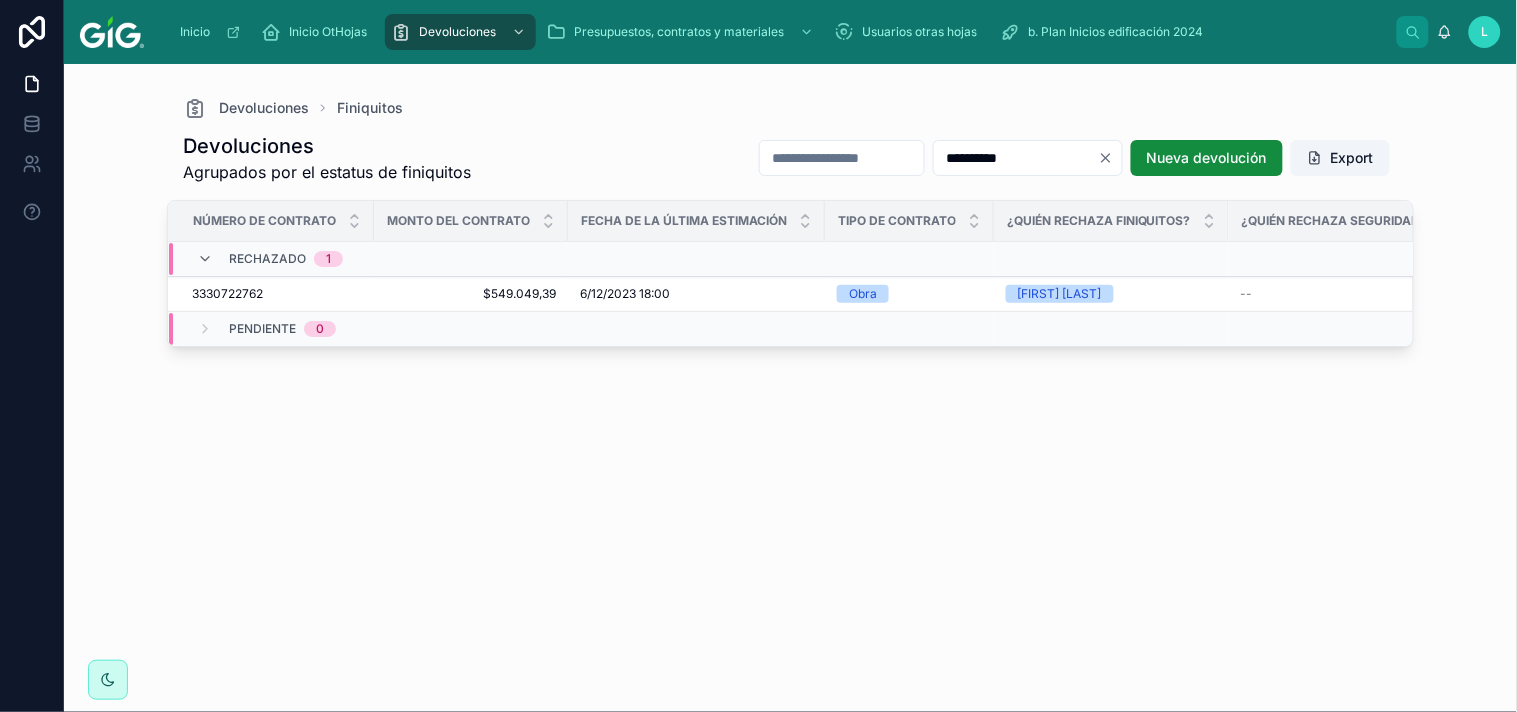 type on "**********" 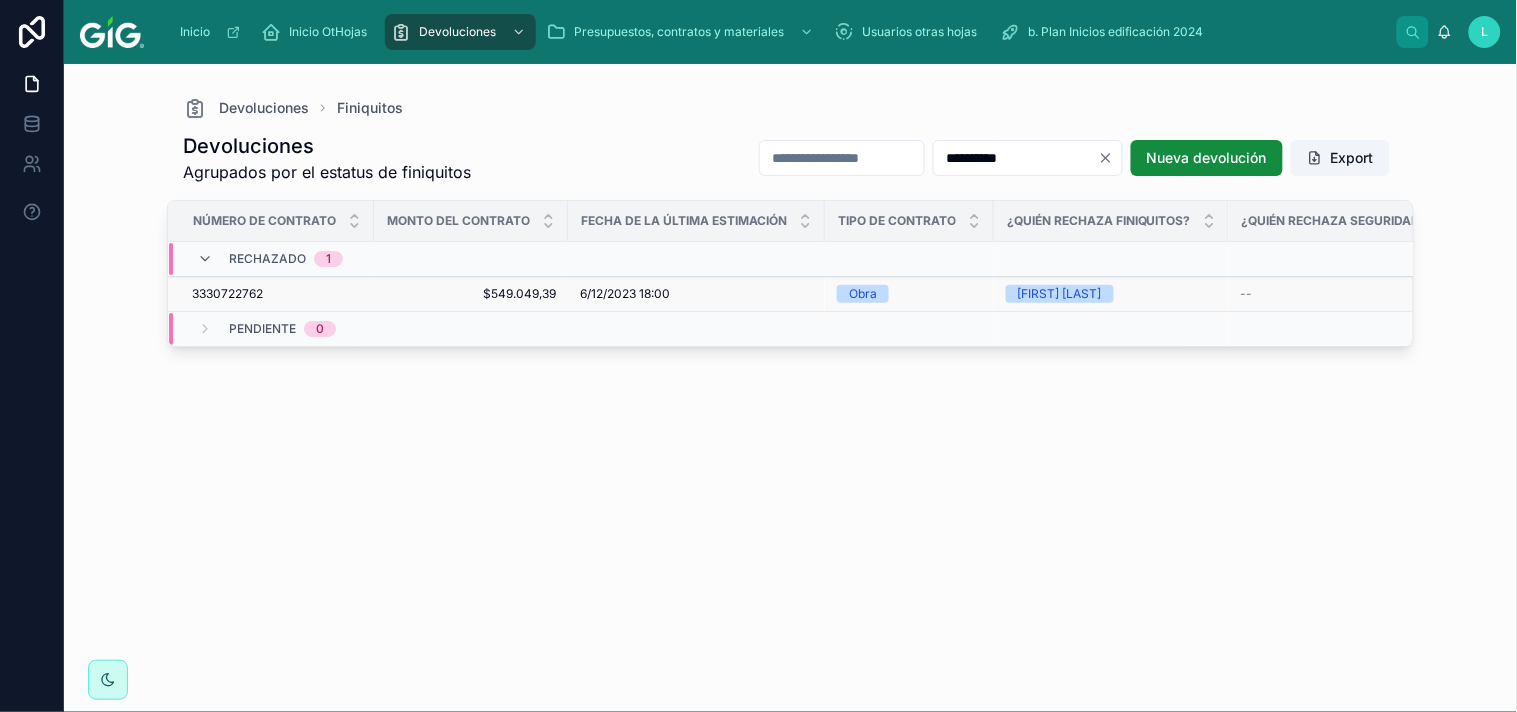 click on "3330722762" at bounding box center (227, 294) 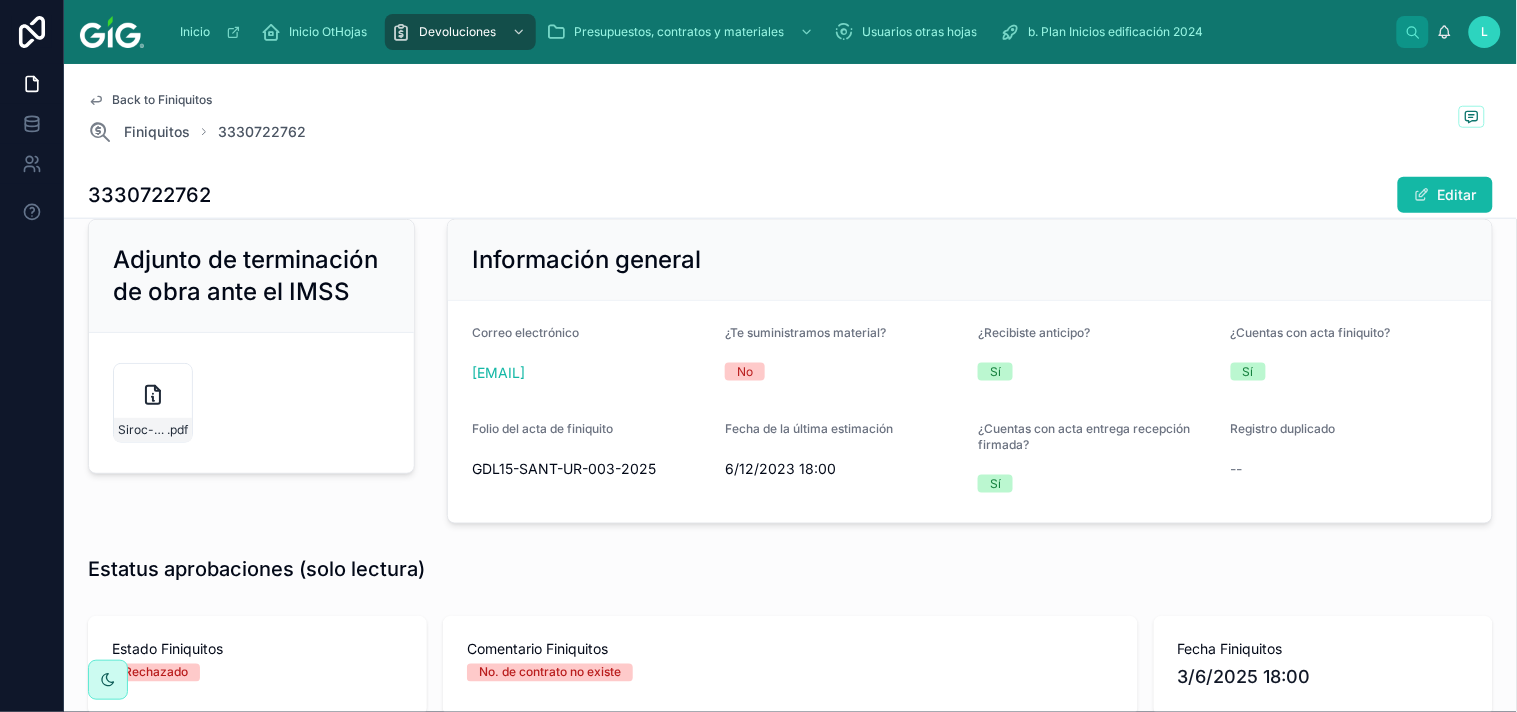 scroll, scrollTop: 498, scrollLeft: 0, axis: vertical 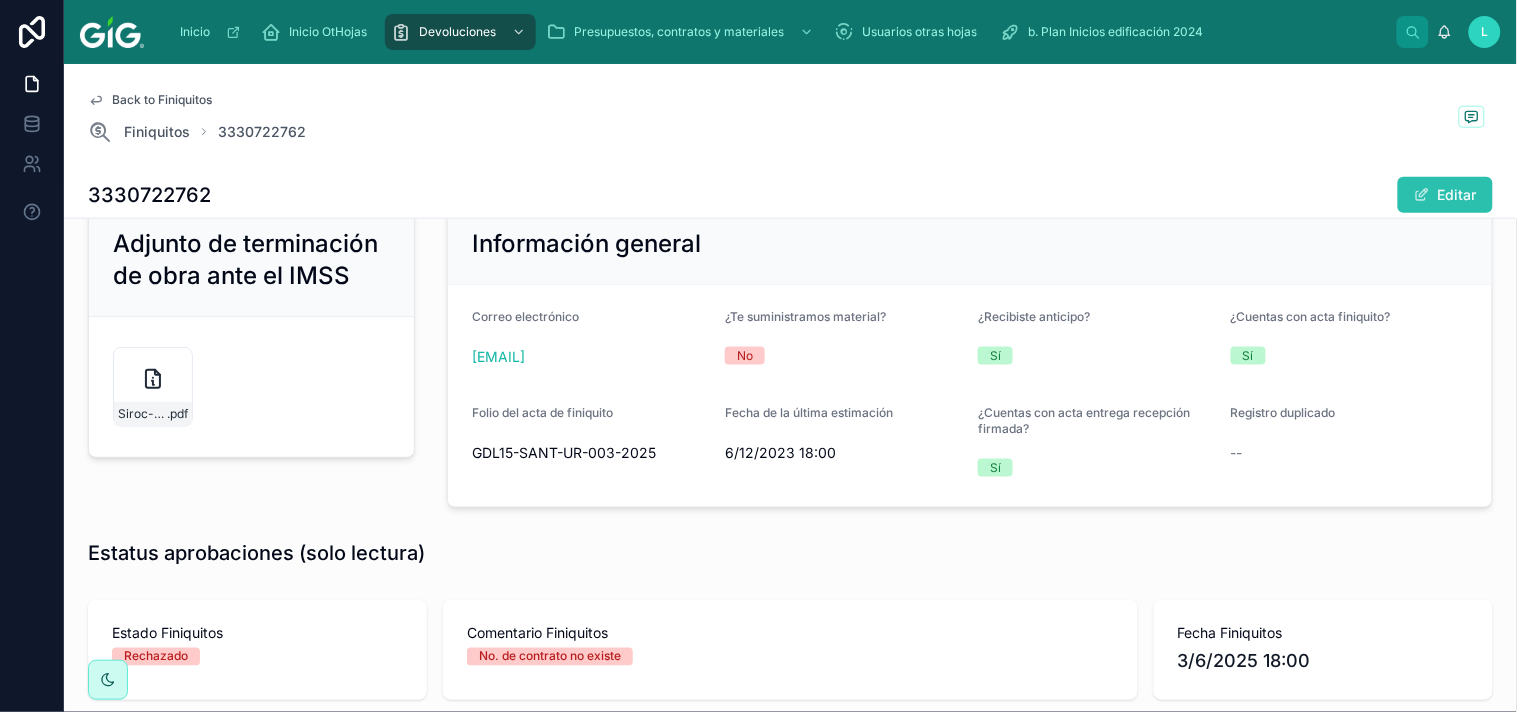 click on "Editar" at bounding box center [1445, 195] 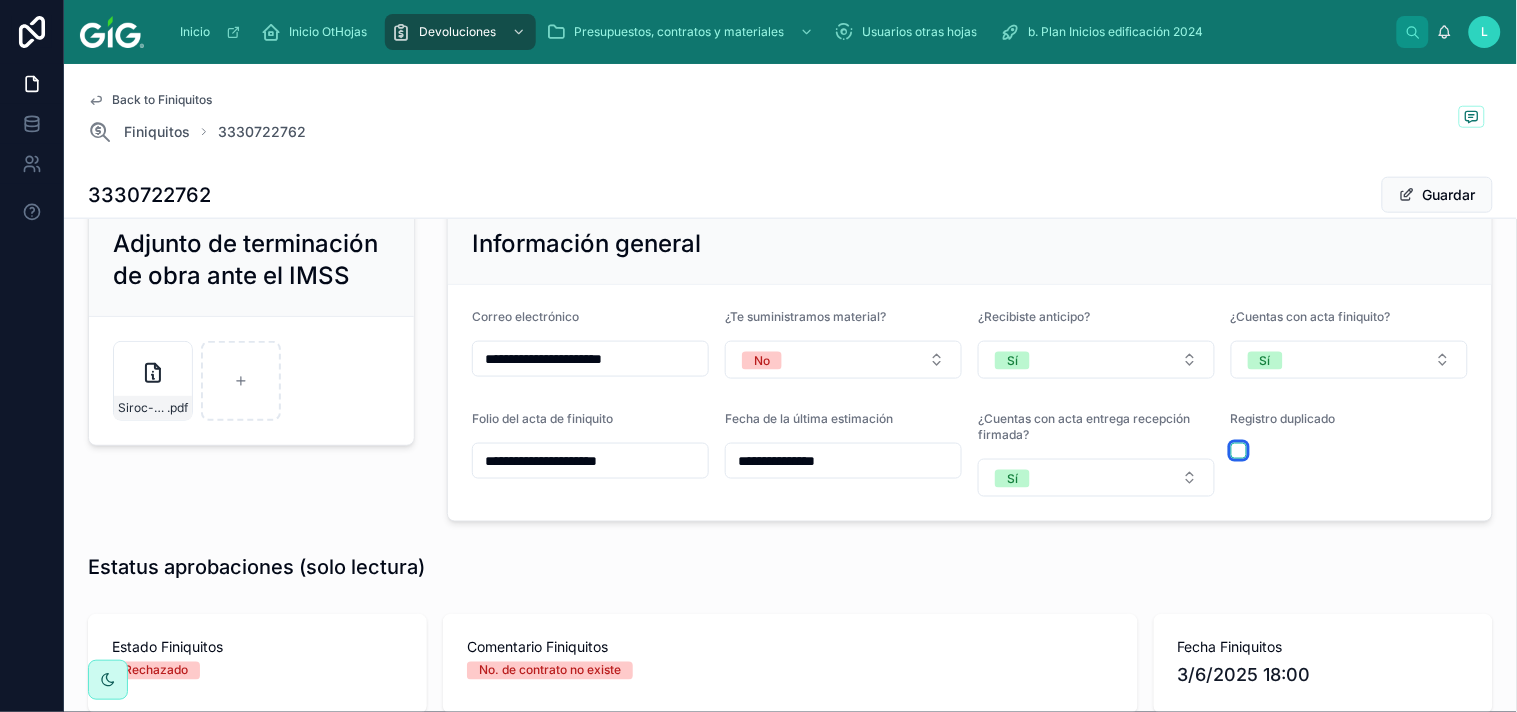 click at bounding box center [1239, 451] 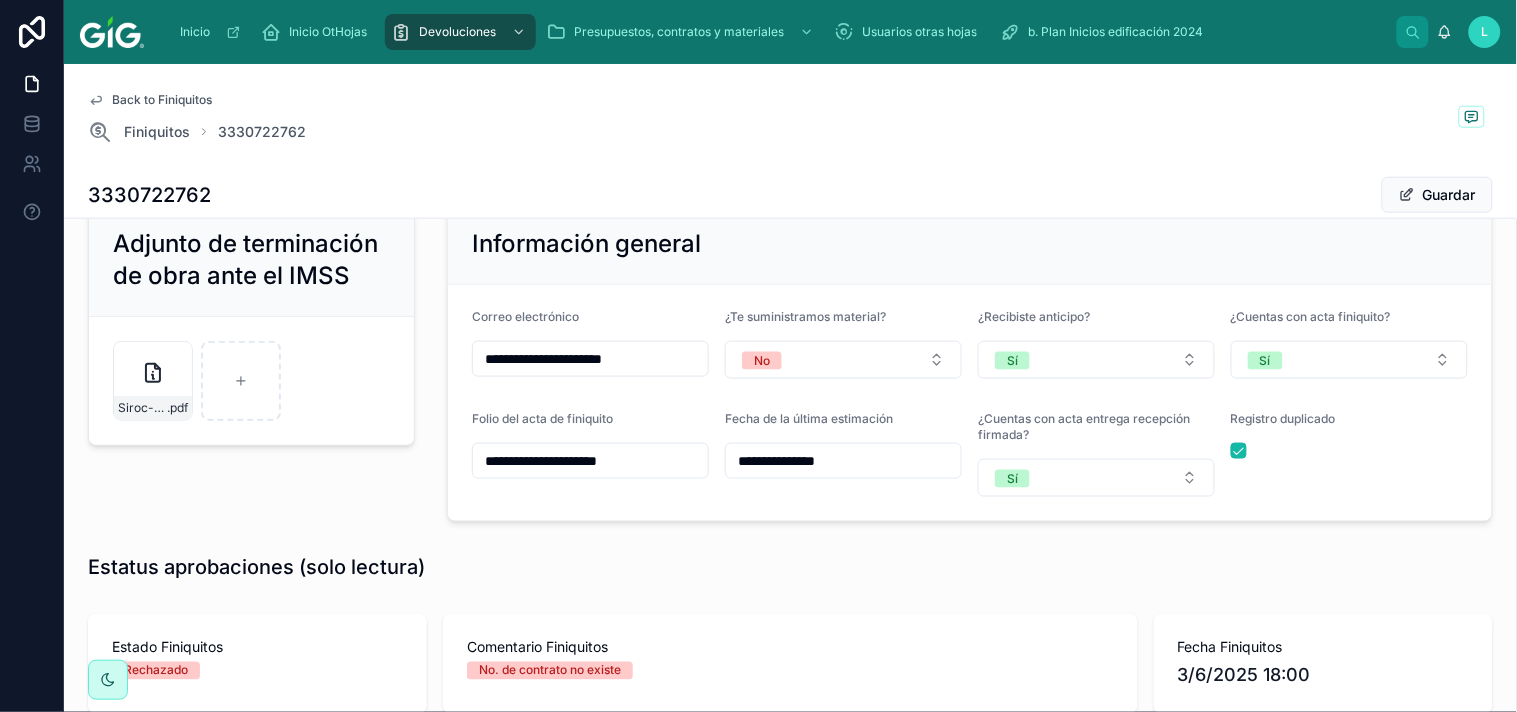 click on "Guardar" at bounding box center (1437, 195) 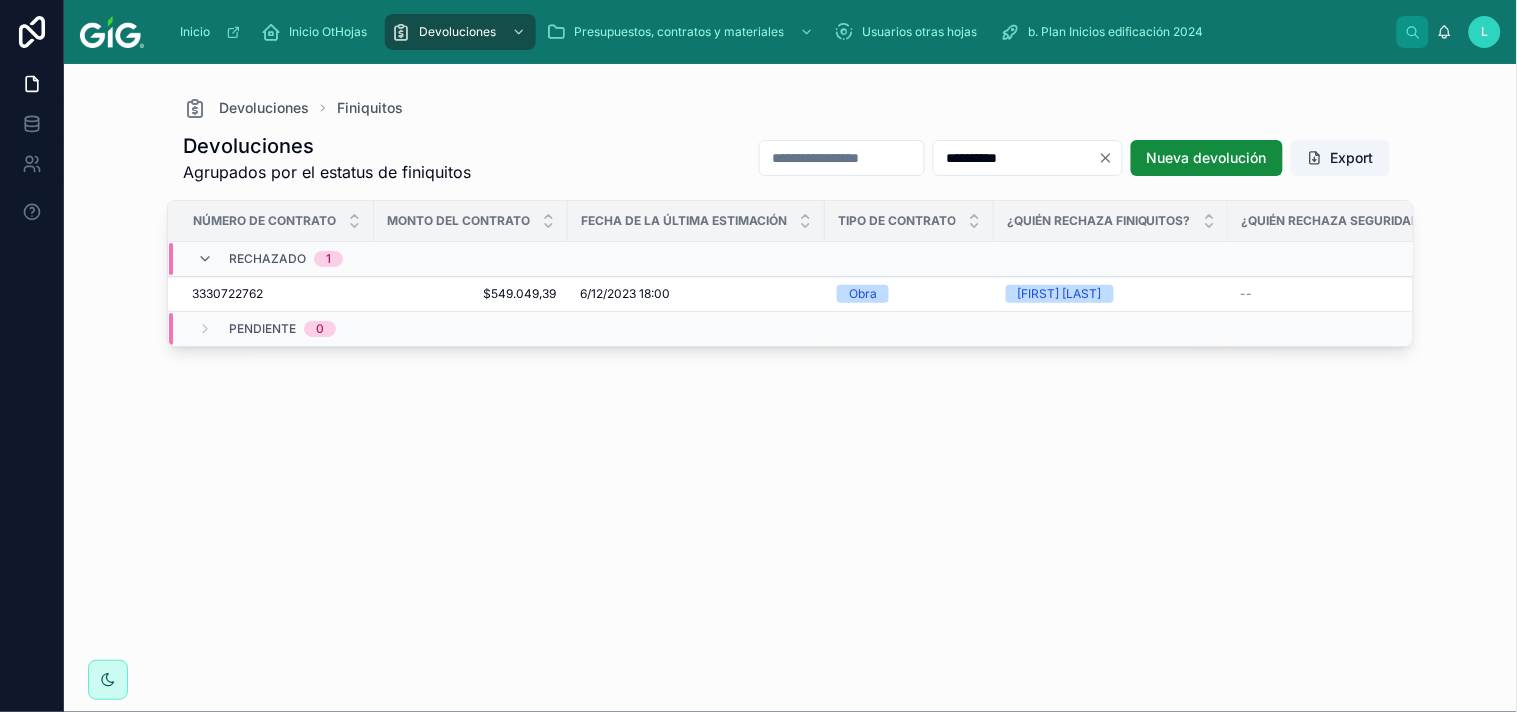 scroll, scrollTop: 0, scrollLeft: 0, axis: both 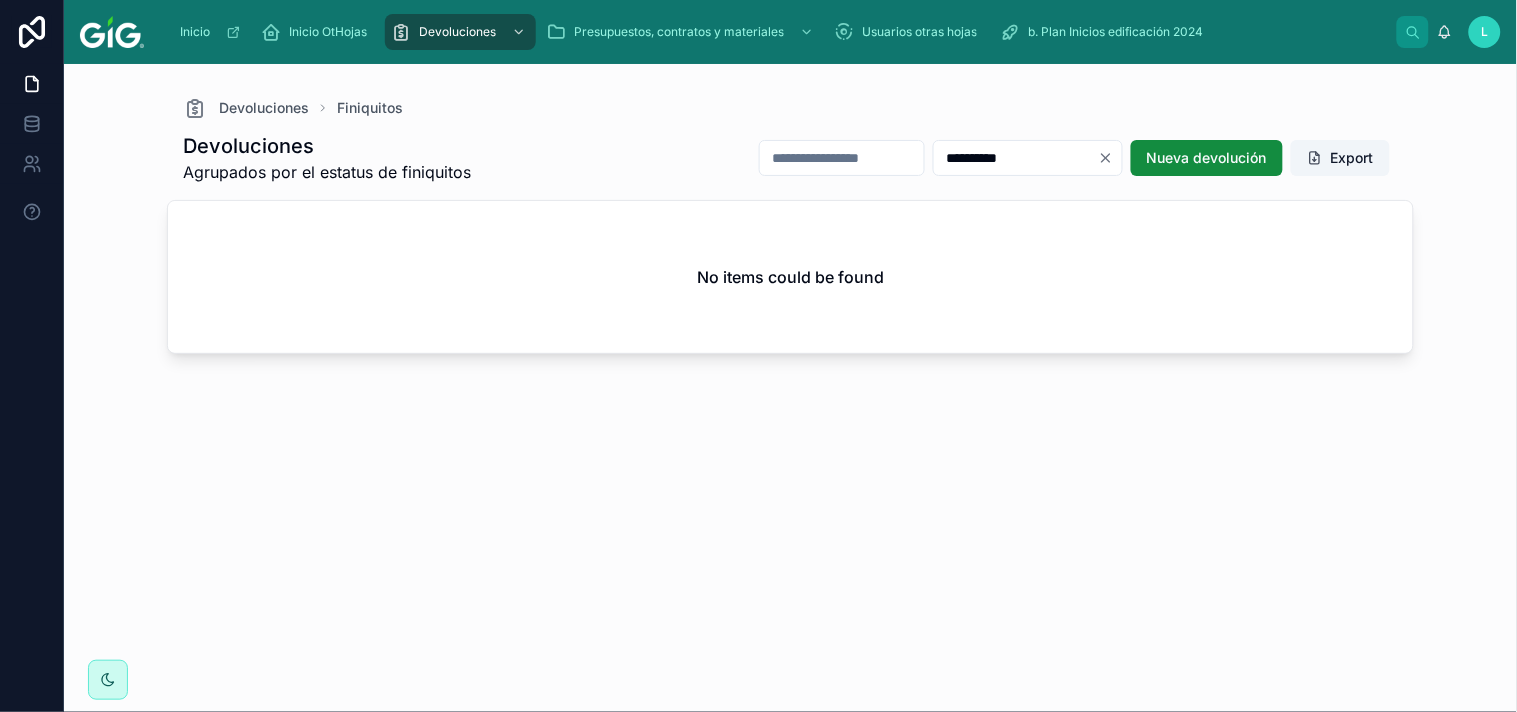 drag, startPoint x: 1037, startPoint y: 160, endPoint x: 852, endPoint y: 152, distance: 185.1729 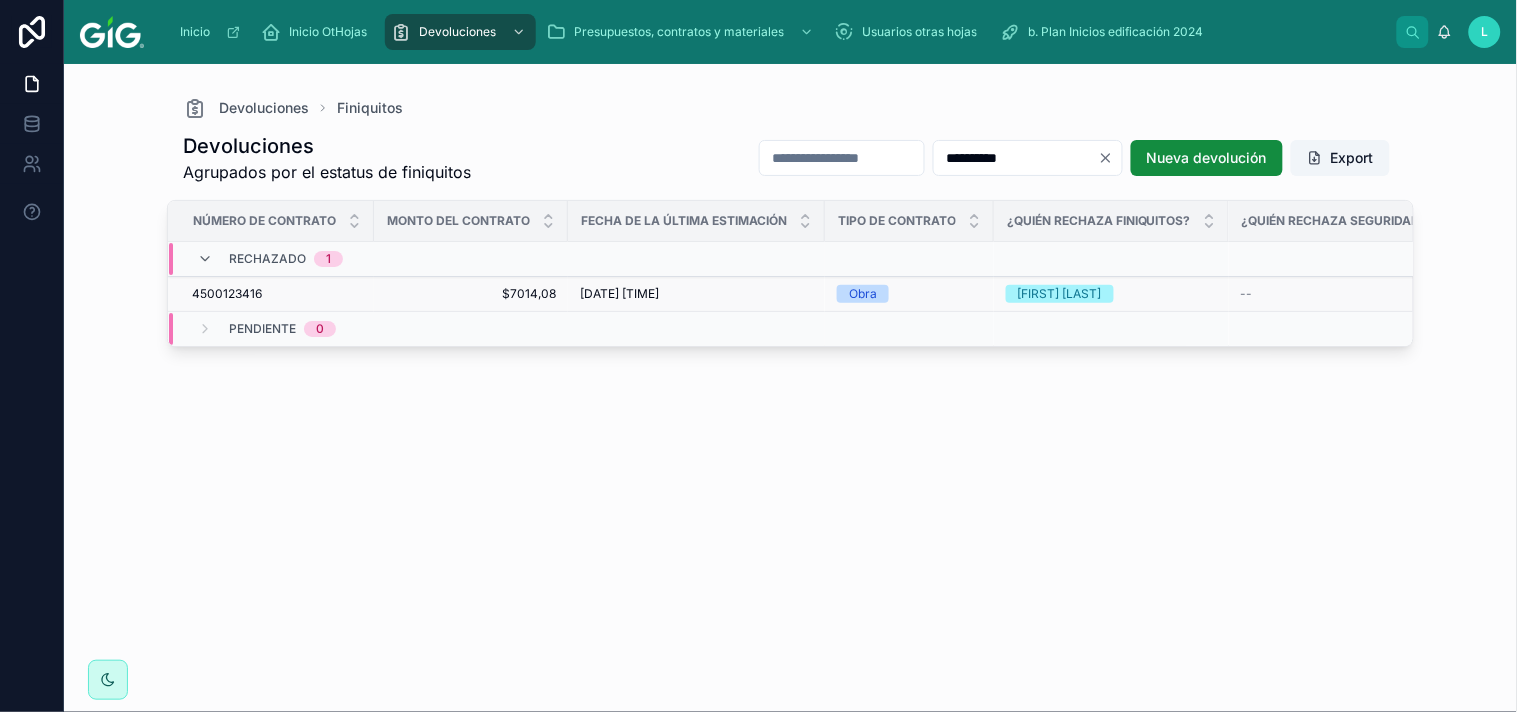 type on "**********" 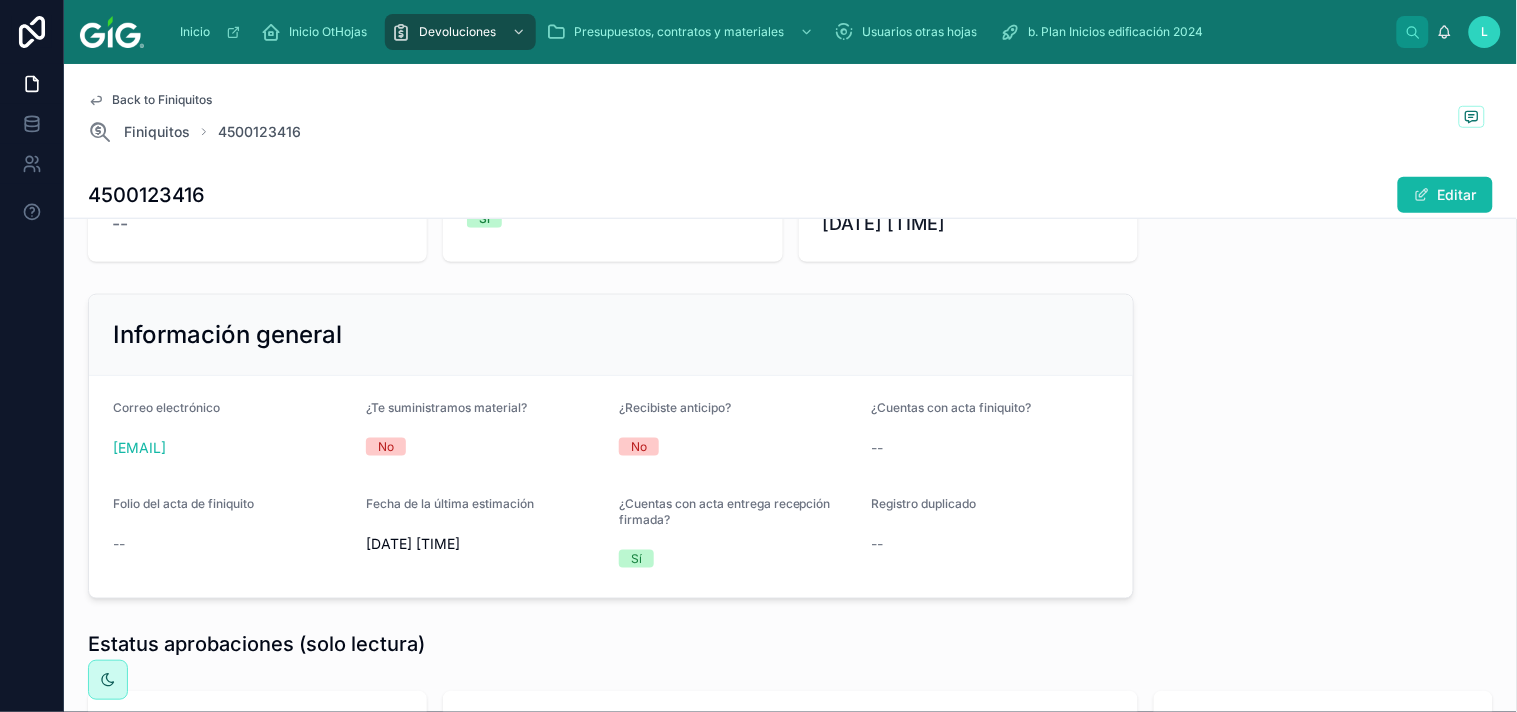 scroll, scrollTop: 432, scrollLeft: 0, axis: vertical 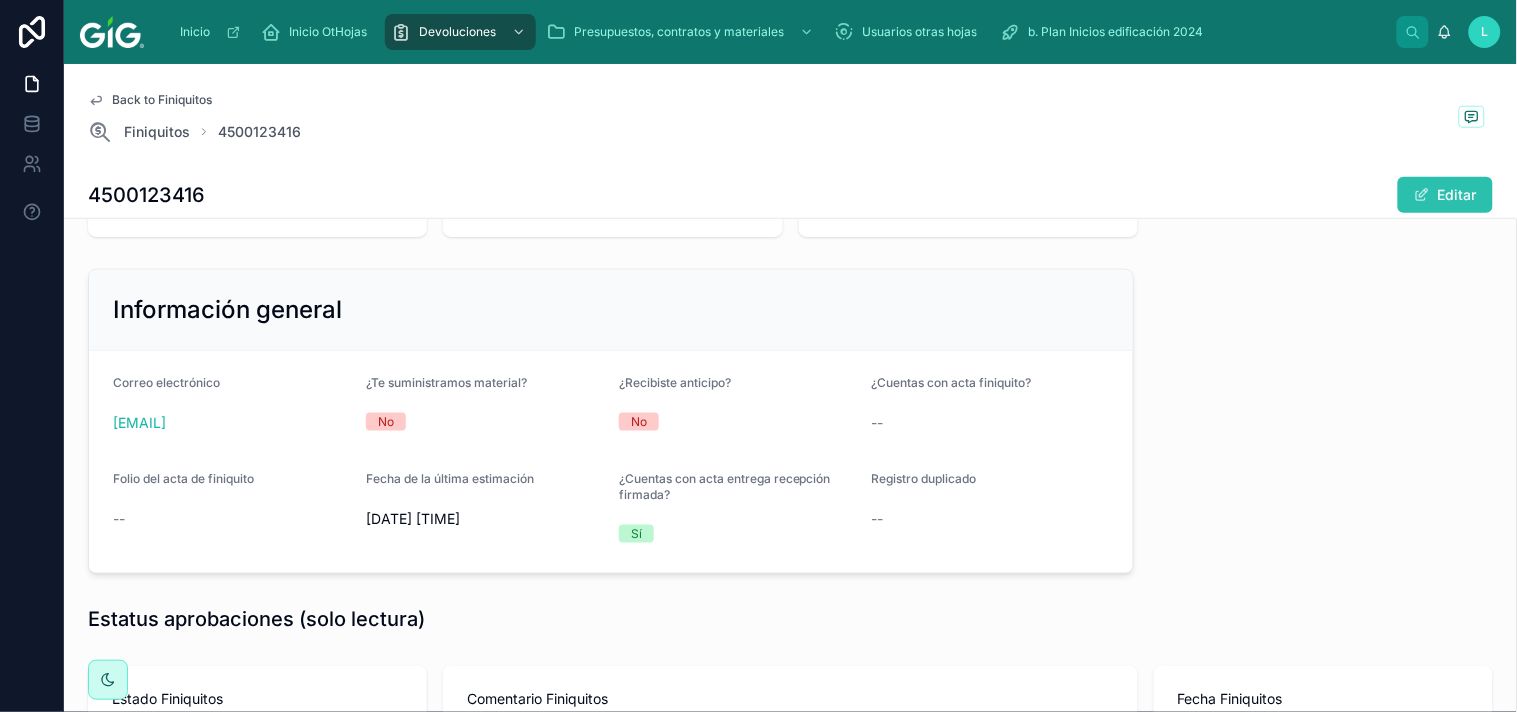 click on "Editar" at bounding box center (1445, 195) 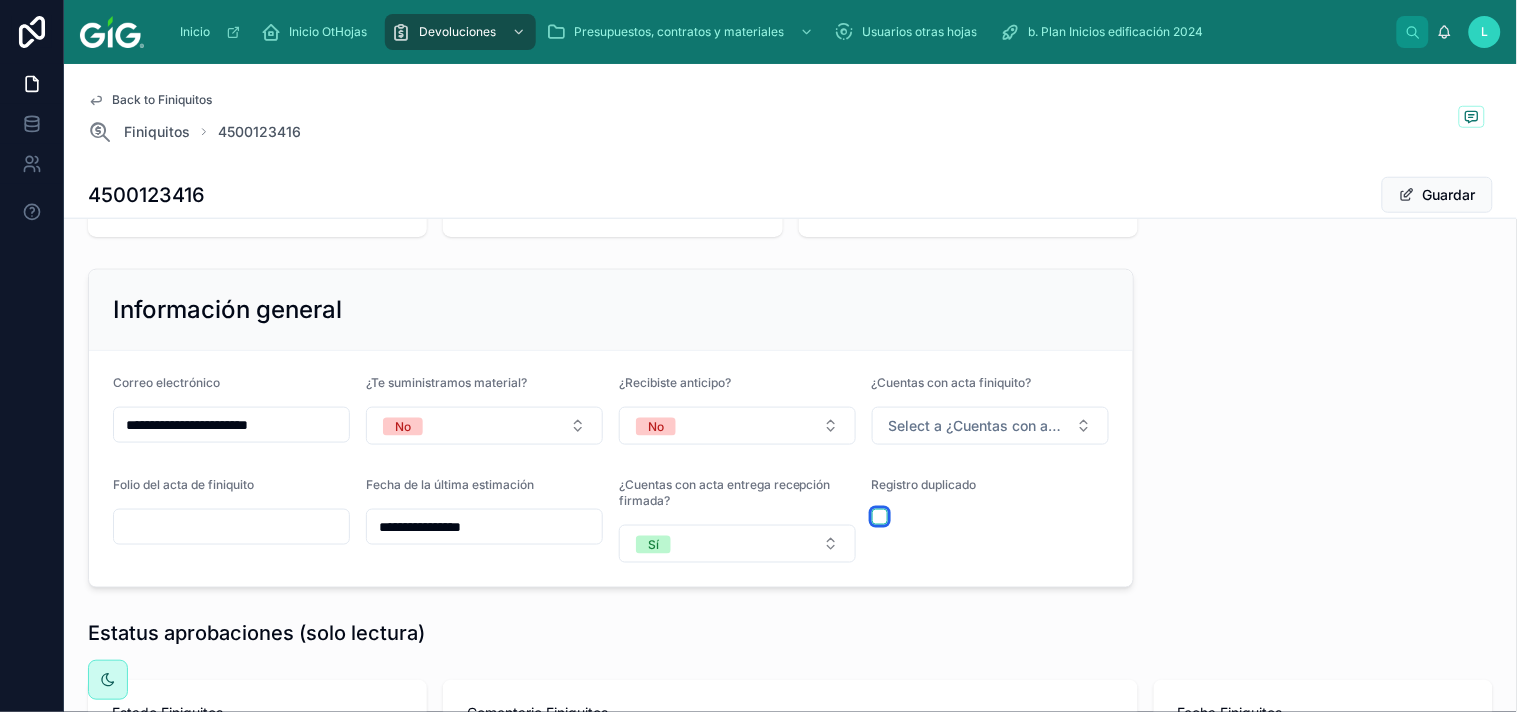 click at bounding box center [880, 517] 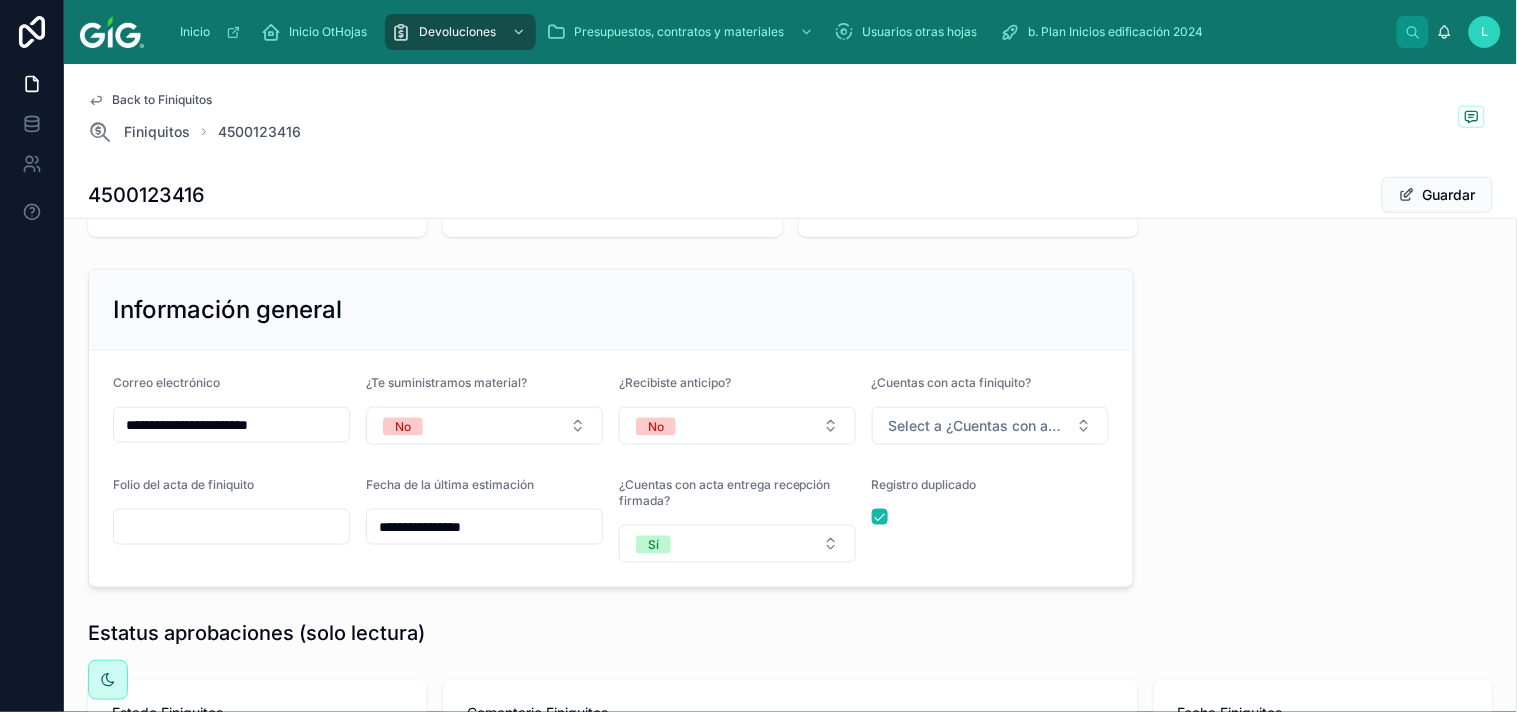 click on "Guardar" at bounding box center [1437, 195] 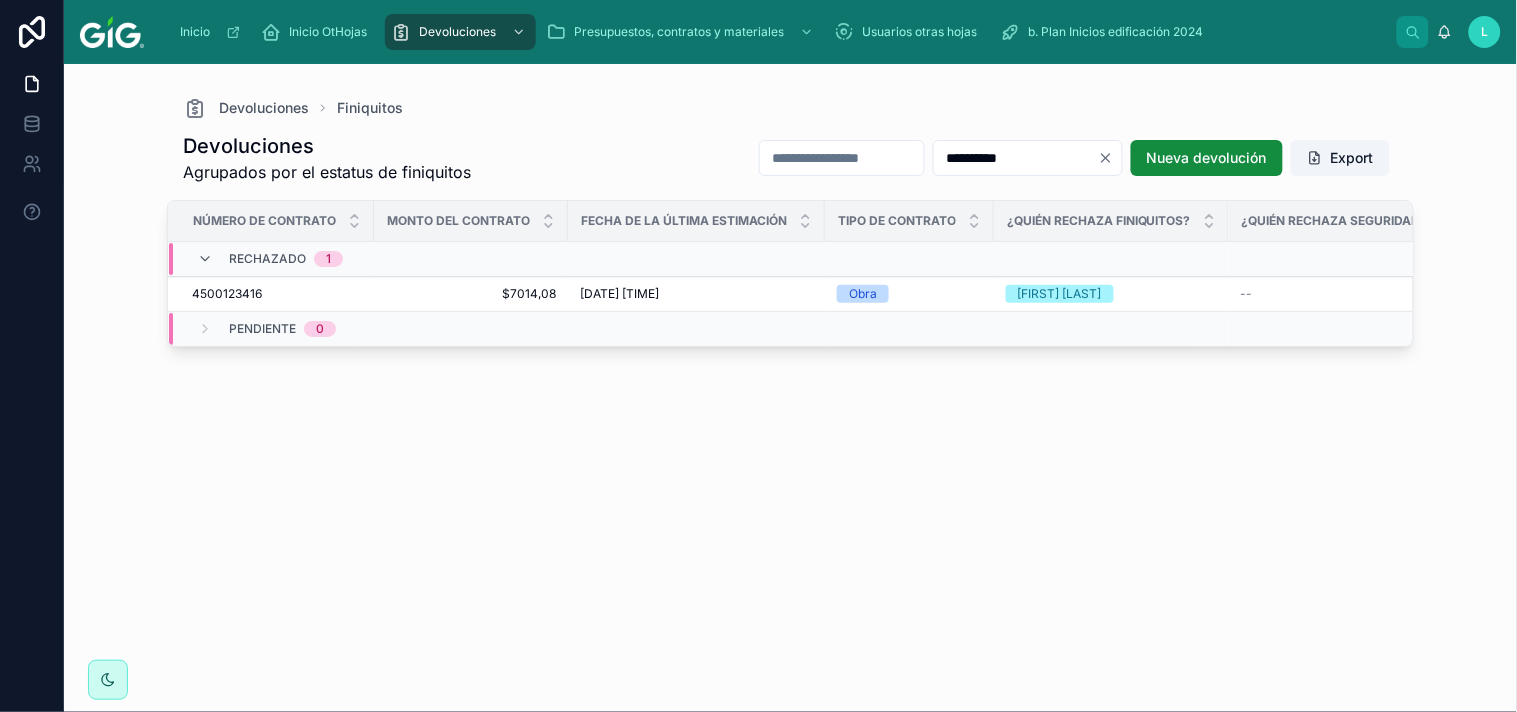 scroll, scrollTop: 0, scrollLeft: 0, axis: both 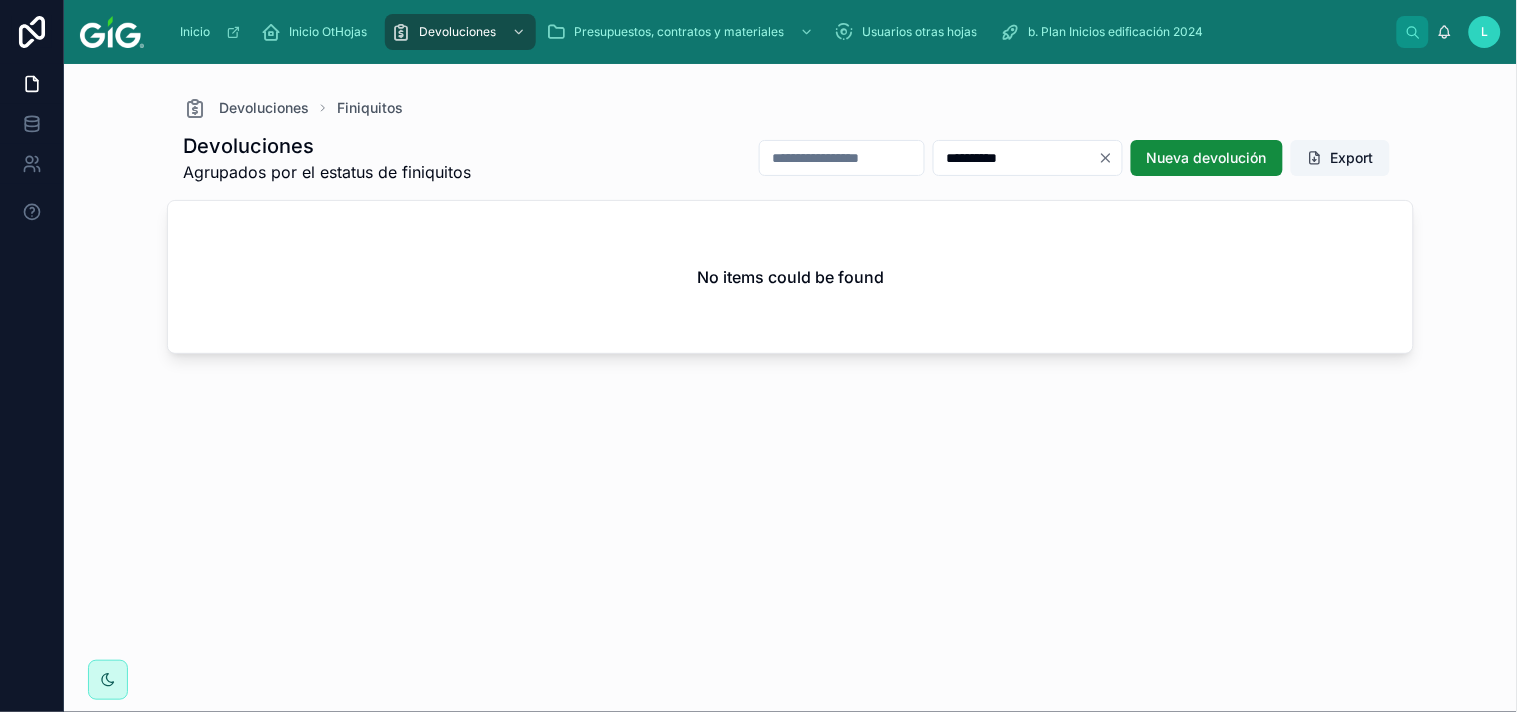drag, startPoint x: 1013, startPoint y: 167, endPoint x: 822, endPoint y: 161, distance: 191.09422 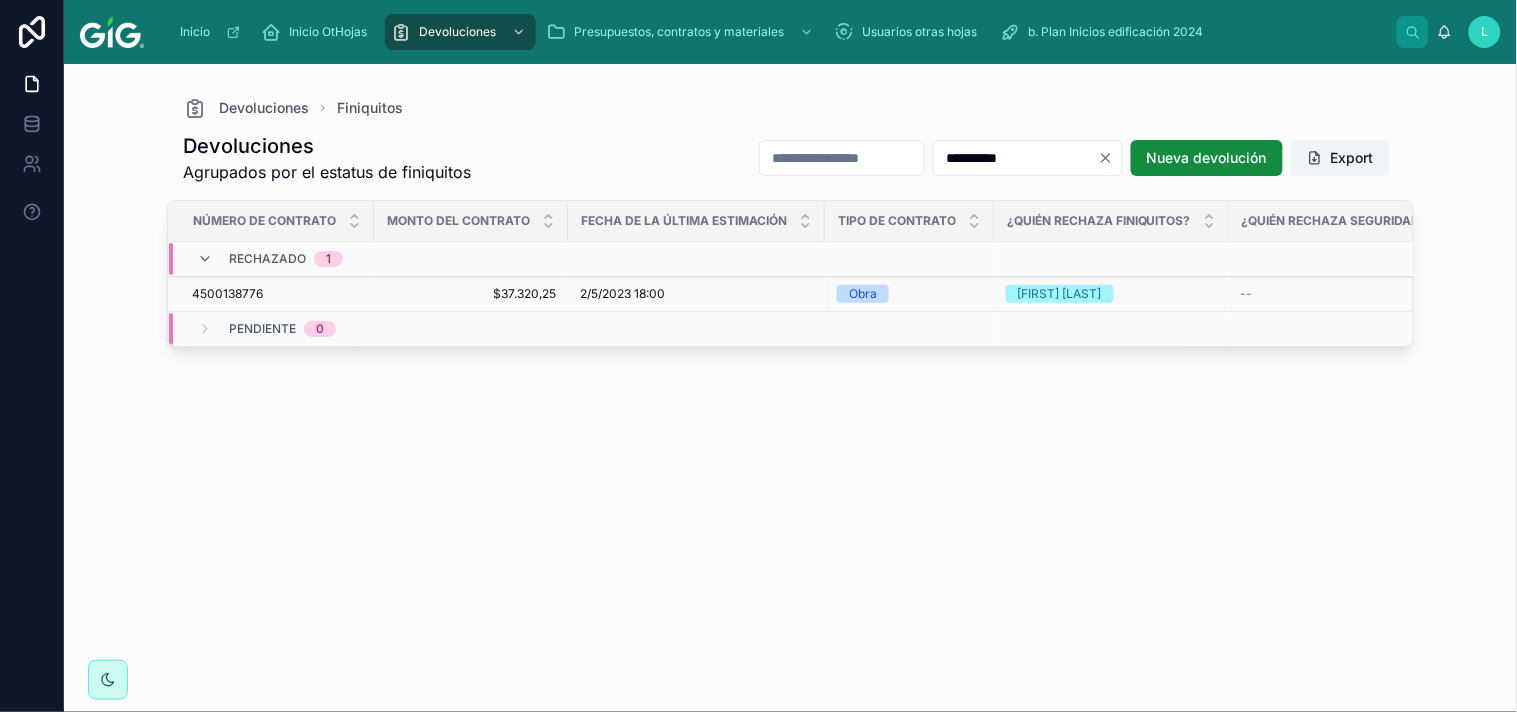 type on "**********" 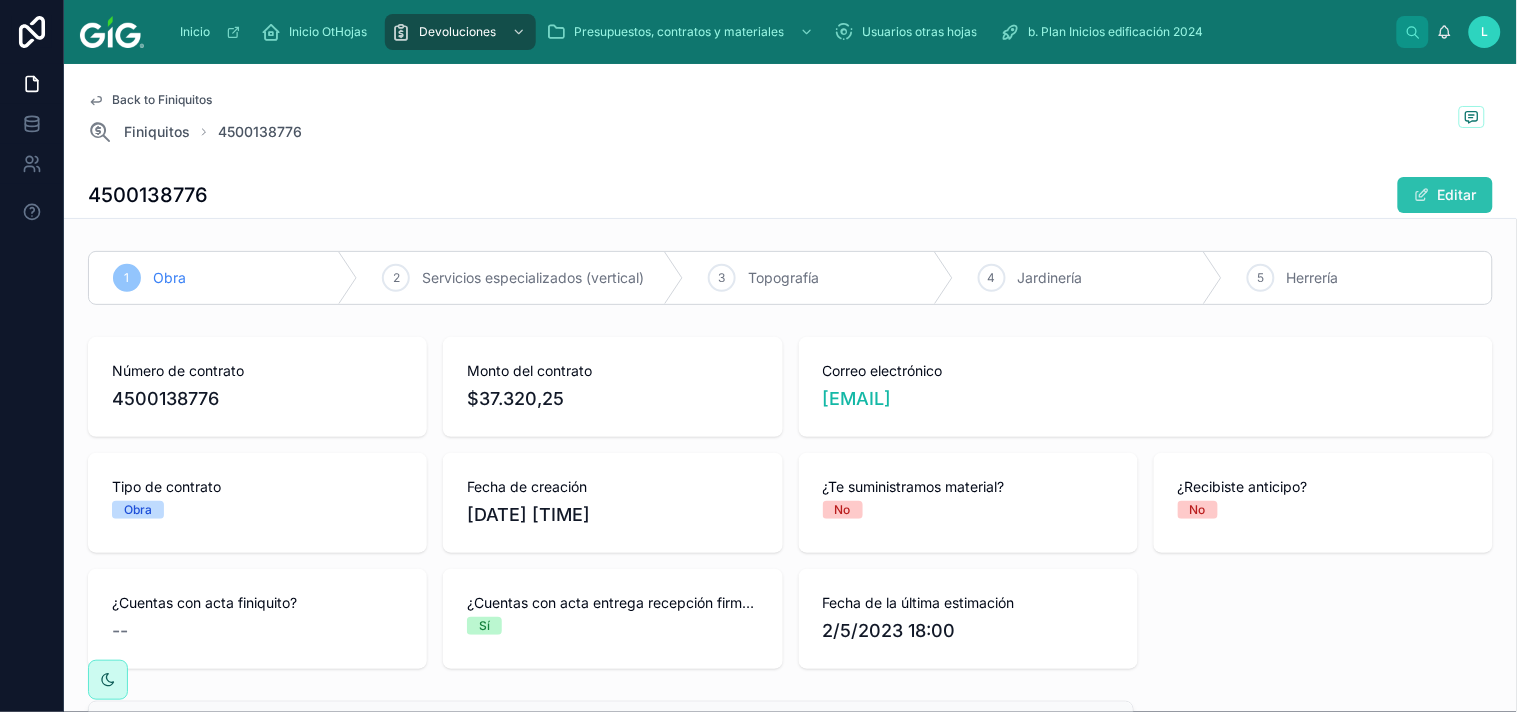 click on "Editar" at bounding box center (1445, 195) 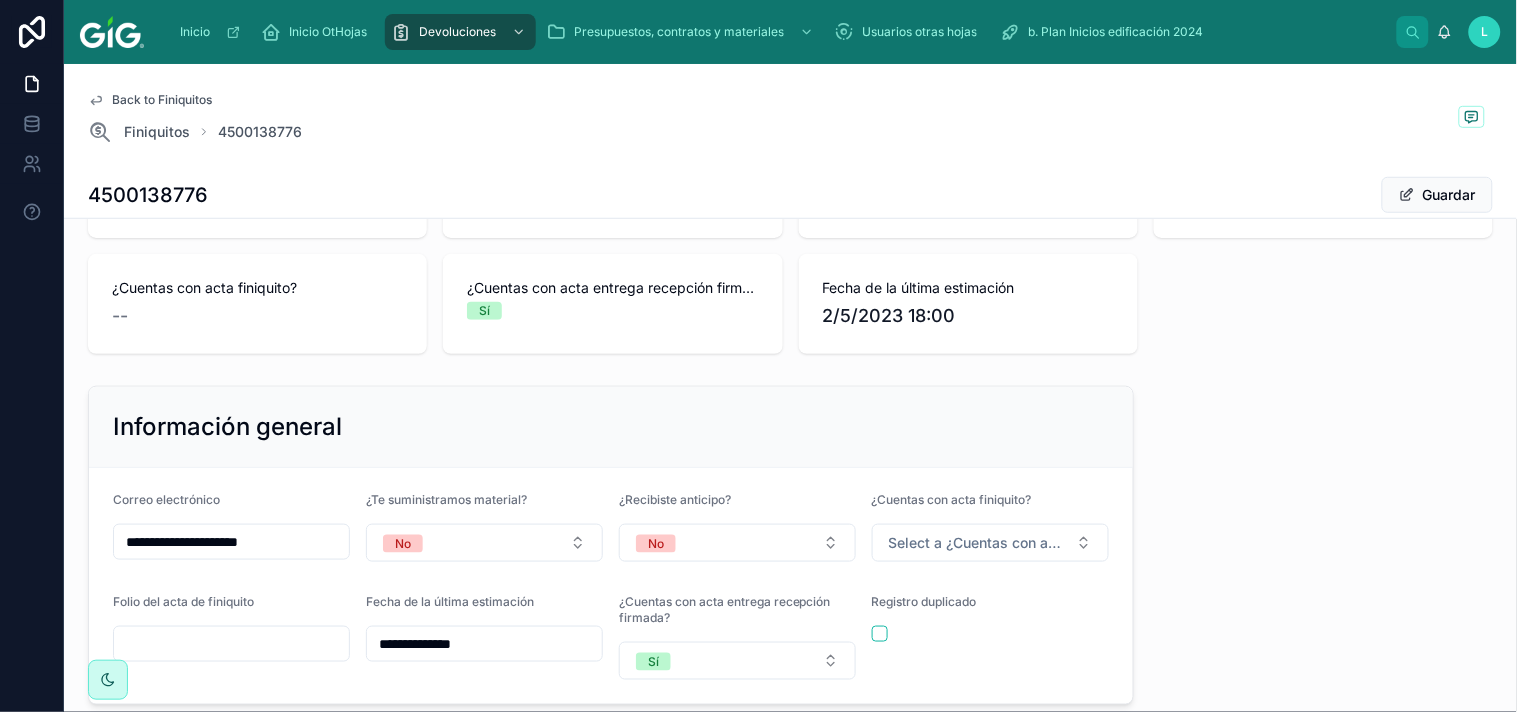 scroll, scrollTop: 344, scrollLeft: 0, axis: vertical 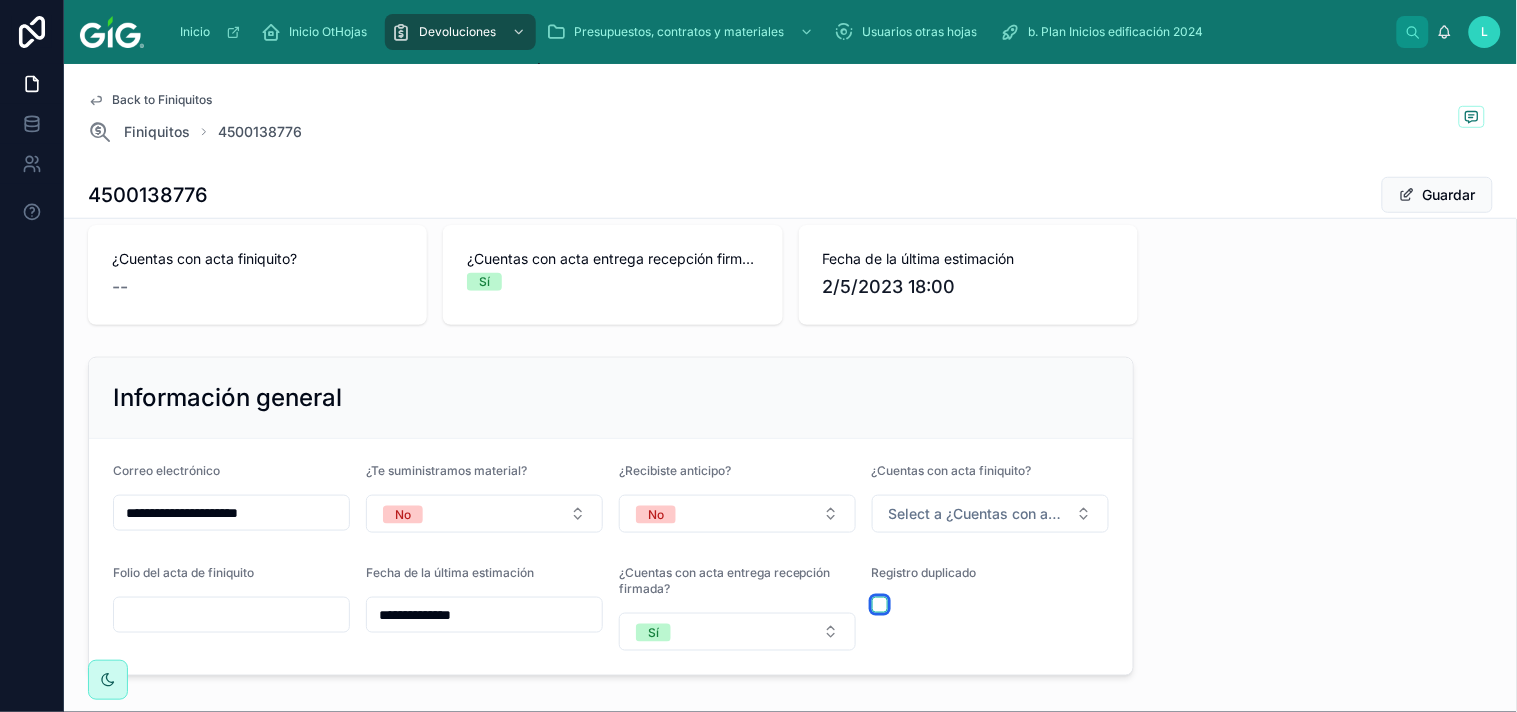 click at bounding box center (880, 605) 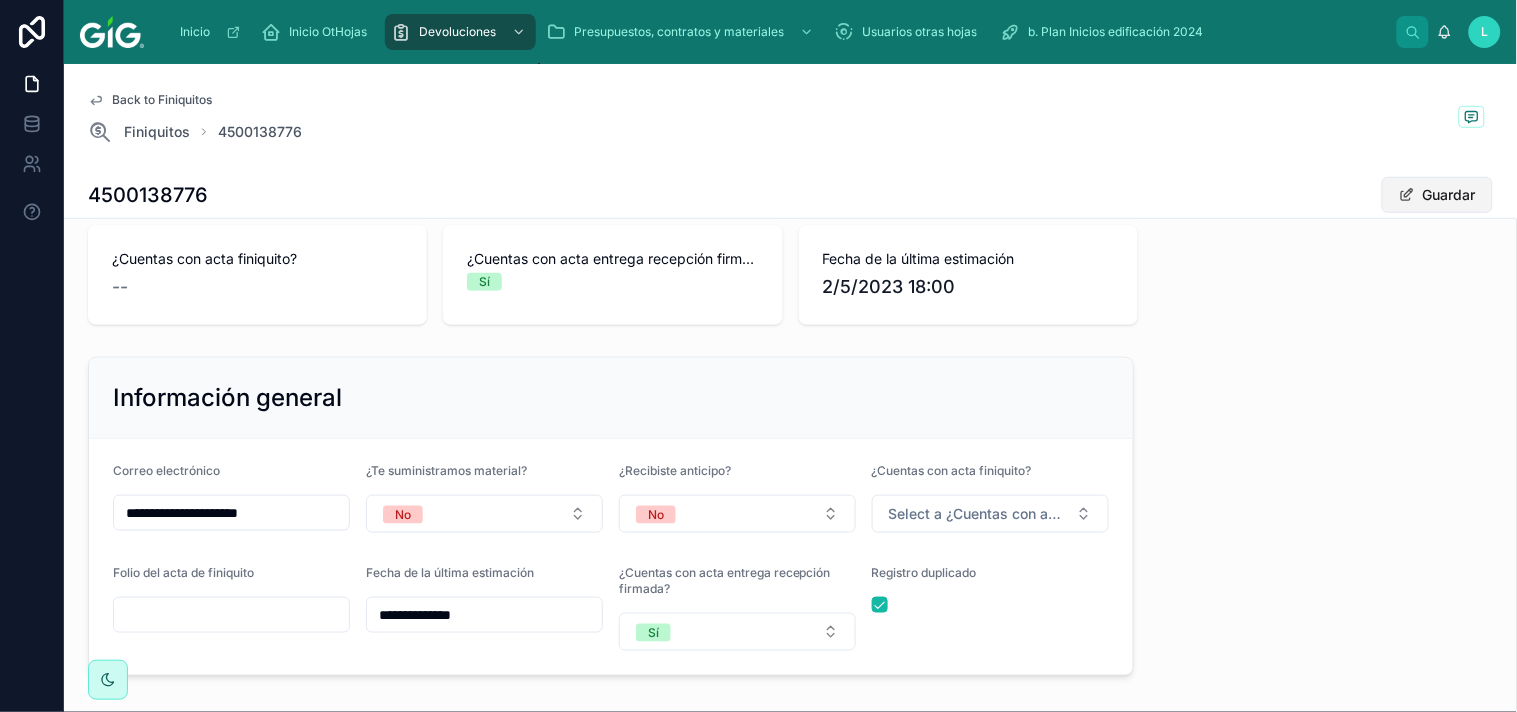 click on "Guardar" at bounding box center [1437, 195] 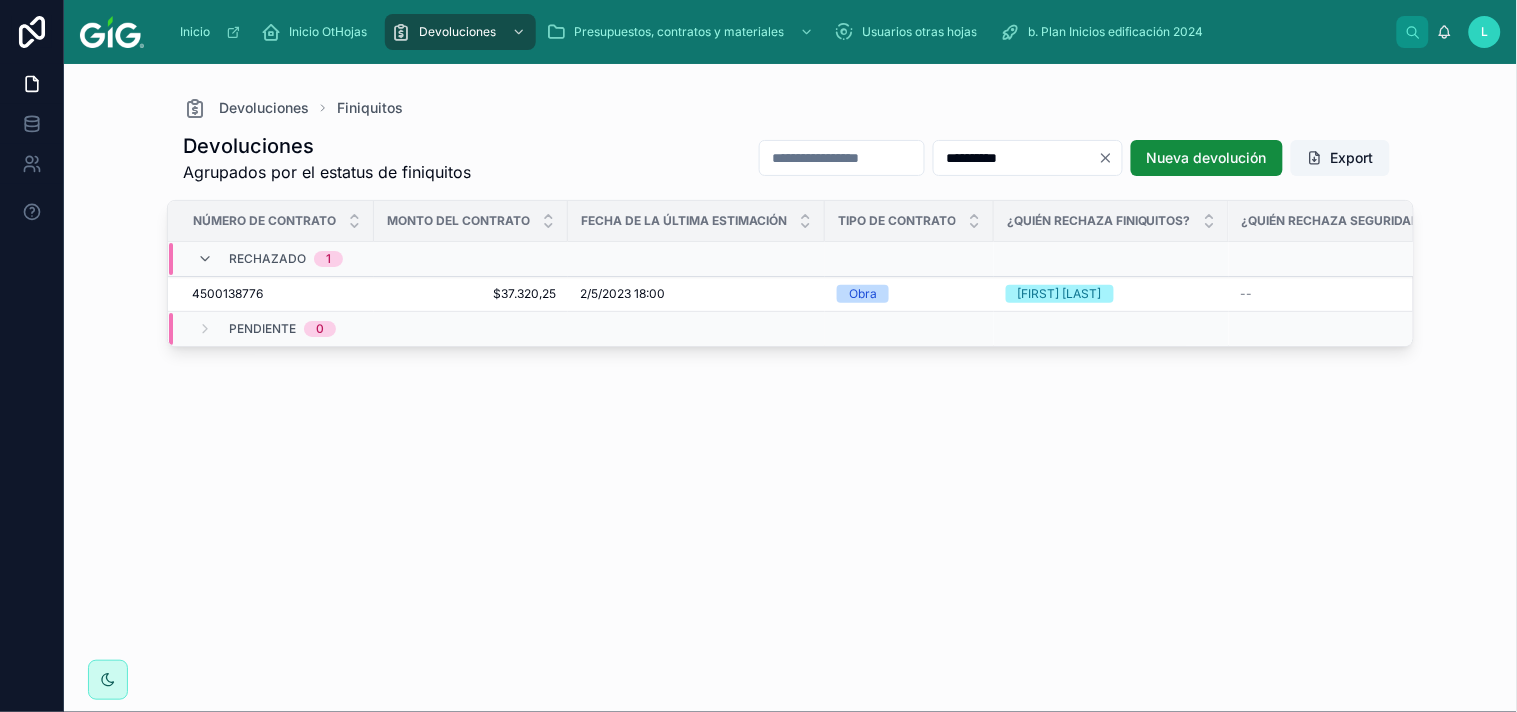 scroll, scrollTop: 0, scrollLeft: 0, axis: both 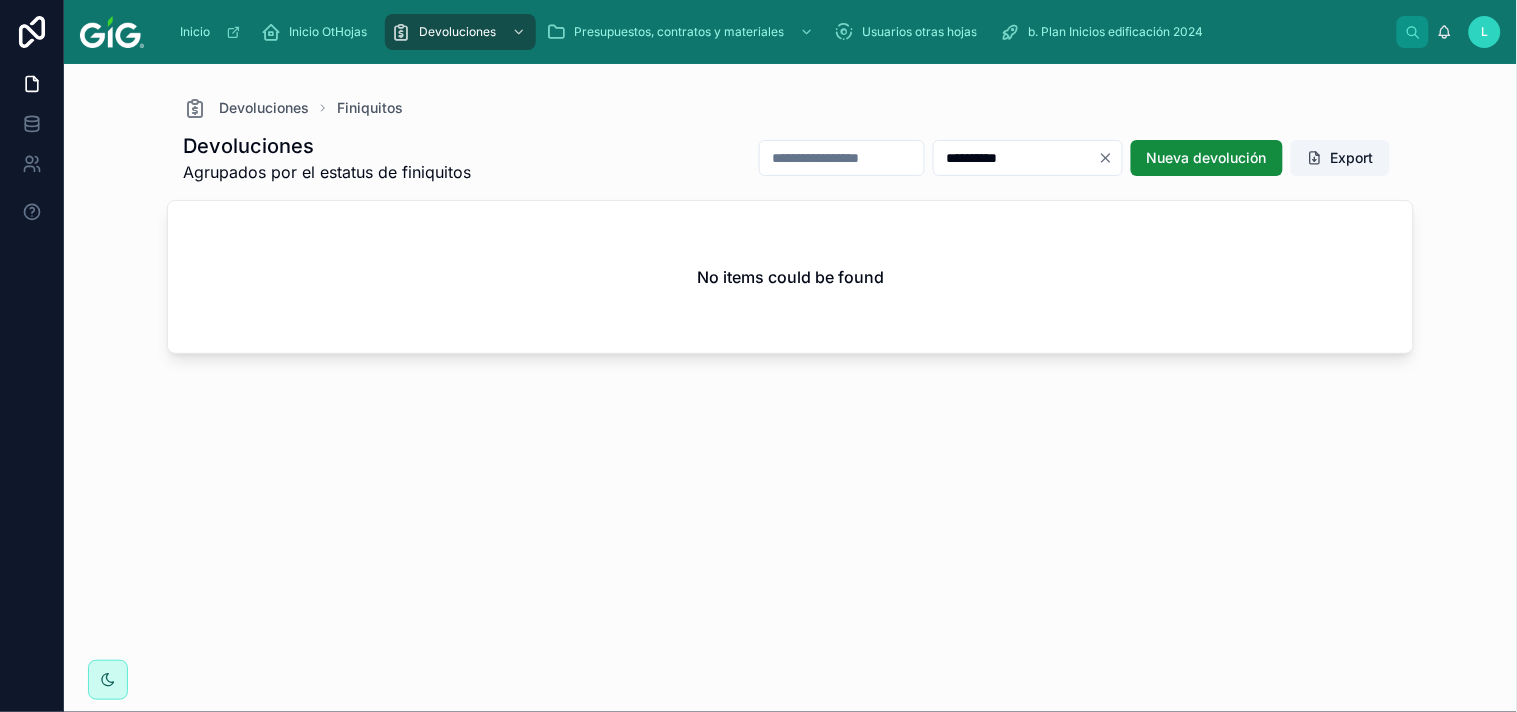 drag, startPoint x: 1008, startPoint y: 165, endPoint x: 856, endPoint y: 154, distance: 152.3975 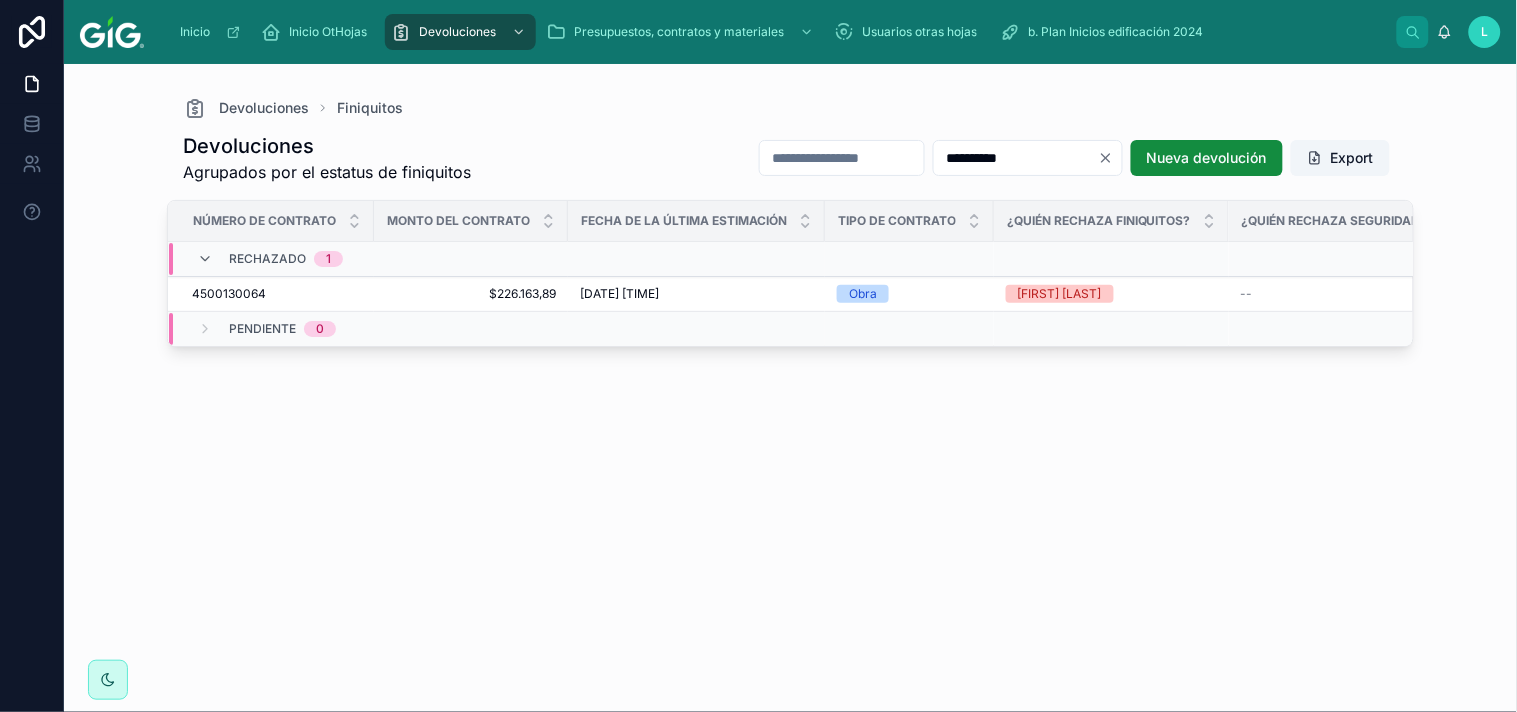 type on "**********" 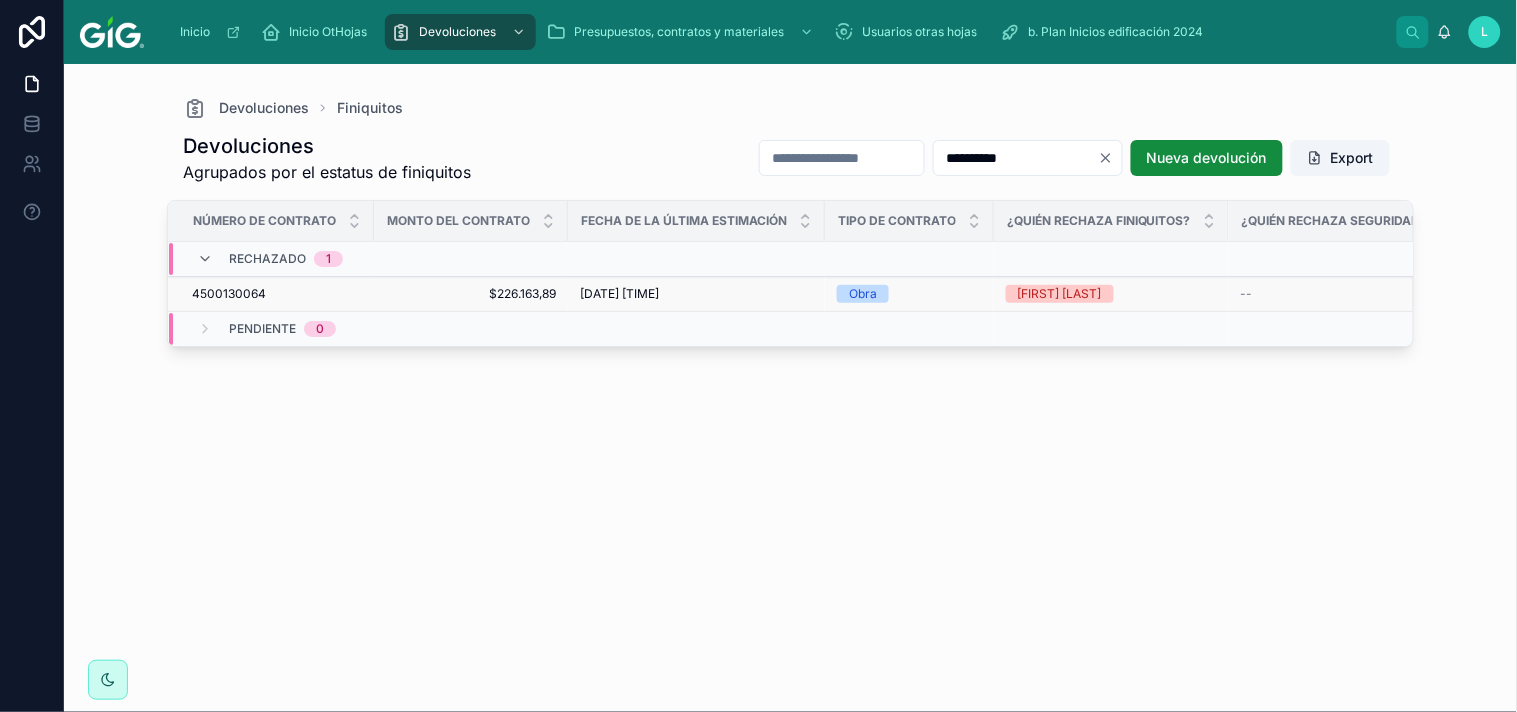 click on "4500130064" at bounding box center [229, 294] 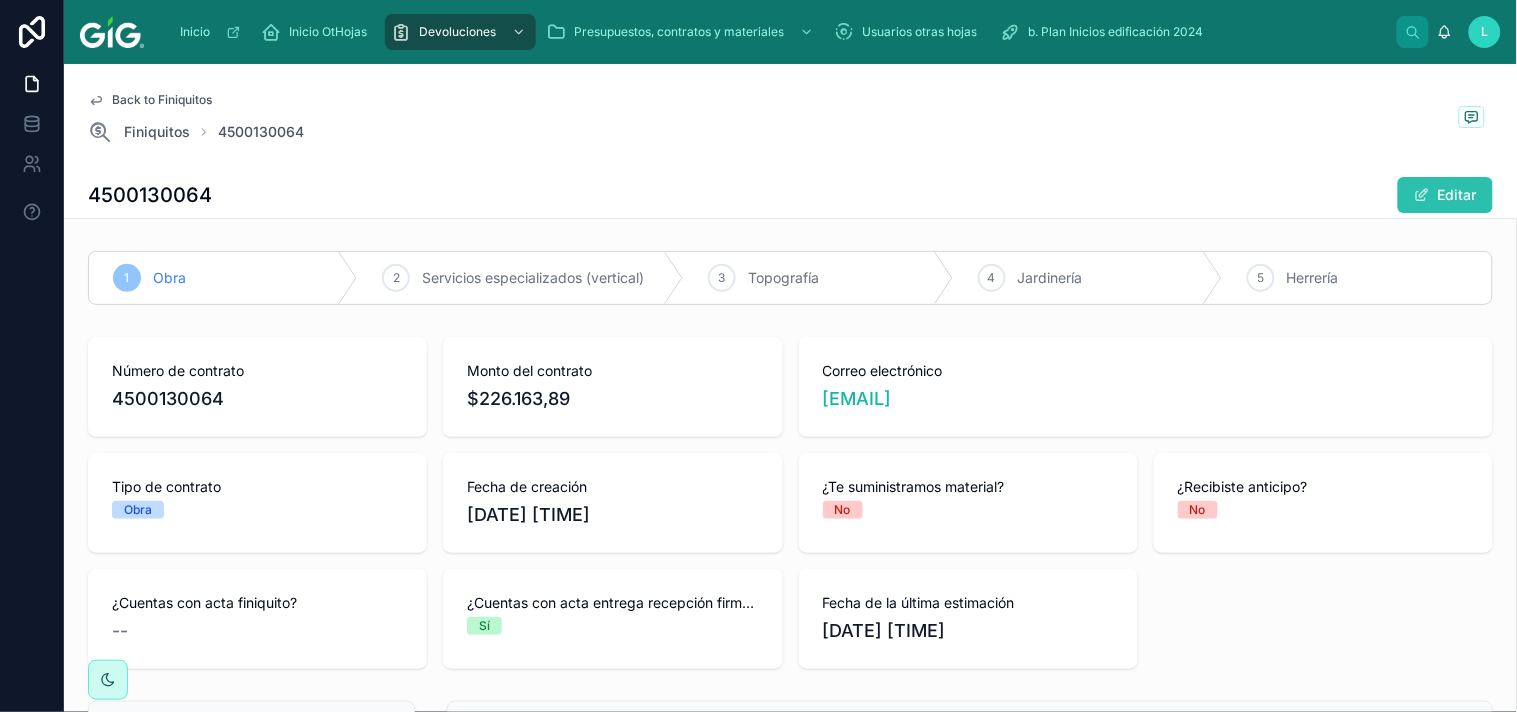click on "Editar" at bounding box center (1445, 195) 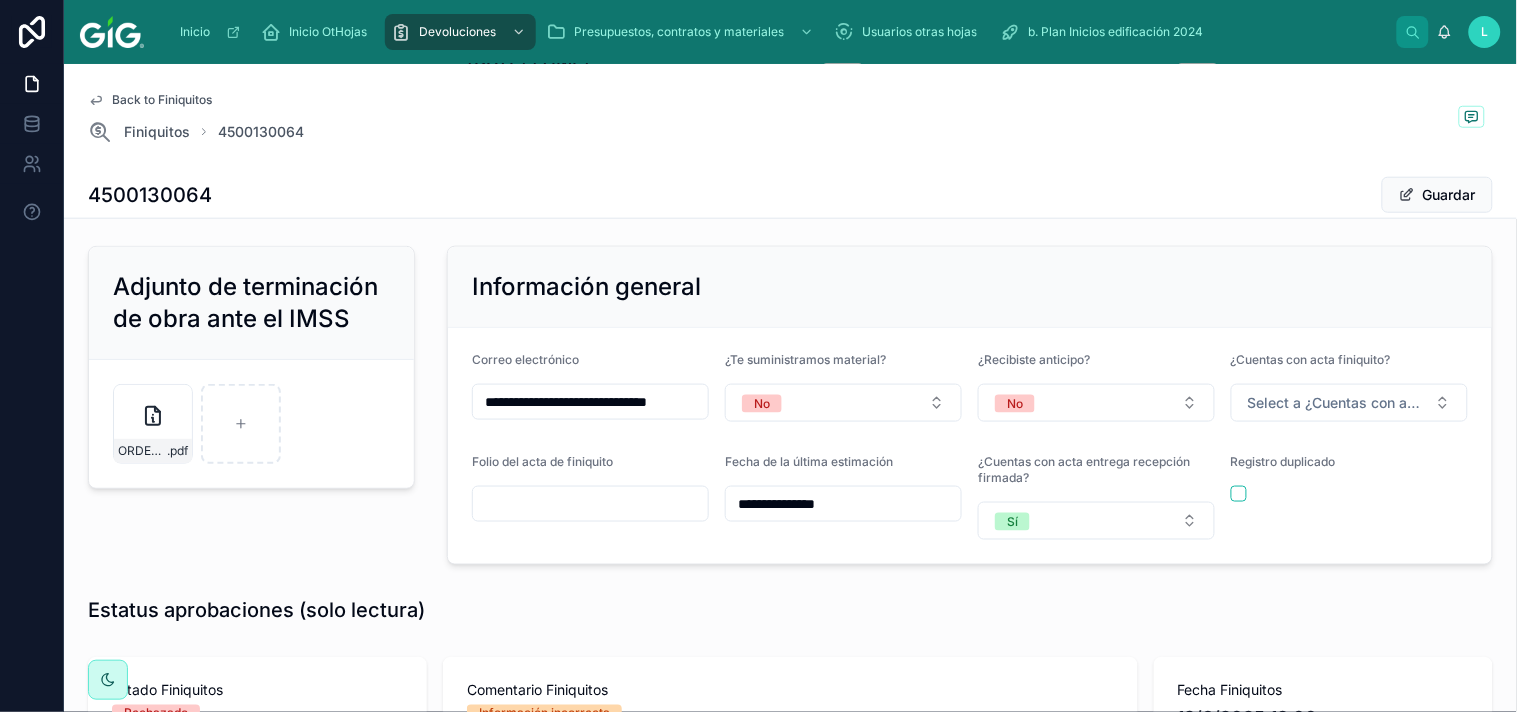 scroll, scrollTop: 485, scrollLeft: 0, axis: vertical 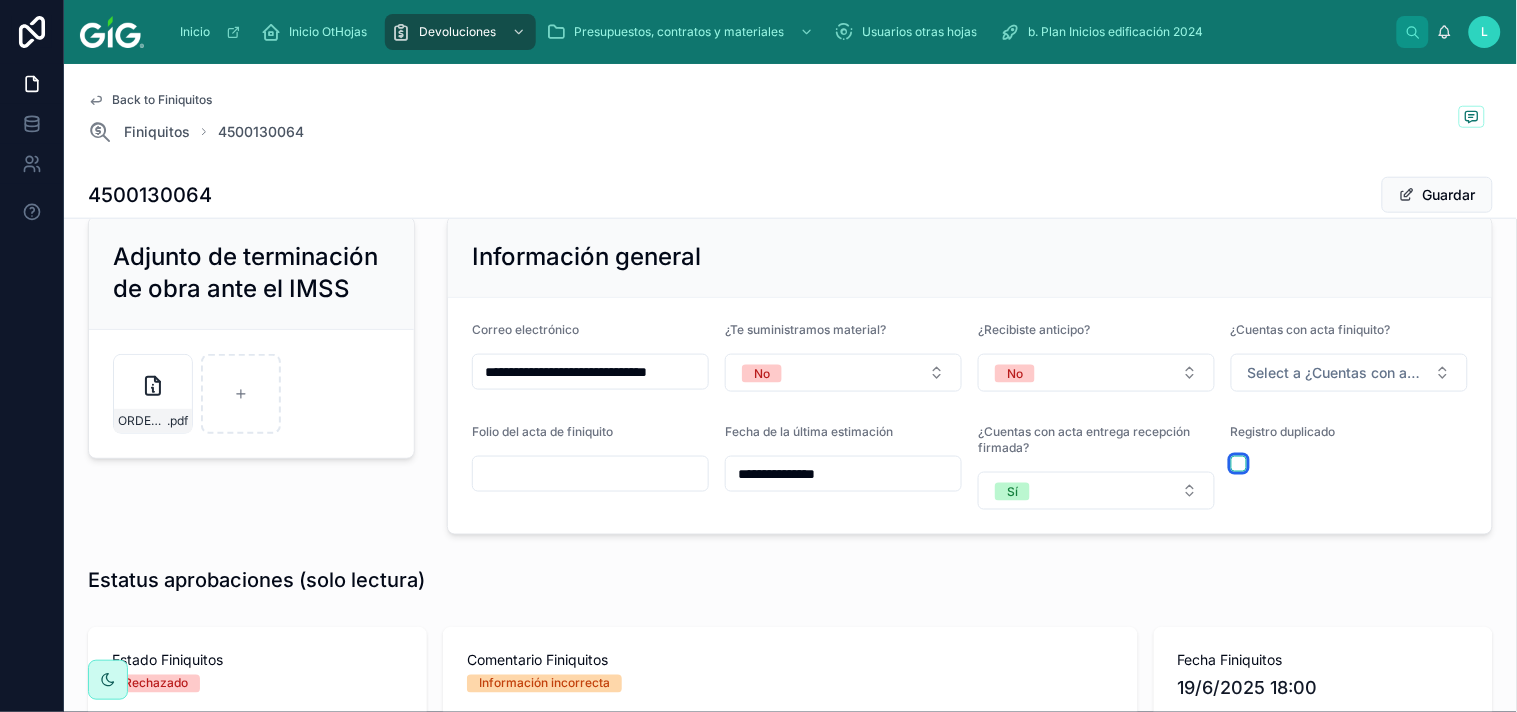 click at bounding box center (1239, 464) 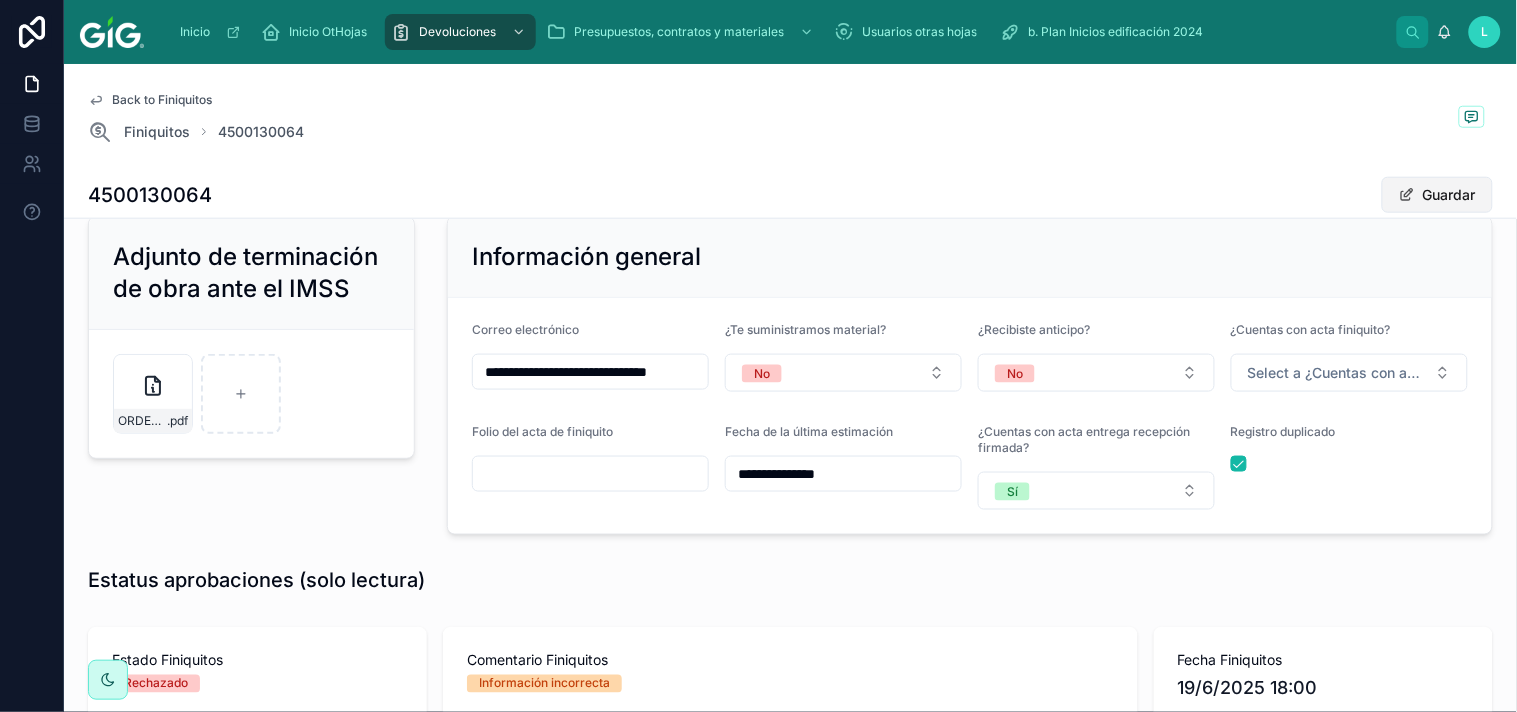 click on "Guardar" at bounding box center [1437, 195] 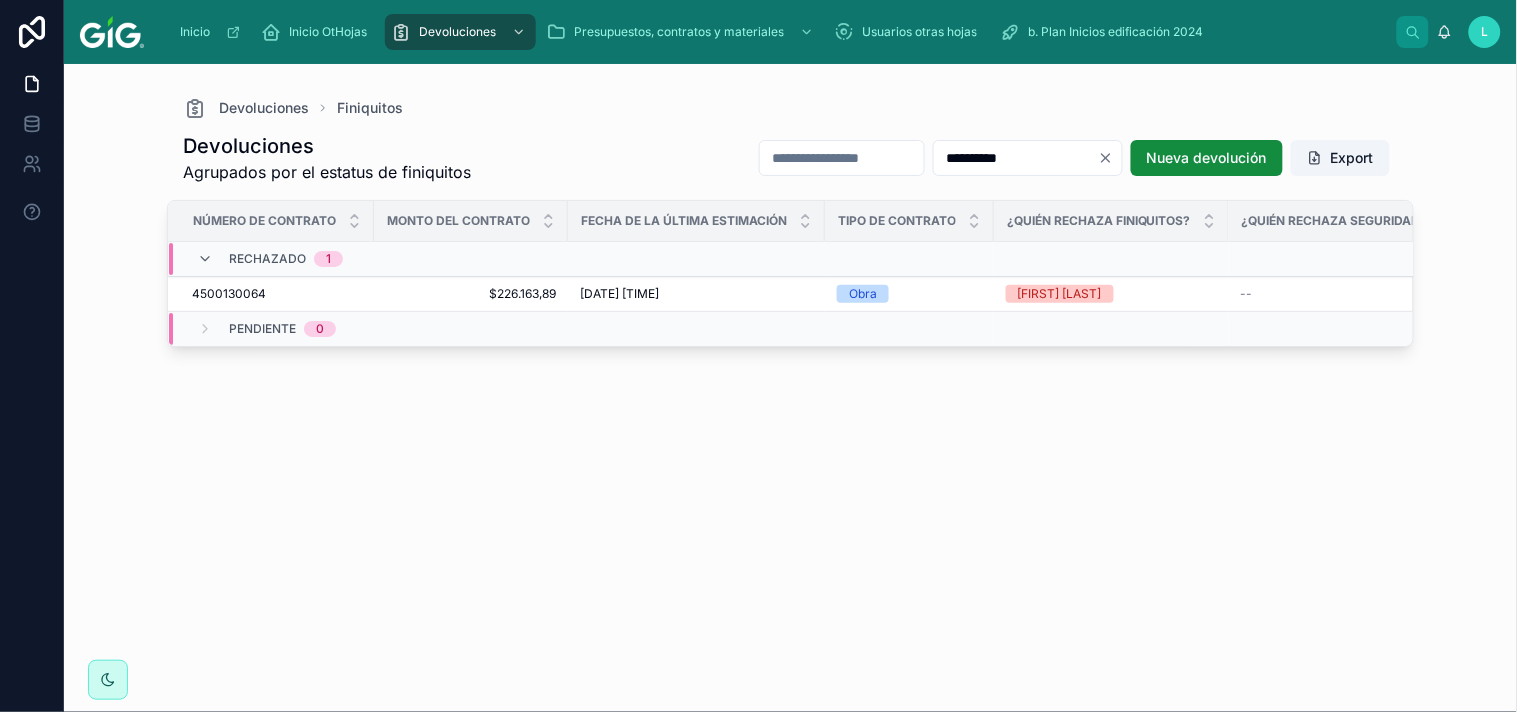 scroll, scrollTop: 0, scrollLeft: 0, axis: both 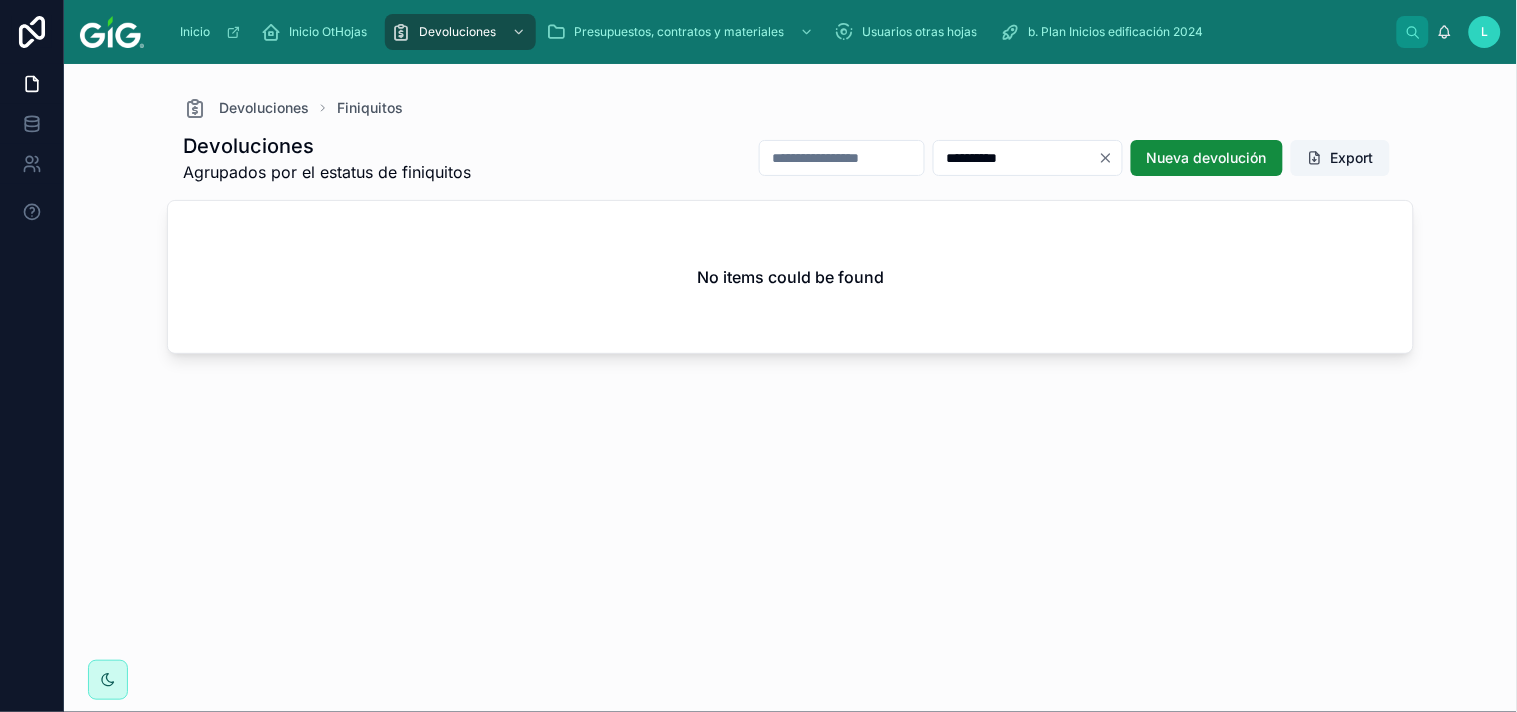 click on "**********" at bounding box center (790, 158) 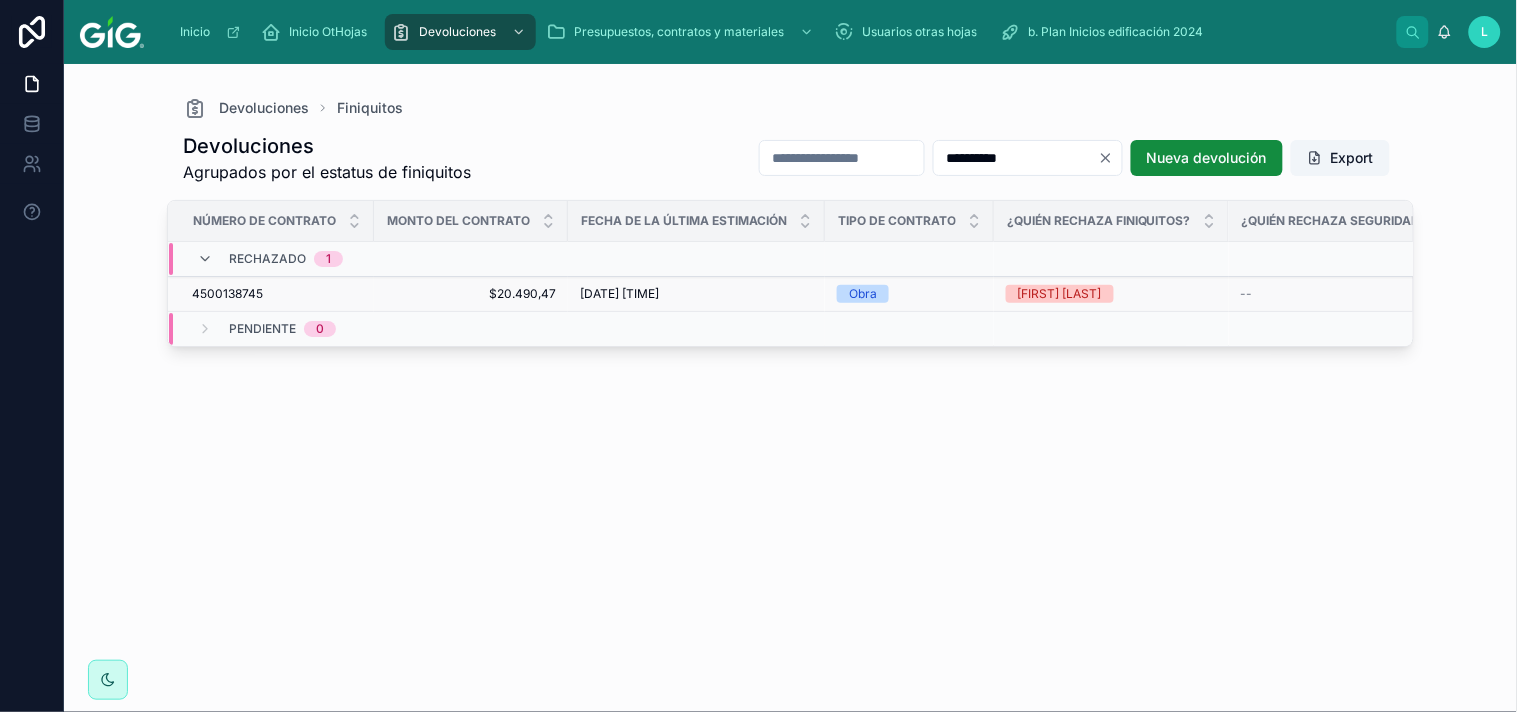 type on "**********" 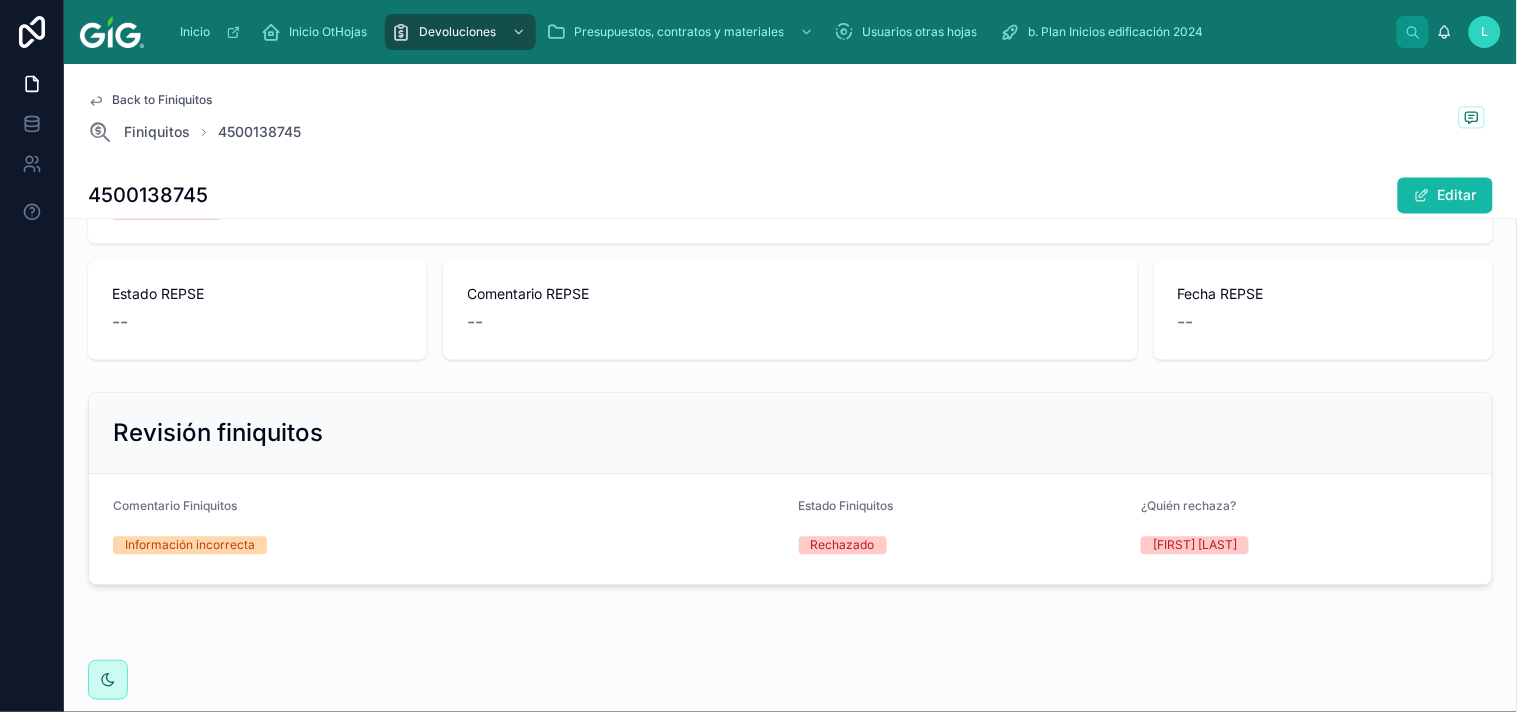 scroll, scrollTop: 1068, scrollLeft: 0, axis: vertical 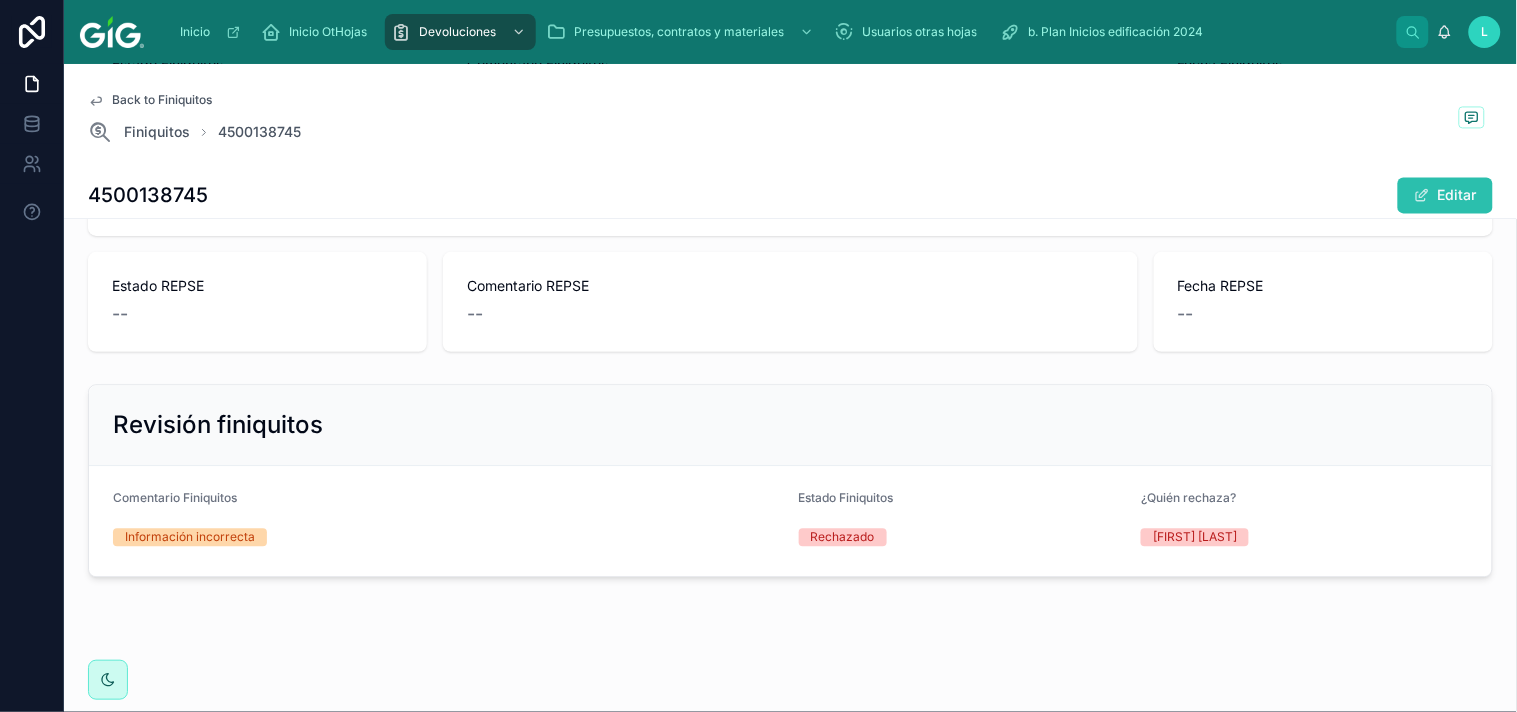click on "Editar" at bounding box center (1445, 195) 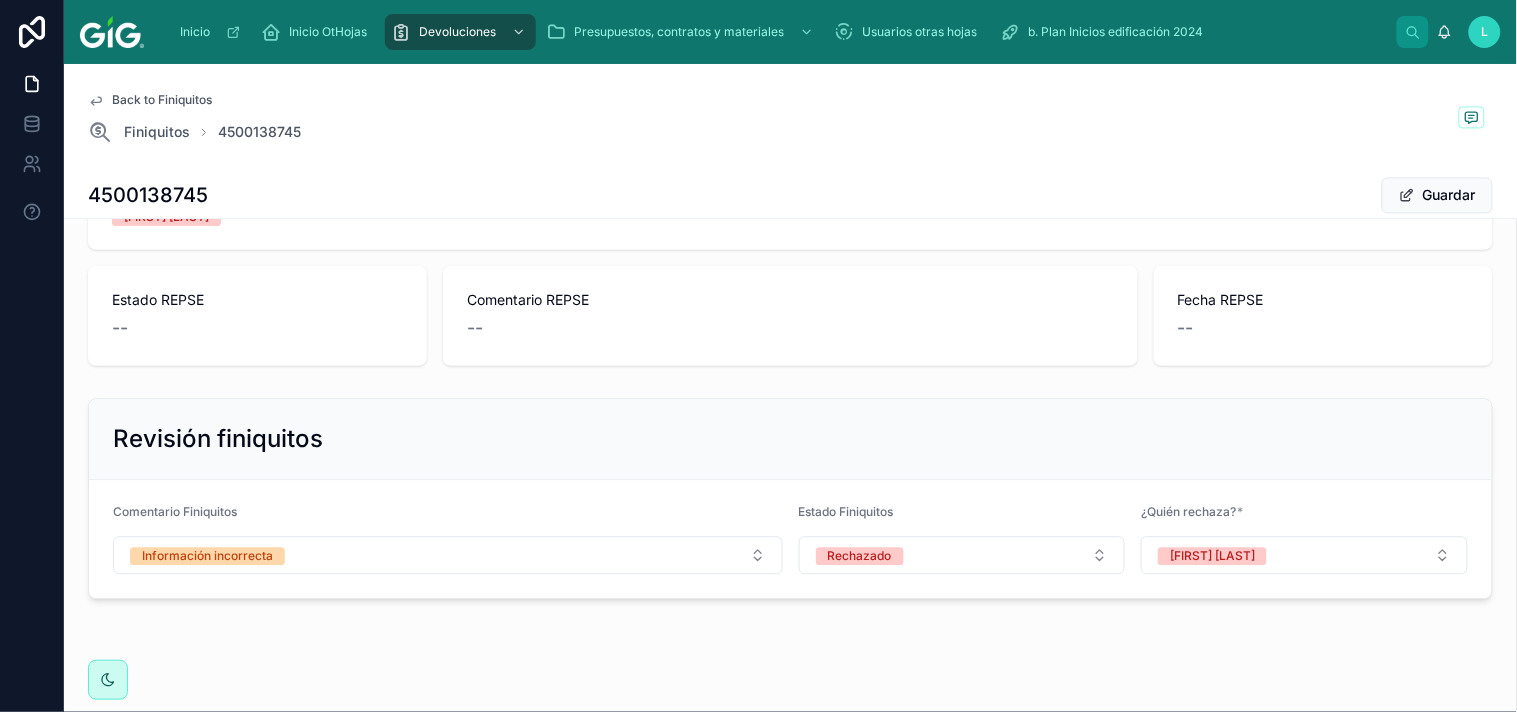 scroll, scrollTop: 1084, scrollLeft: 0, axis: vertical 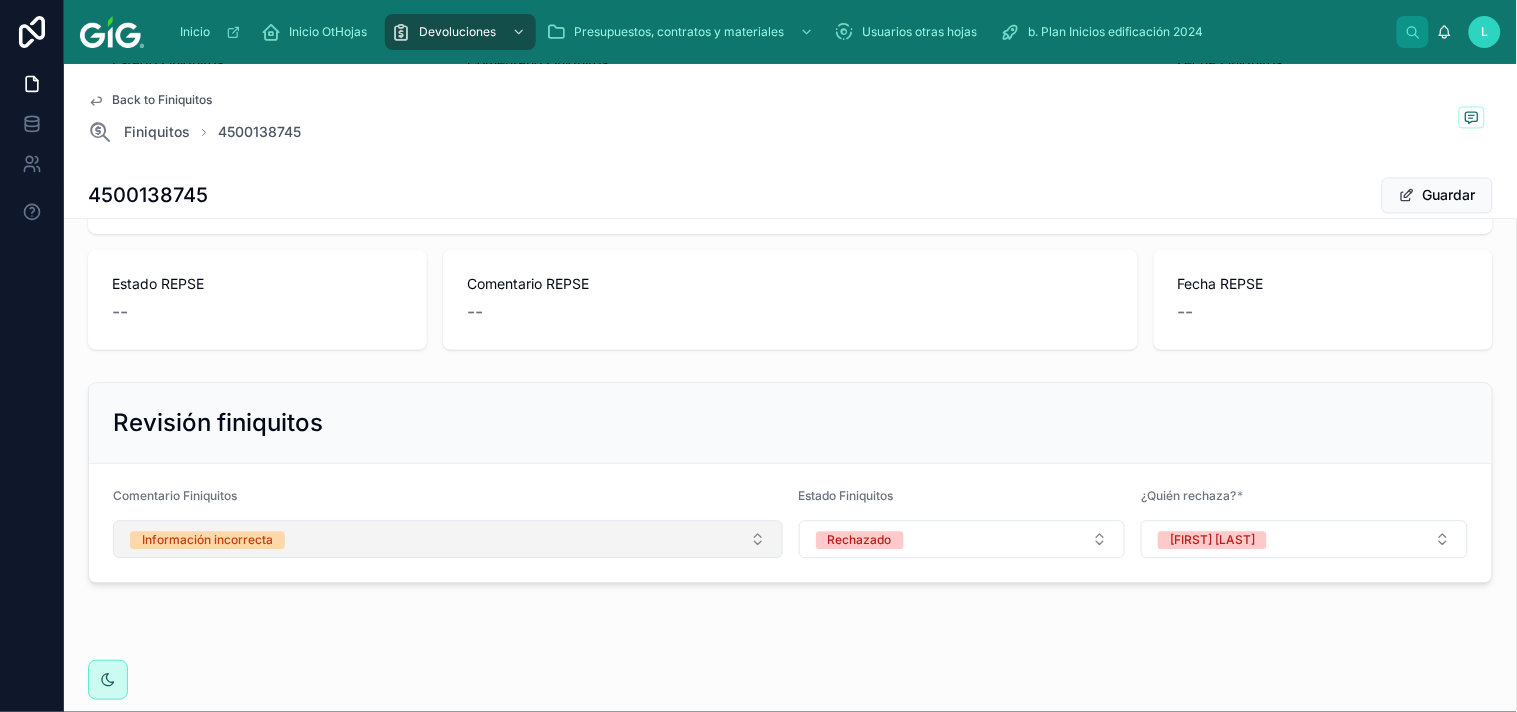 click on "Información incorrecta" at bounding box center [448, 539] 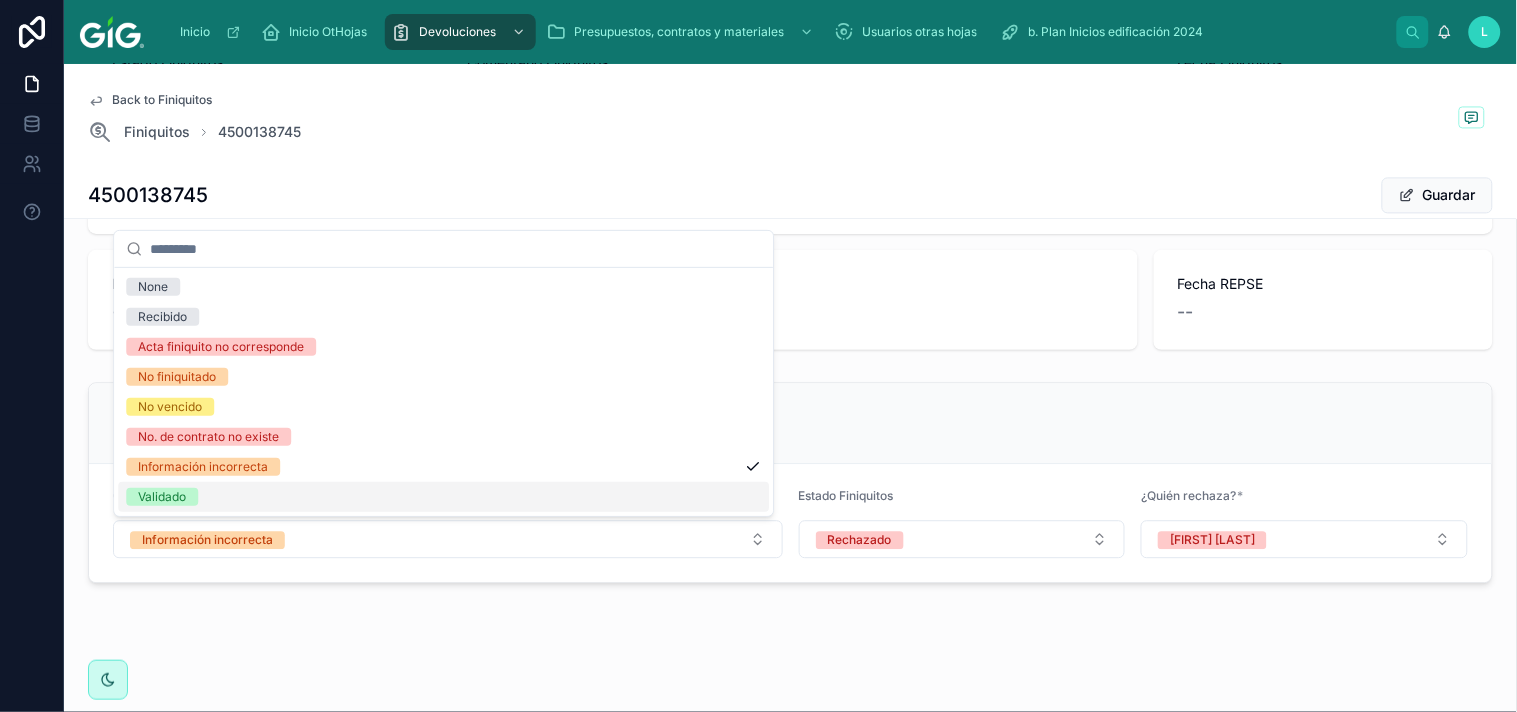 click on "Validado" at bounding box center [162, 497] 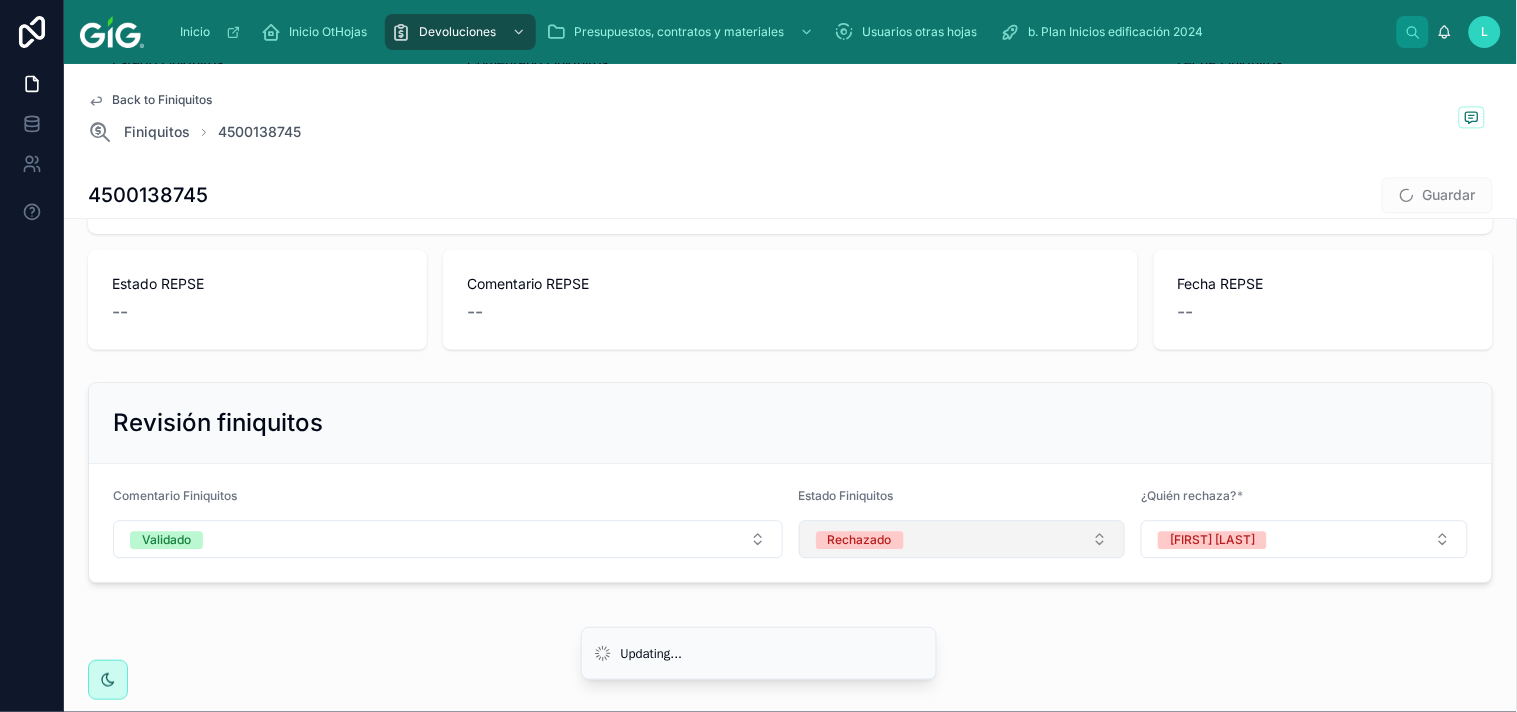 click on "Rechazado" at bounding box center [962, 539] 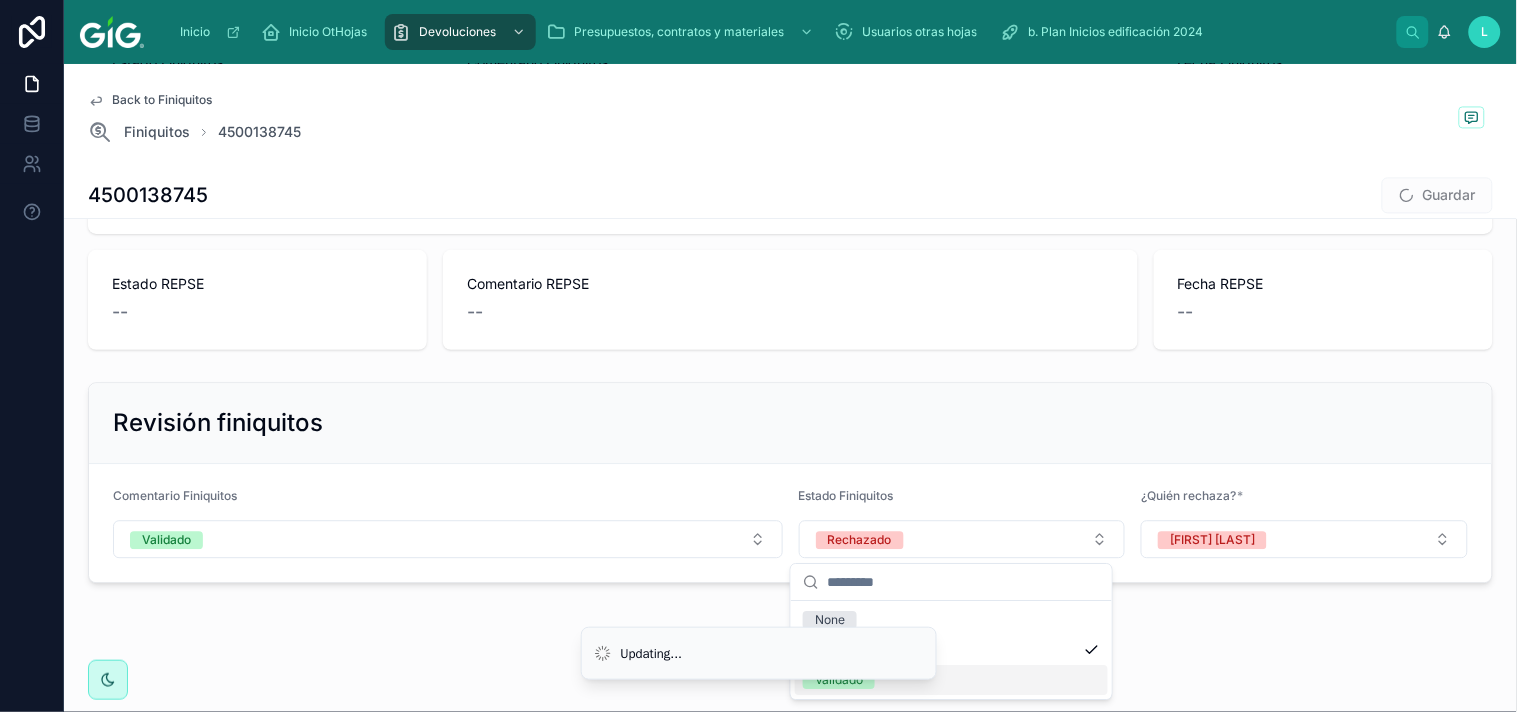 click on "Validado" at bounding box center [951, 680] 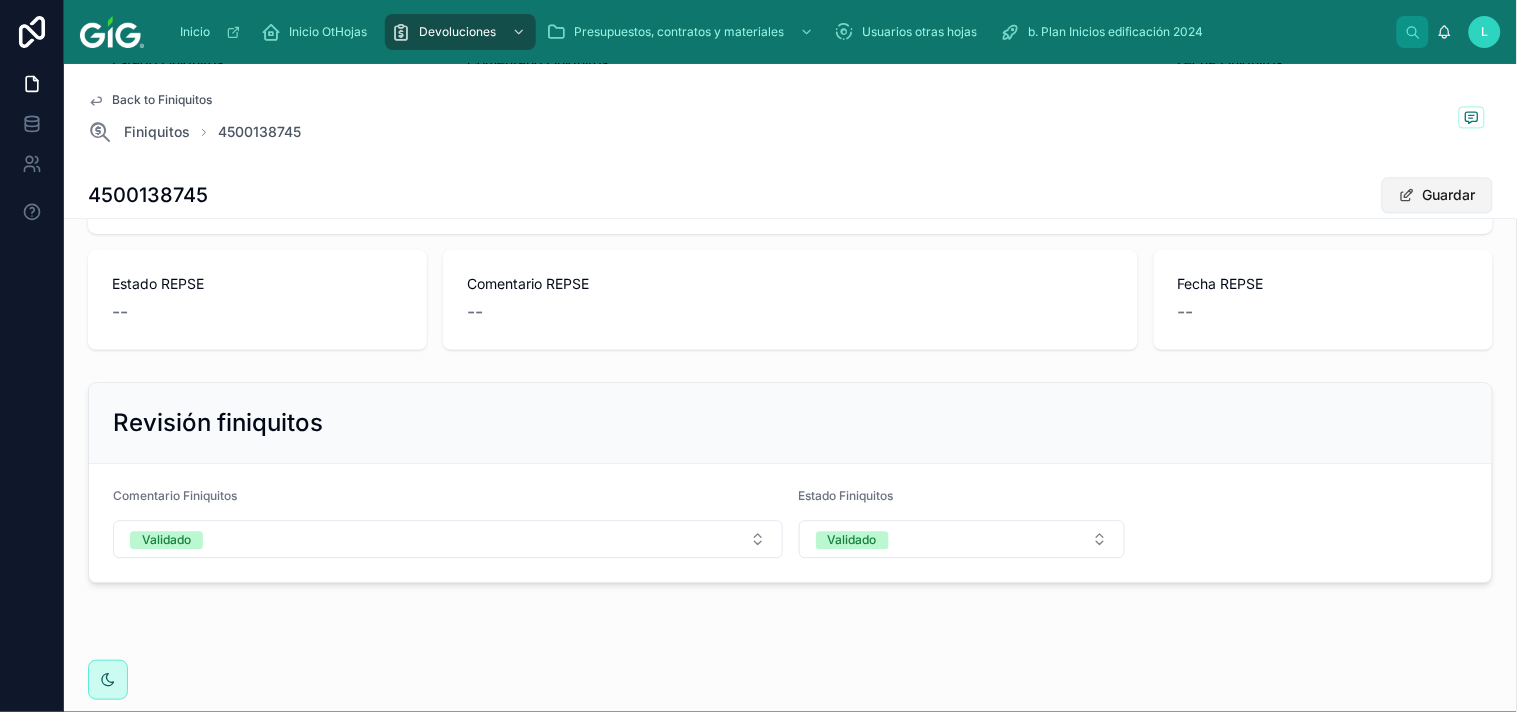 click on "Guardar" at bounding box center [1437, 195] 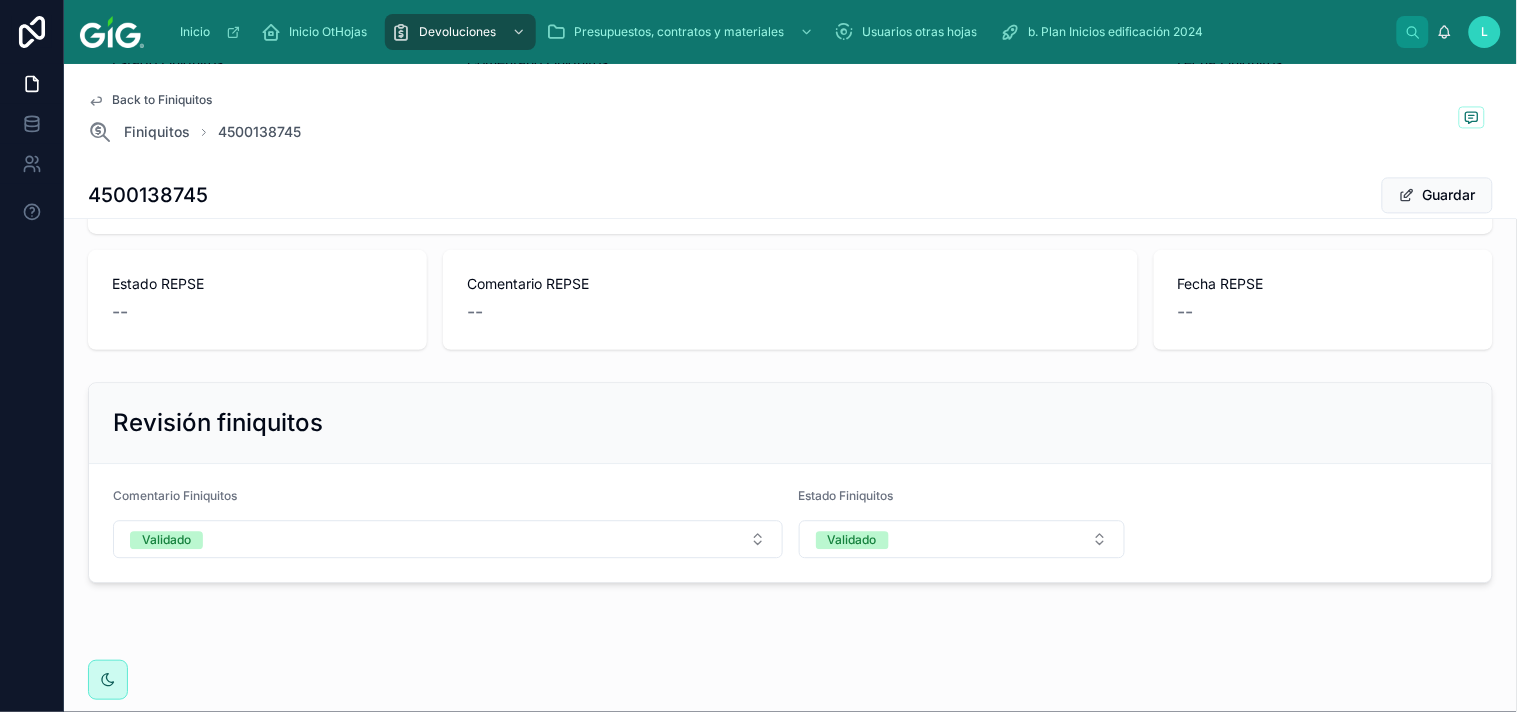 scroll, scrollTop: 1068, scrollLeft: 0, axis: vertical 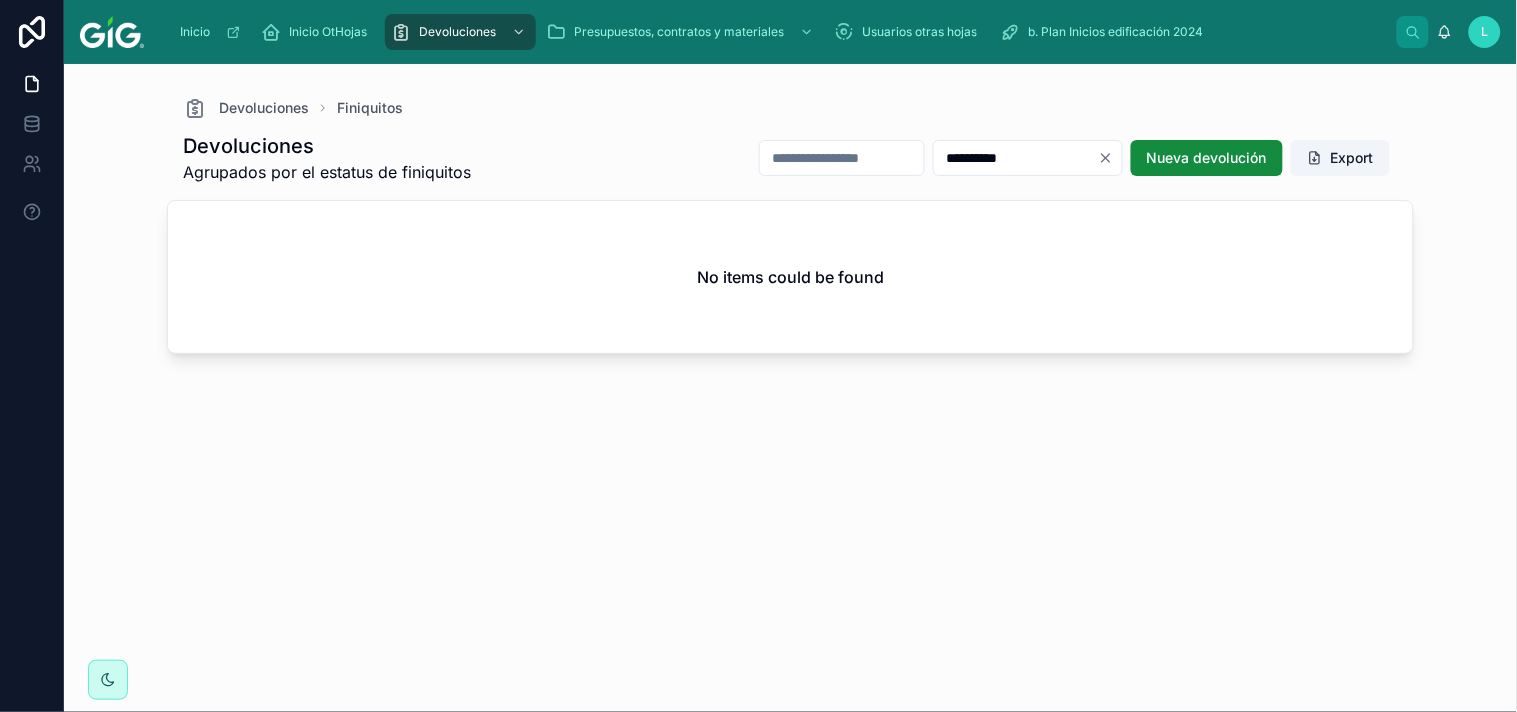 drag, startPoint x: 936, startPoint y: 138, endPoint x: 821, endPoint y: 122, distance: 116.10771 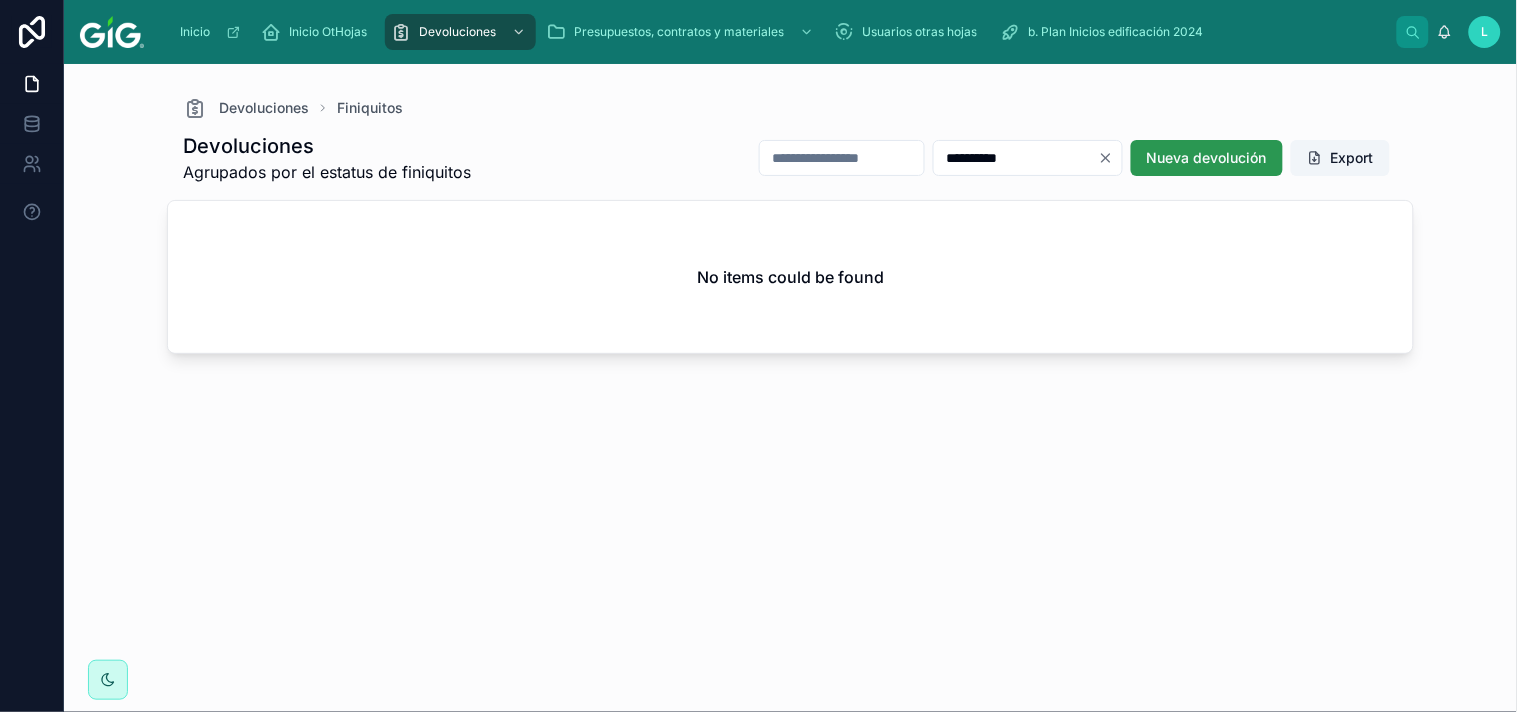 paste 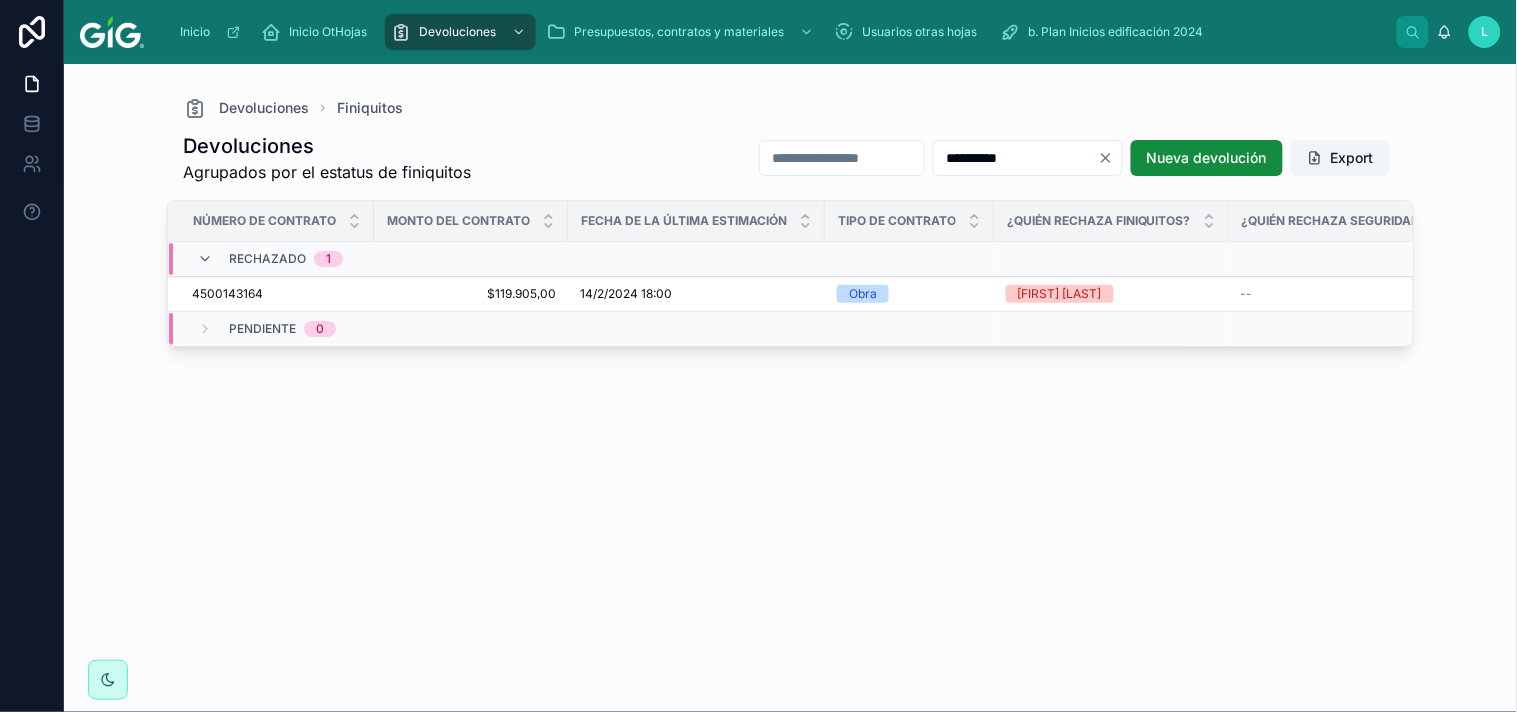 drag, startPoint x: 1006, startPoint y: 158, endPoint x: 874, endPoint y: 147, distance: 132.45753 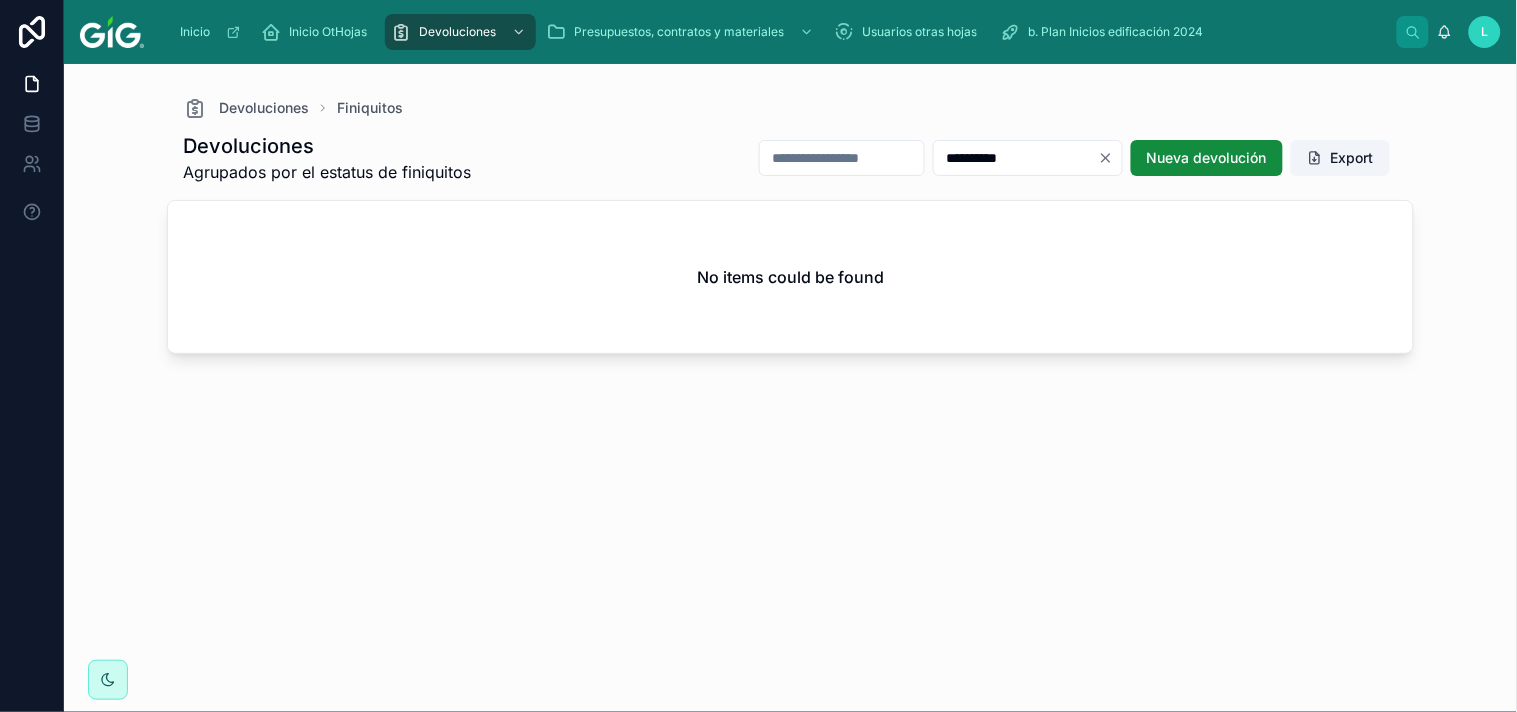 drag, startPoint x: 1004, startPoint y: 151, endPoint x: 881, endPoint y: 154, distance: 123.03658 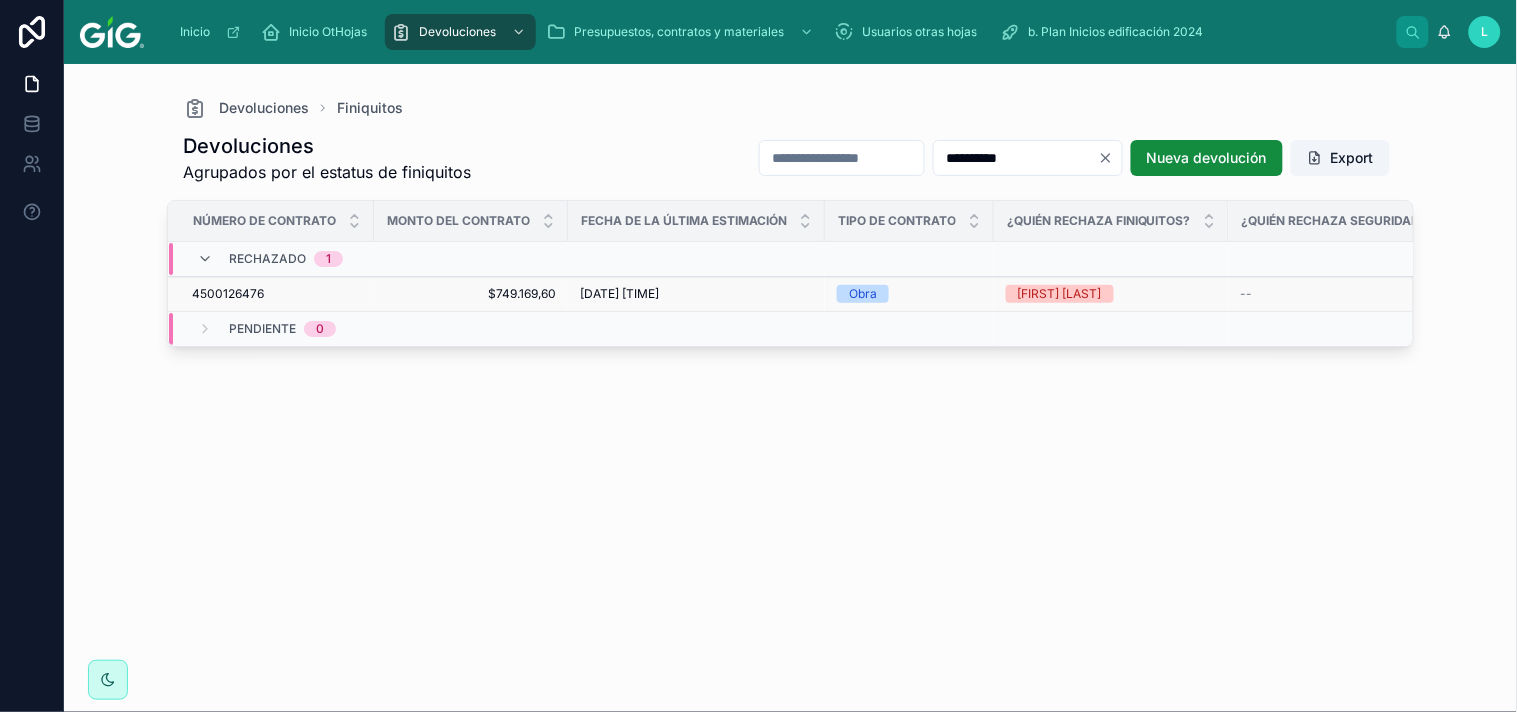 type on "**********" 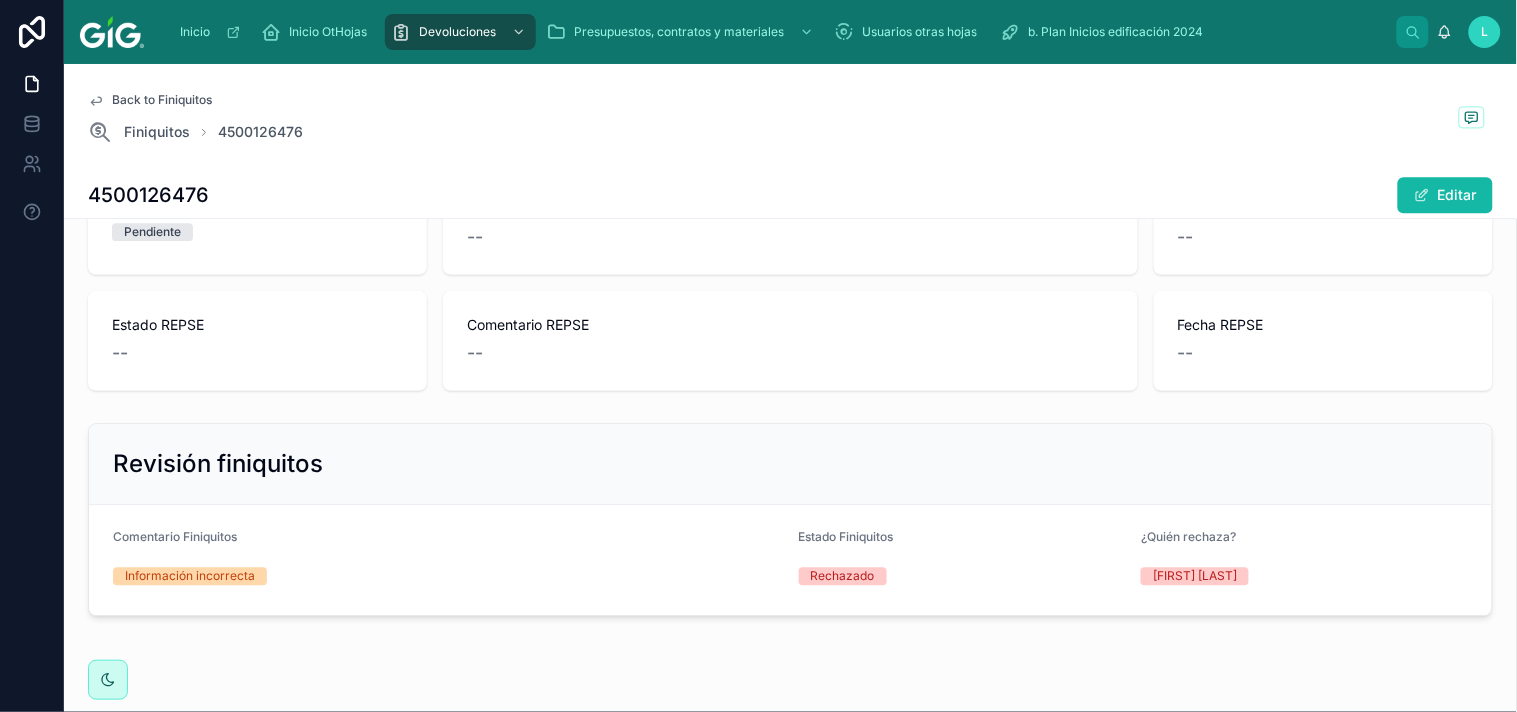 scroll, scrollTop: 1185, scrollLeft: 0, axis: vertical 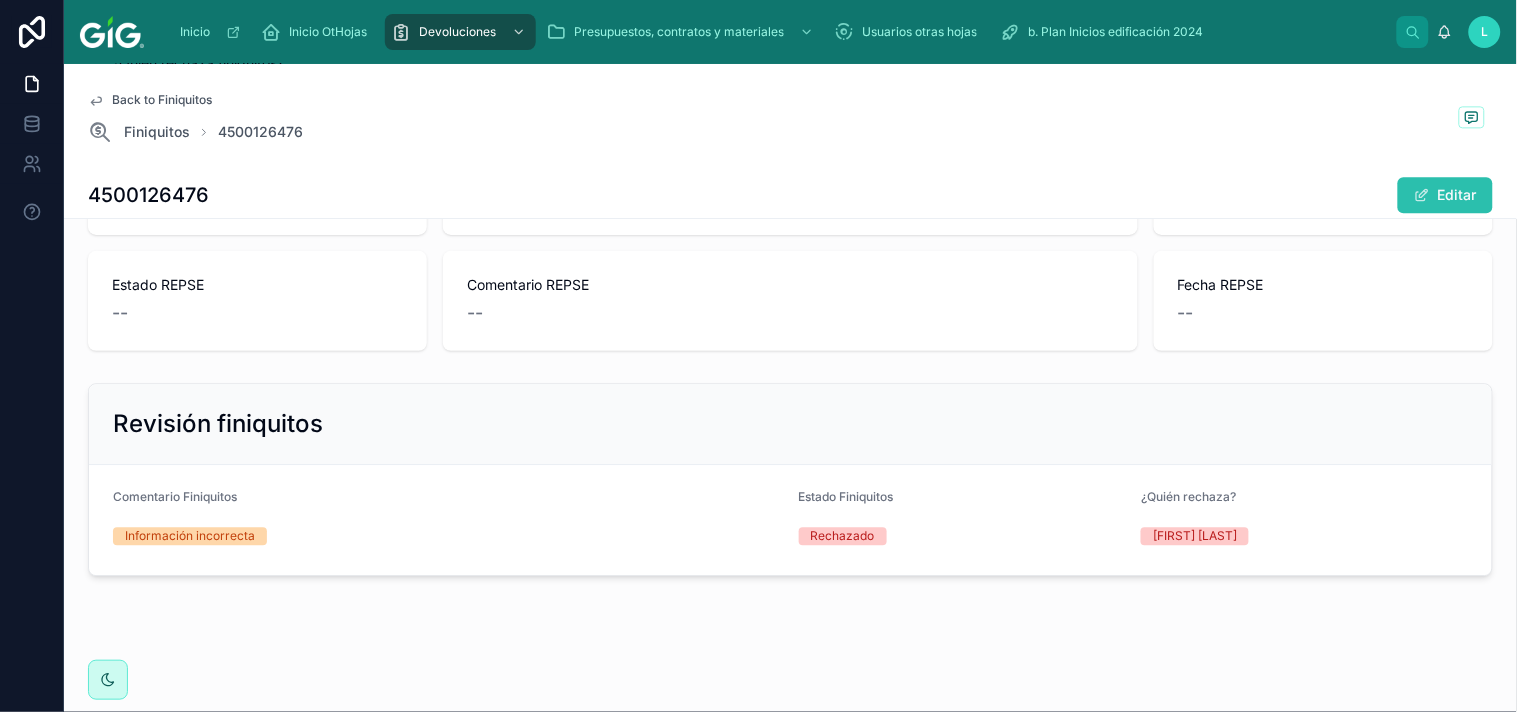 click on "Editar" at bounding box center (1445, 195) 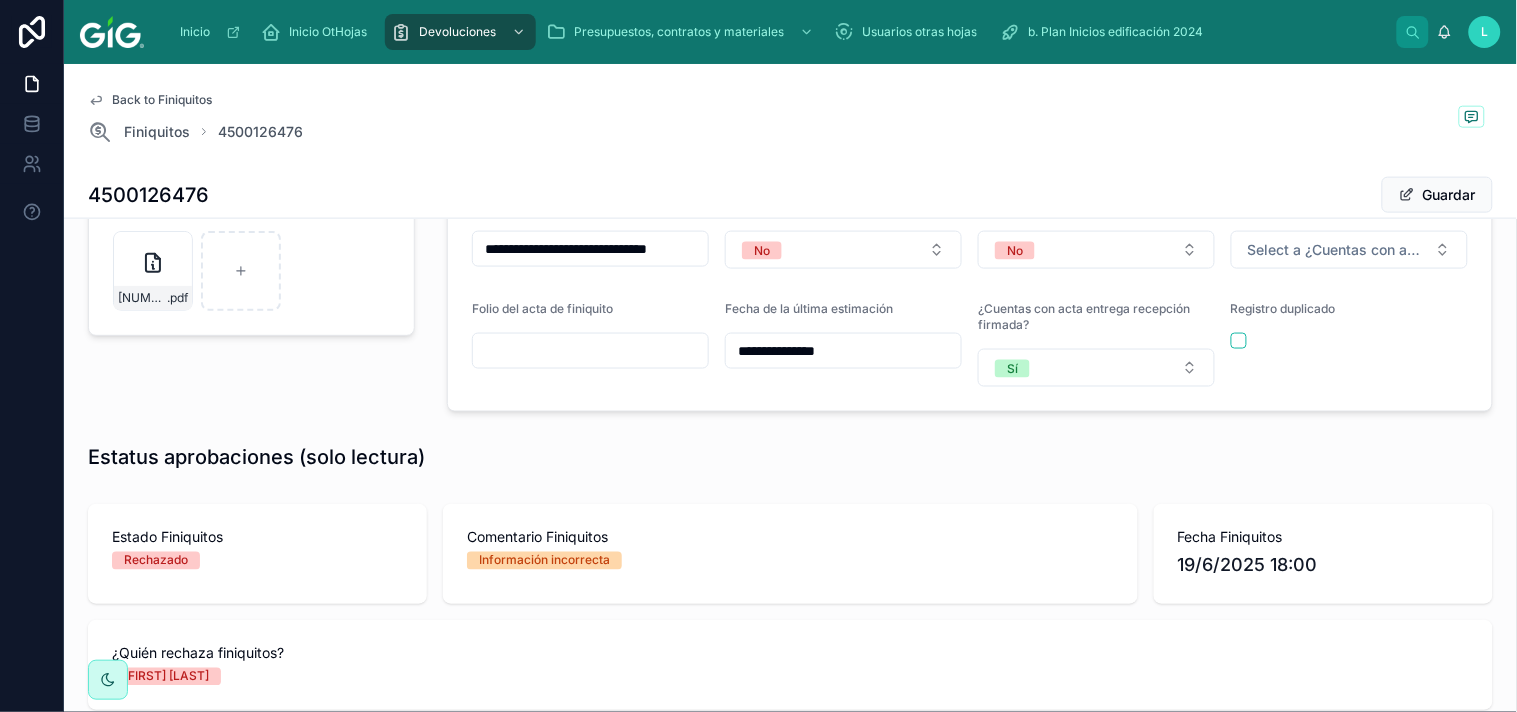 scroll, scrollTop: 598, scrollLeft: 0, axis: vertical 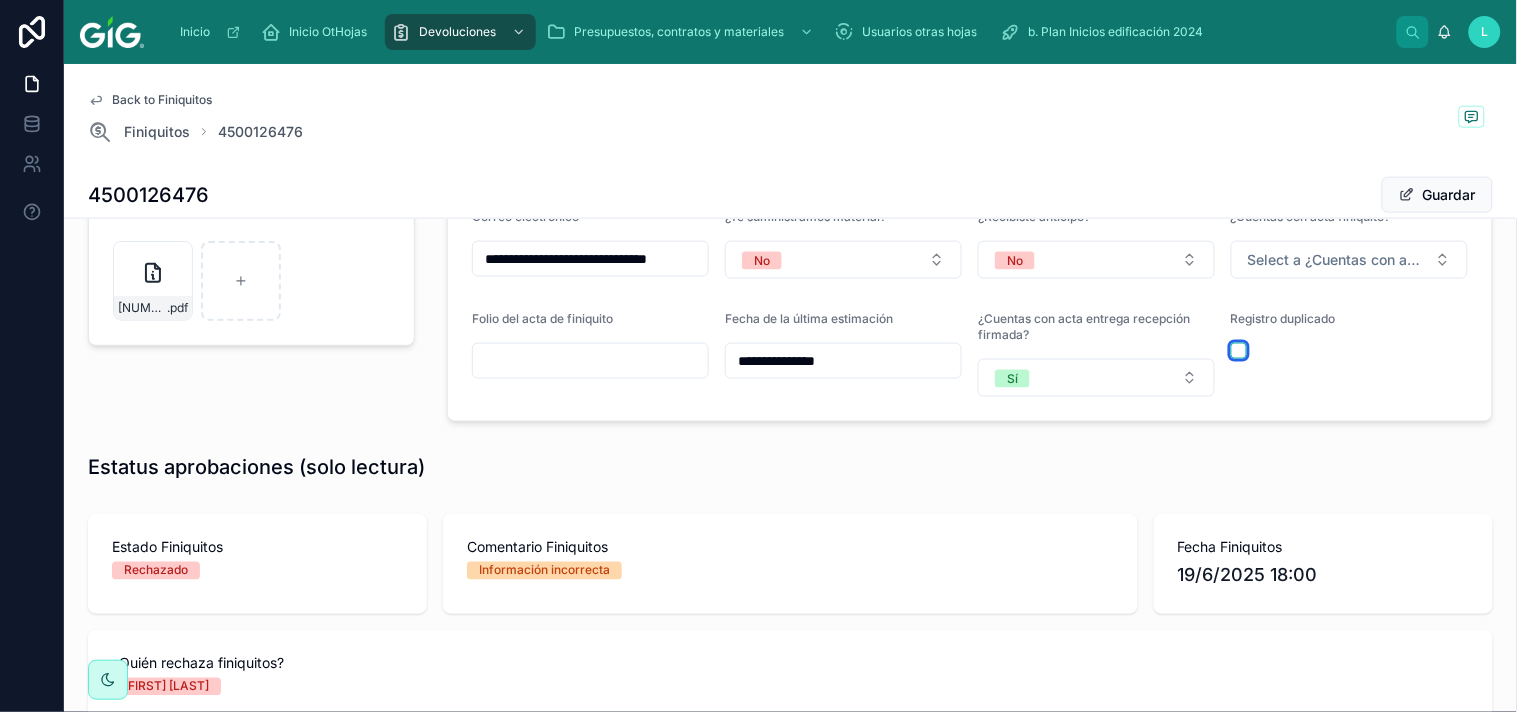 click at bounding box center [1239, 351] 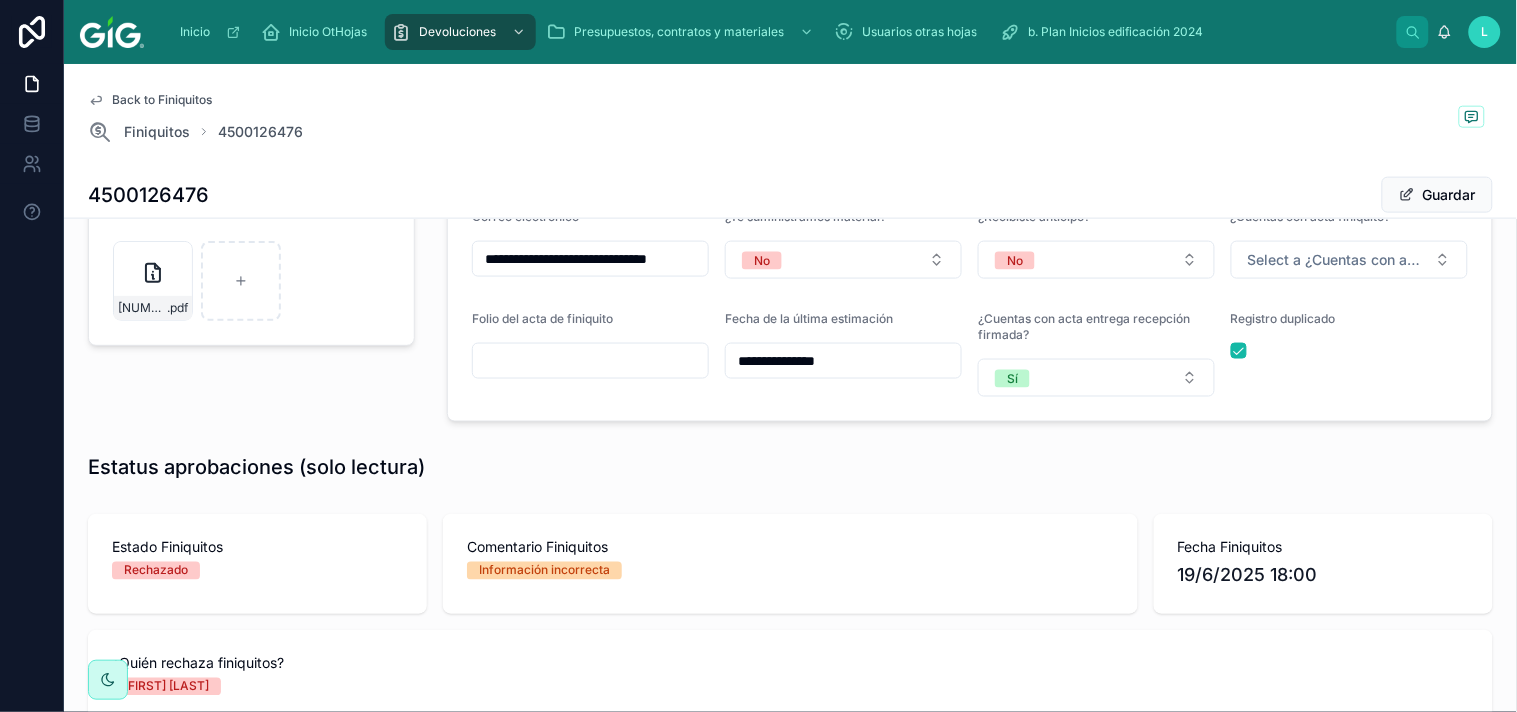 click on "Guardar" at bounding box center [1437, 195] 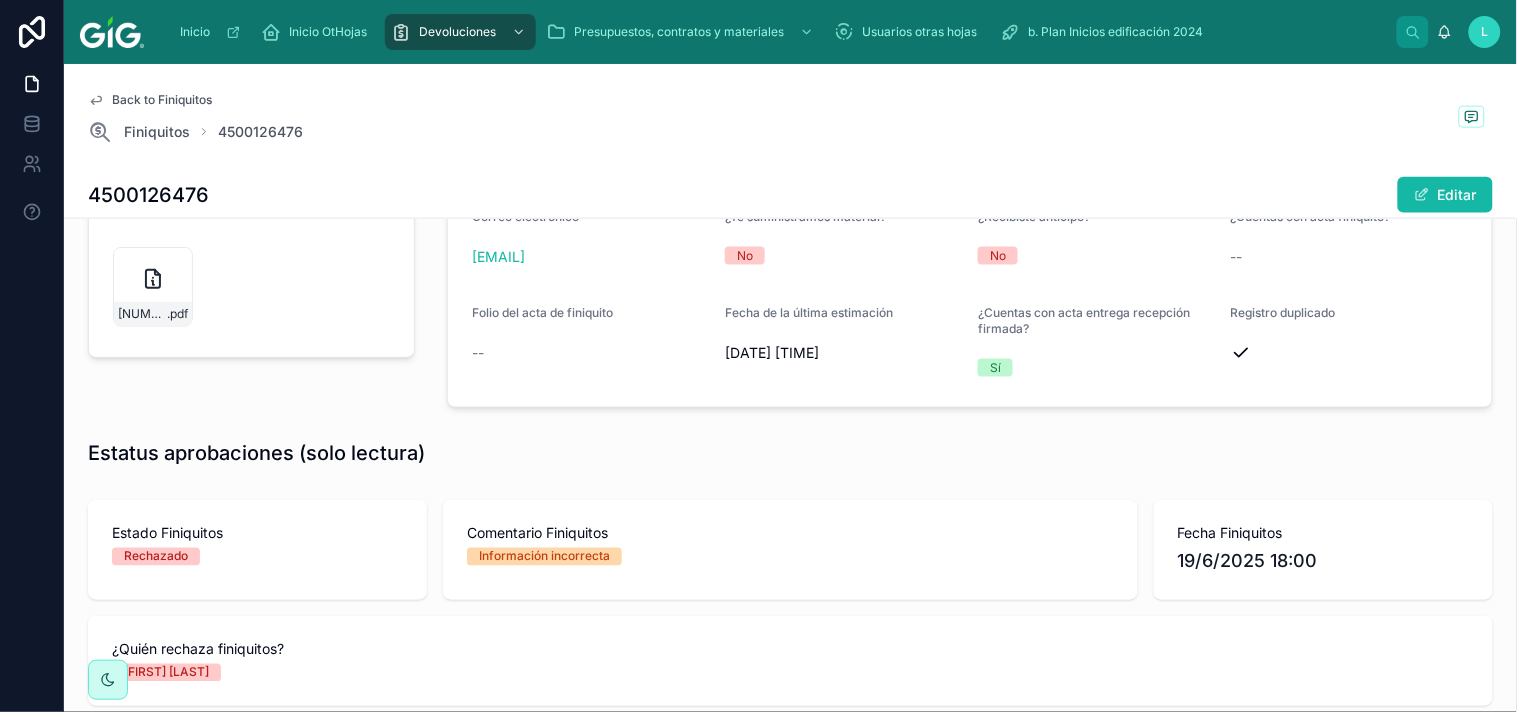 scroll, scrollTop: 0, scrollLeft: 0, axis: both 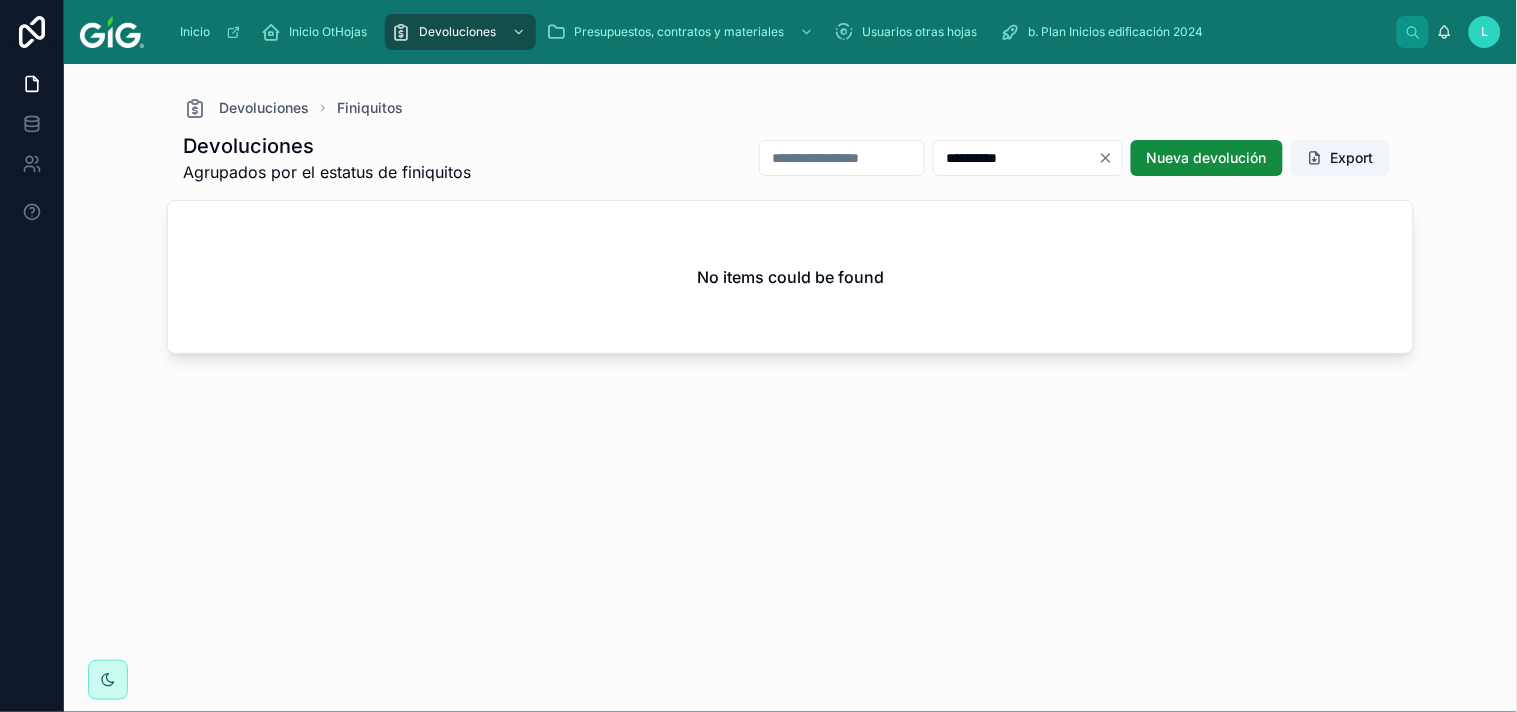 drag, startPoint x: 996, startPoint y: 158, endPoint x: 861, endPoint y: 150, distance: 135.23683 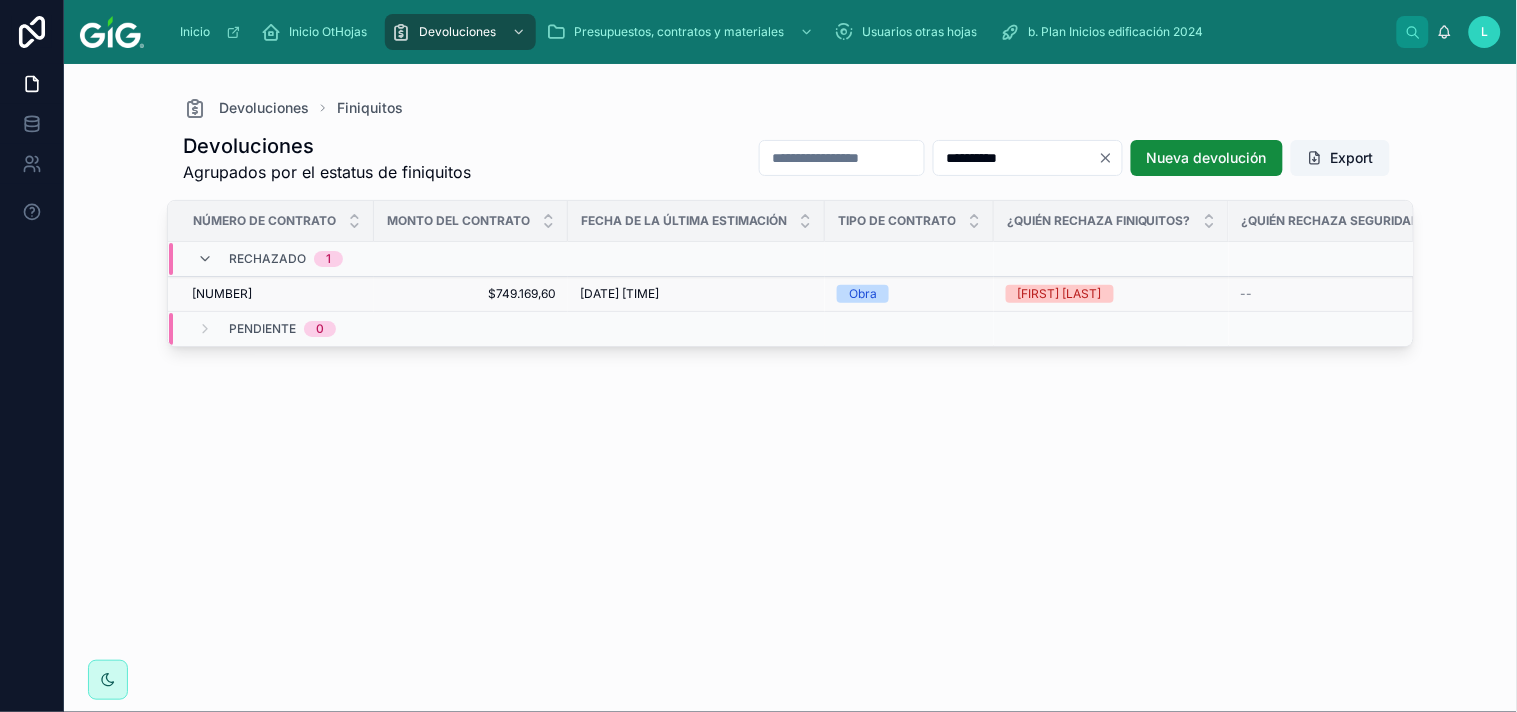 click on "[NUMBER]" at bounding box center [222, 294] 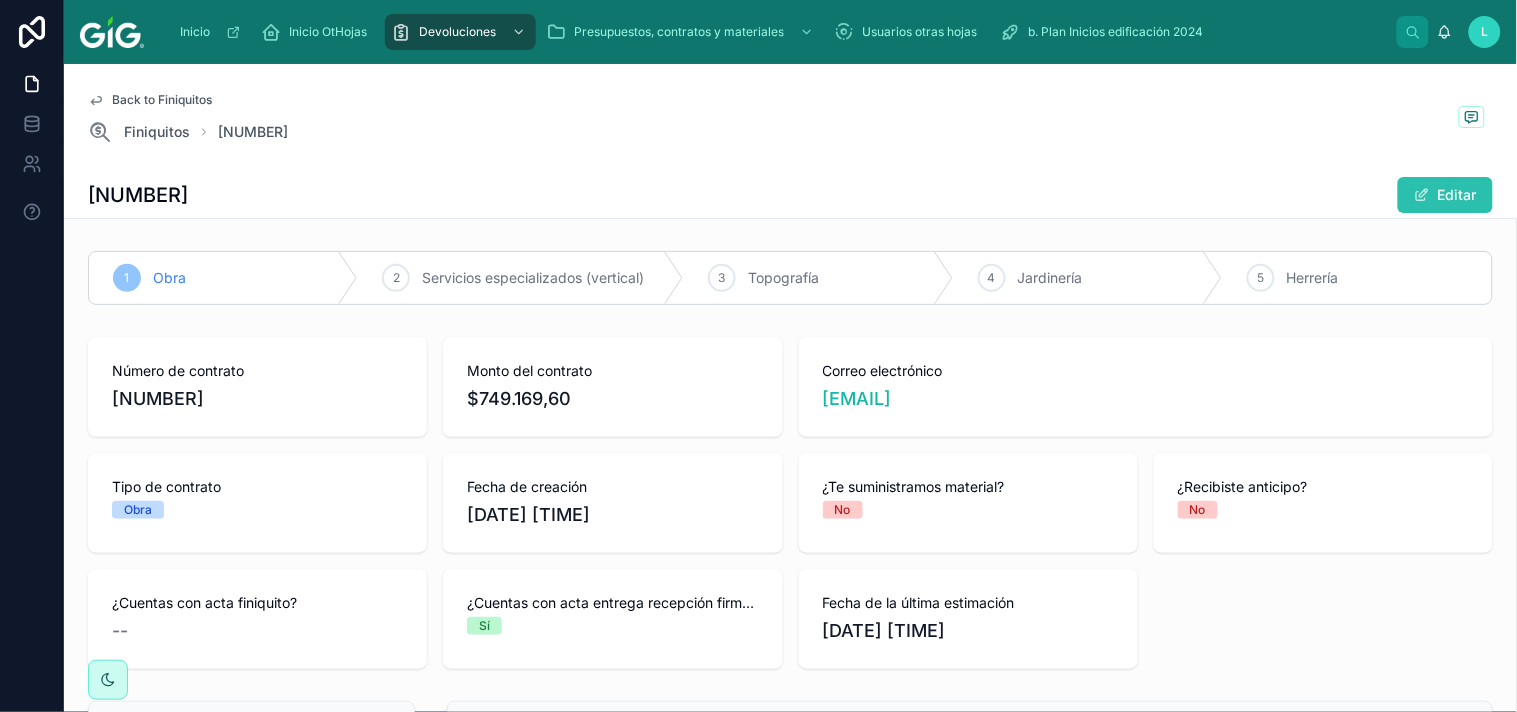 click at bounding box center (1422, 195) 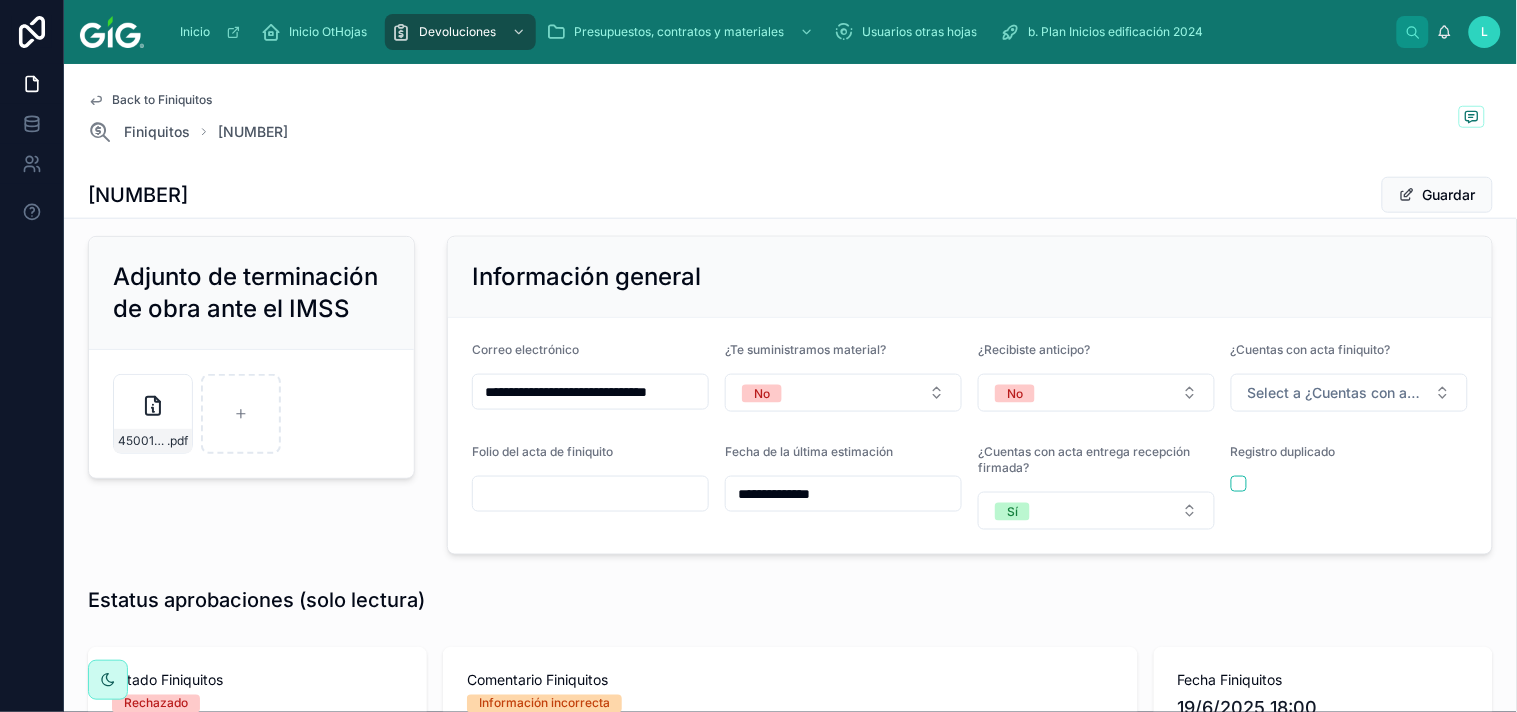 scroll, scrollTop: 560, scrollLeft: 0, axis: vertical 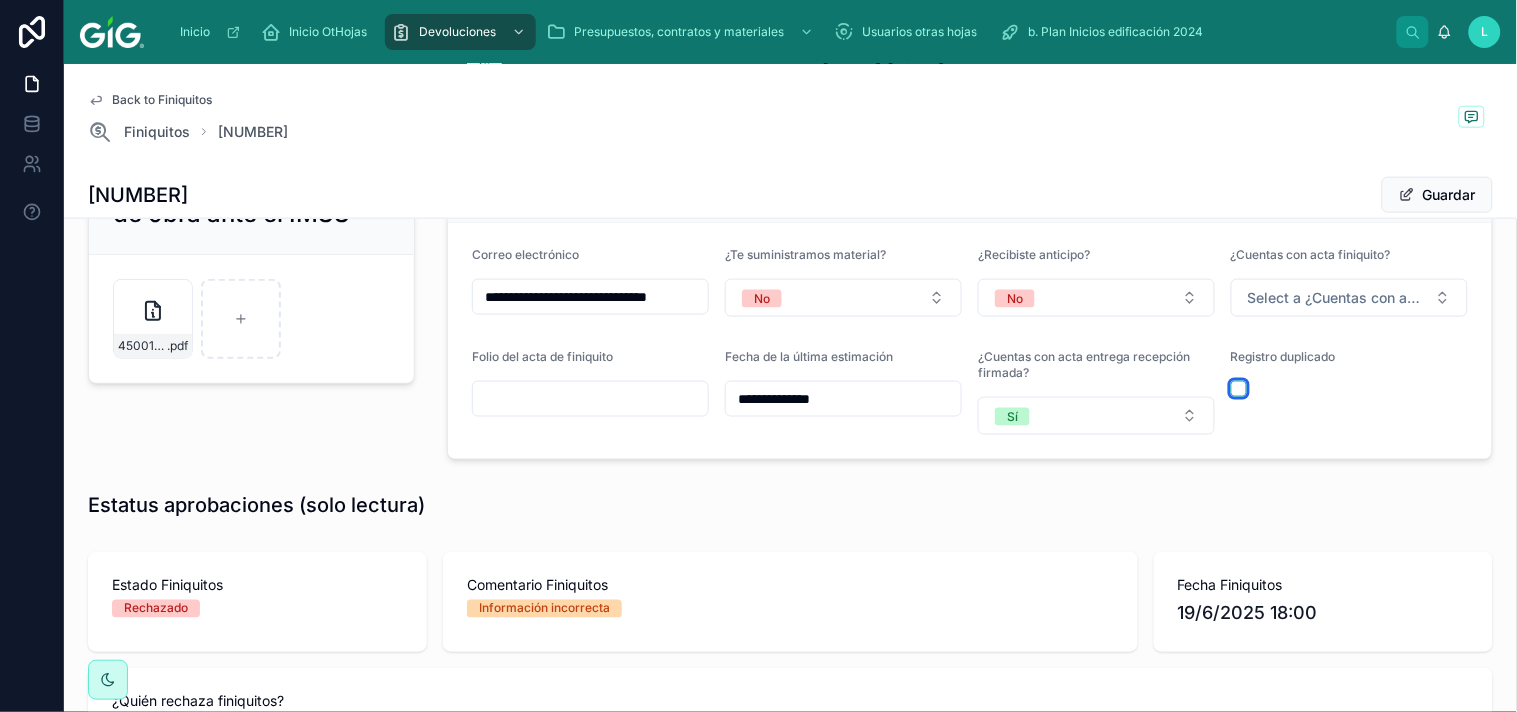 click at bounding box center (1239, 389) 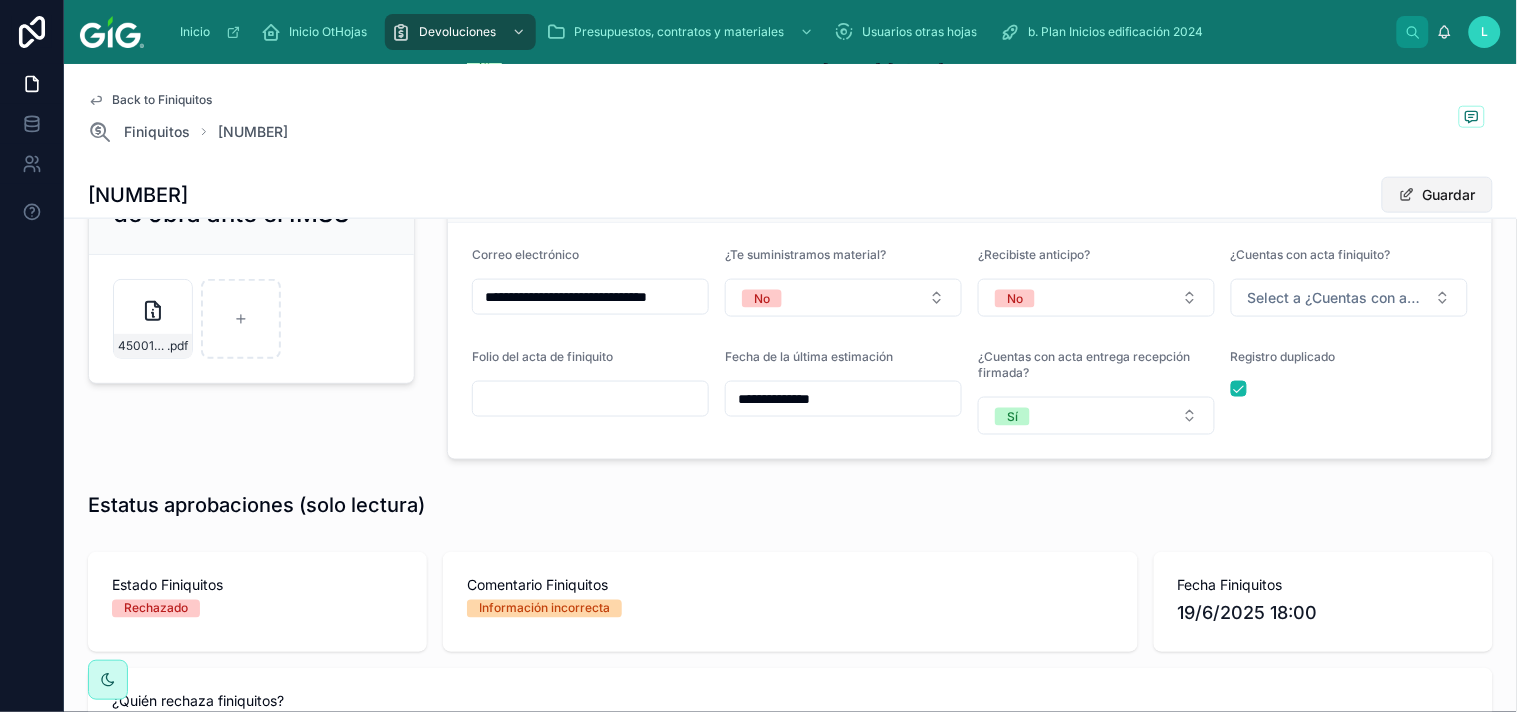click on "Guardar" at bounding box center [1437, 195] 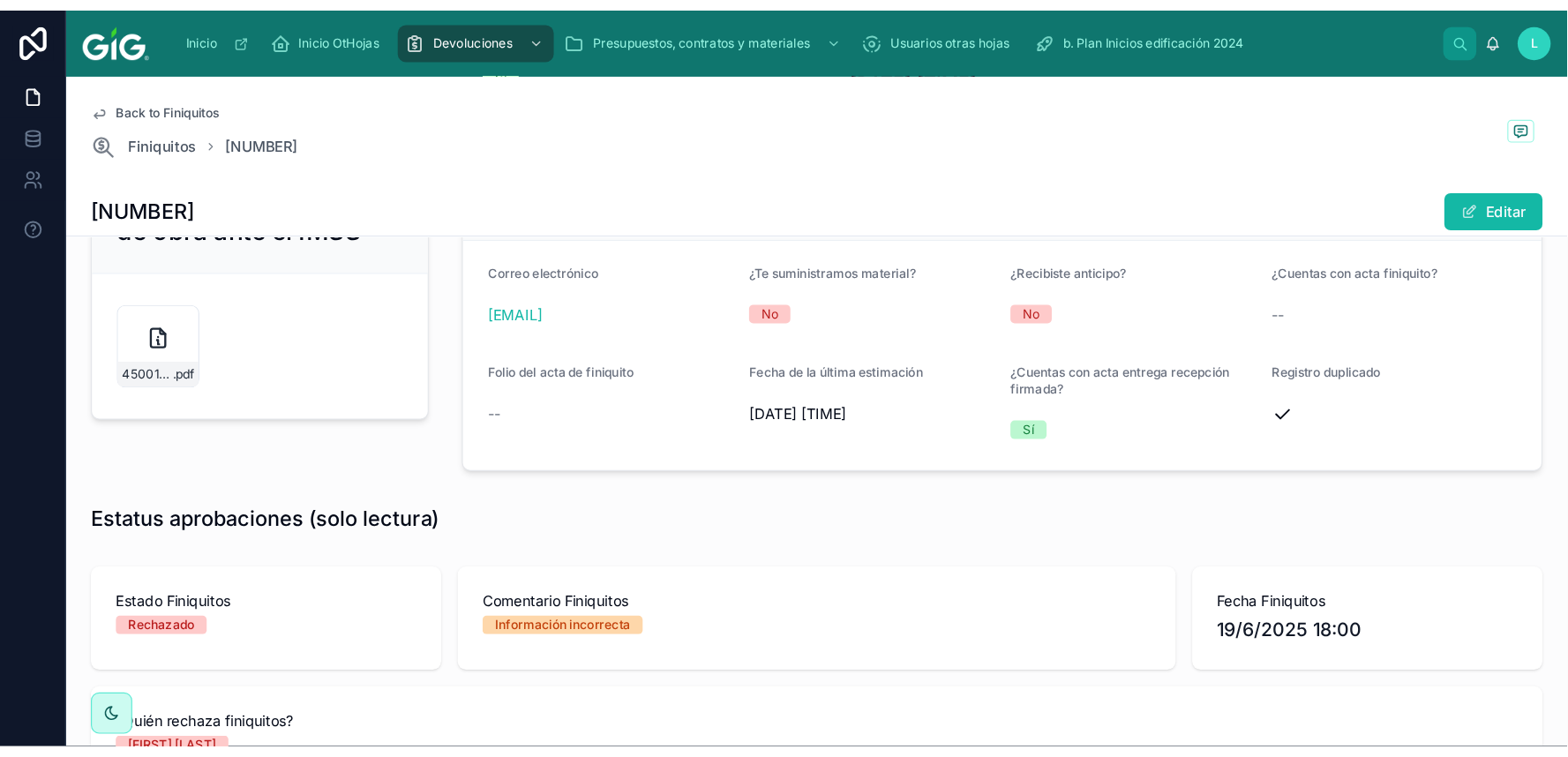 scroll, scrollTop: 0, scrollLeft: 0, axis: both 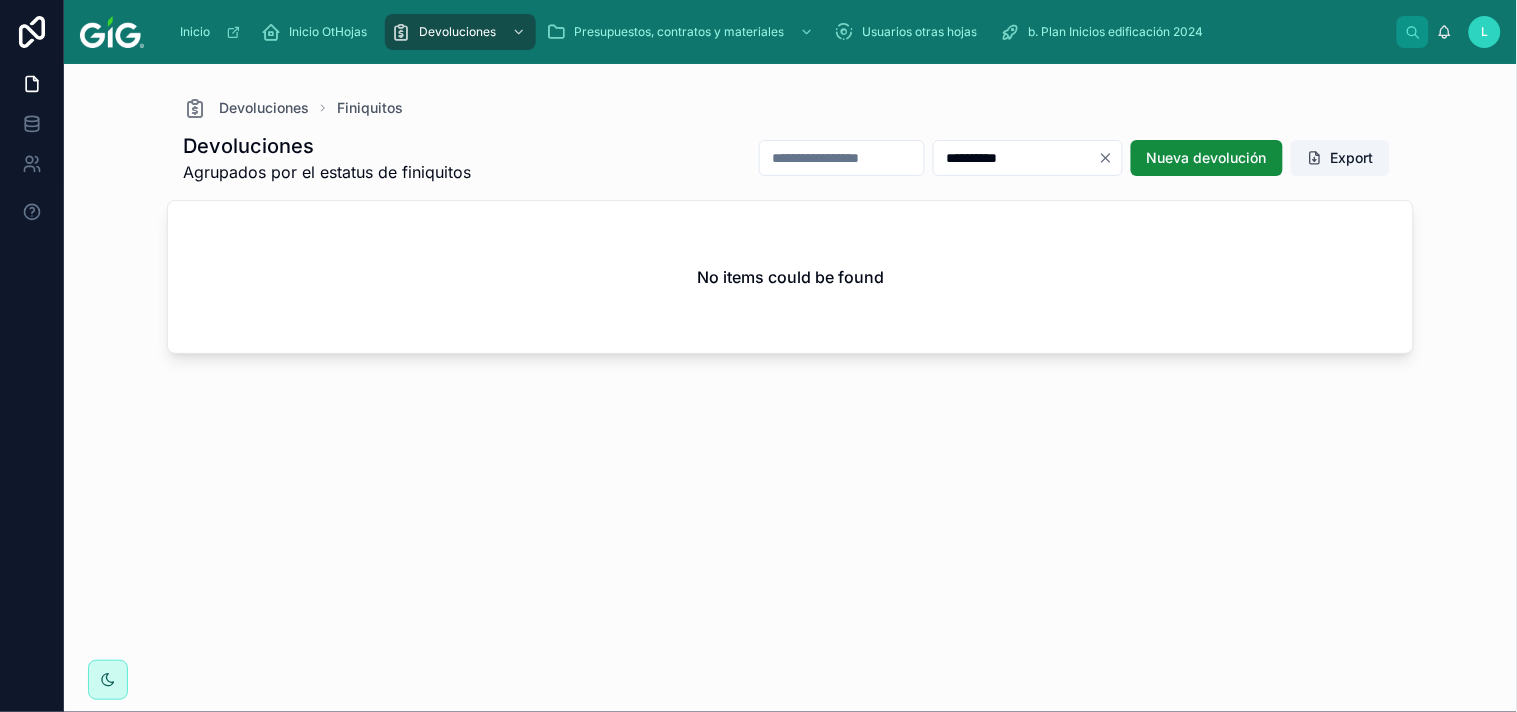 click 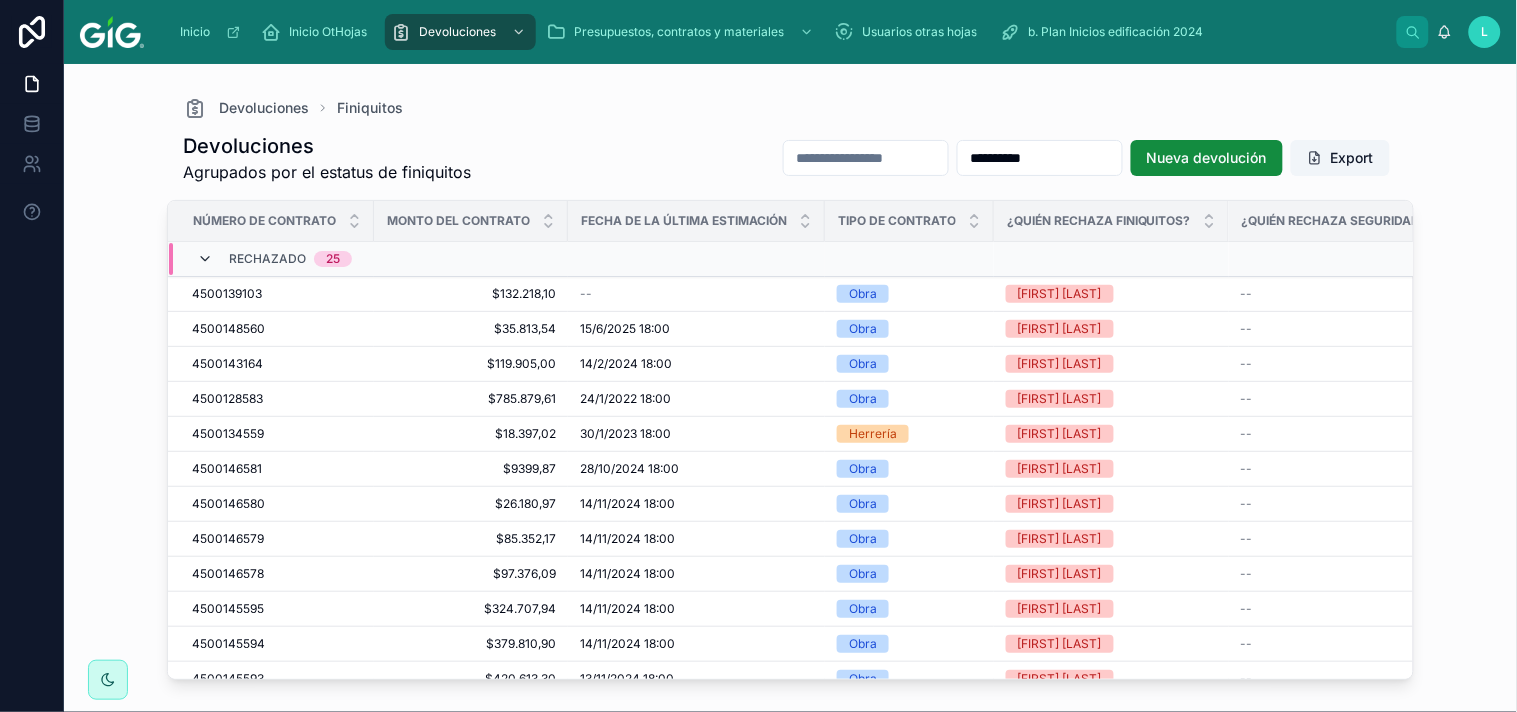 click at bounding box center [205, 259] 